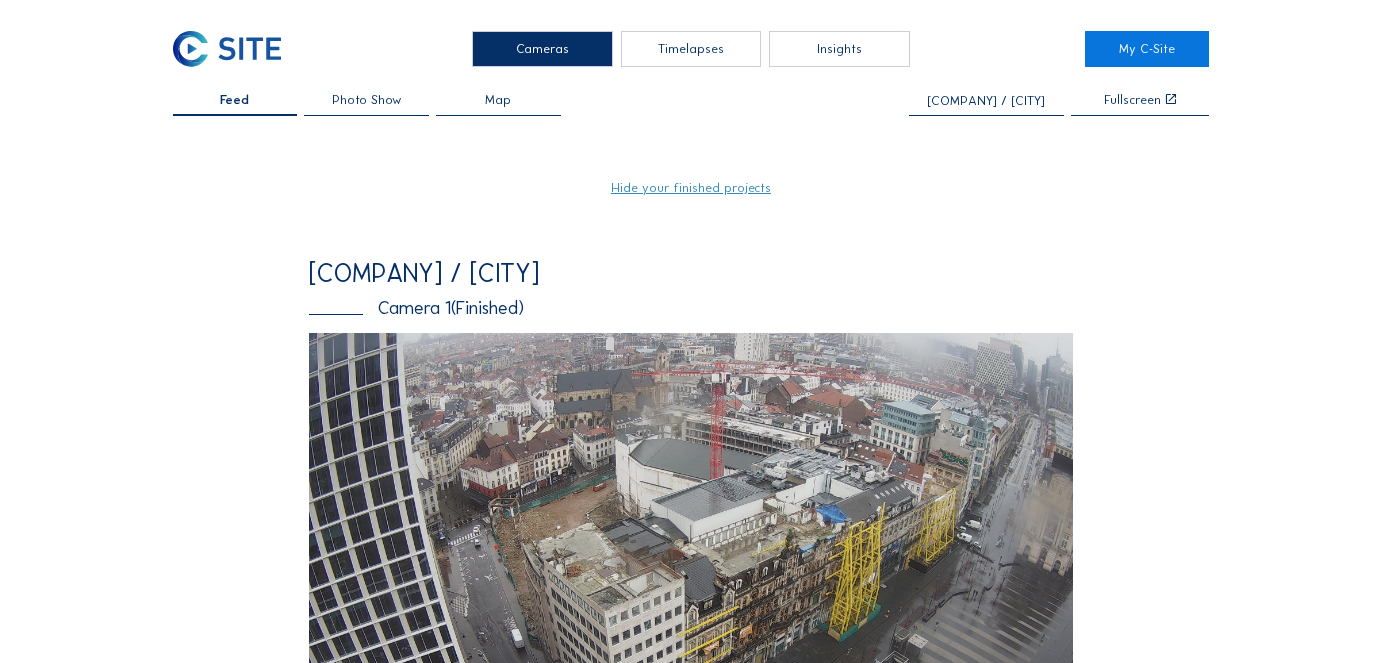 scroll, scrollTop: 0, scrollLeft: 0, axis: both 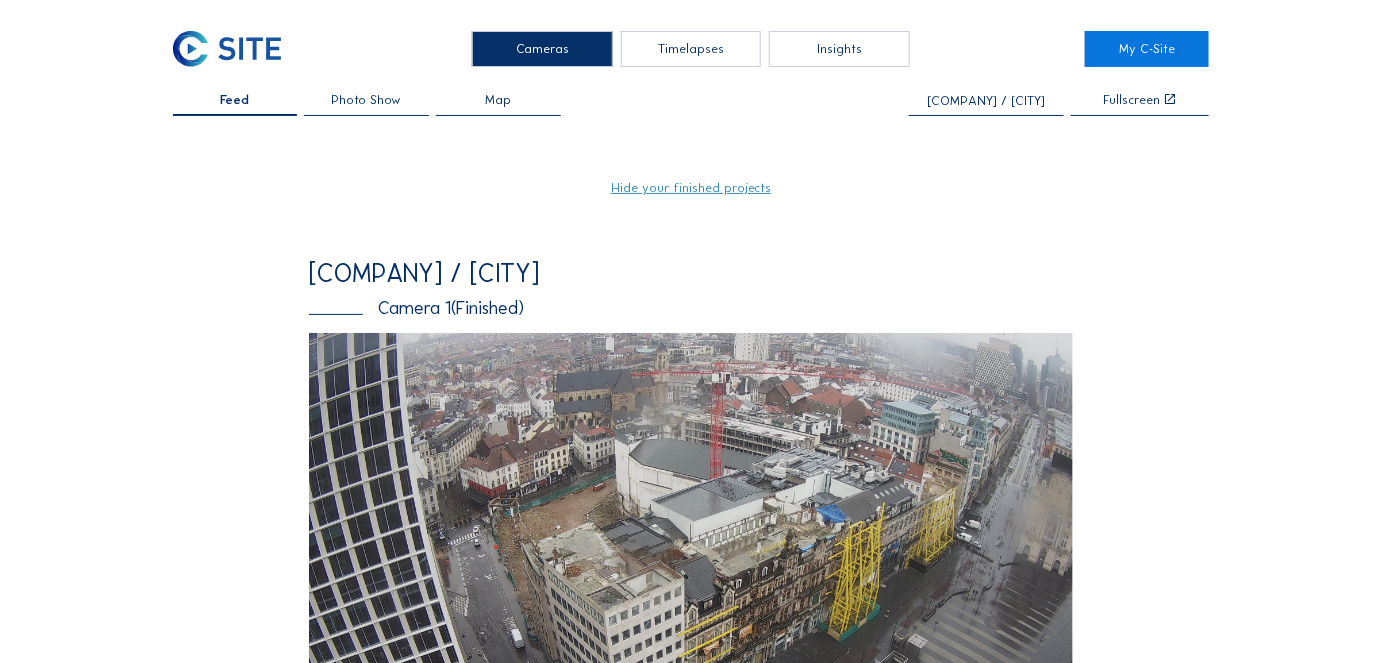 click on "Timelapses" at bounding box center [691, 49] 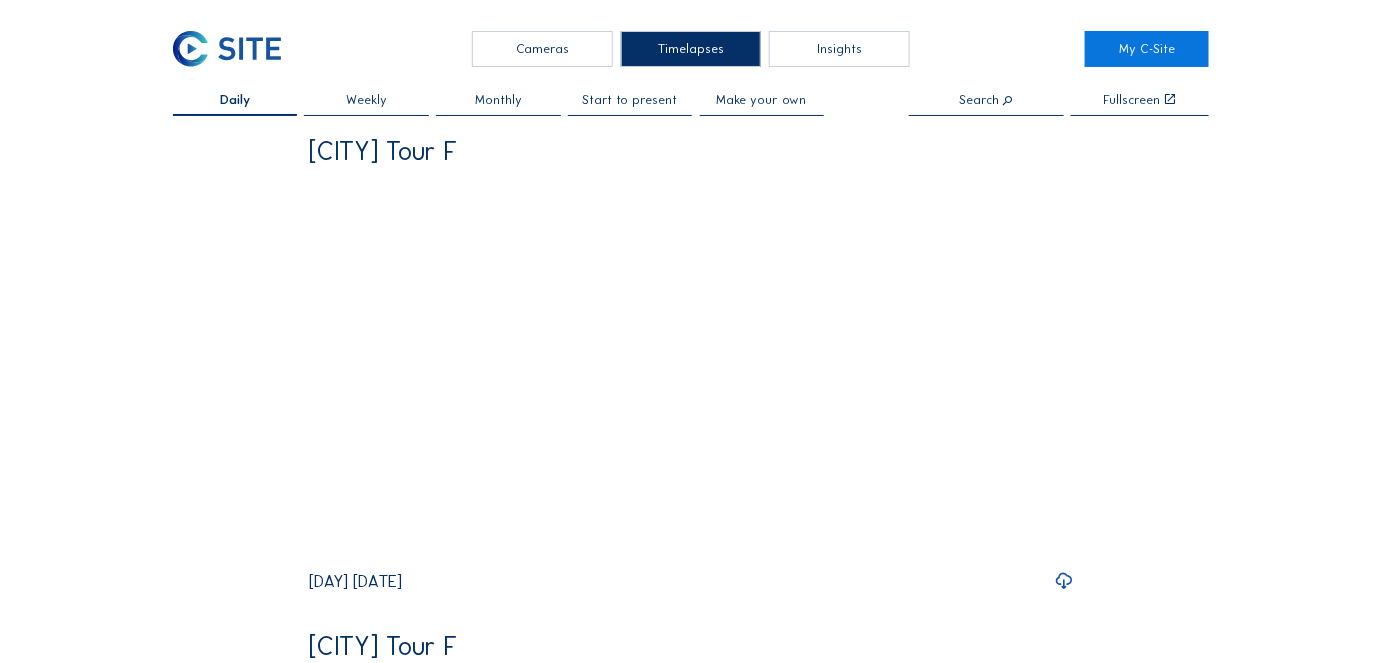 click on "Start to present" at bounding box center [630, 100] 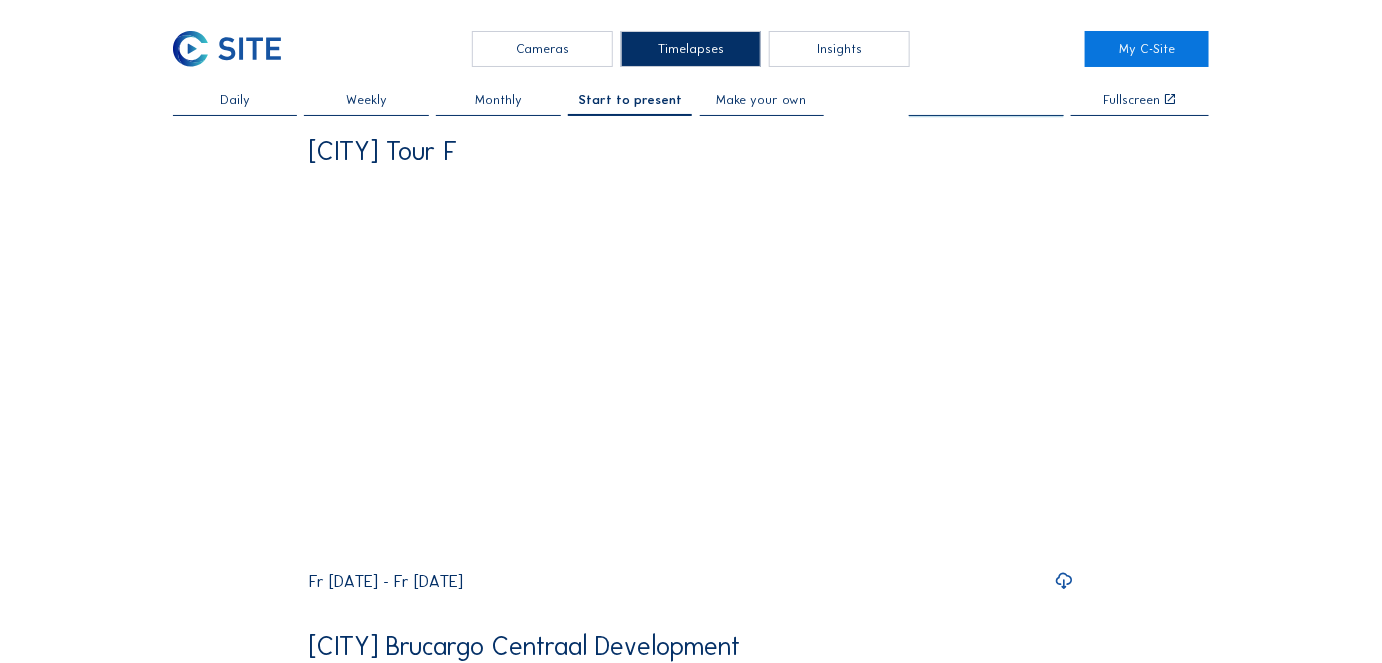 click at bounding box center (986, 101) 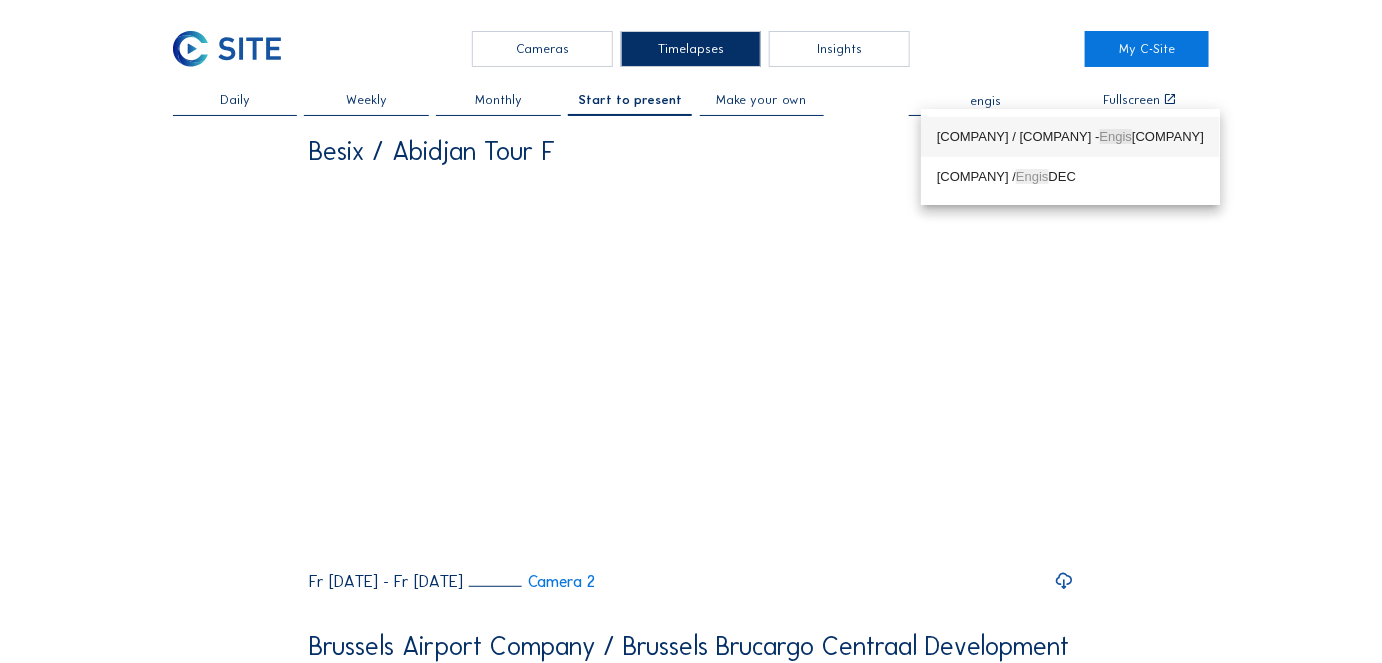 click on "[COMPANY] / [COMPANY] -   Engis  Piton" at bounding box center (1070, 137) 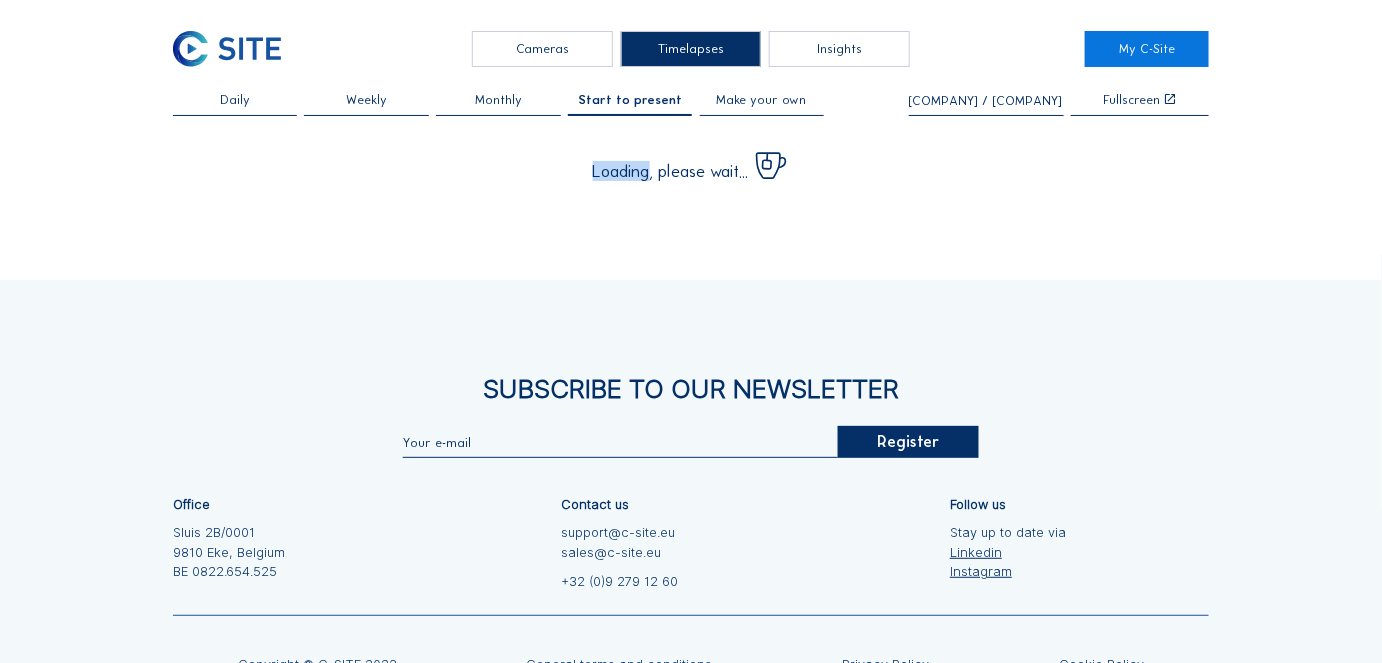 click on "Cameras   Timelapses   Insights  My C-Site Daily Weekly Monthly Start to present Make your own [COMPANY] / [COMPANY] -  Engis Piton Fullscreen Editor Library Logos  1. General Engis Piton Carmeuse / Carmeuse -  Engis Piton  Camera 1   2. Date [DATE] [TIME]  Include Saturday   Include Sunday   3. Hour range Automatic daylight 06:00  From  18:00  To   4. Duration  Max duration is  10 minutes (600 seconds)  Duration in seconds  60  5. Optional  Fluid   Filters  None  Resolution  Full HD  Show time   Show project   Show camera   Show logo  Upload logo attach_file  Recommended size: 200x200 pixels.  Carmeuse -  Engis Piton Camera 1  Thu 24 Apr 2025 09:10   Make my timelapse   Subscribe to our newsletter   Register   Office   Sluis 2B/0001  9810 [CITY], [STATE]  BE 0822.654.525   Contact us  support@example.com sales@example.com  +32 (0)9 279 12 60   Follow us   Stay up to date via  Linkedin Instagram Copyright © C-SITE 2023  General terms and conditions   Privacy Policy   Cookie Policy  Questions about our platform?" at bounding box center [691, 137] 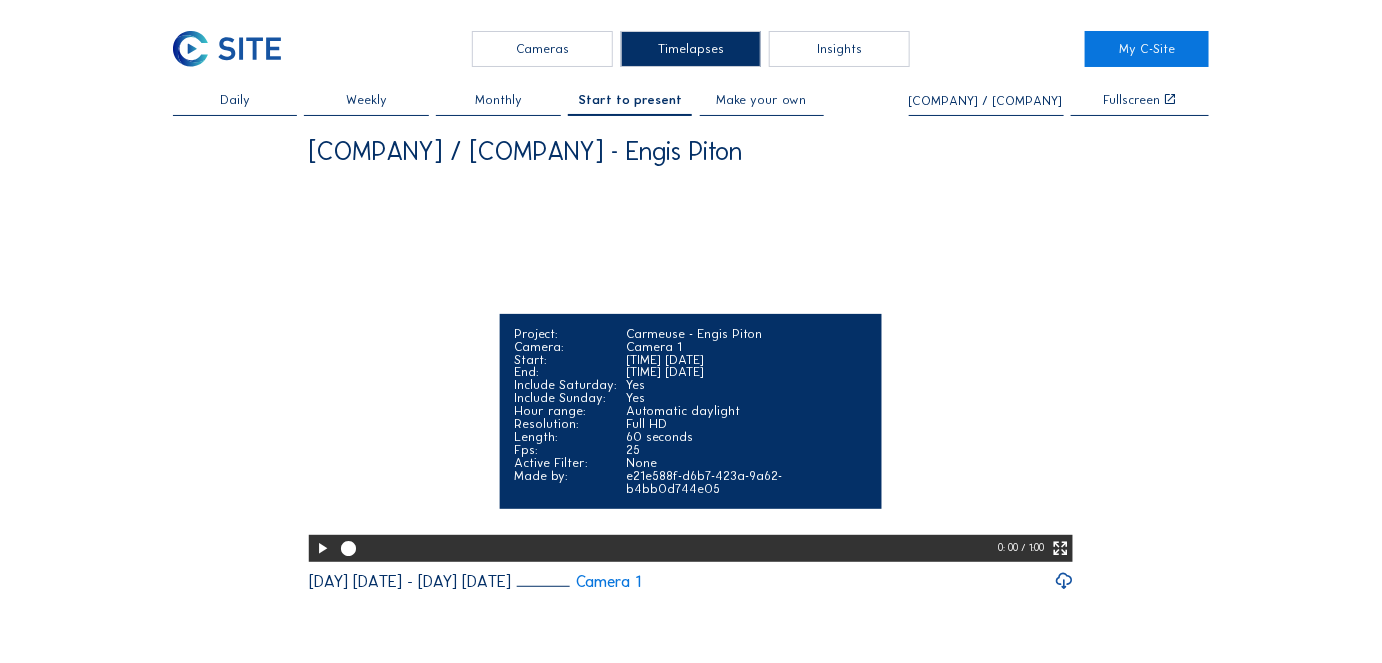 click at bounding box center (322, 549) 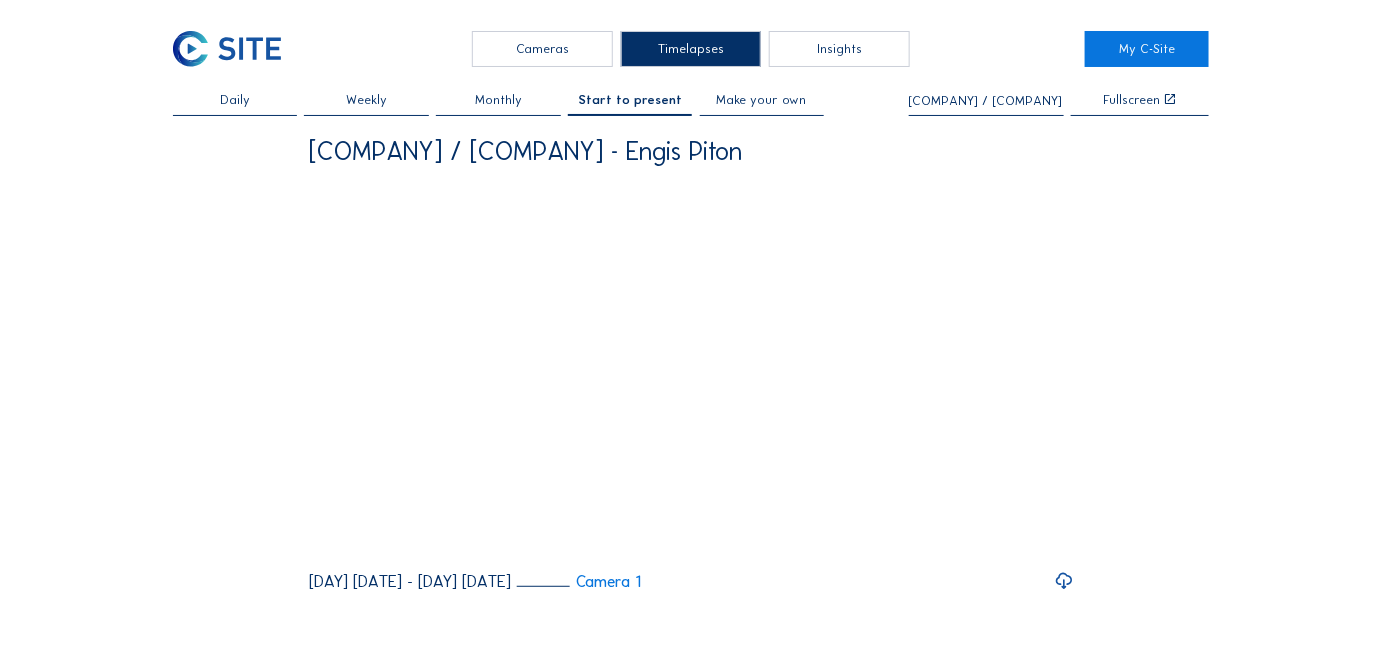 click on "Make your own" at bounding box center [762, 100] 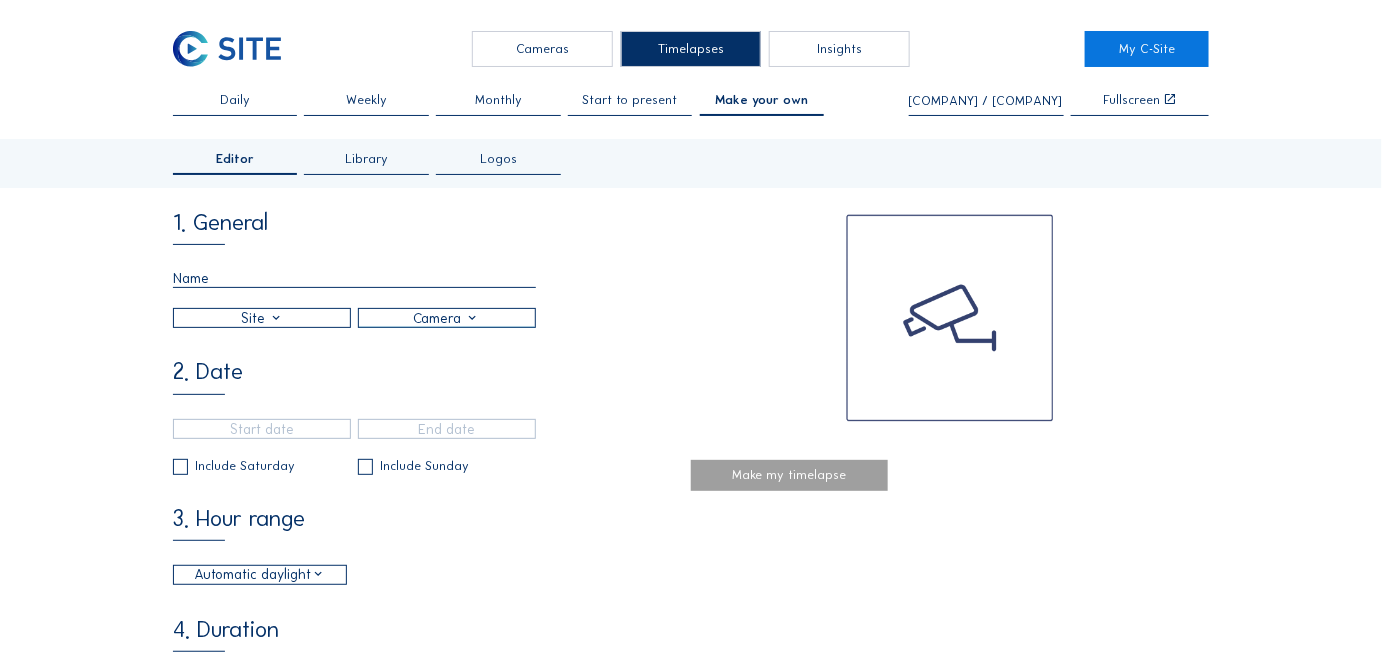 click at bounding box center [354, 278] 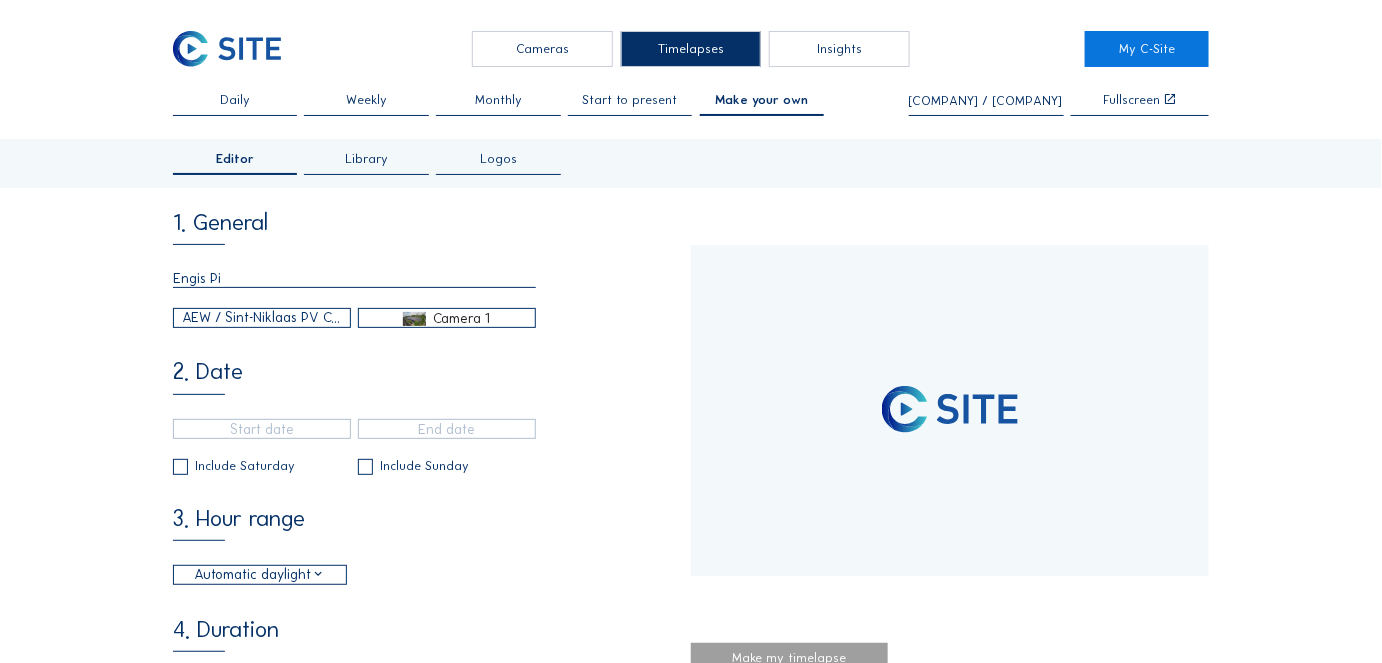 type on "[COMPANY] [COMPANY]" 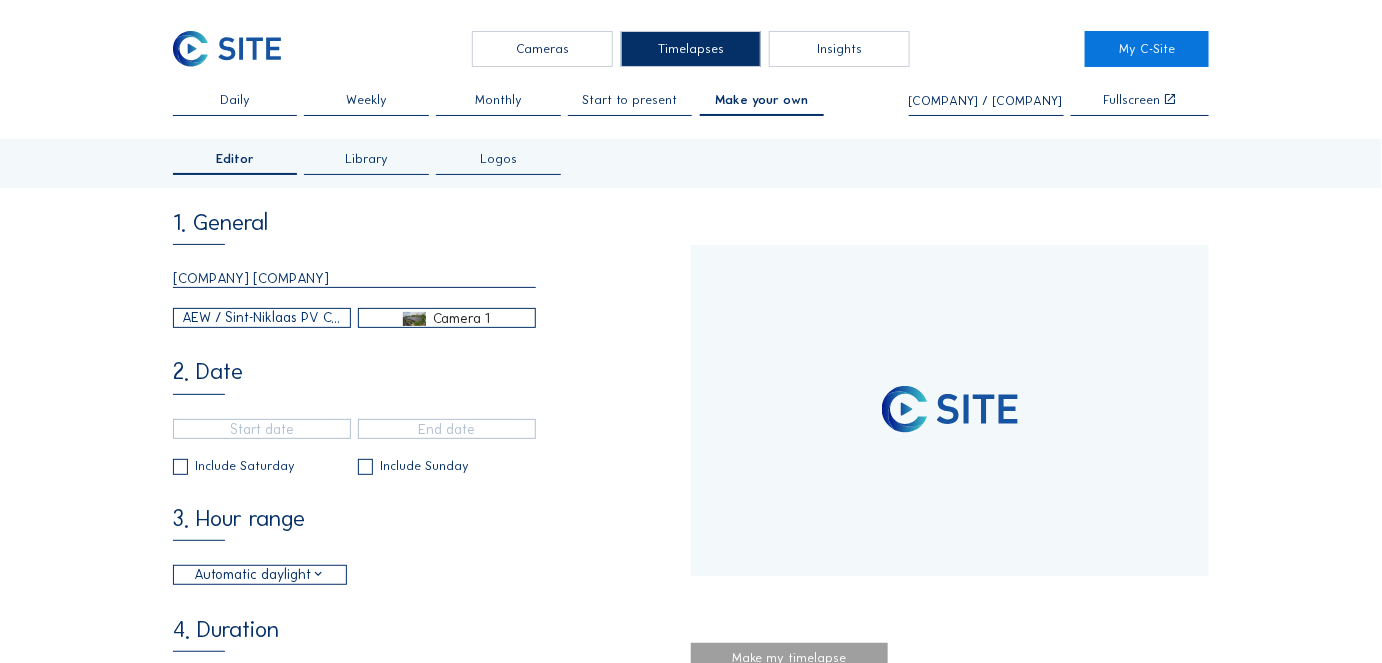 type on "[DATE] [TIME]" 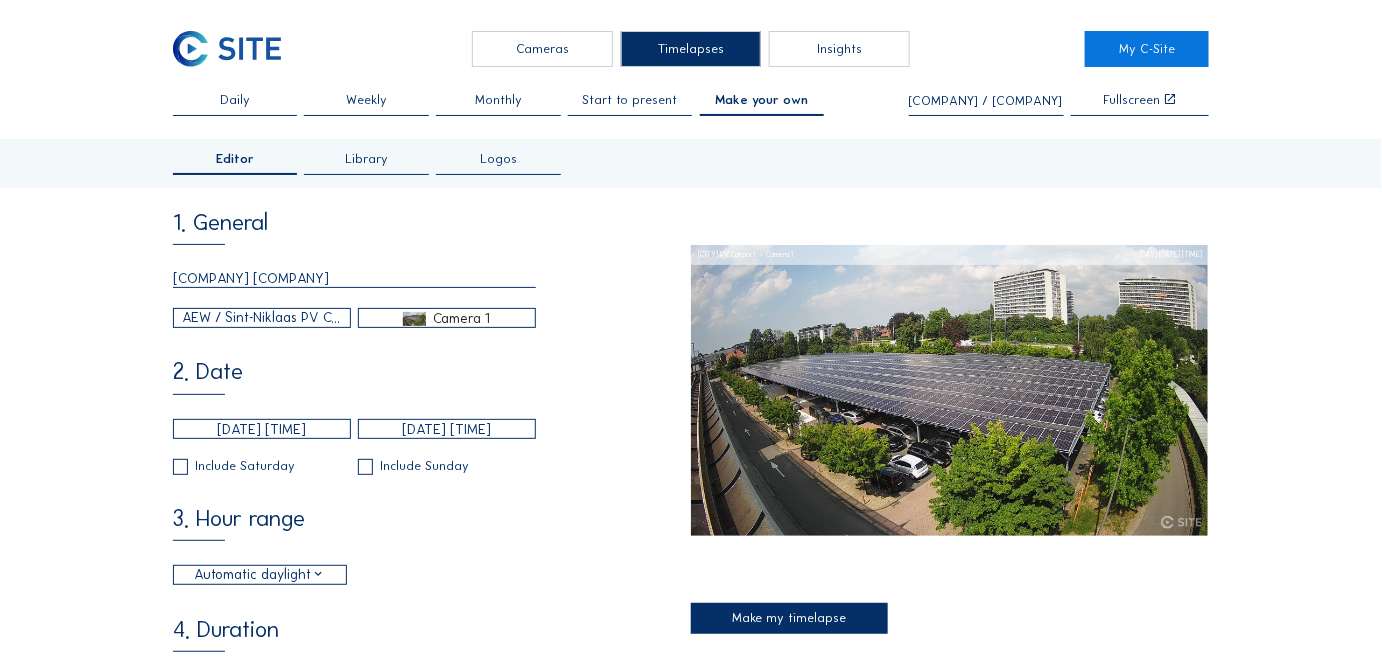type on "[COMPANY] [COMPANY]" 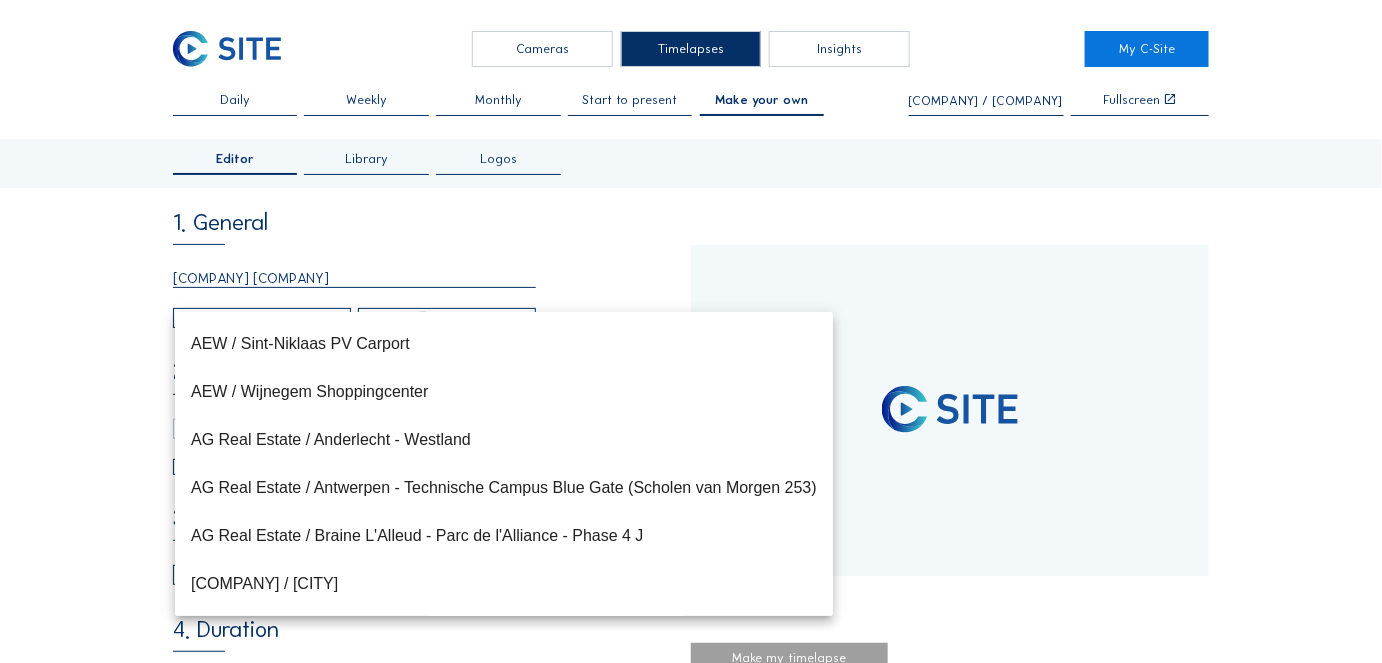type 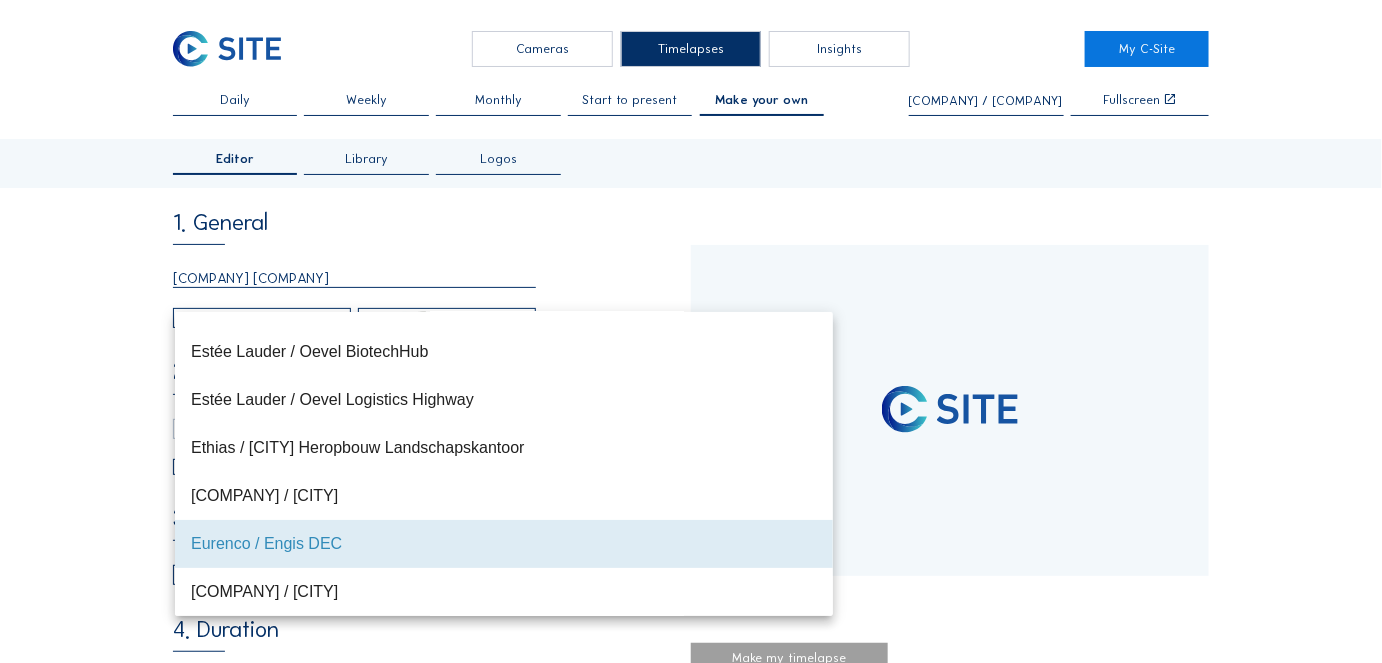 scroll, scrollTop: 7624, scrollLeft: 0, axis: vertical 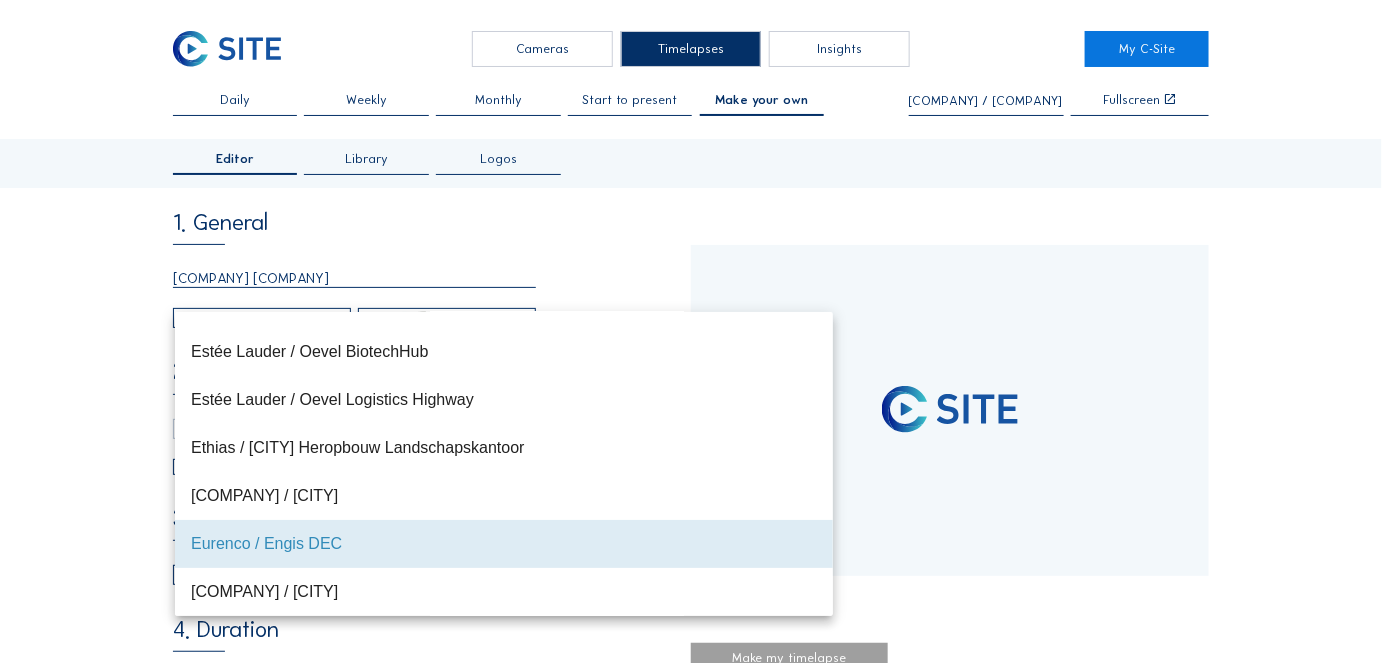 type on "[DATE] [TIME]" 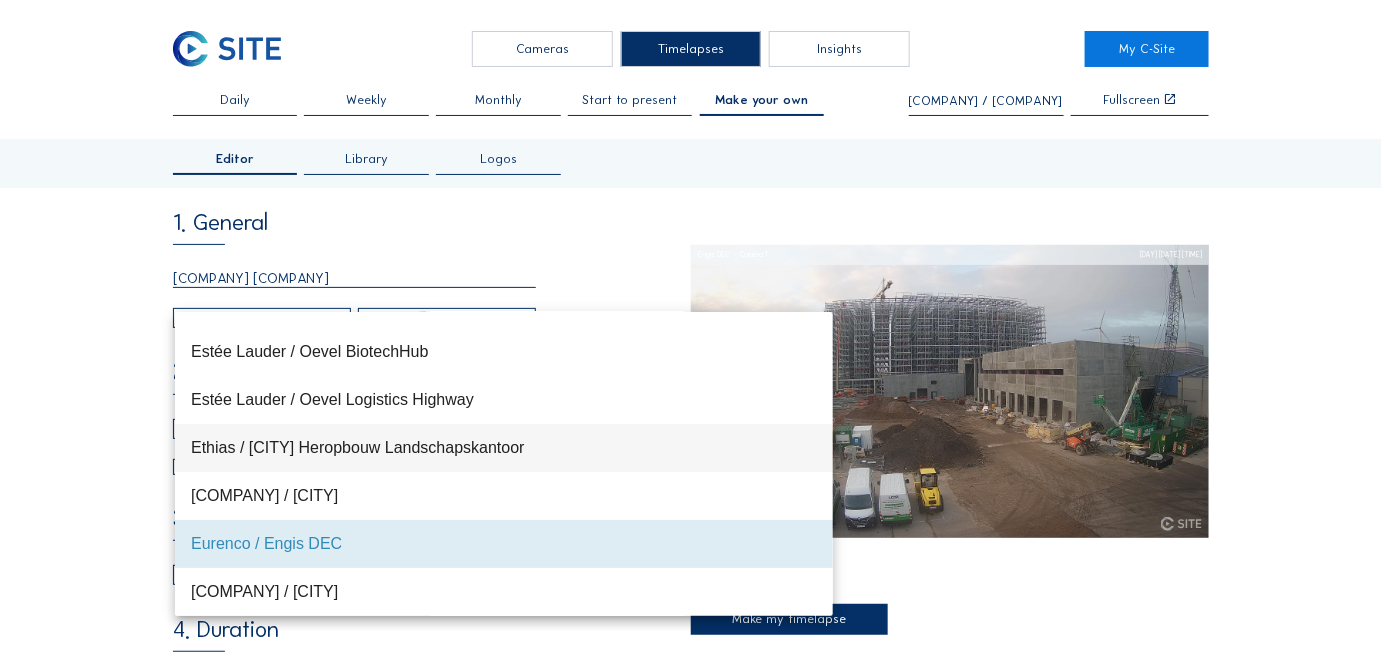type on "[DATE] [TIME]" 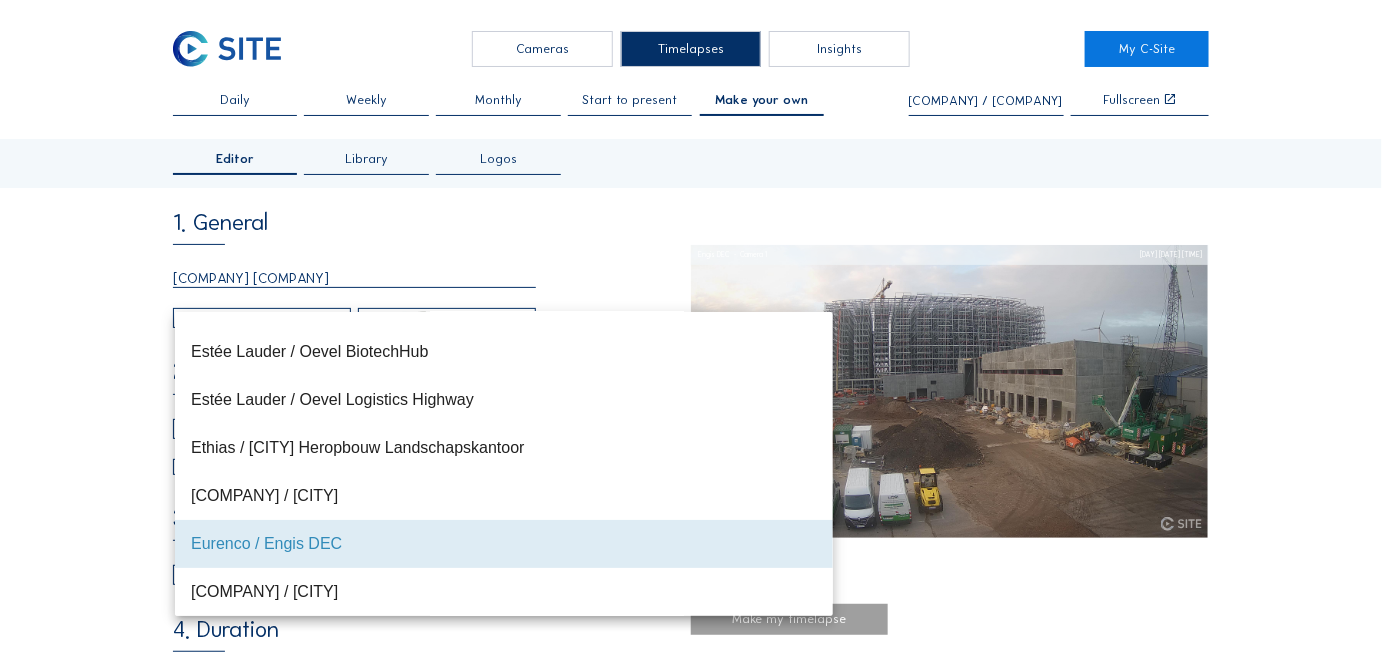type on "0" 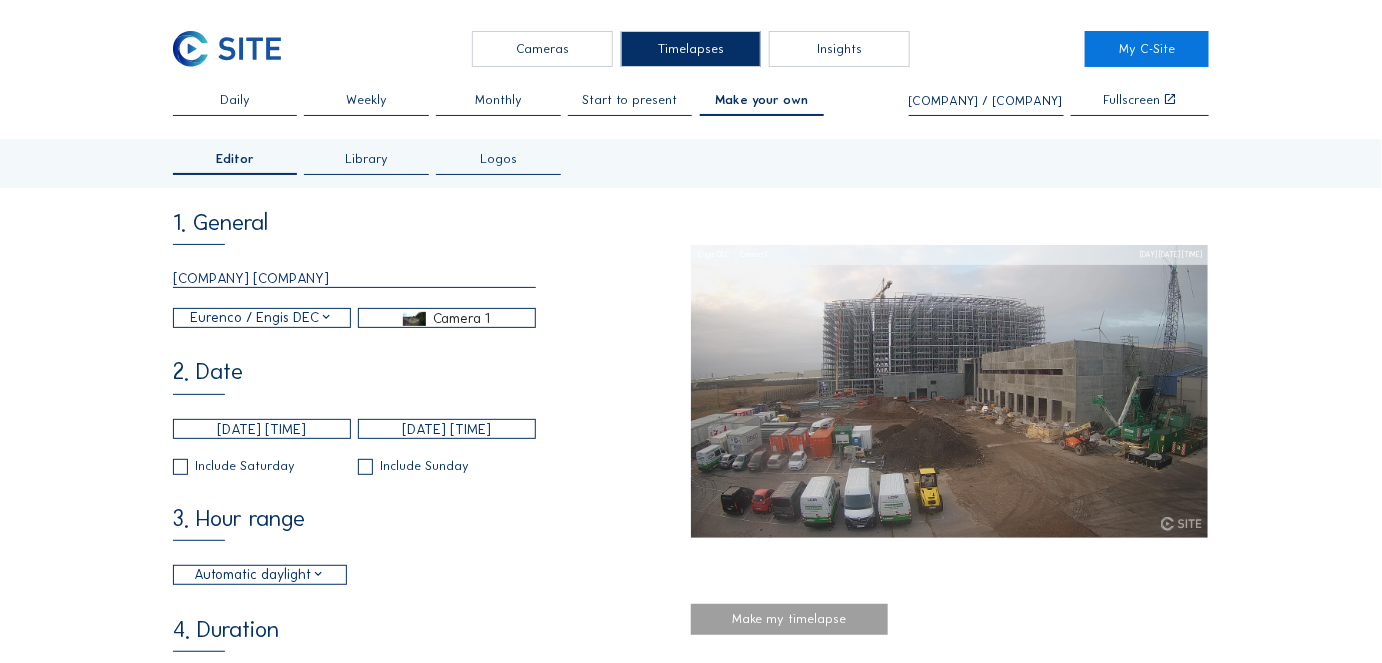click on "Eurenco / Engis DEC" at bounding box center (261, 318) 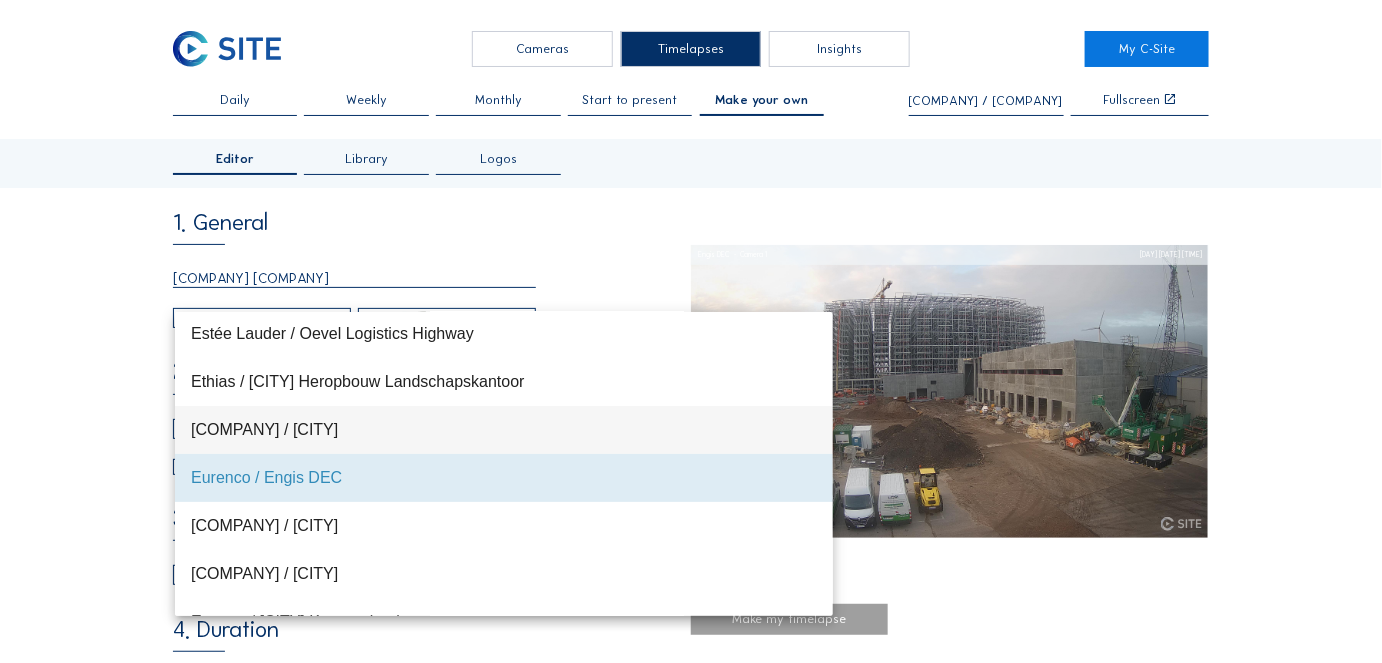 scroll, scrollTop: 7714, scrollLeft: 0, axis: vertical 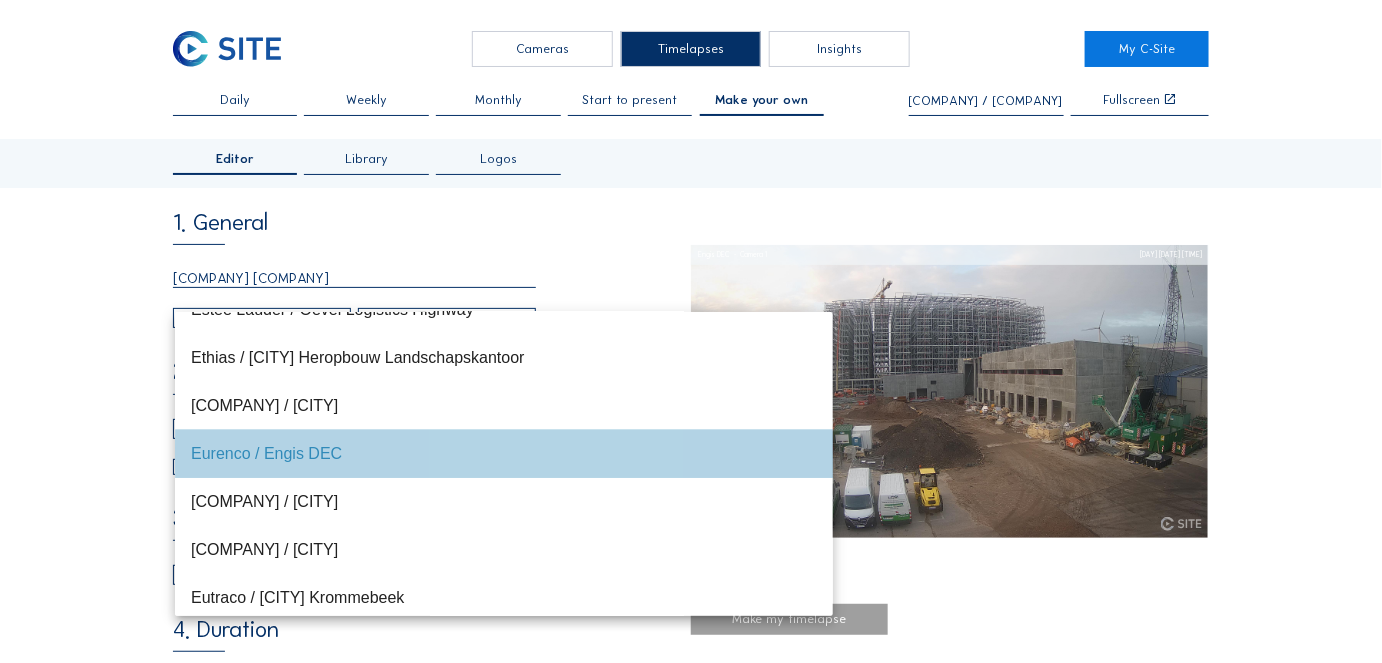click on "Eurenco / Engis DEC" at bounding box center (504, 453) 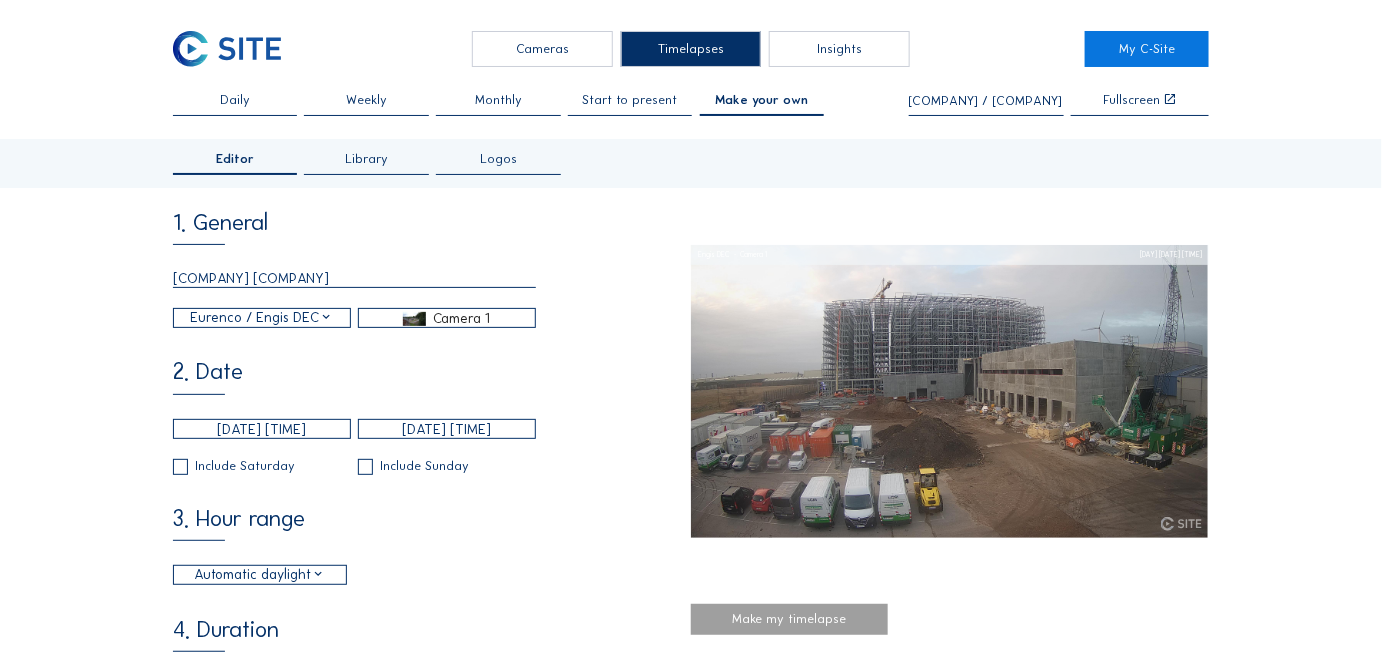 click on "Camera 1" at bounding box center (461, 318) 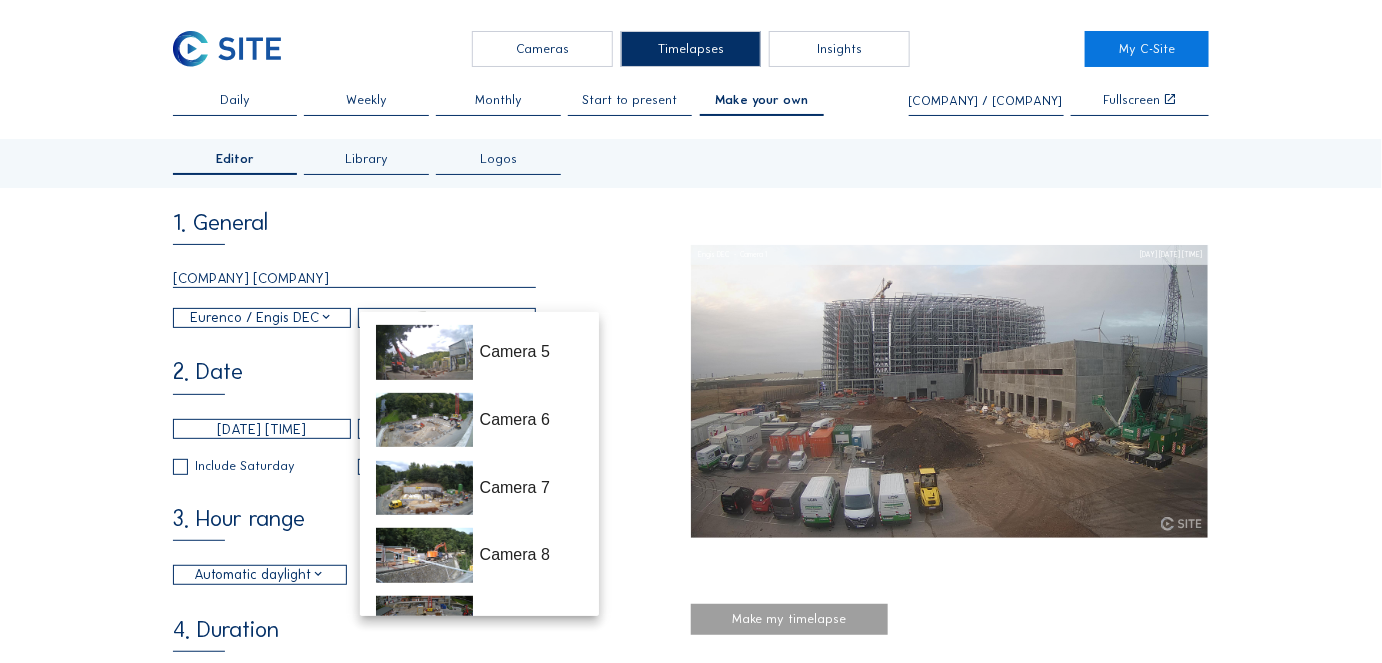 scroll, scrollTop: 326, scrollLeft: 0, axis: vertical 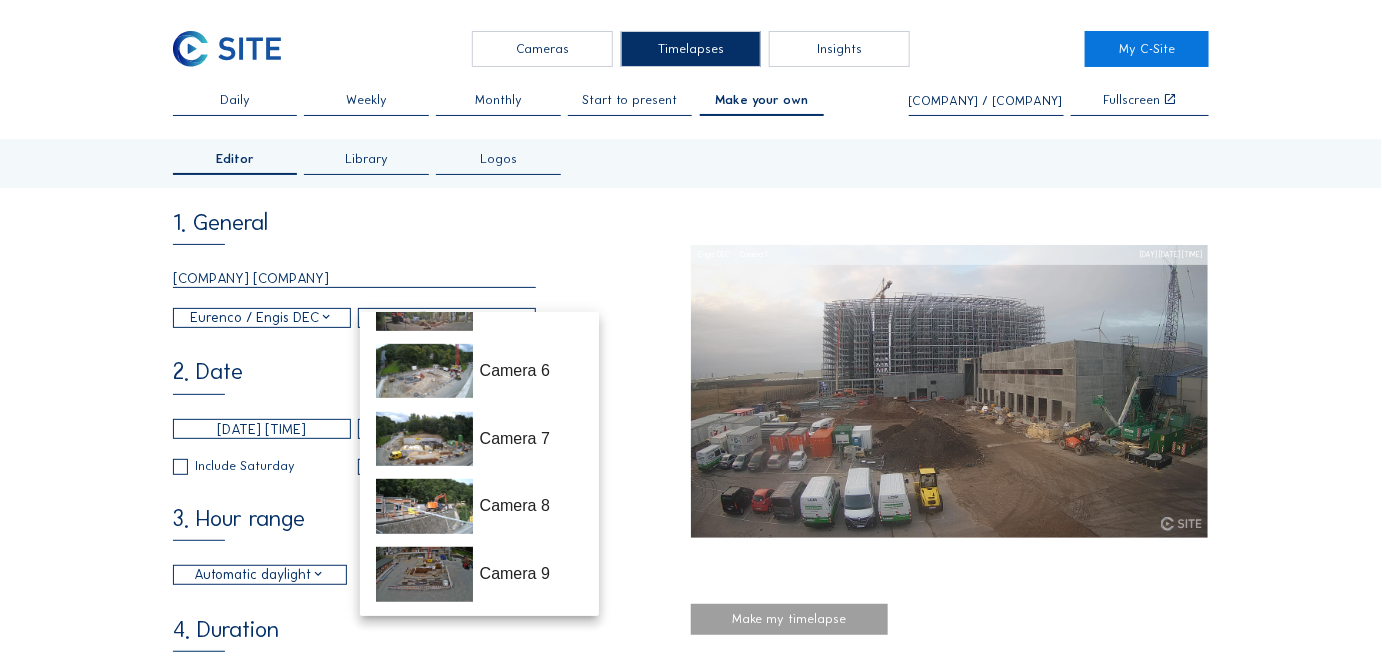 click on "Eurenco / Engis DEC" at bounding box center [261, 318] 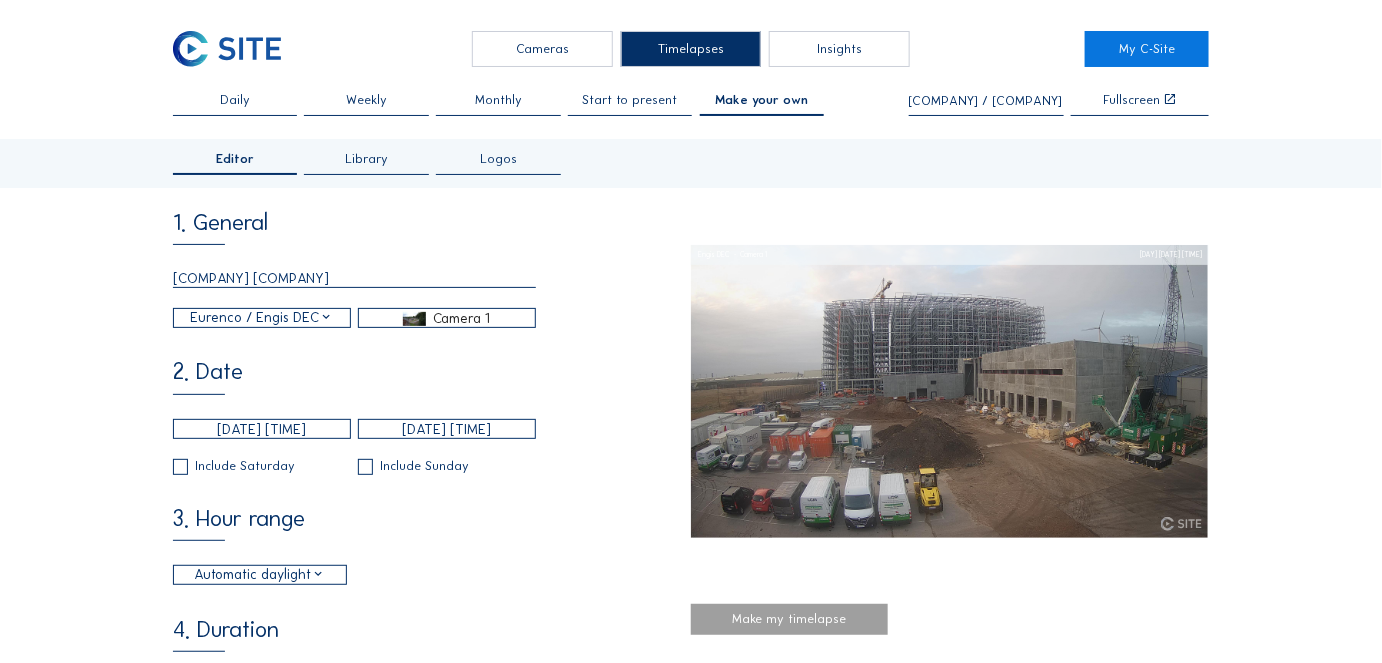 scroll, scrollTop: 0, scrollLeft: 0, axis: both 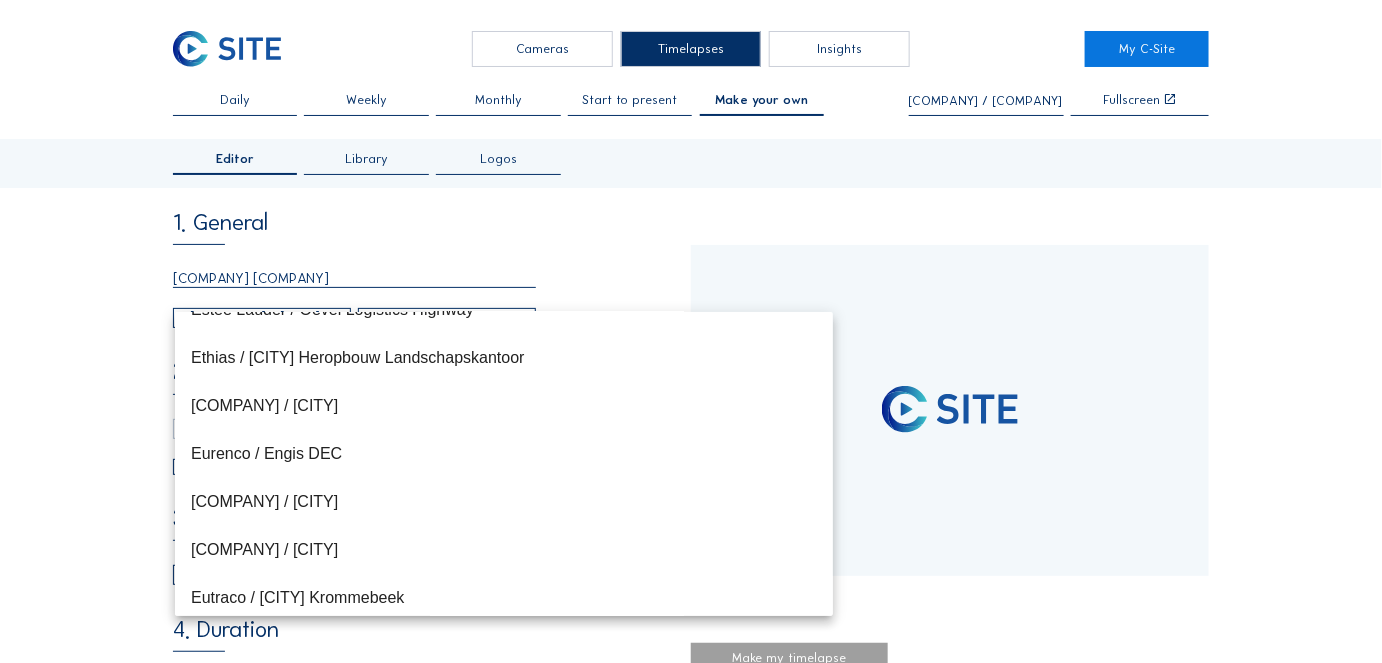 type 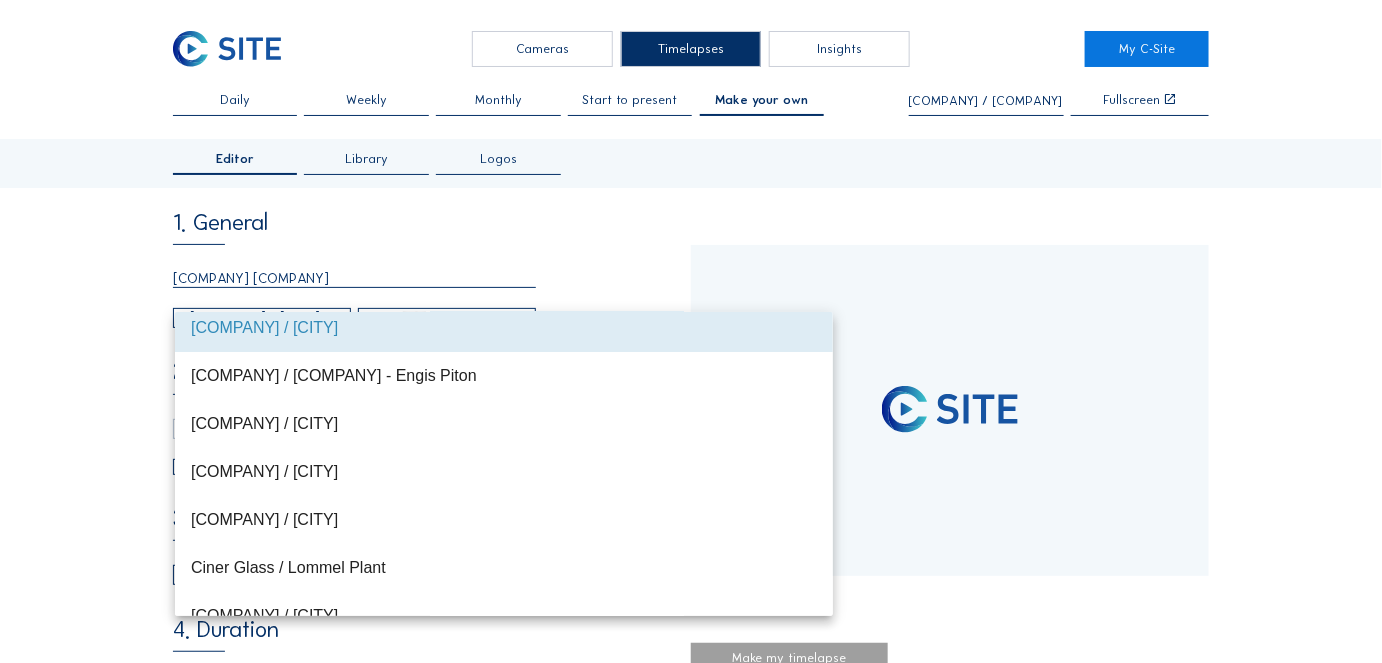 scroll, scrollTop: 5048, scrollLeft: 0, axis: vertical 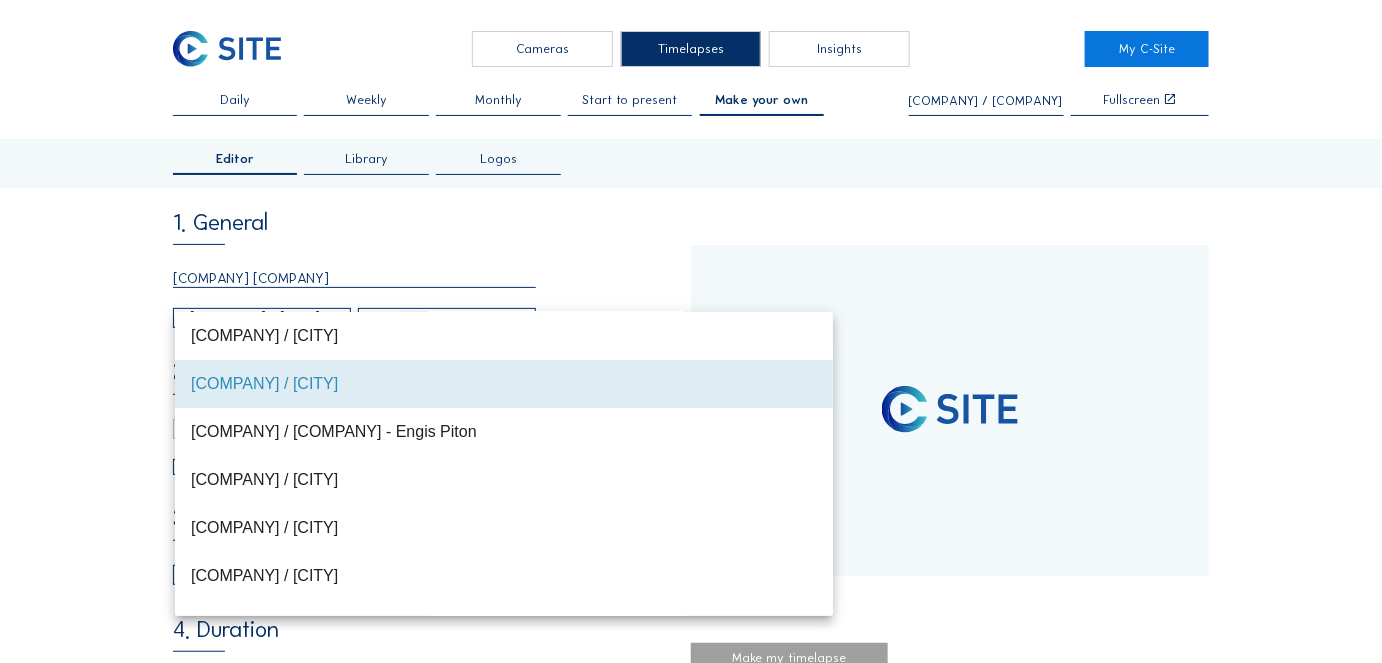 type on "05/06/2024 15:20" 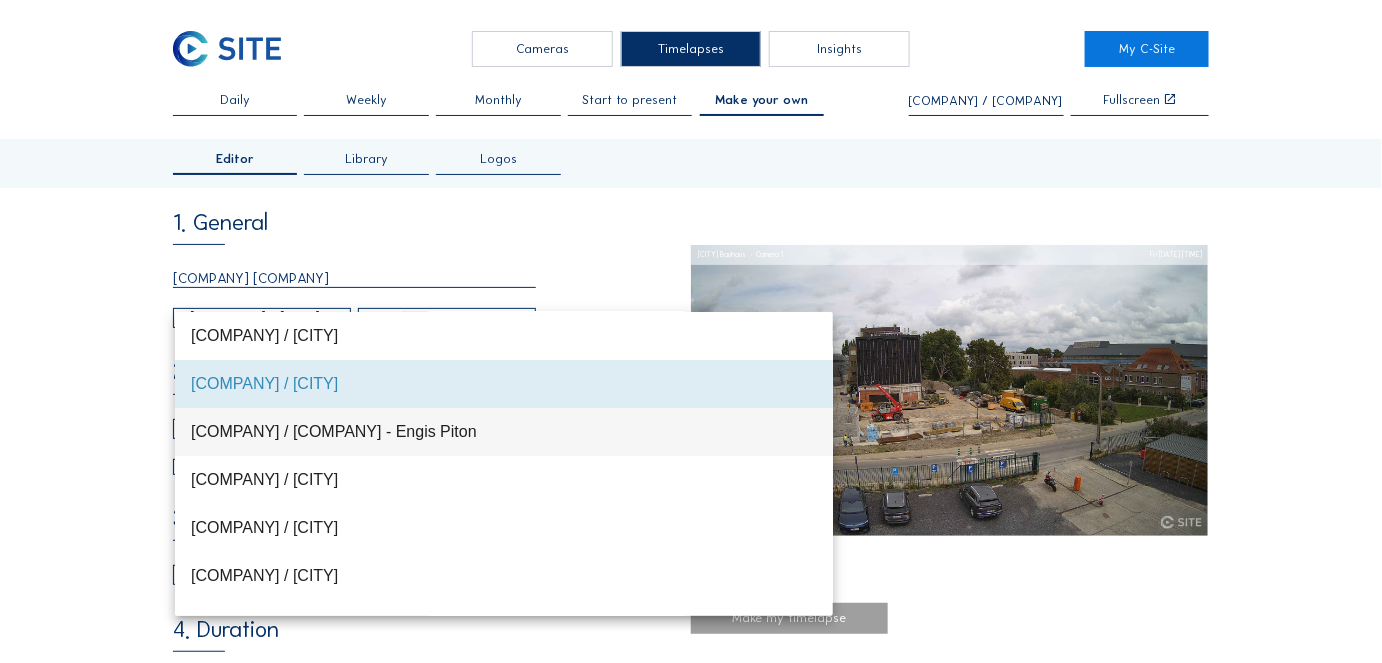 type on "60" 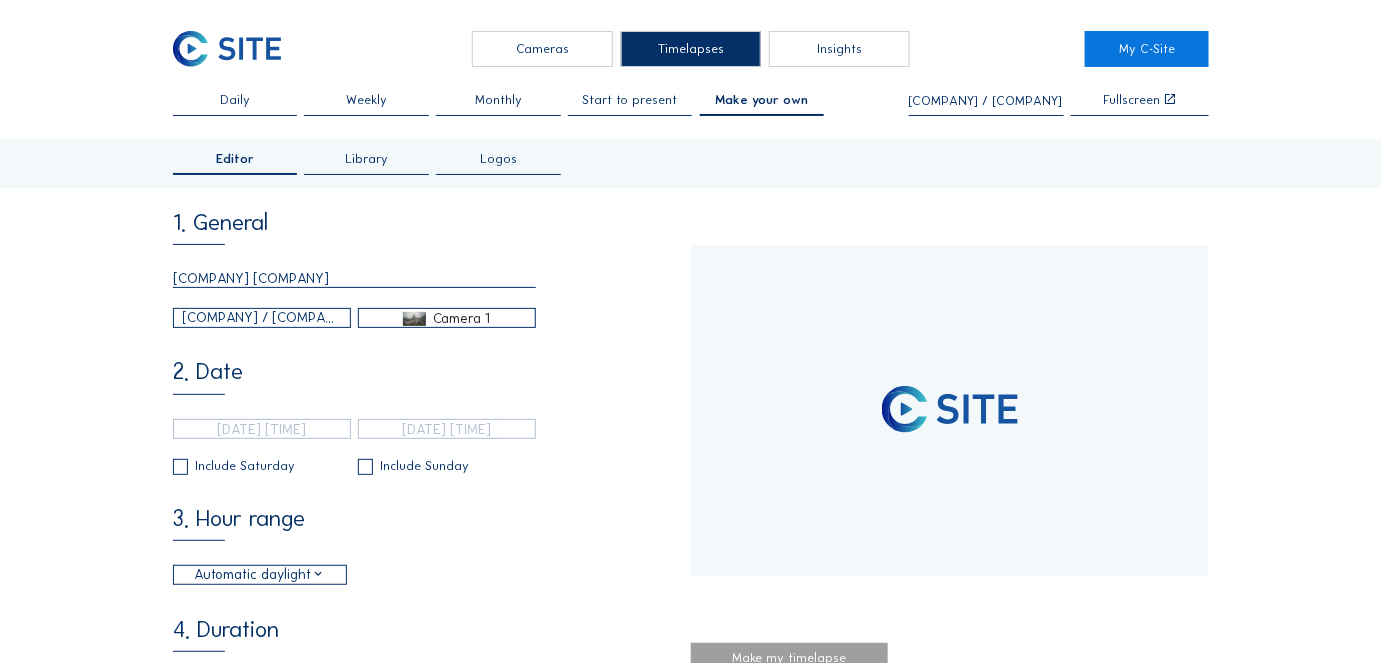 type 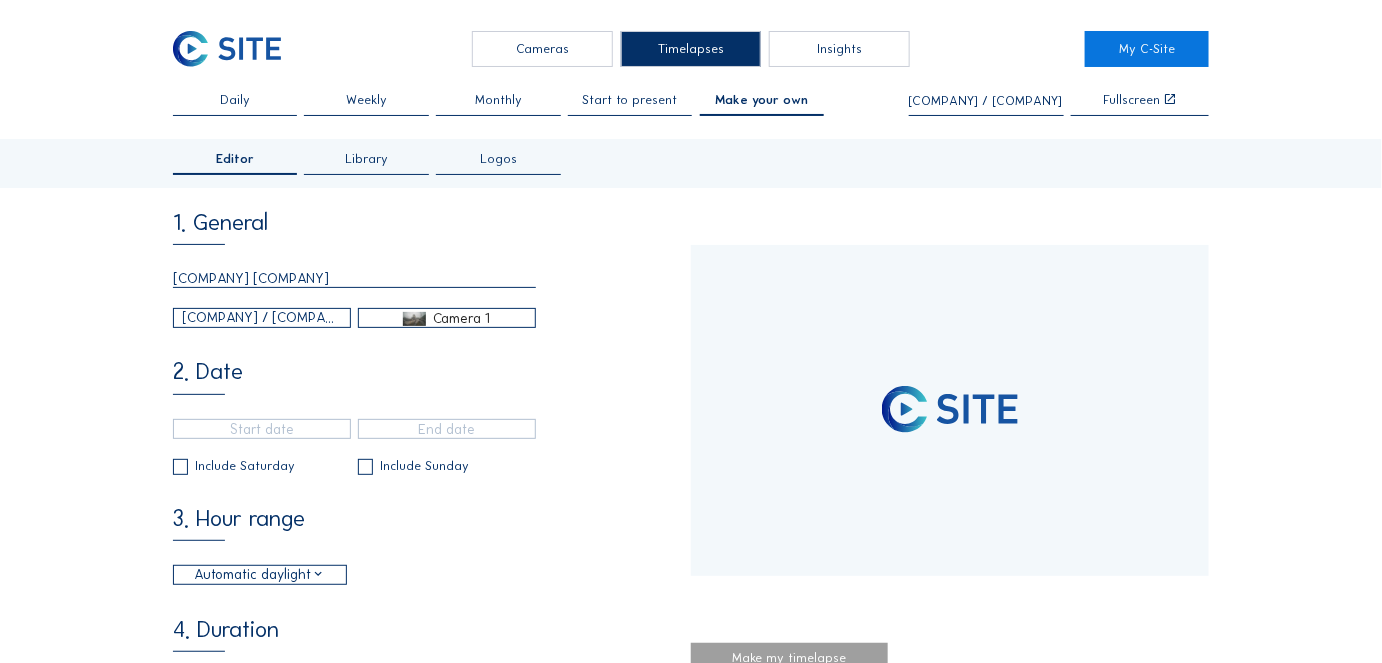 type on "[DATE] [TIME]" 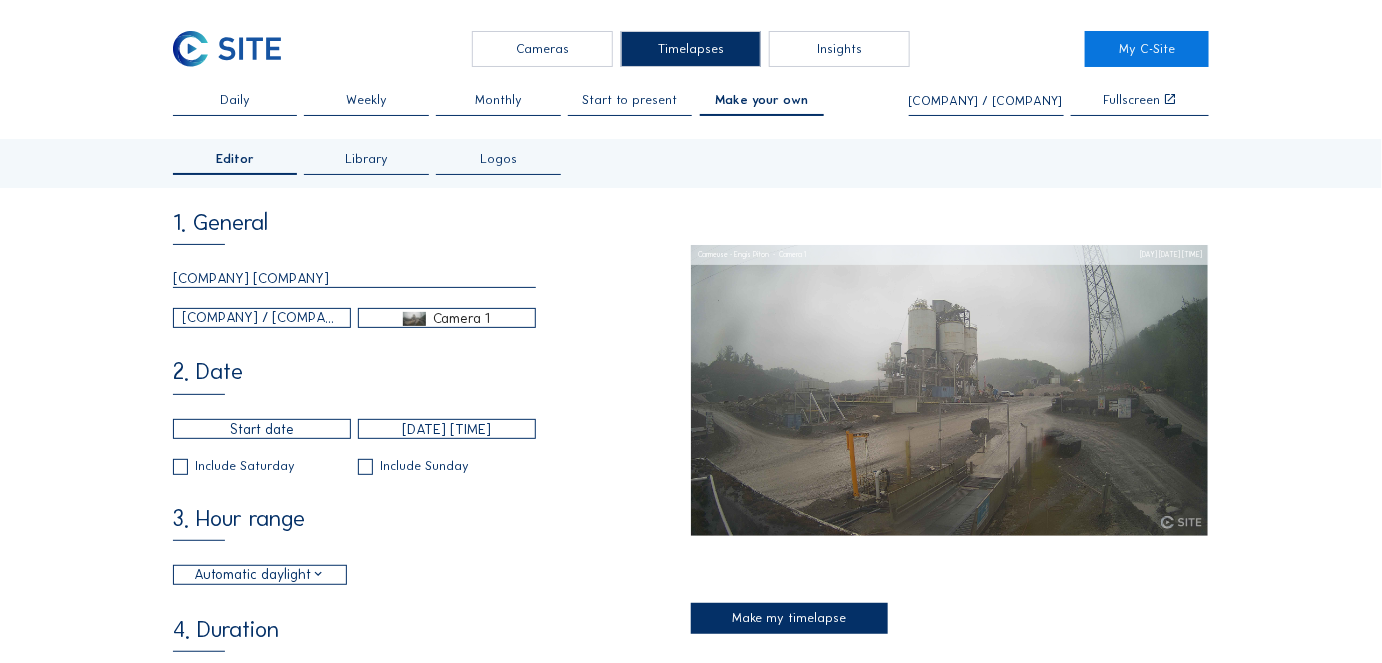click on "1. General Engis Piton Carmeuse / Carmeuse -  Engis Piton  Camera 1   2. Date 24/04/2025 09:10  Include Saturday   Include Sunday   3. Hour range Automatic daylight 06:00  From  18:00  To   4. Duration  Max duration is  10 minutes (600 seconds)  Duration in seconds  60  5. Optional  Fluid   Filters  None  Resolution  Full HD  Show time   Show project   Show camera   Show logo  Upload logo attach_file  Recommended size: 200x200 pixels." at bounding box center [432, 629] 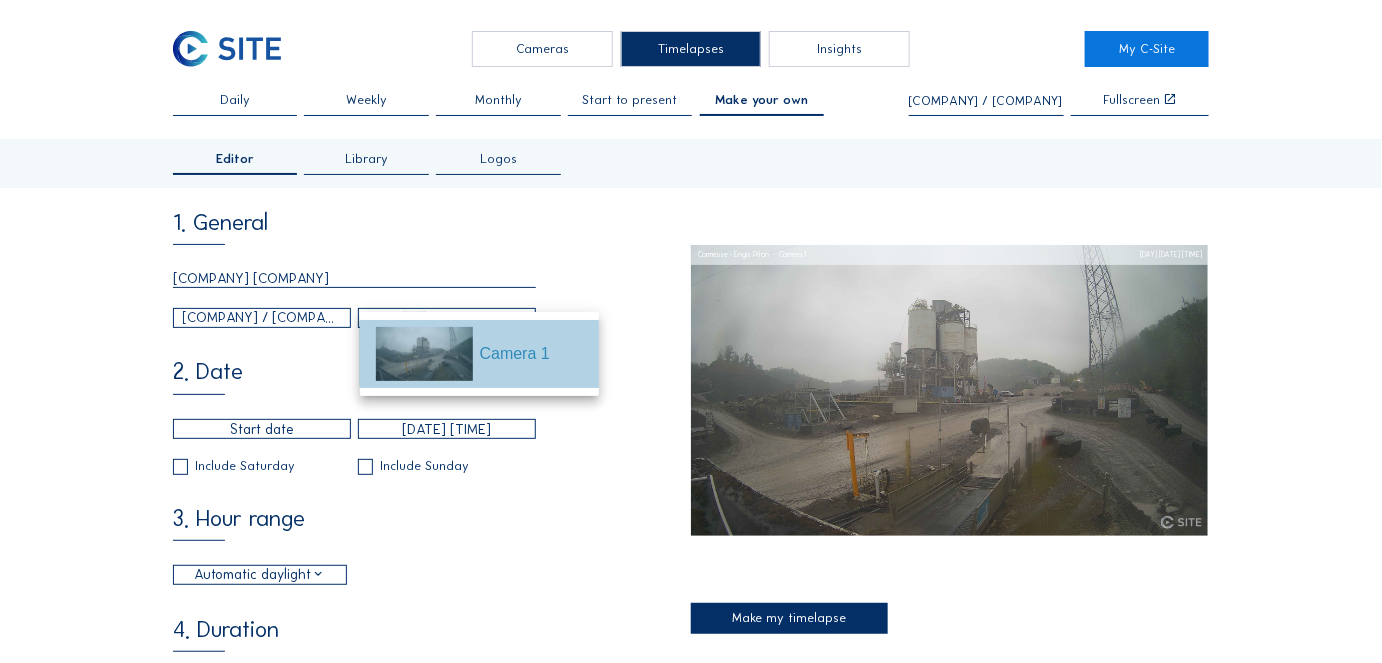 click at bounding box center [424, 354] 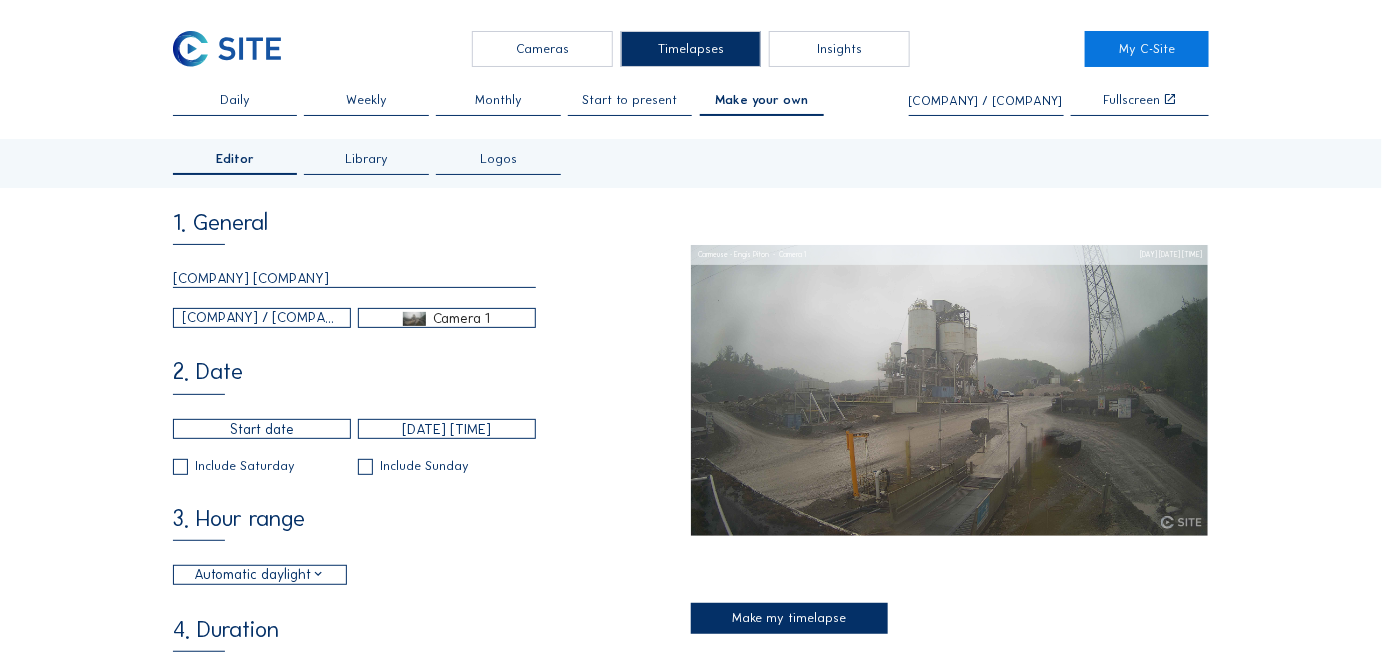 click on "Cameras   Timelapses   Insights  My C-Site Daily Weekly Monthly Start to present Make your own Carmeuse / Carmeuse -  Engis Piton Fullscreen Editor Library Logos  1. General Engis Piton Carmeuse / Carmeuse -  Engis Piton  Camera 1   2. Date 24/04/2025 09:10  Include Saturday   Include Sunday   3. Hour range Automatic daylight 06:00  From  18:00  To   4. Duration  Max duration is  10 minutes (600 seconds)  Duration in seconds  60  5. Optional  Fluid   Filters  None  Resolution  Full HD  Show time   Show project   Show camera   Show logo  Upload logo attach_file  Recommended size: 200x200 pixels.  Carmeuse -  Engis Piton Camera 1  Thu 24 Apr 2025 09:10   Make my timelapse   Subscribe to our newsletter   Register   Office   Sluis 2B/0001  9810 Eke, Belgium  BE 0822.654.525   Contact us  support@c-site.eu sales@c-site.eu  +32 (0)9 279 12 60   Follow us   Stay up to date via  Linkedin Instagram Copyright © C-SITE 2023  General terms and conditions   Privacy Policy   Cookie Policy  Questions about our platform?" at bounding box center (691, 835) 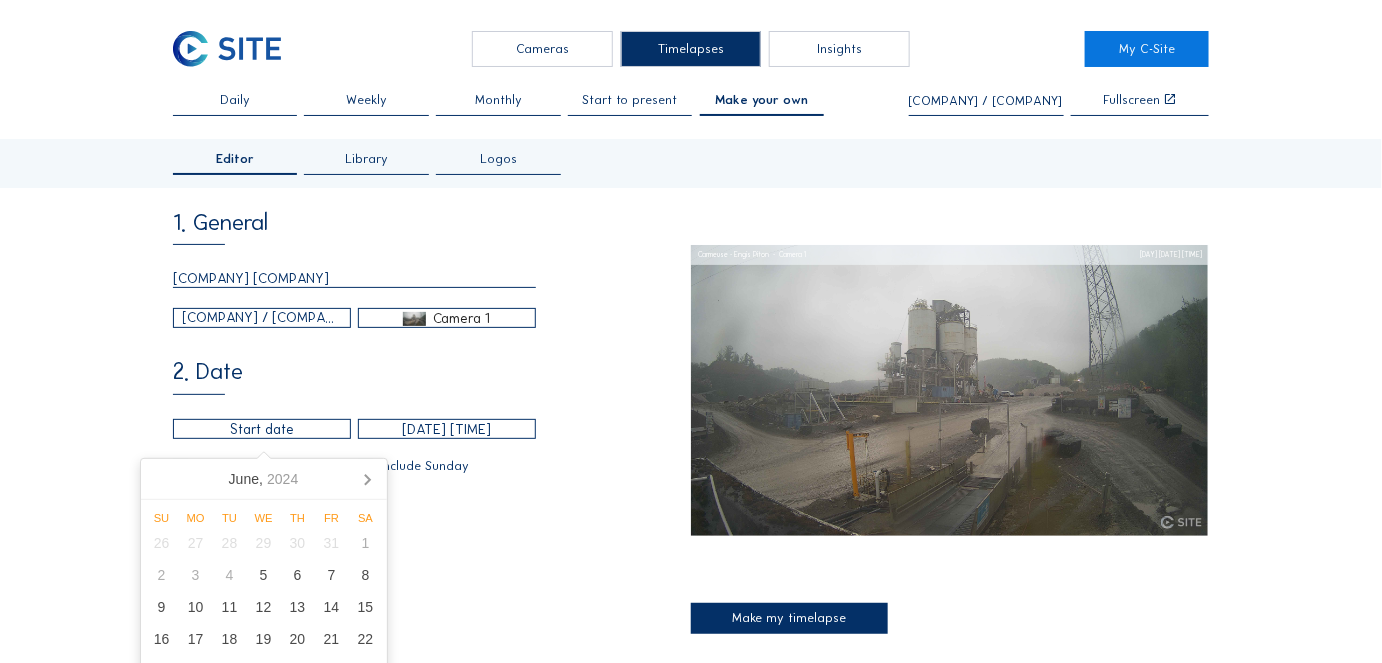 click on "[COMPANY] / [COMPANY] - [CITY] [PRODUCT]" at bounding box center (262, 318) 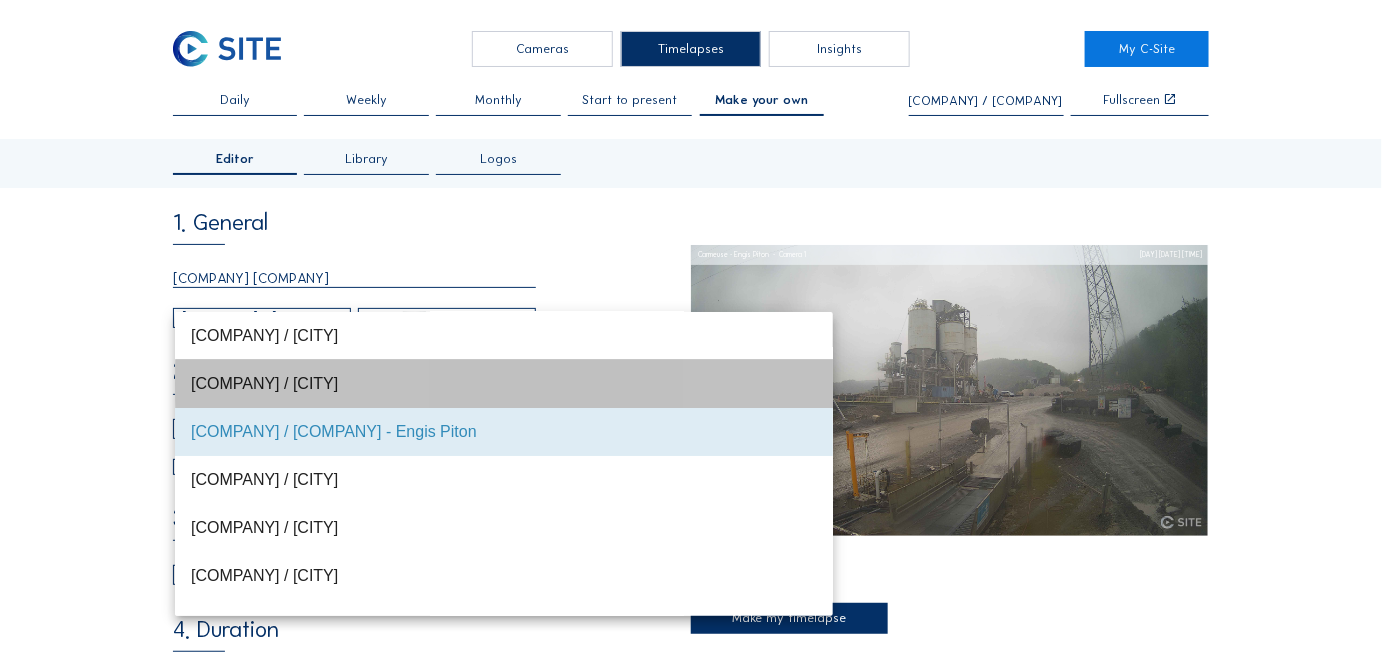 click on "[COMPANY] / [LOCATION] [LOCATION]" at bounding box center [504, 383] 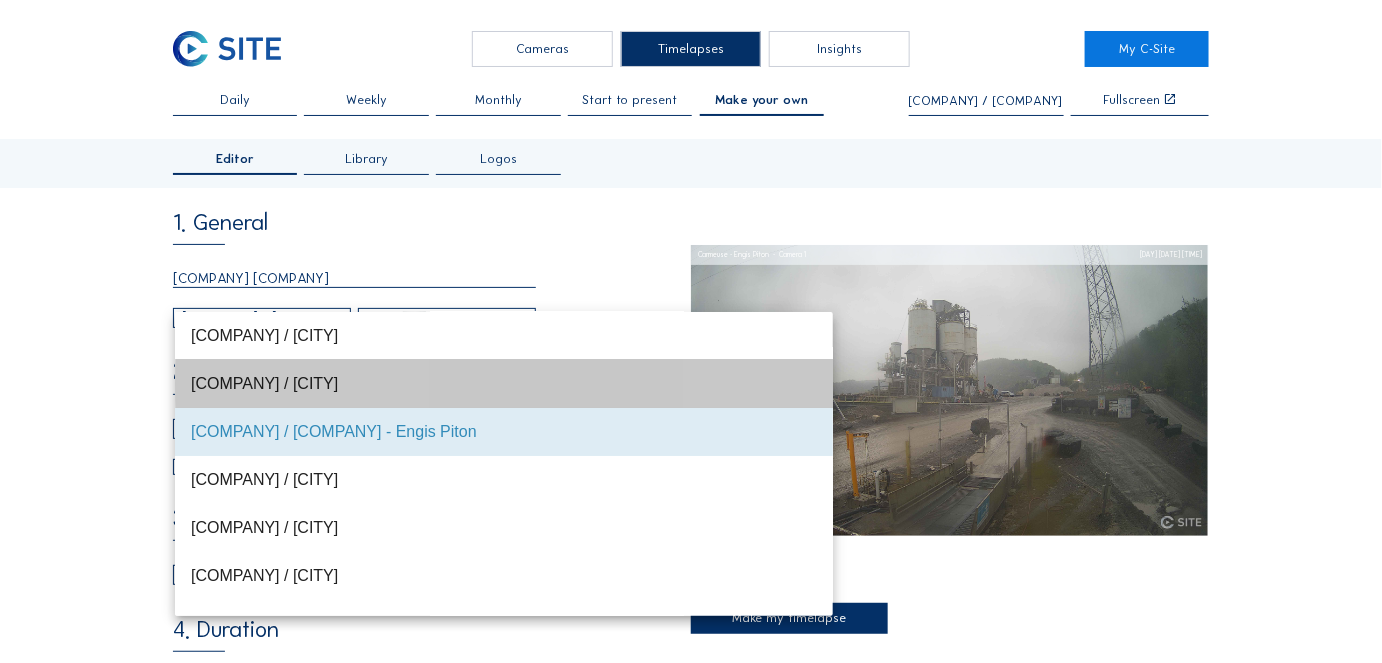 type 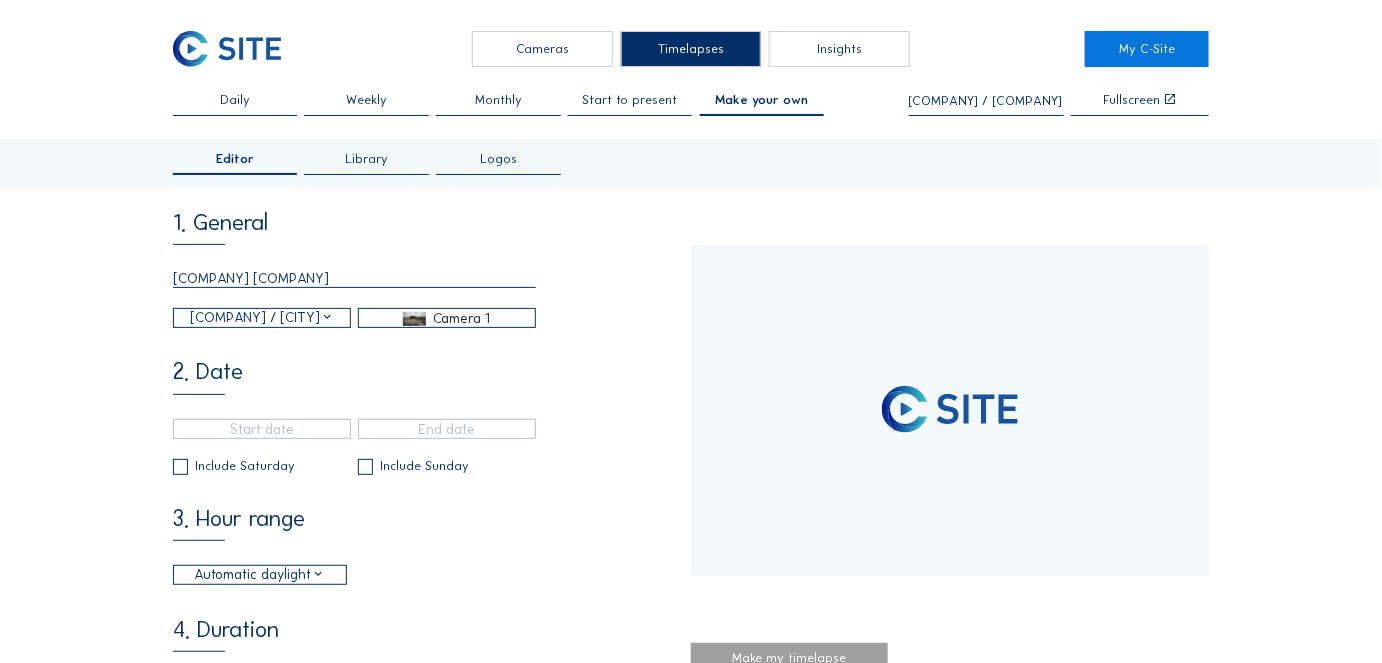 type on "05/06/2024 15:20" 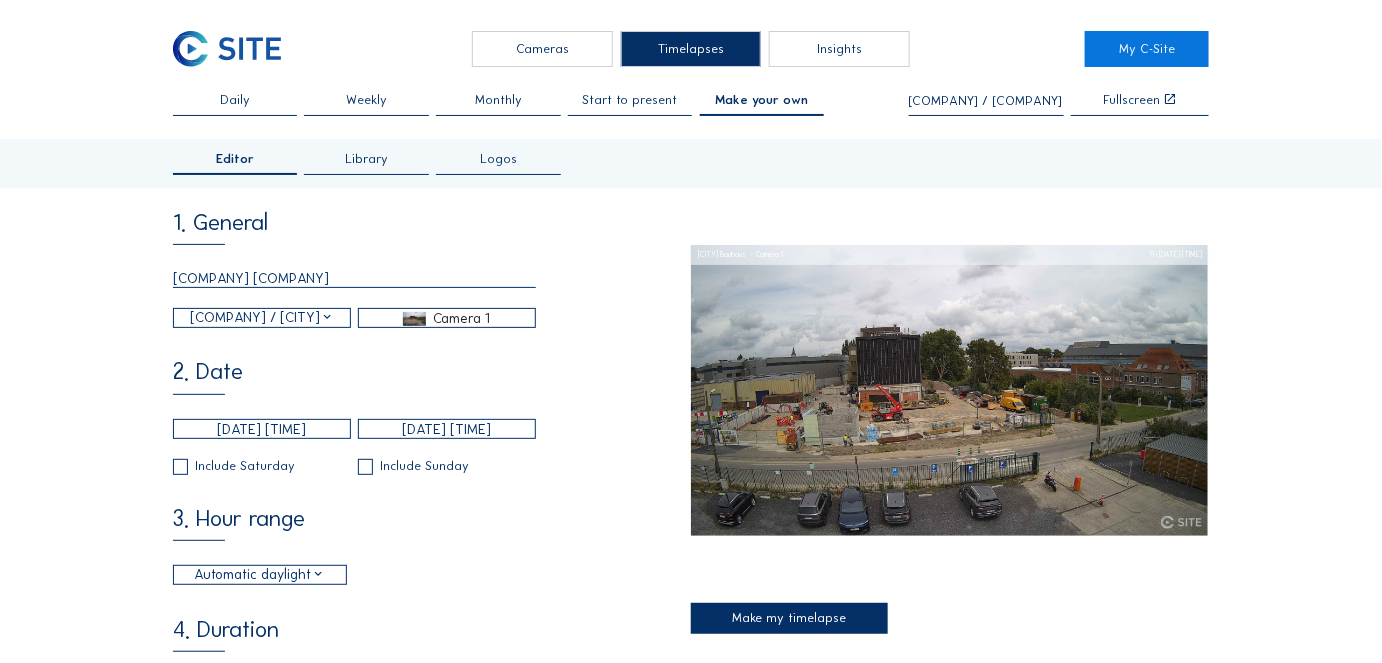 click on "[COMPANY] / [LOCATION] [LOCATION]" at bounding box center (262, 318) 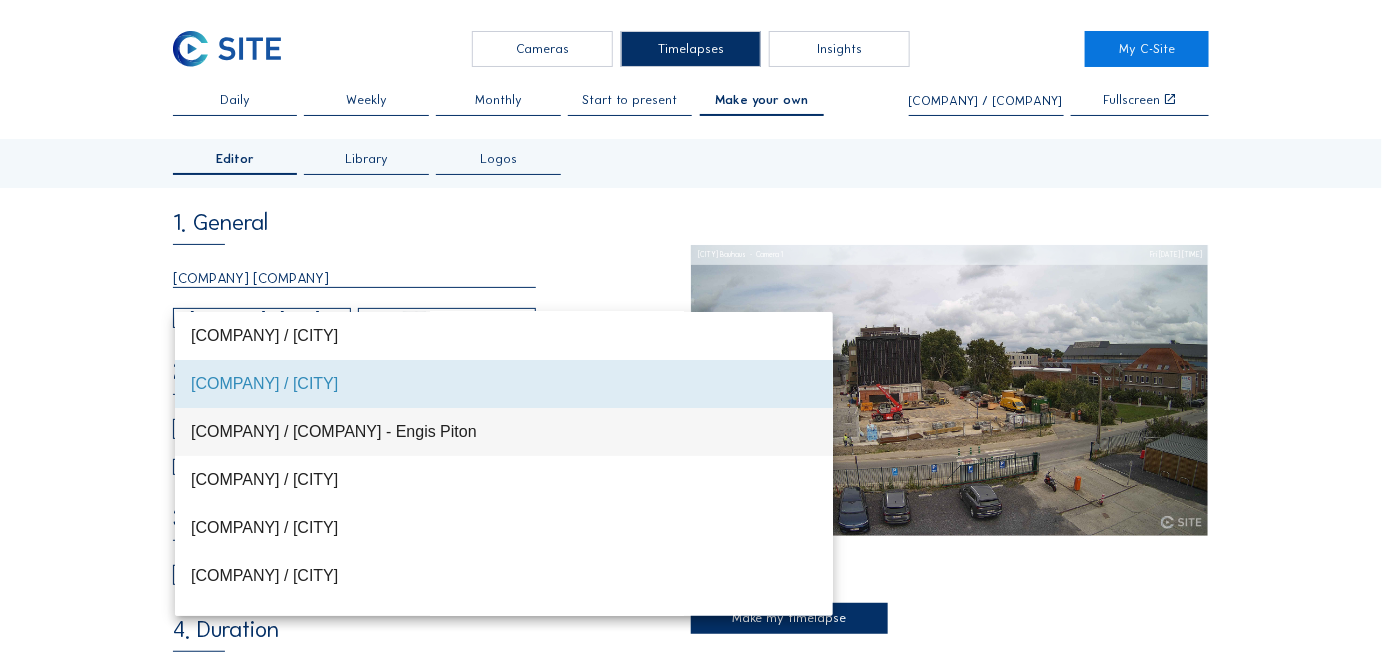 click on "[COMPANY] / [COMPANY] - [CITY] [PRODUCT]" at bounding box center (504, 431) 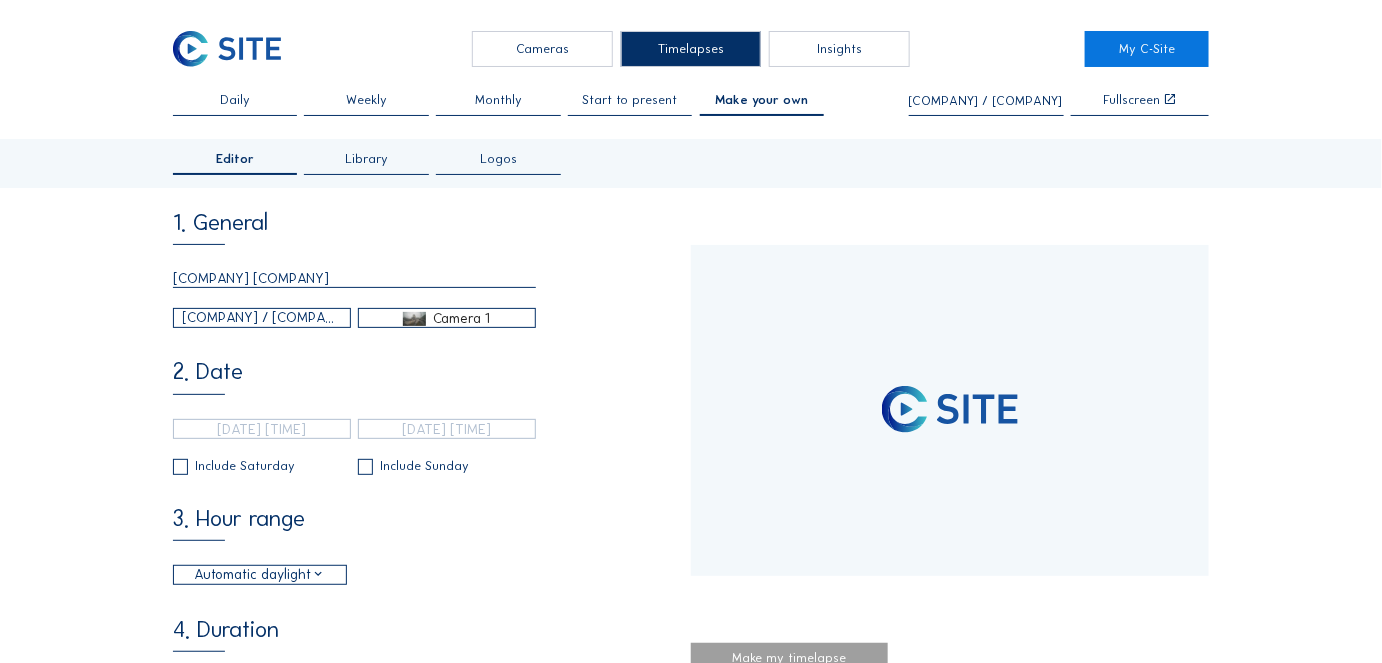 type 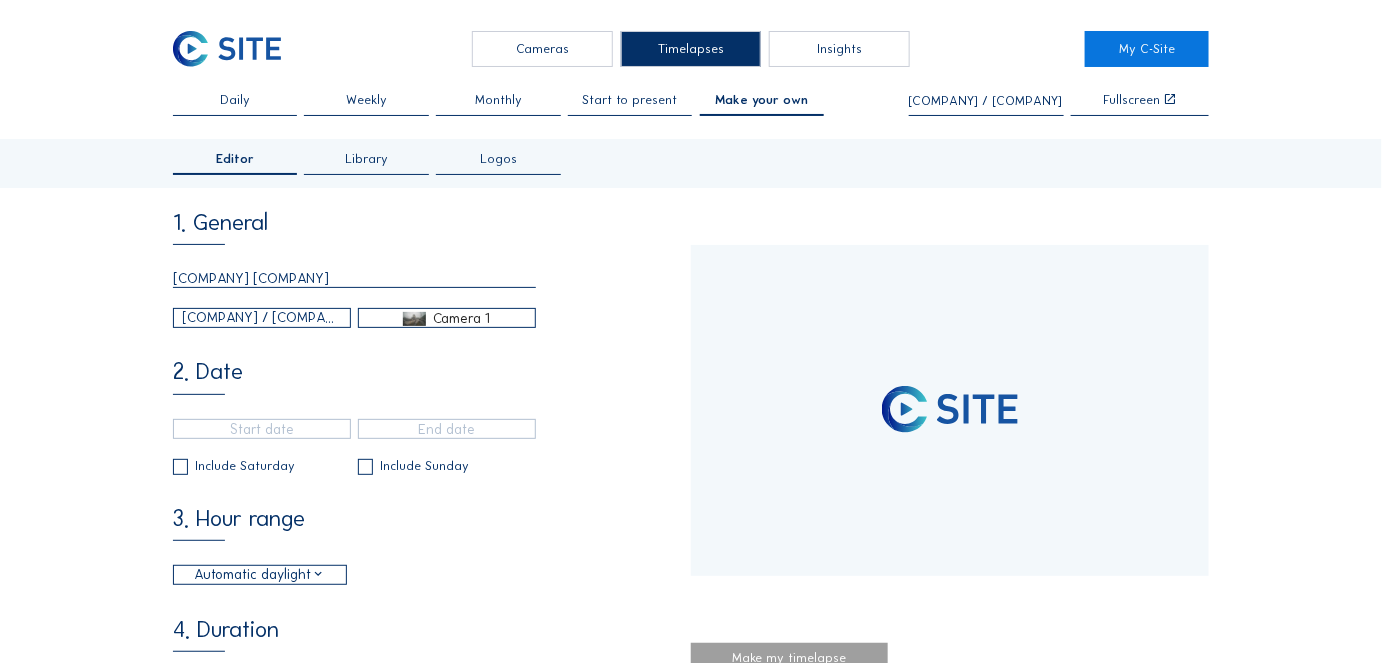 type on "[DATE] [TIME]" 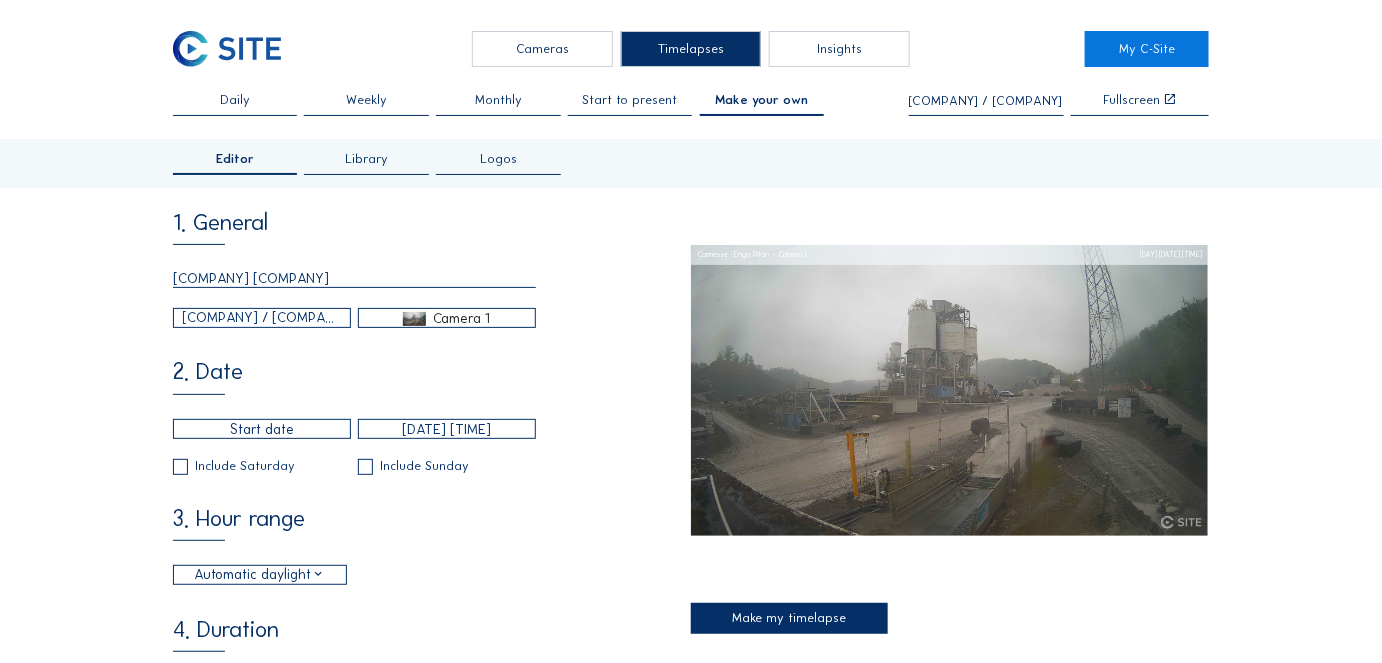 click on "24/04/2025 09:10  Include Saturday   Include Sunday" at bounding box center [354, 446] 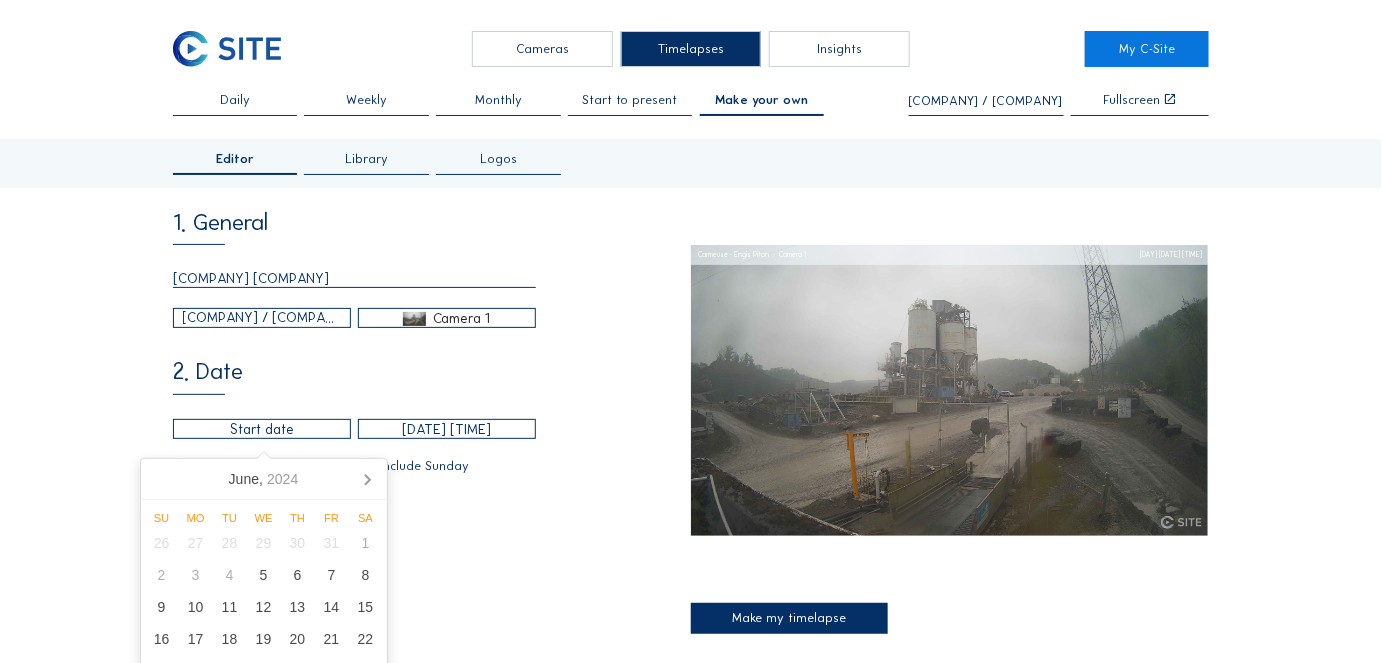 click at bounding box center (262, 429) 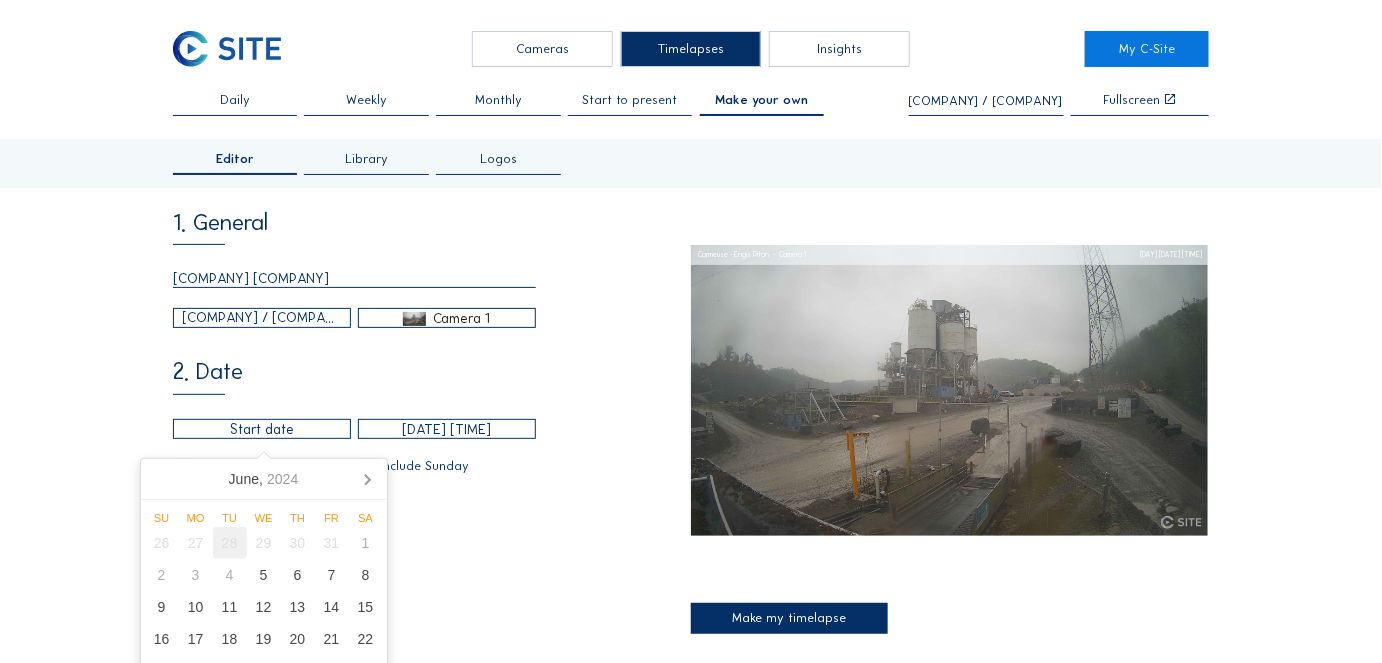 scroll, scrollTop: 90, scrollLeft: 0, axis: vertical 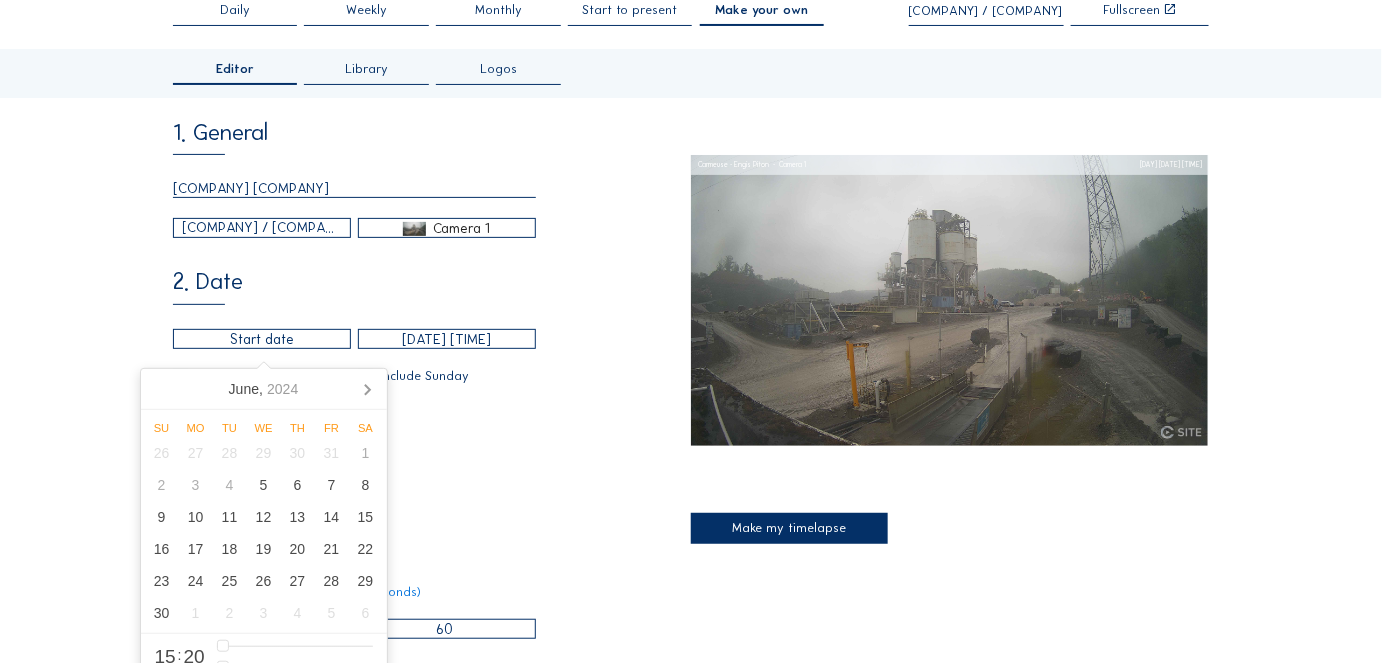 click at bounding box center [262, 339] 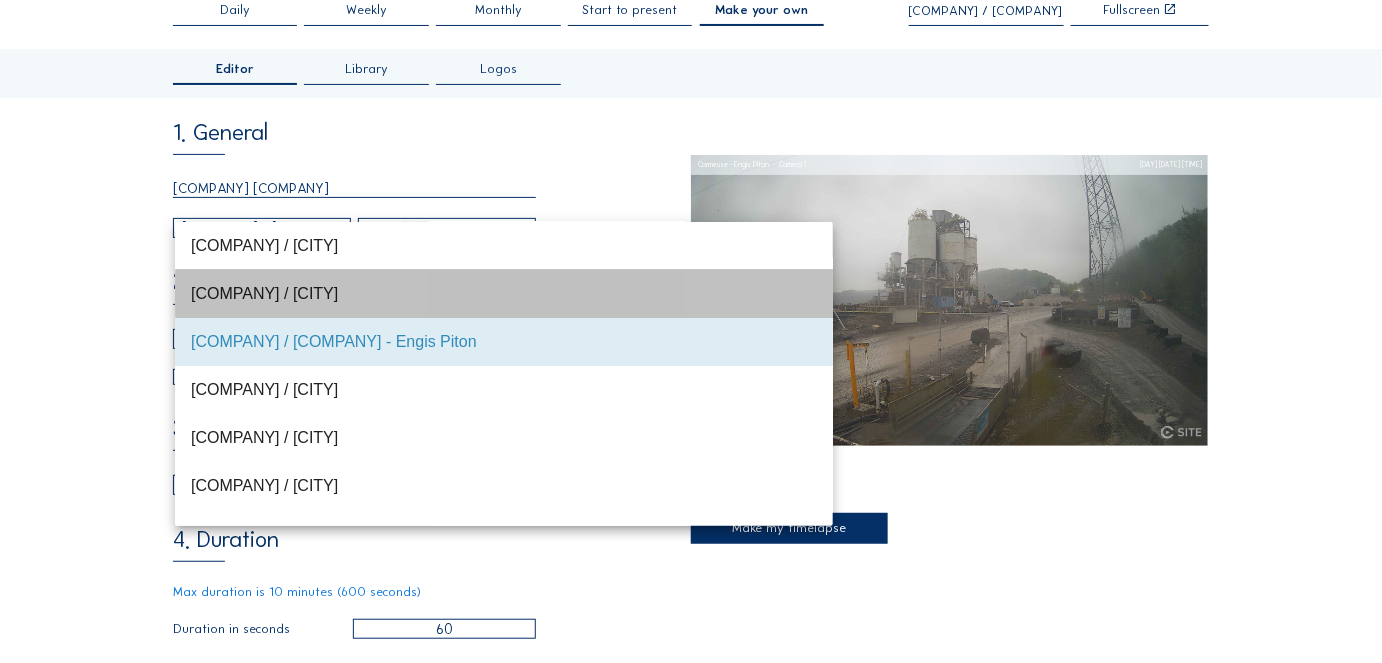 click on "[COMPANY] / [LOCATION] [LOCATION]" at bounding box center [504, 293] 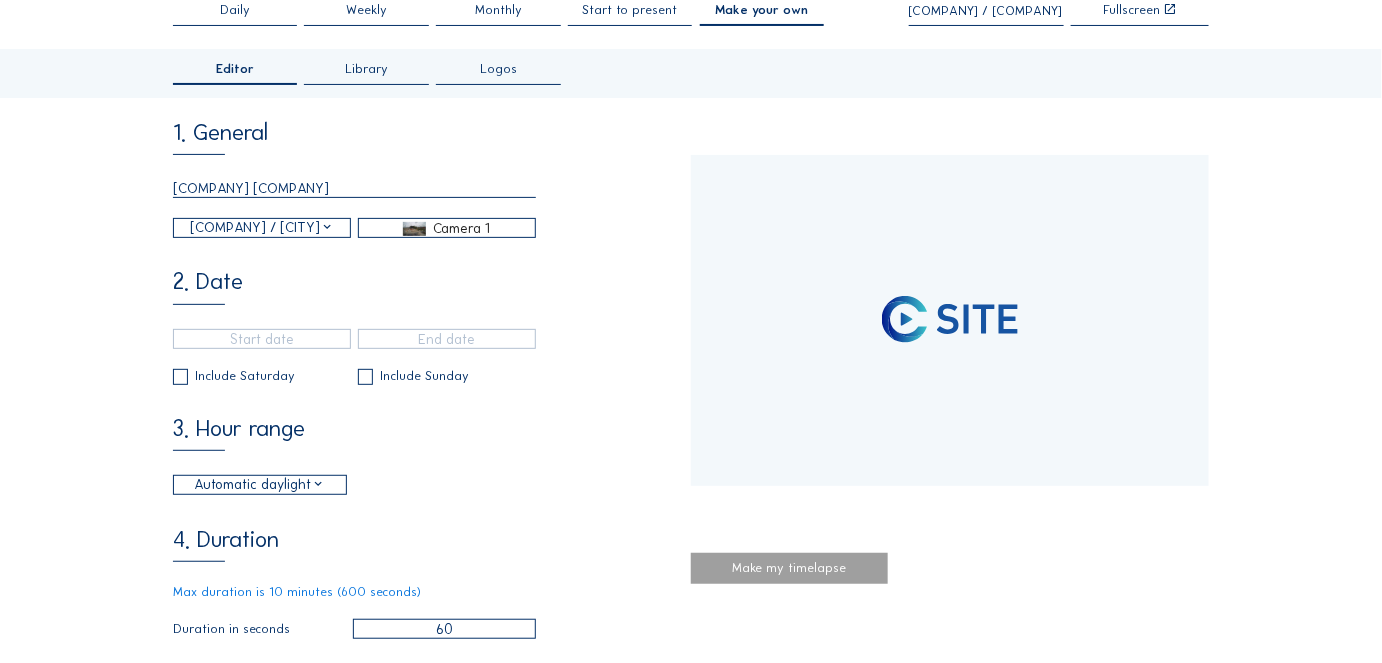 type on "05/06/2024 15:20" 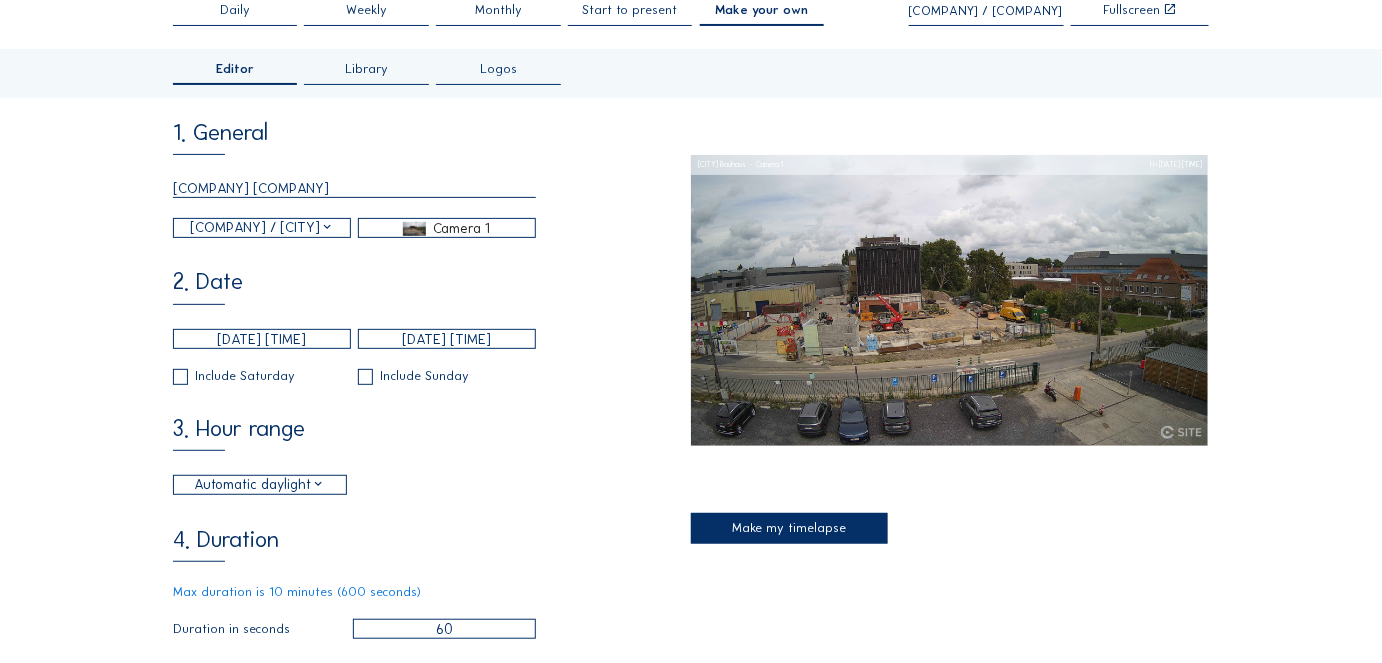 click on "[COMPANY] / [LOCATION] [LOCATION]" at bounding box center (262, 228) 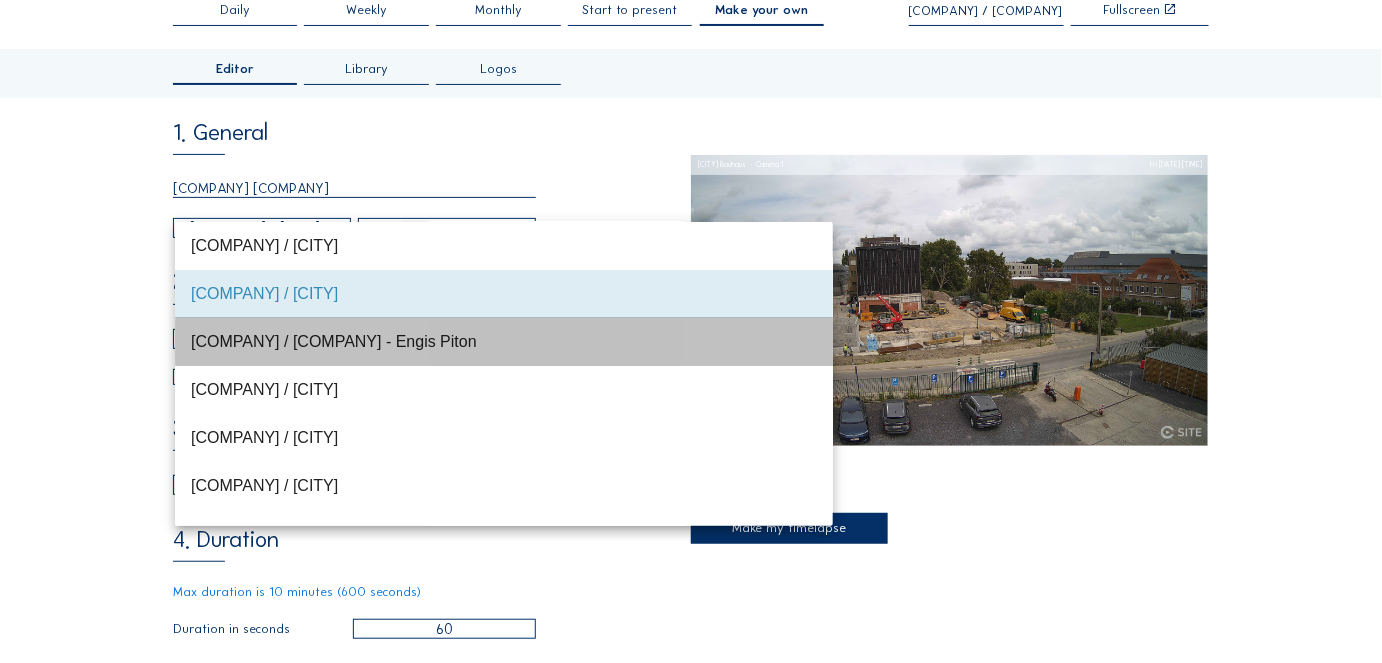click on "[COMPANY] / [COMPANY] - [CITY] [PRODUCT]" at bounding box center [504, 341] 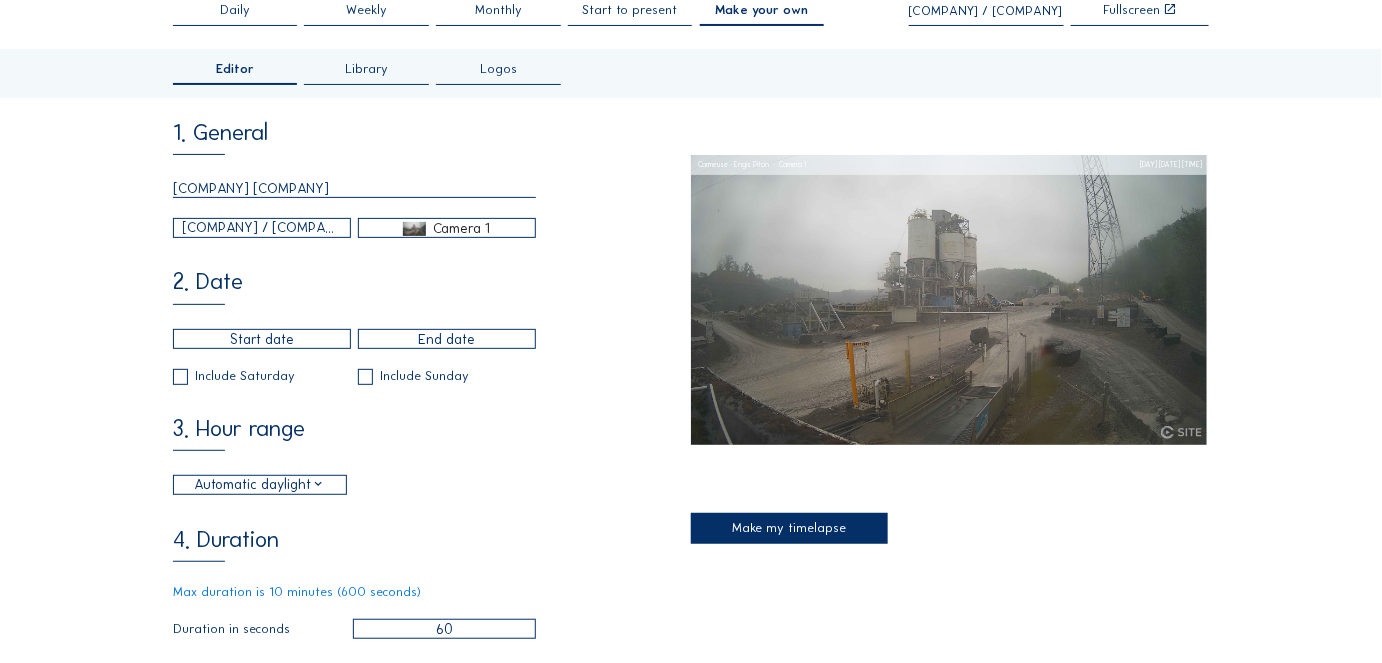 type on "[DATE] [TIME]" 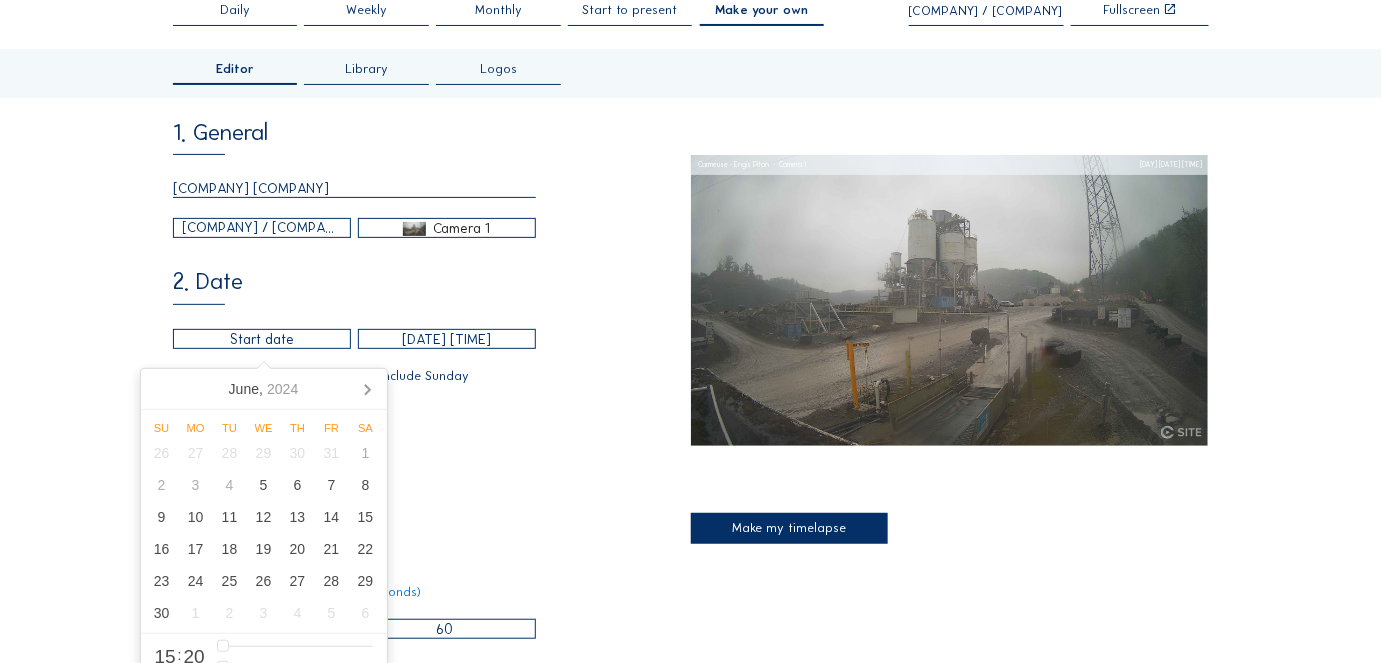 click at bounding box center (262, 339) 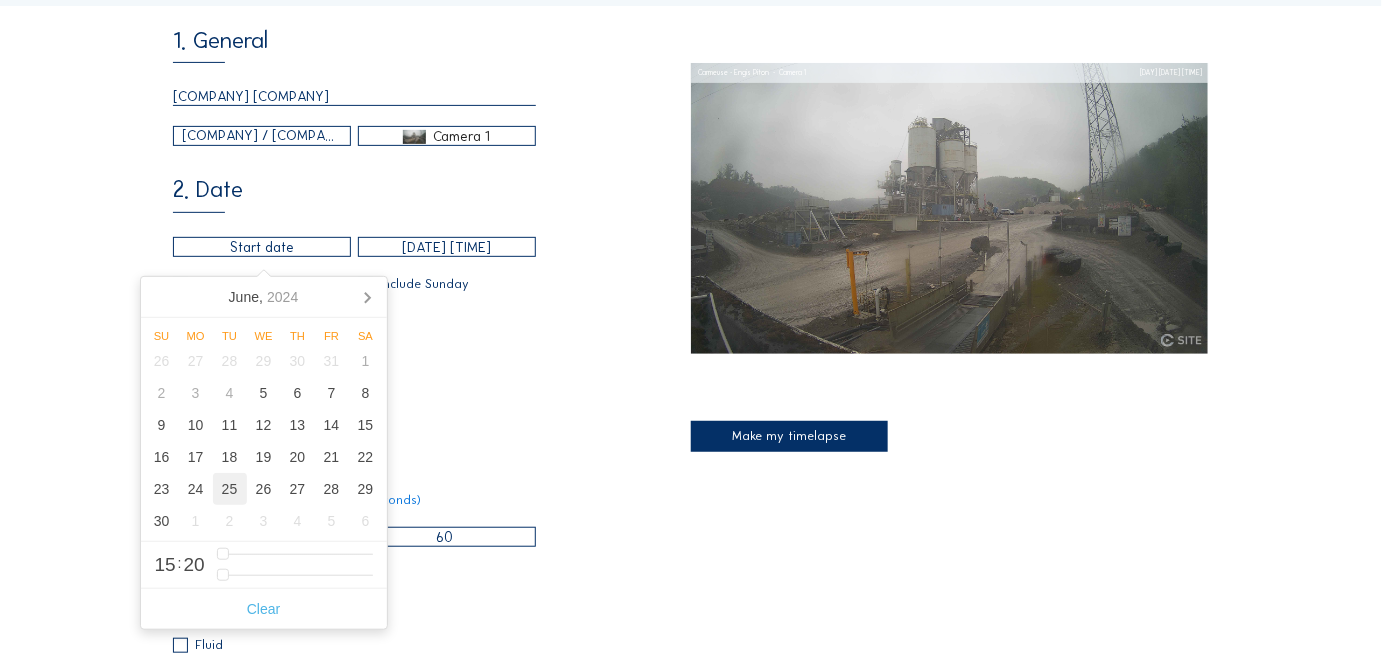 scroll, scrollTop: 181, scrollLeft: 0, axis: vertical 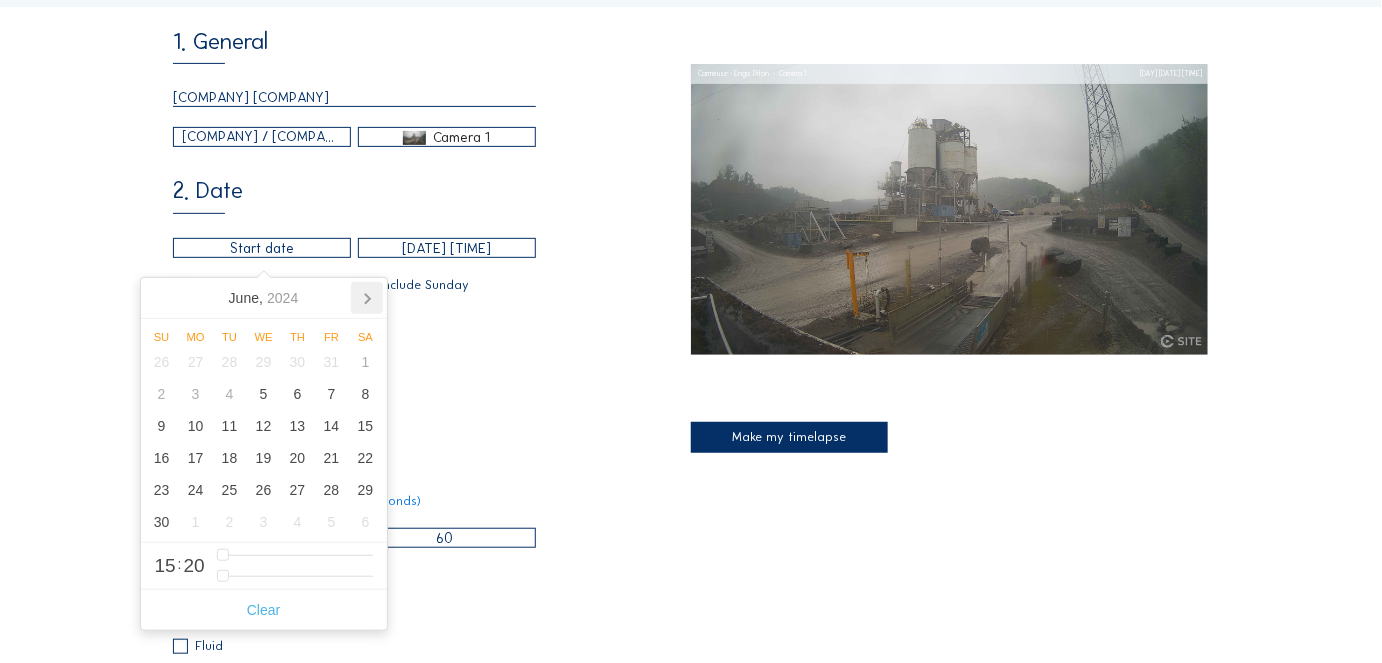 click 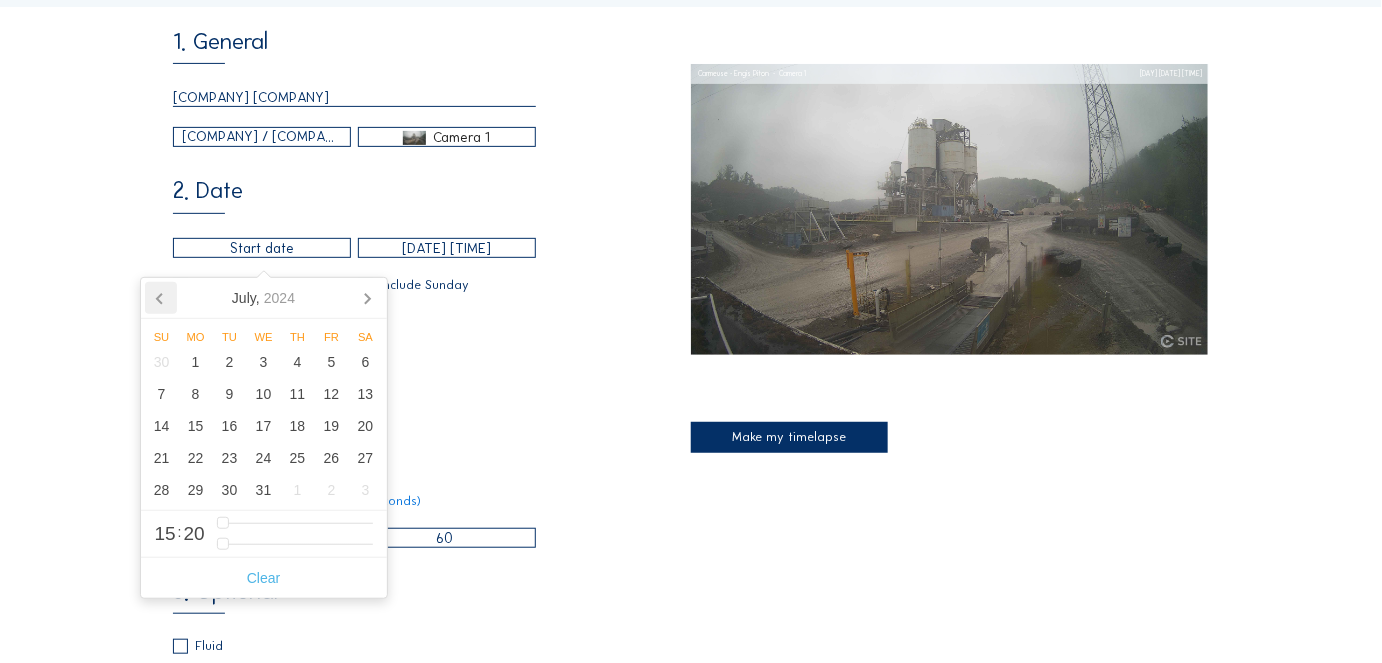 click 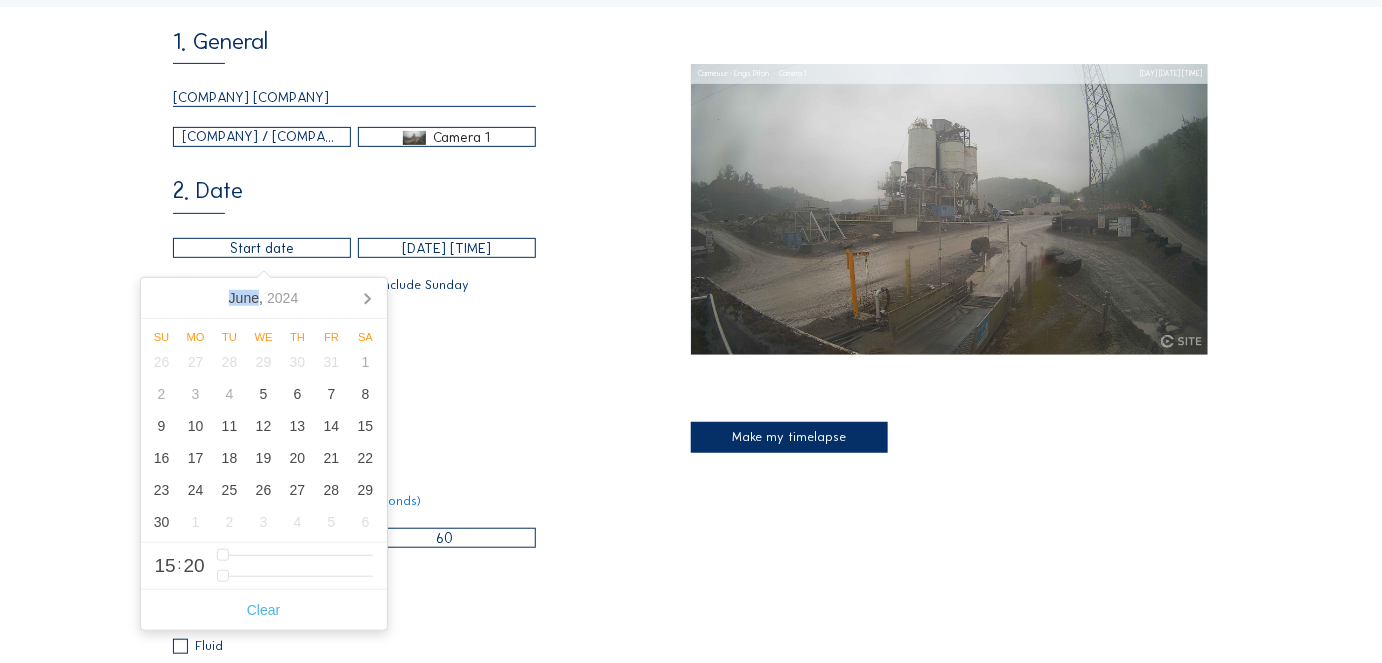 click on "June,  2024" at bounding box center [264, 298] 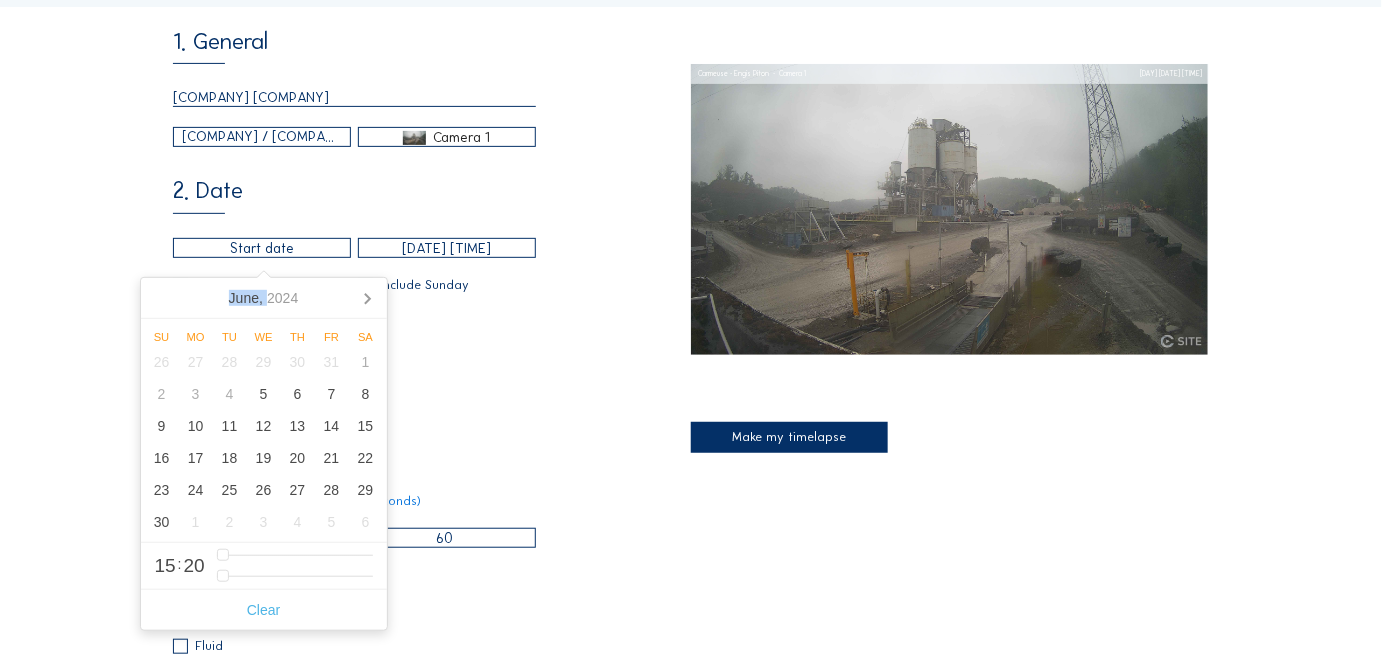 click on "June,  2024" at bounding box center [264, 298] 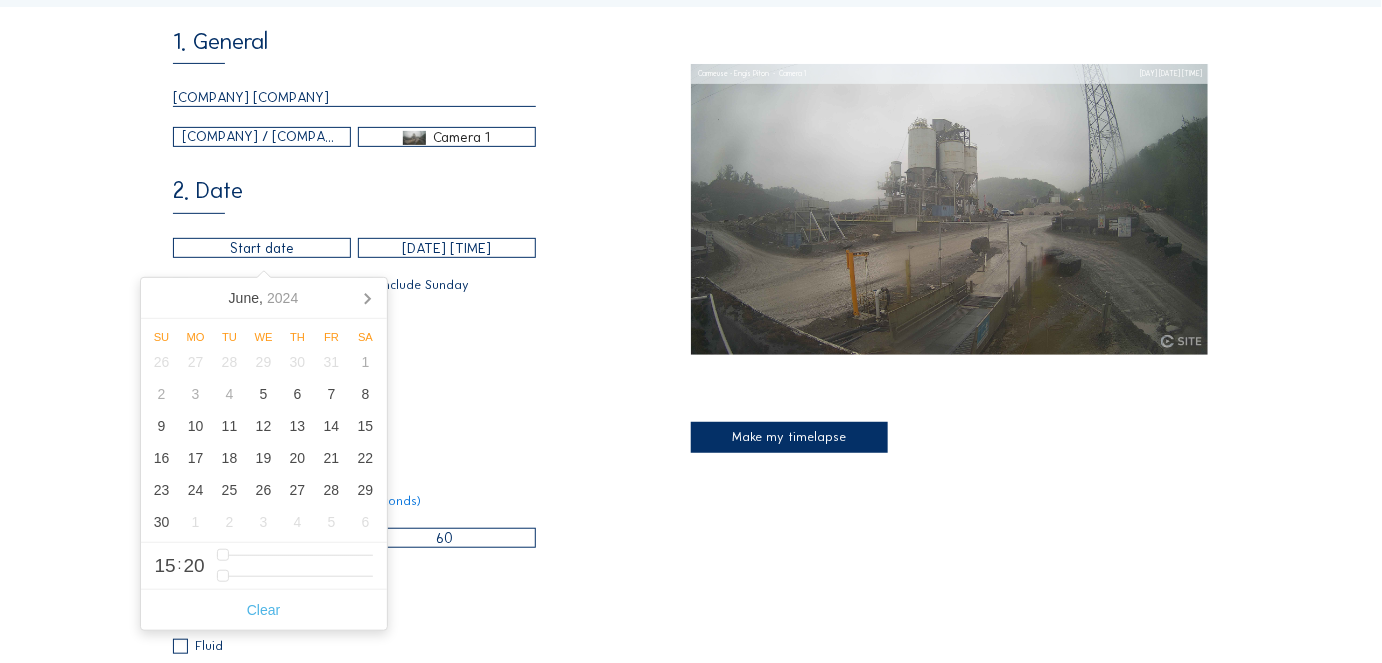 click on "[COMPANY] / [COMPANY] - [CITY] [PRODUCT]" at bounding box center (262, 137) 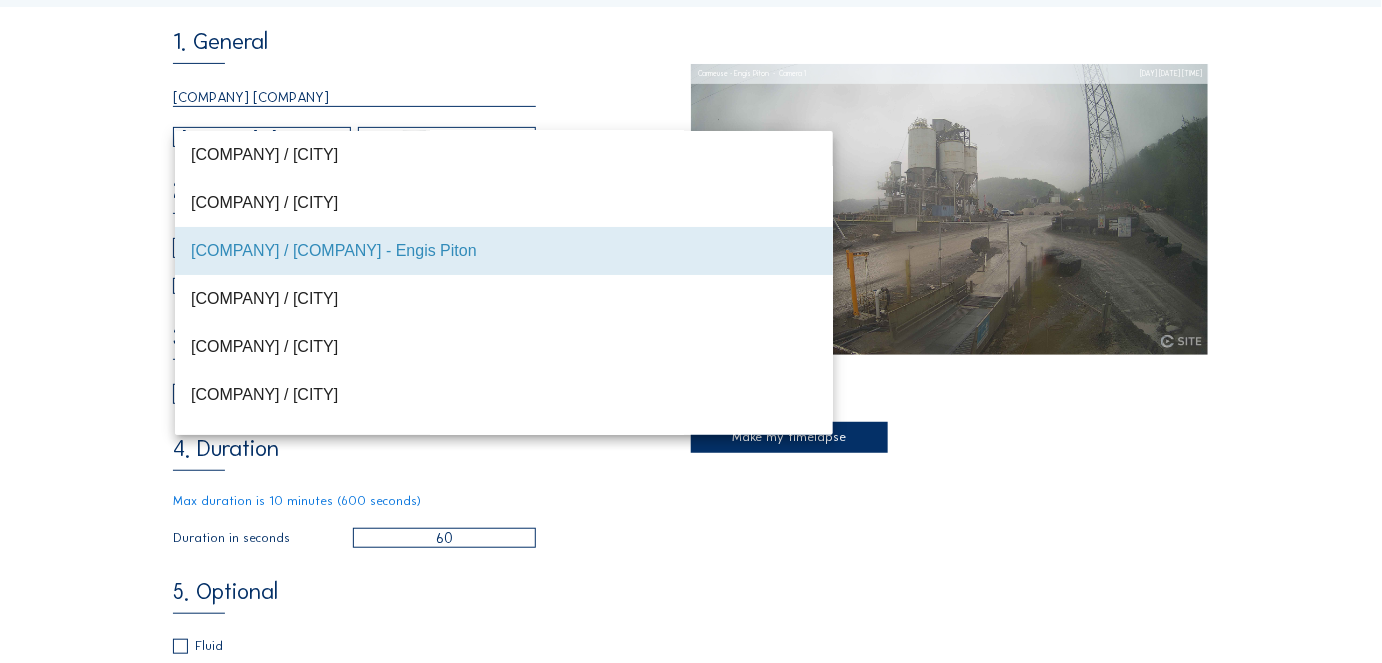 scroll, scrollTop: 0, scrollLeft: 0, axis: both 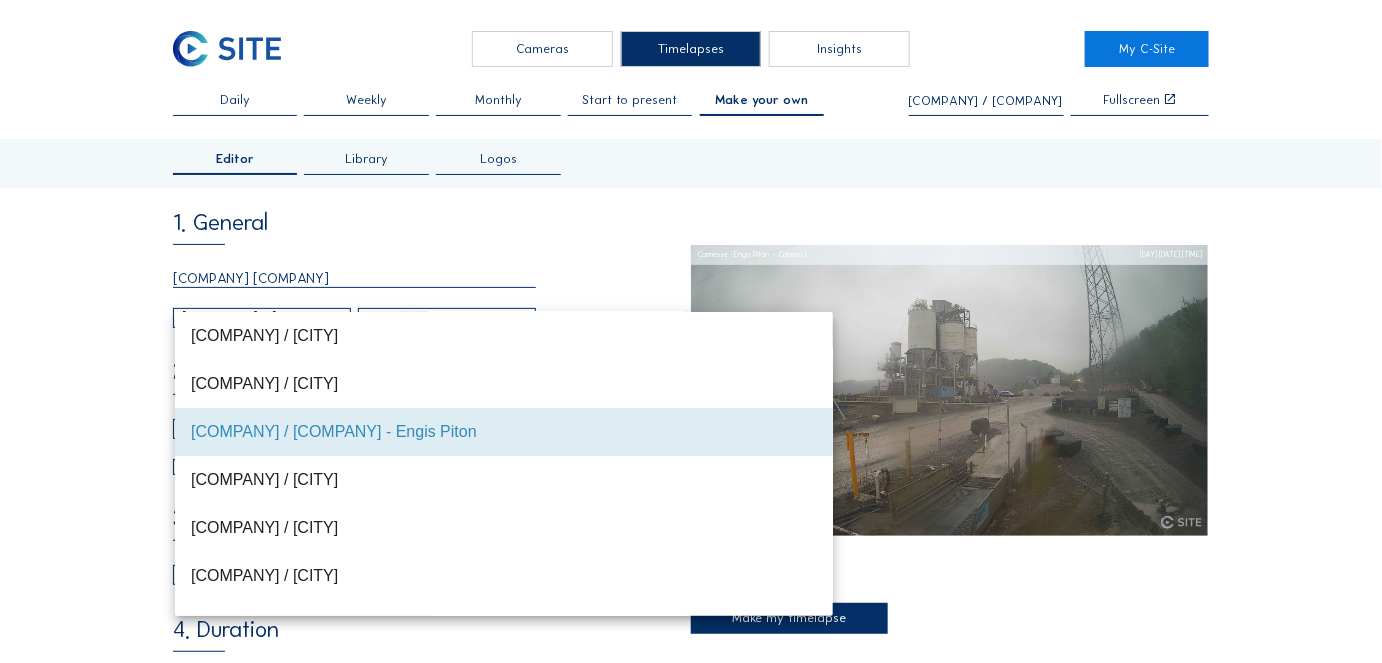 click on "Library" at bounding box center (366, 164) 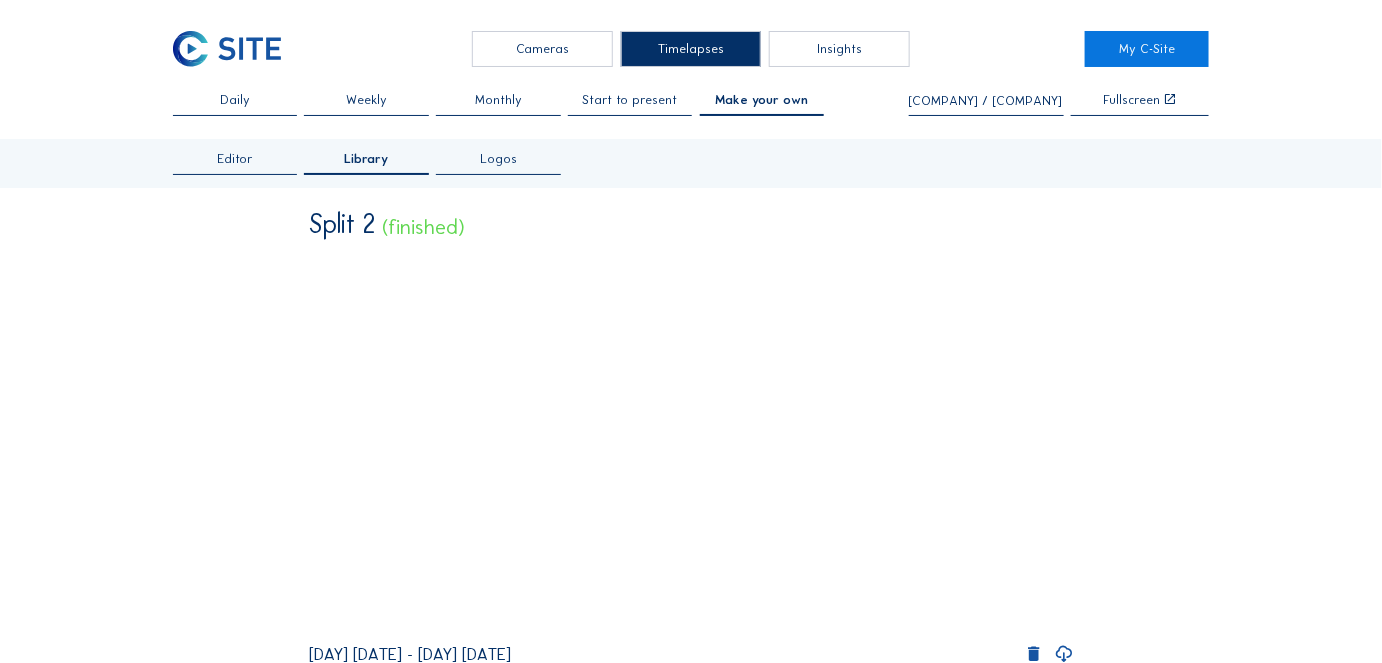 click on "Editor" at bounding box center (235, 159) 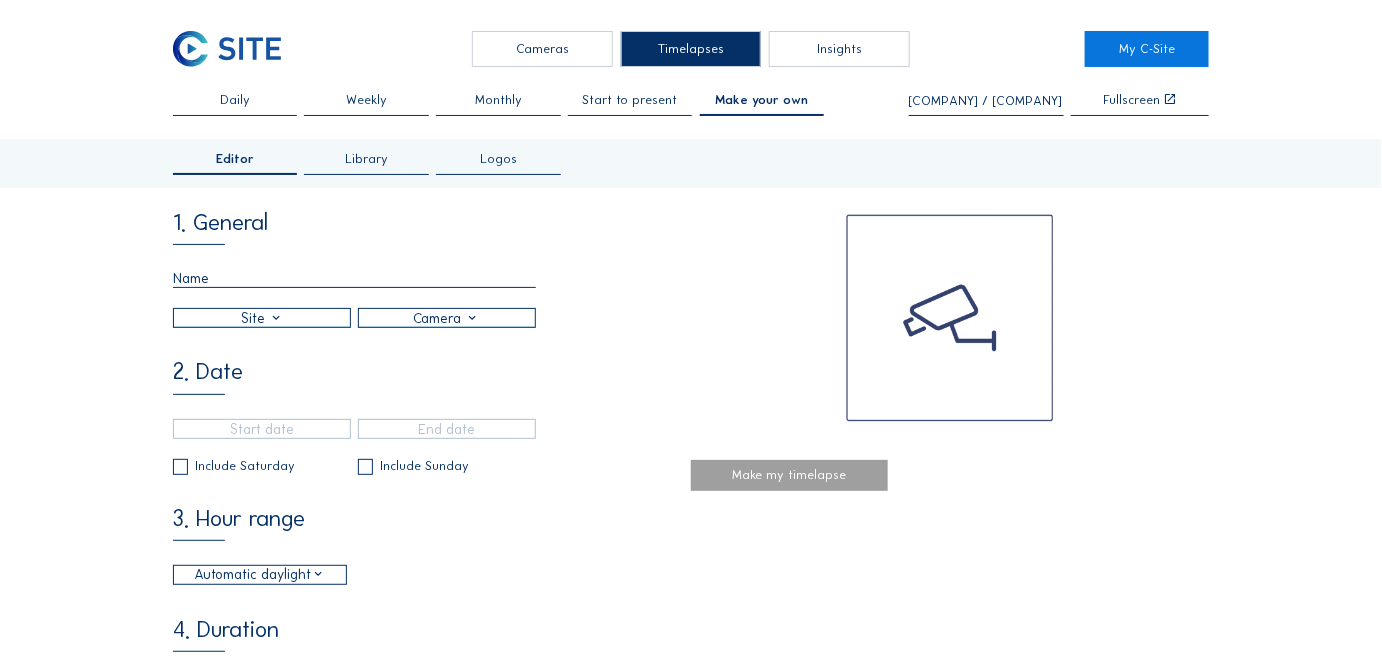 click at bounding box center (354, 278) 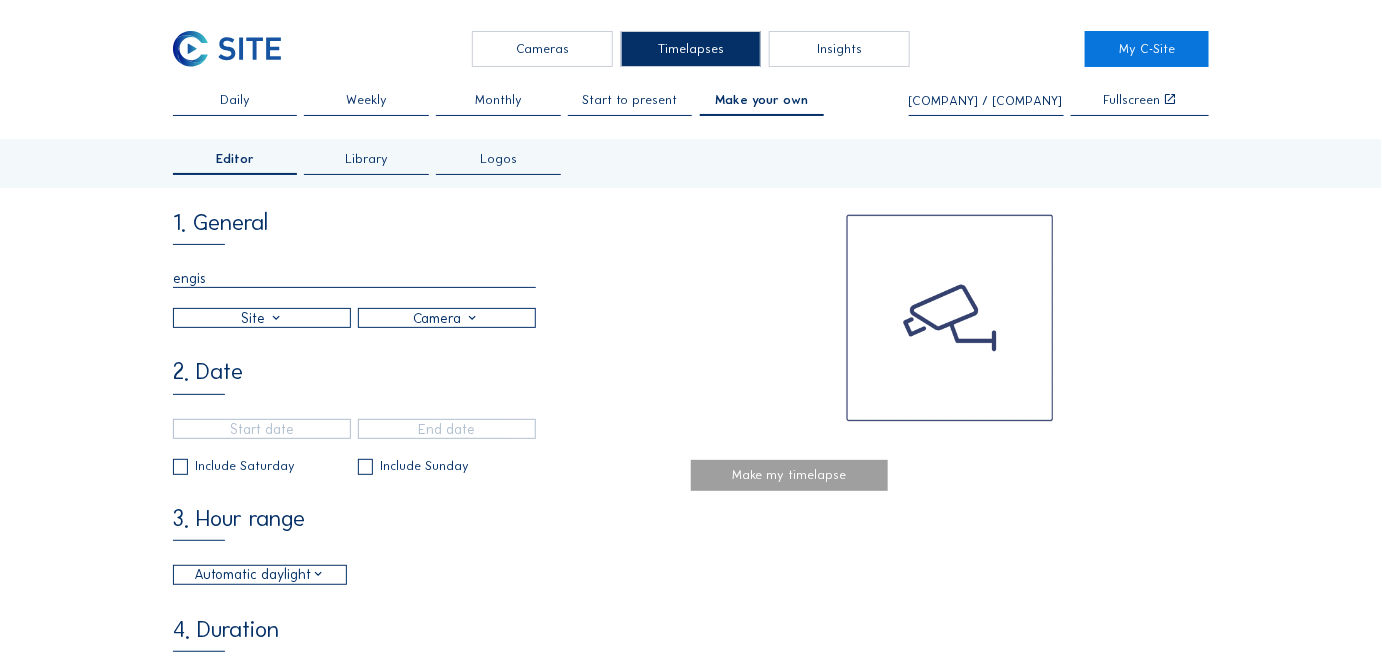 type on "Engis Piton" 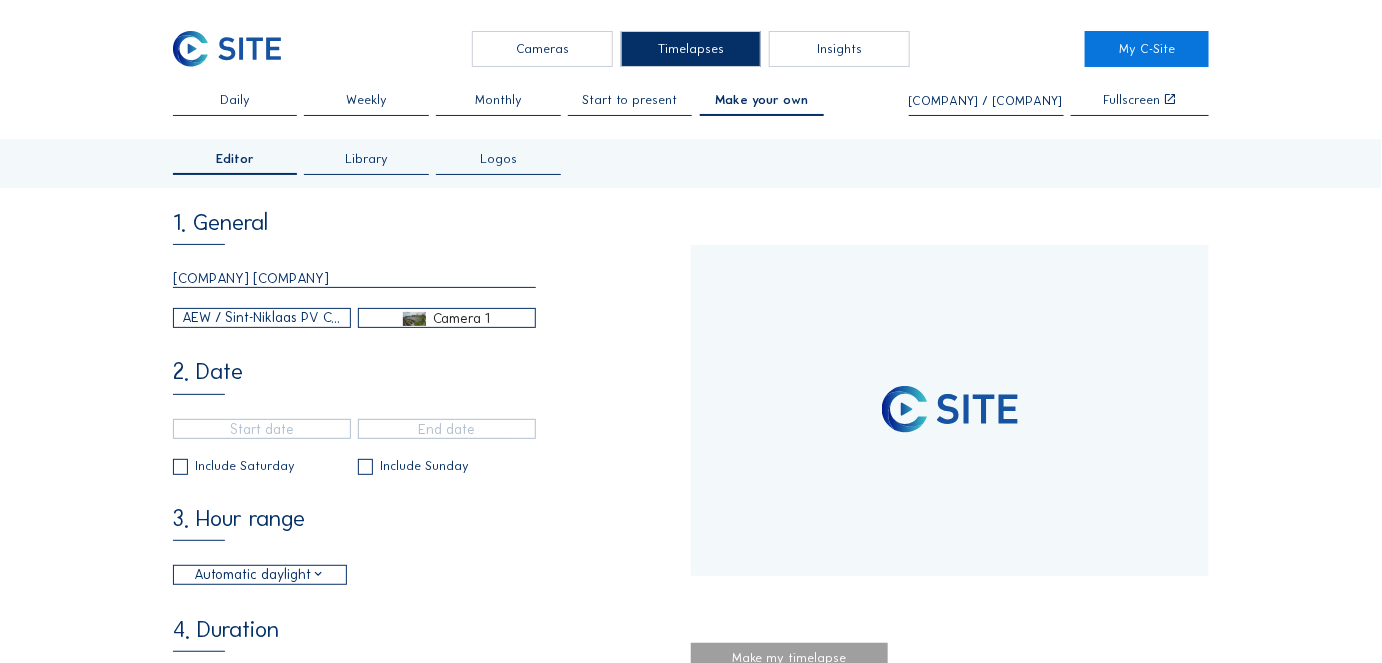 type on "[DATE] [TIME]" 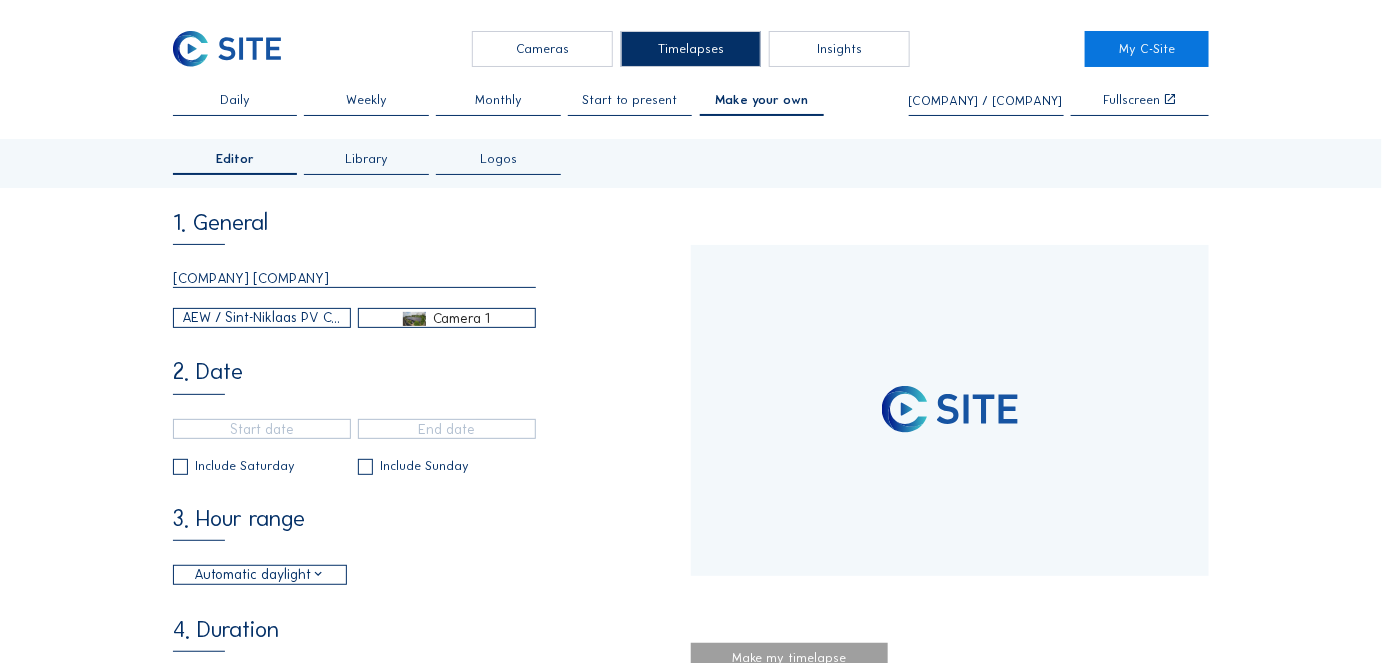 type on "[DATE] [TIME]" 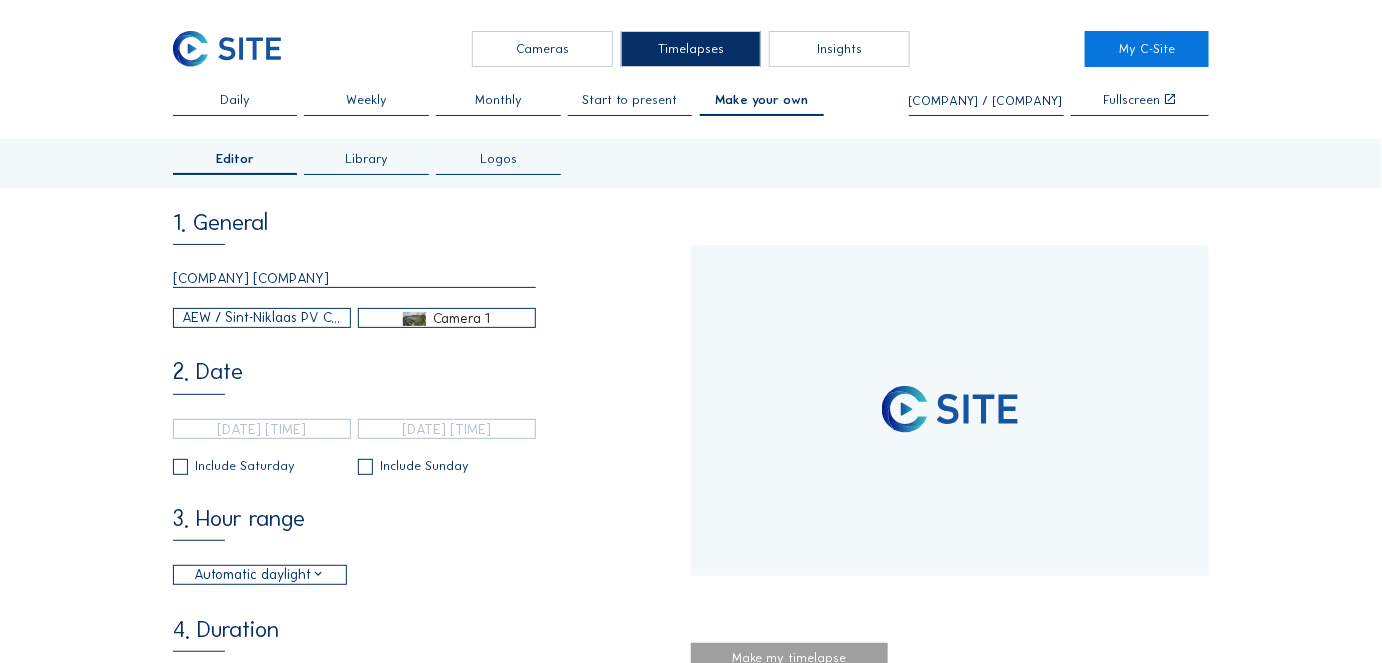 click on "AEW / Sint-Niklaas PV Carport" at bounding box center [262, 318] 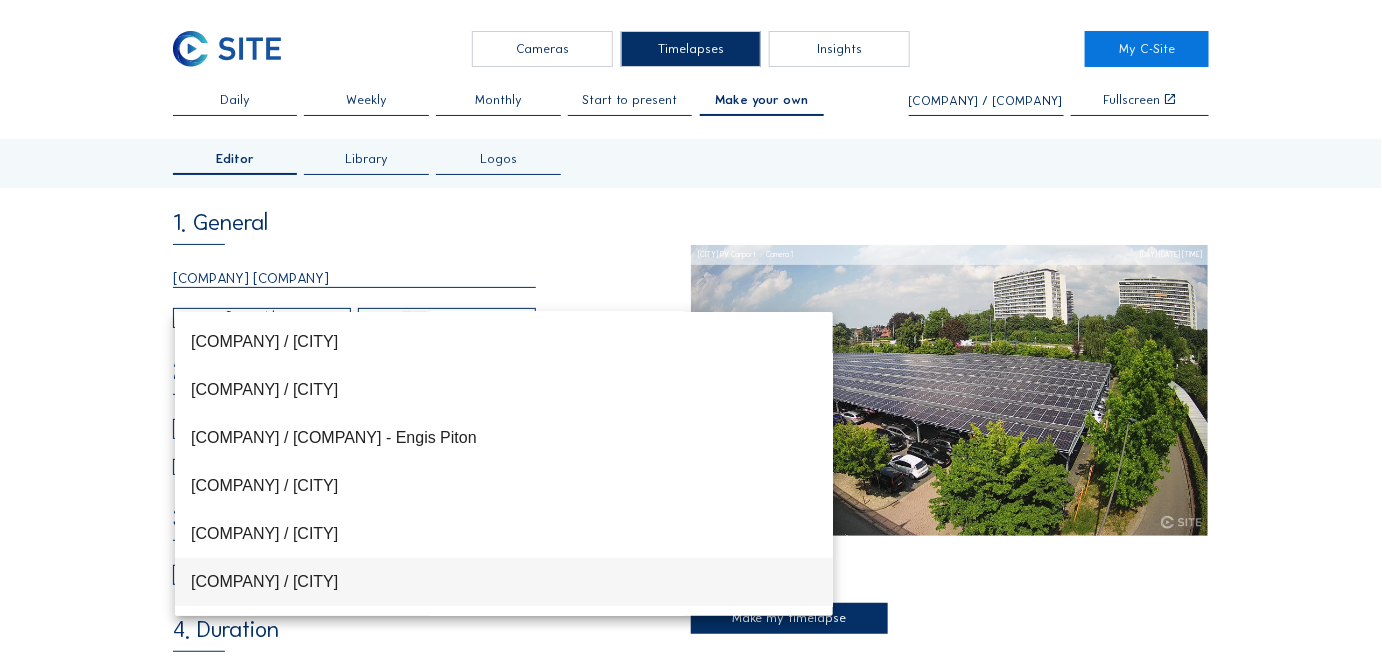 scroll, scrollTop: 5017, scrollLeft: 0, axis: vertical 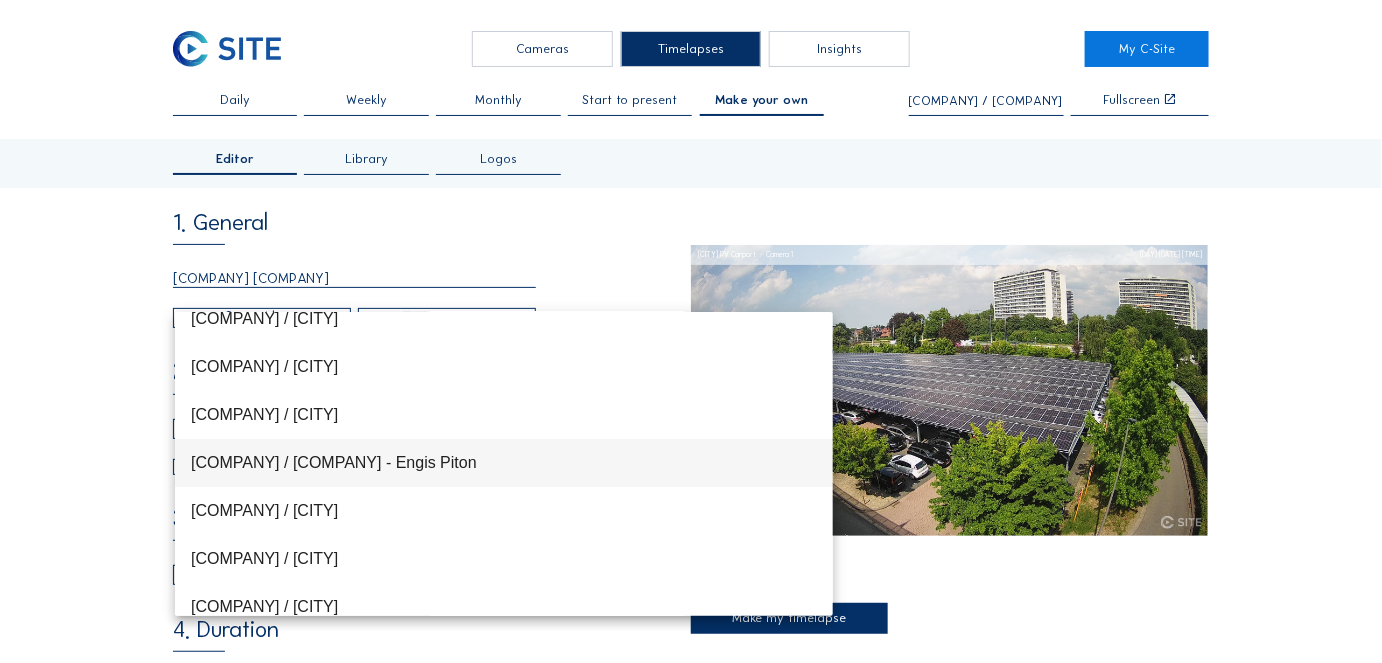 click on "[COMPANY] / [COMPANY] - [CITY] [PRODUCT]" at bounding box center (504, 462) 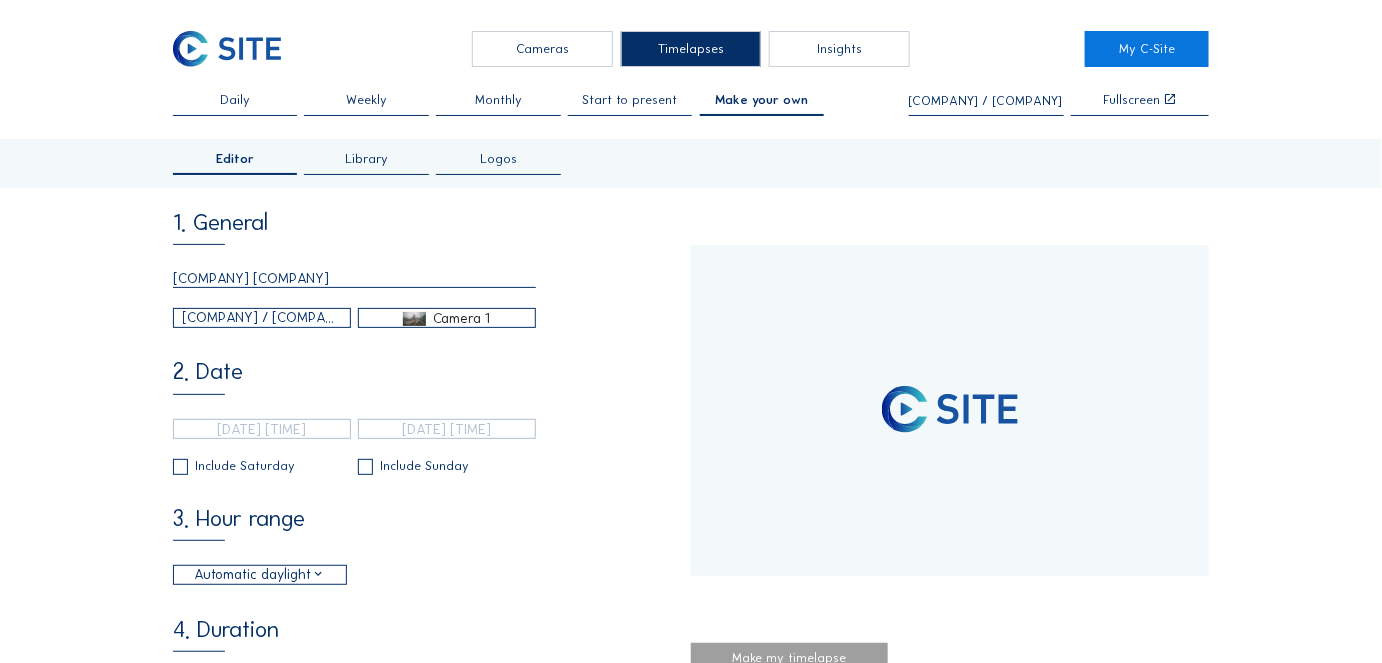 type 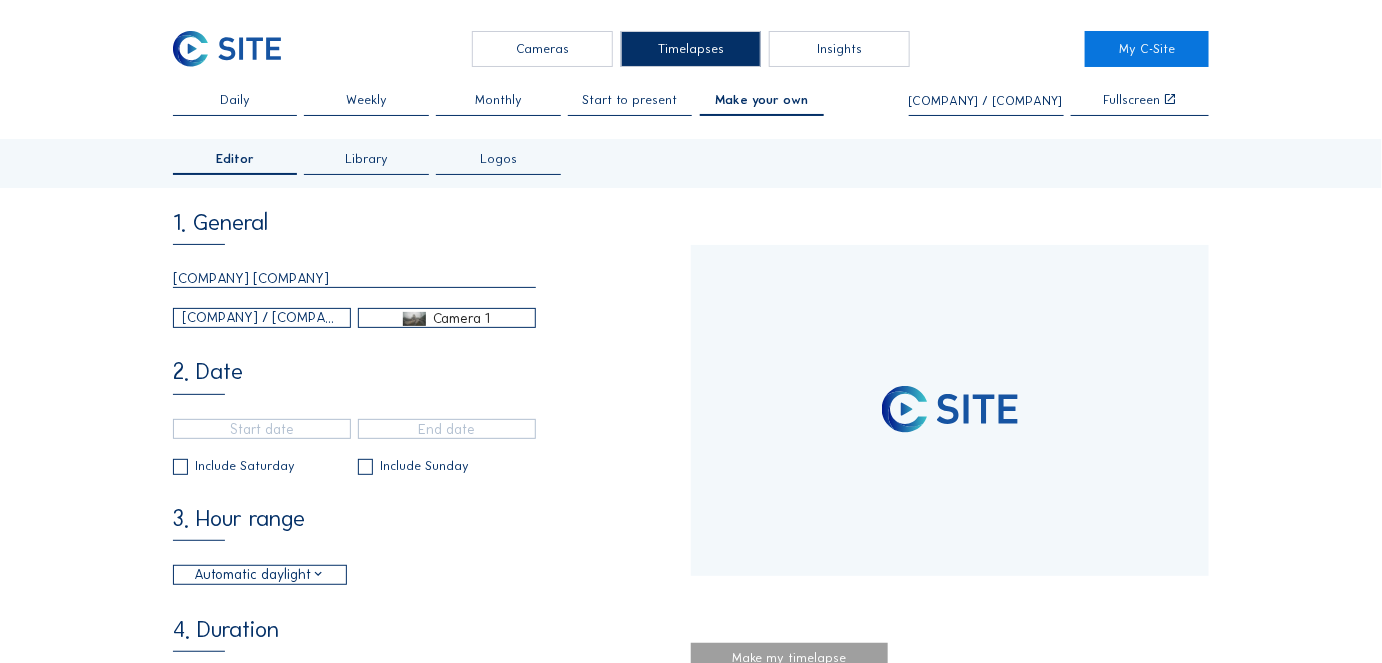 type on "[DATE] [TIME]" 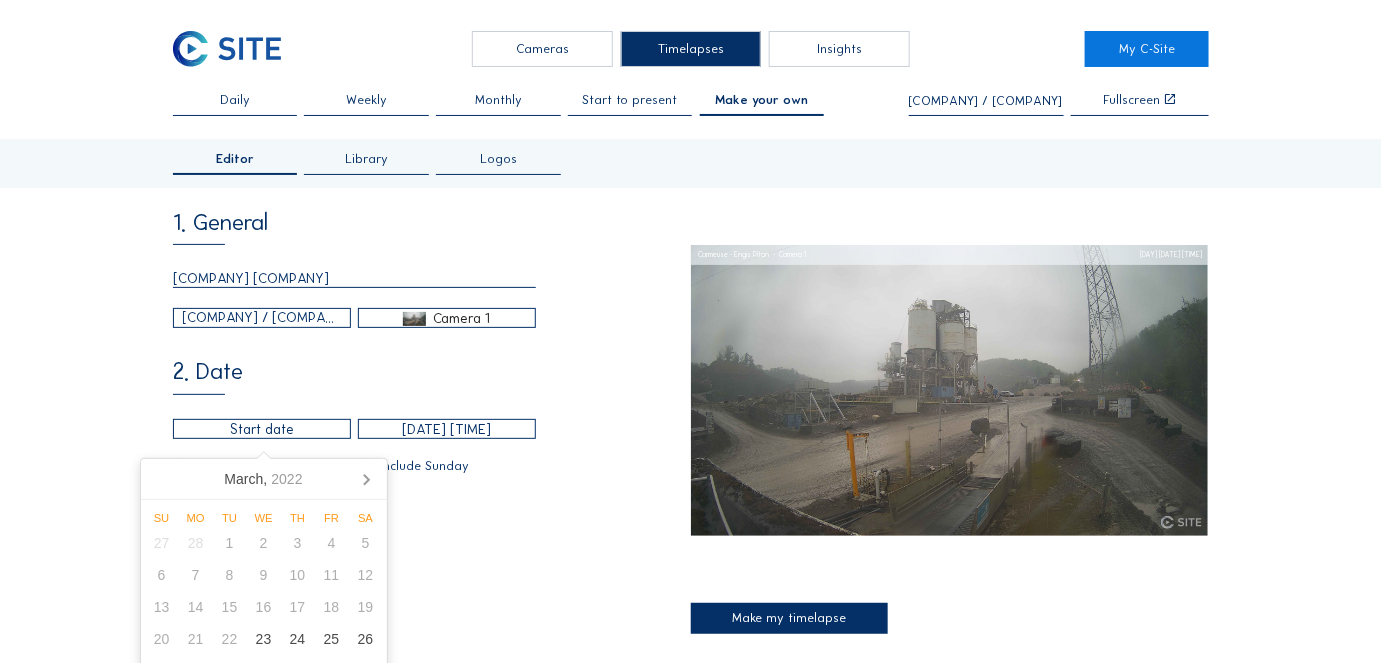click at bounding box center (262, 429) 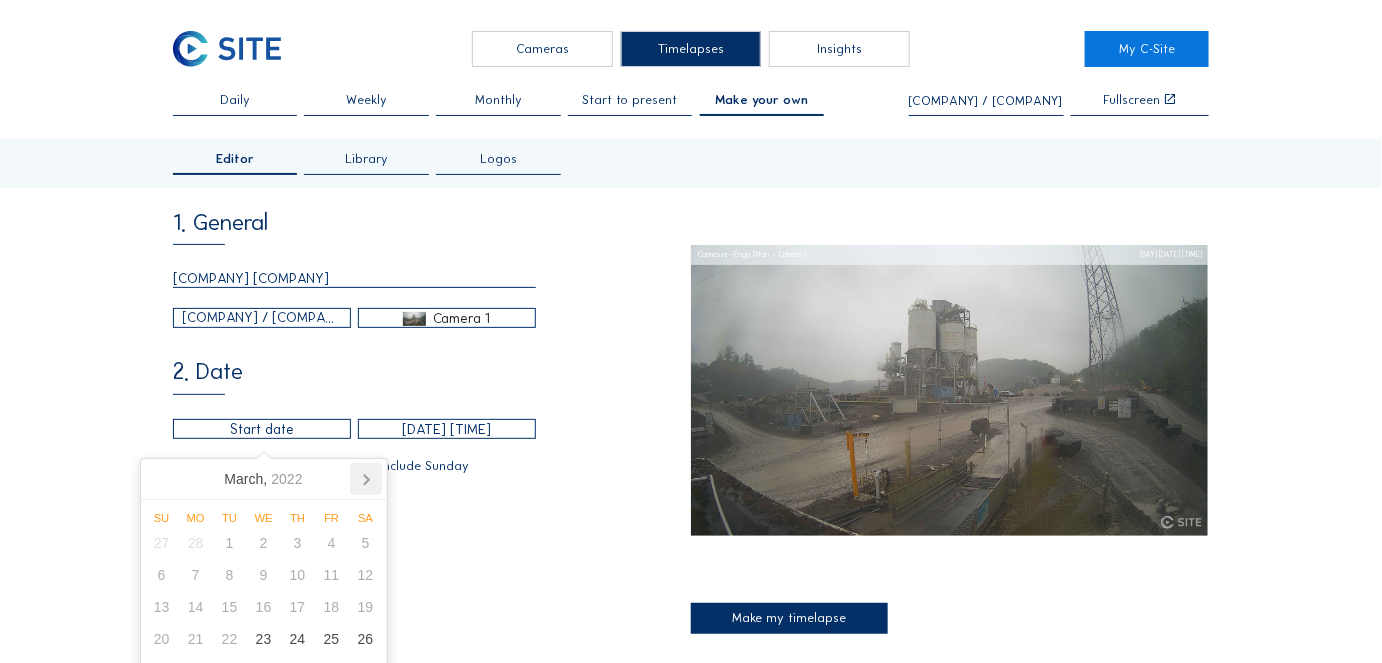 click 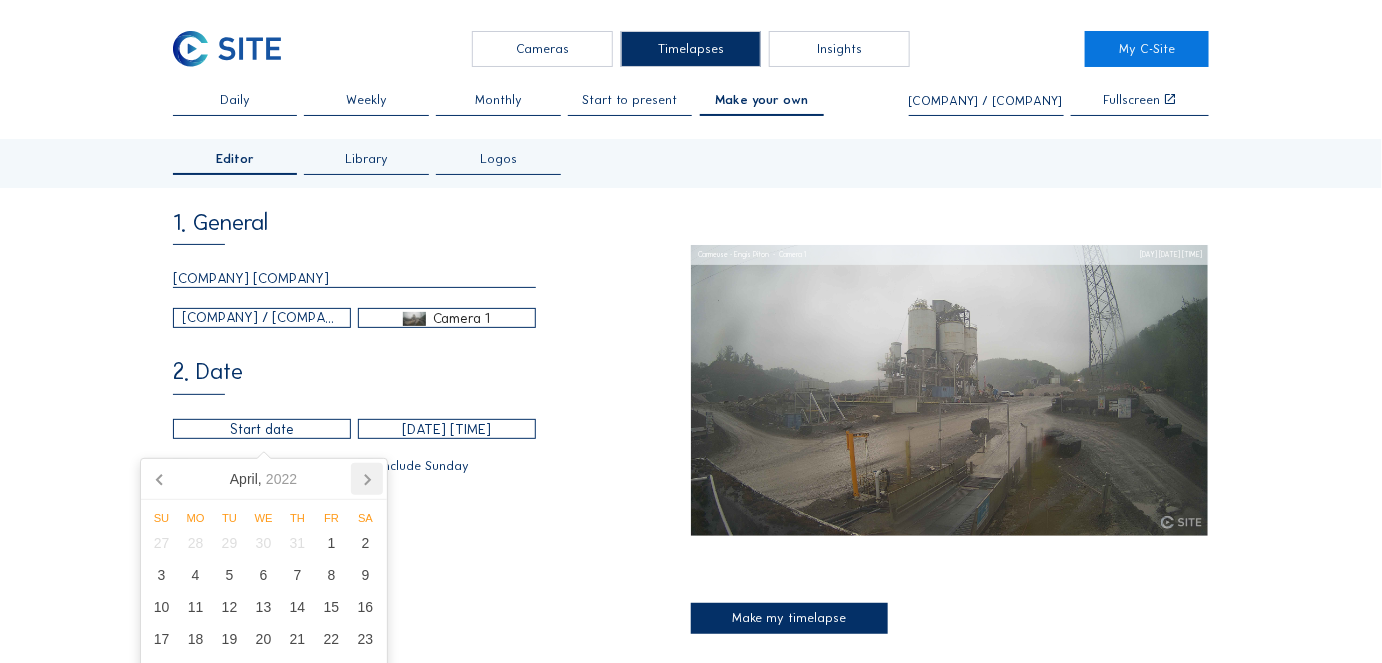 click 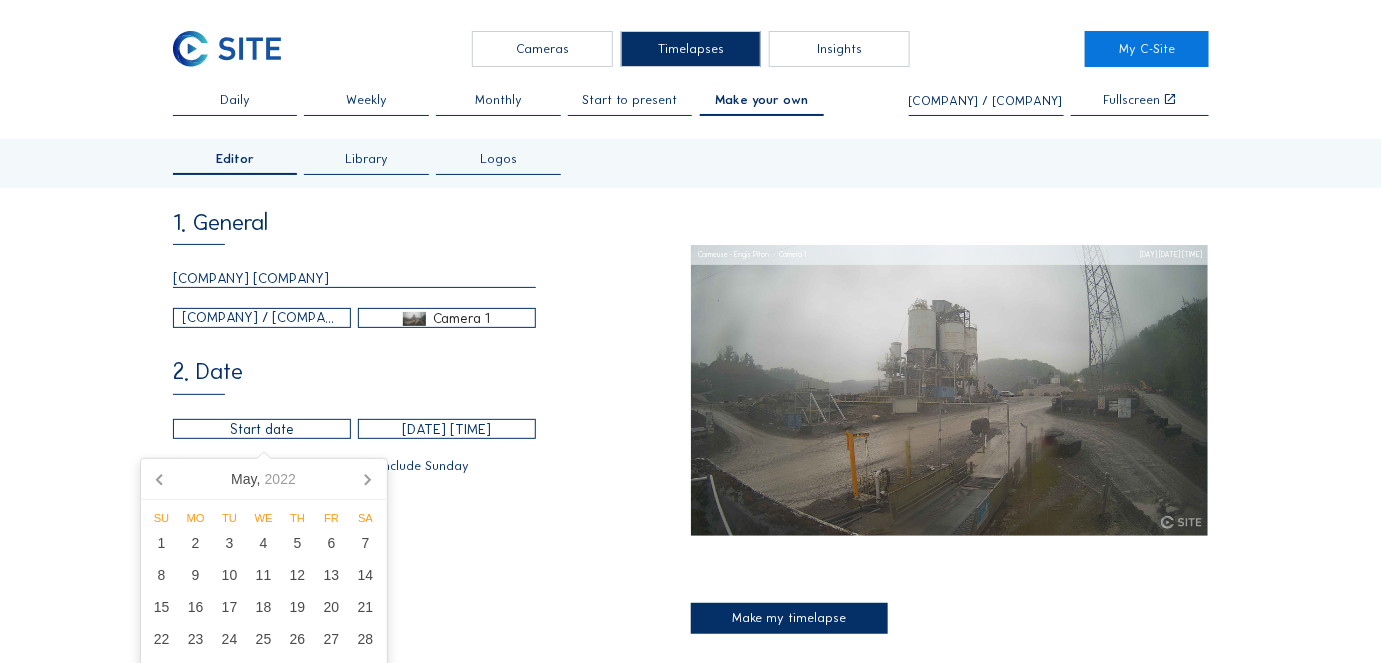 click at bounding box center [262, 429] 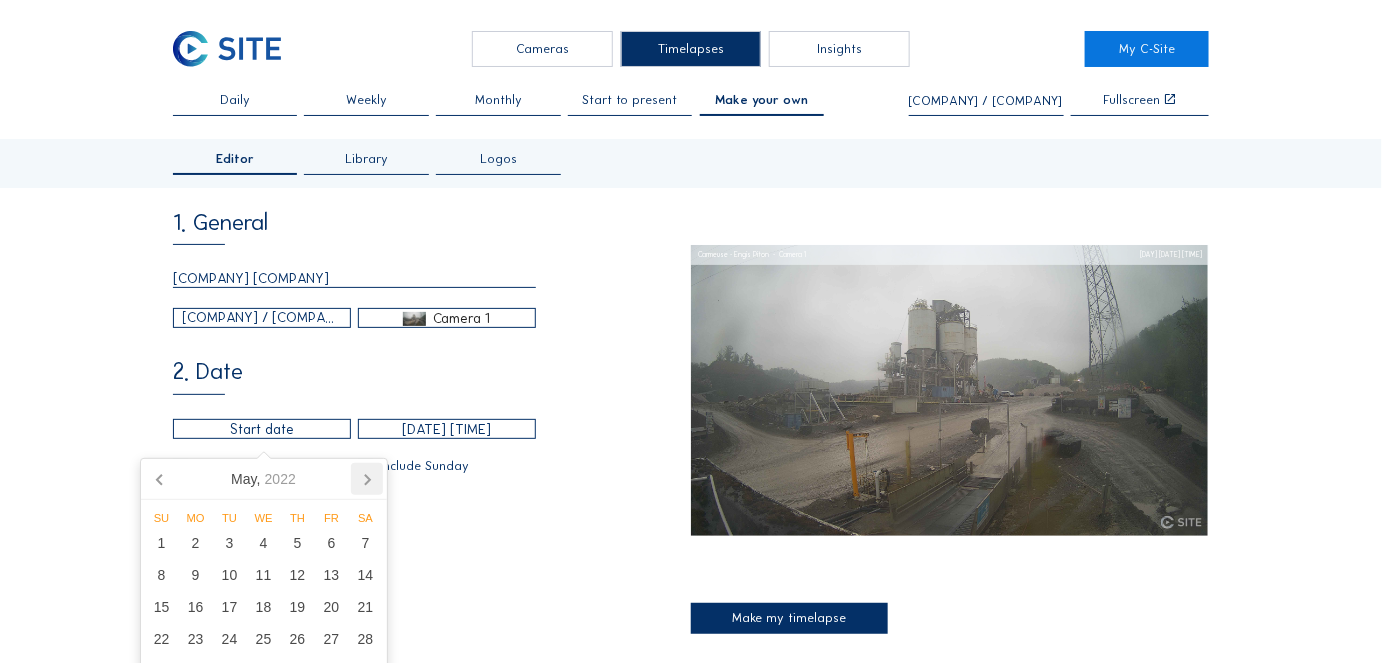click 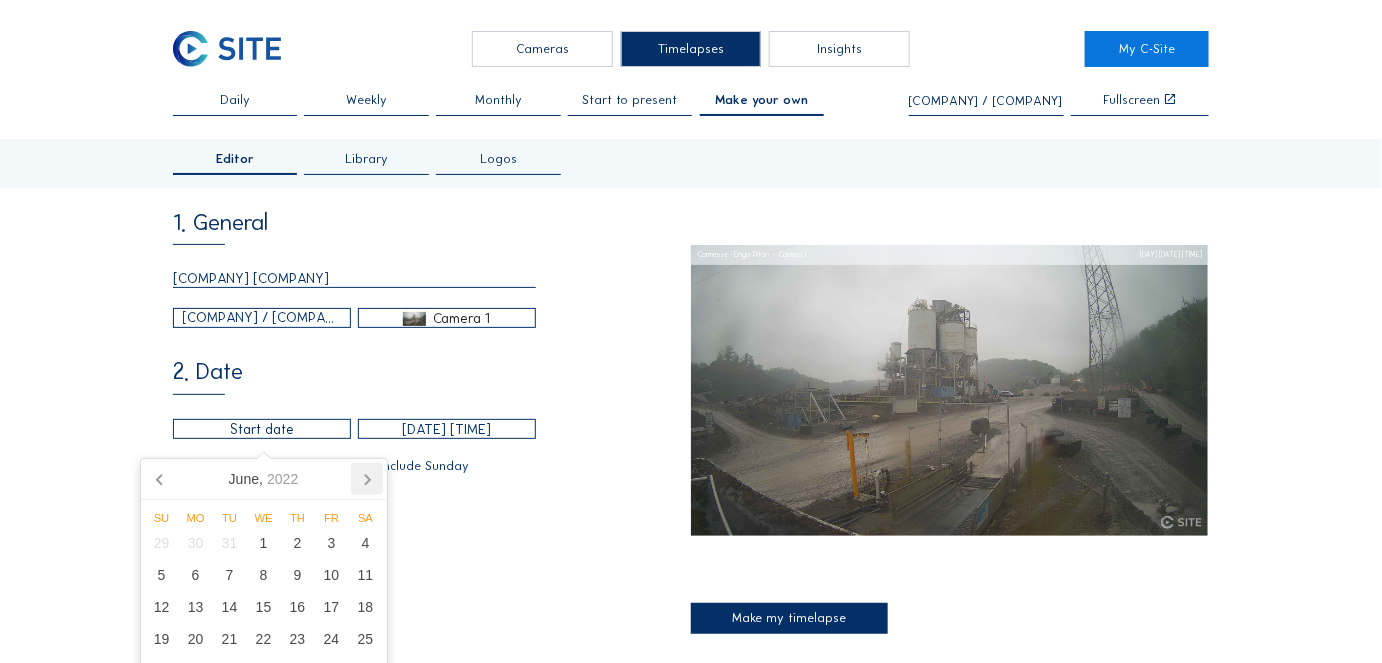 click 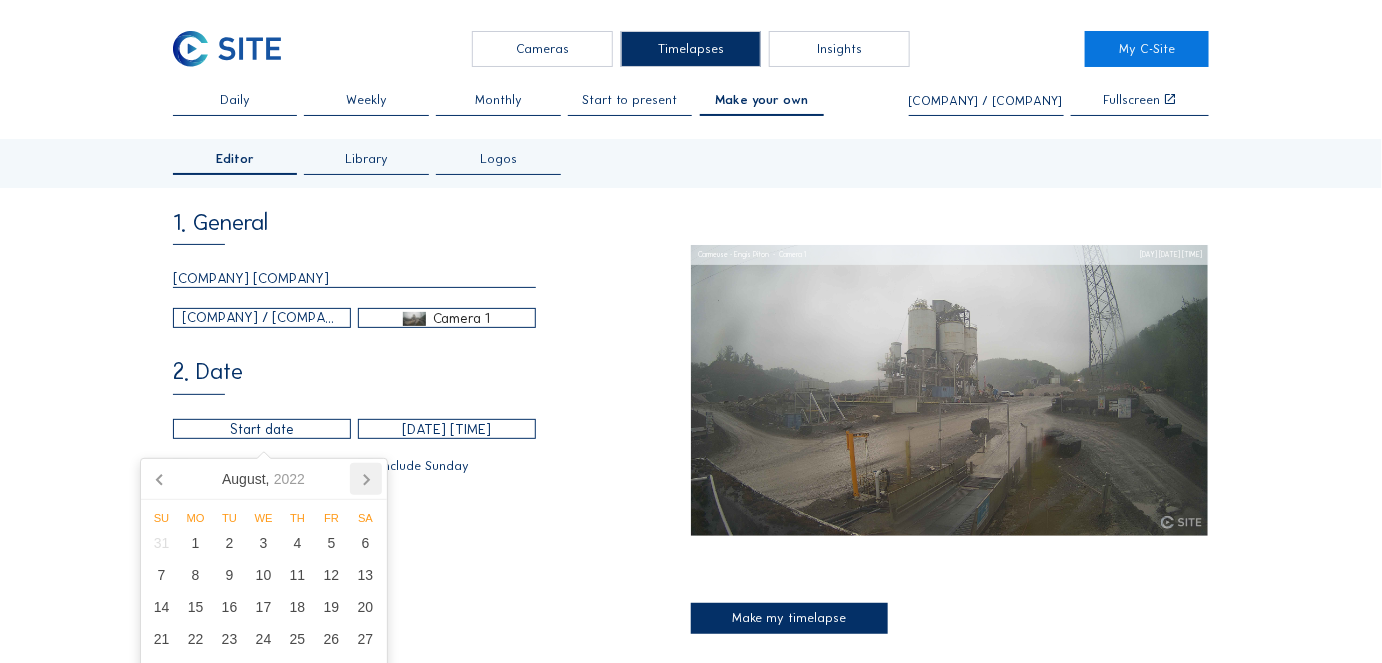 click 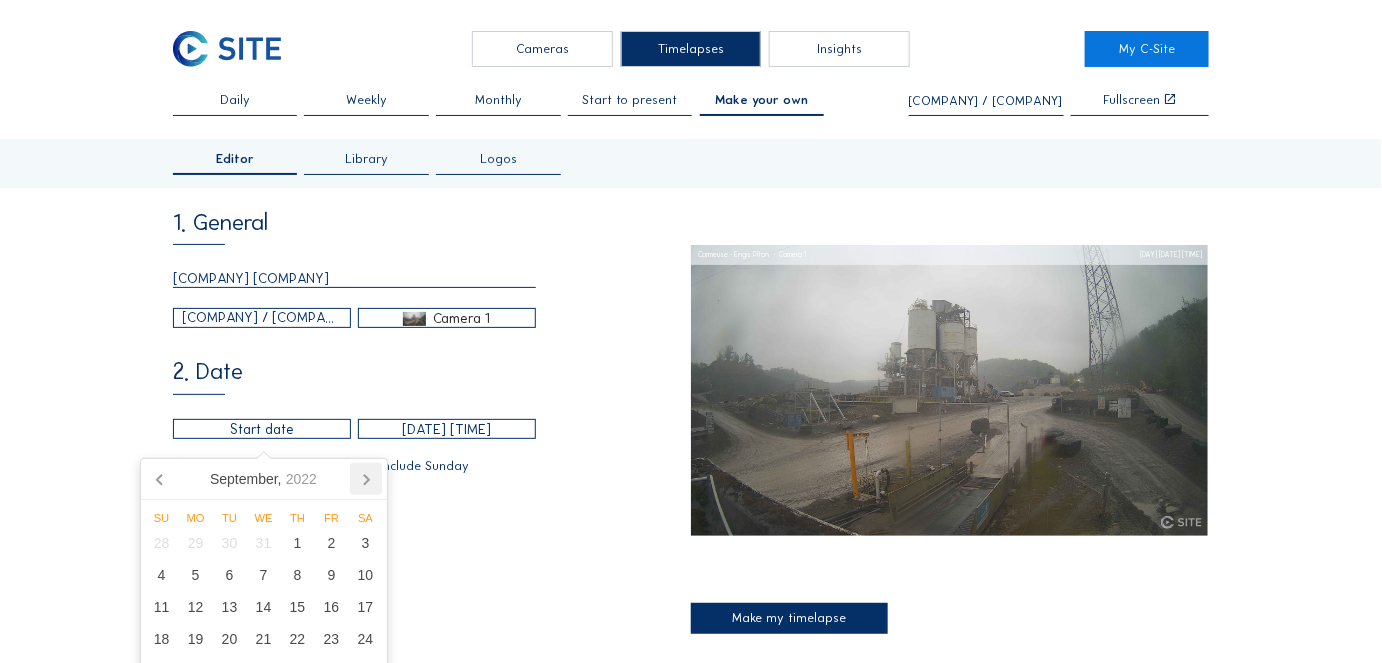 click 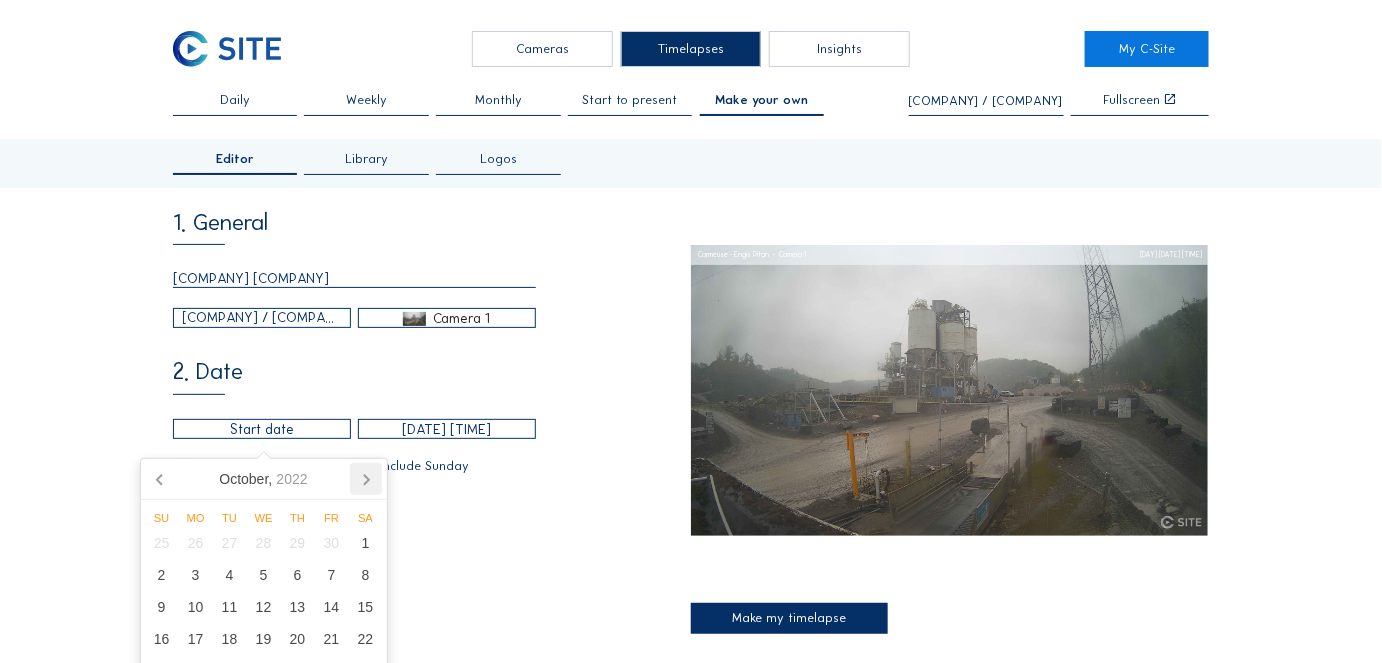 click 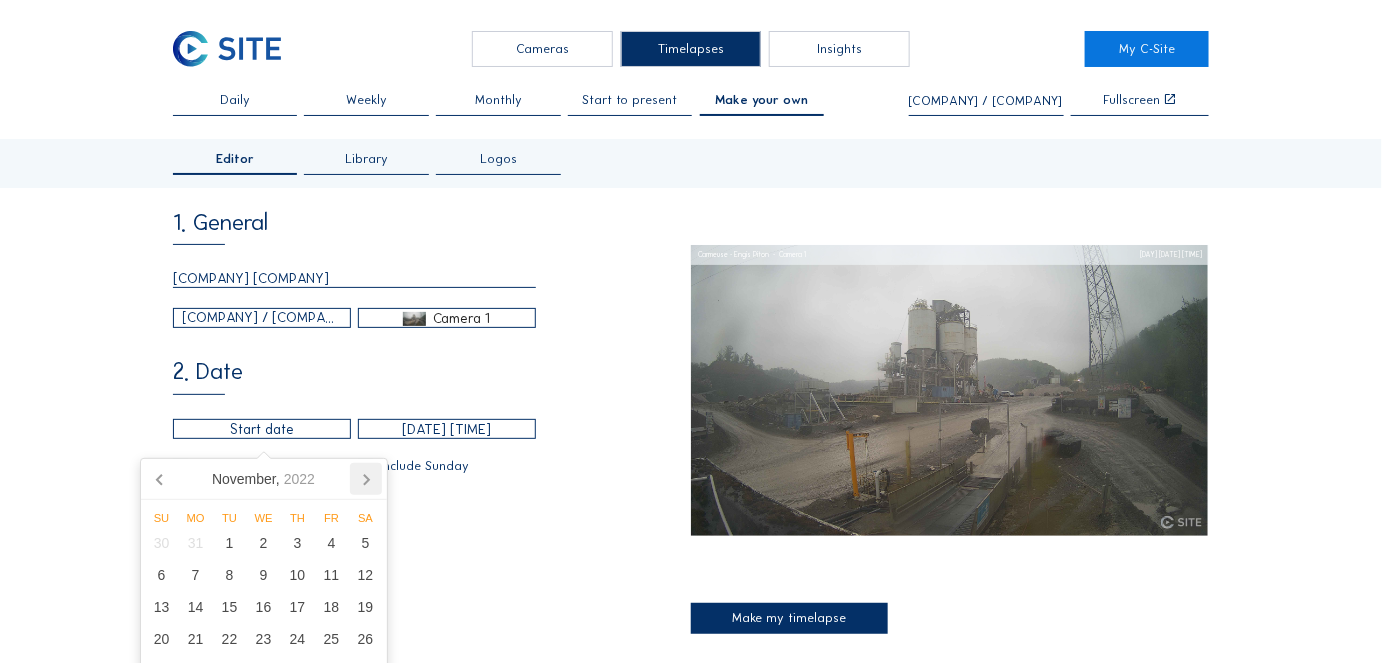 click 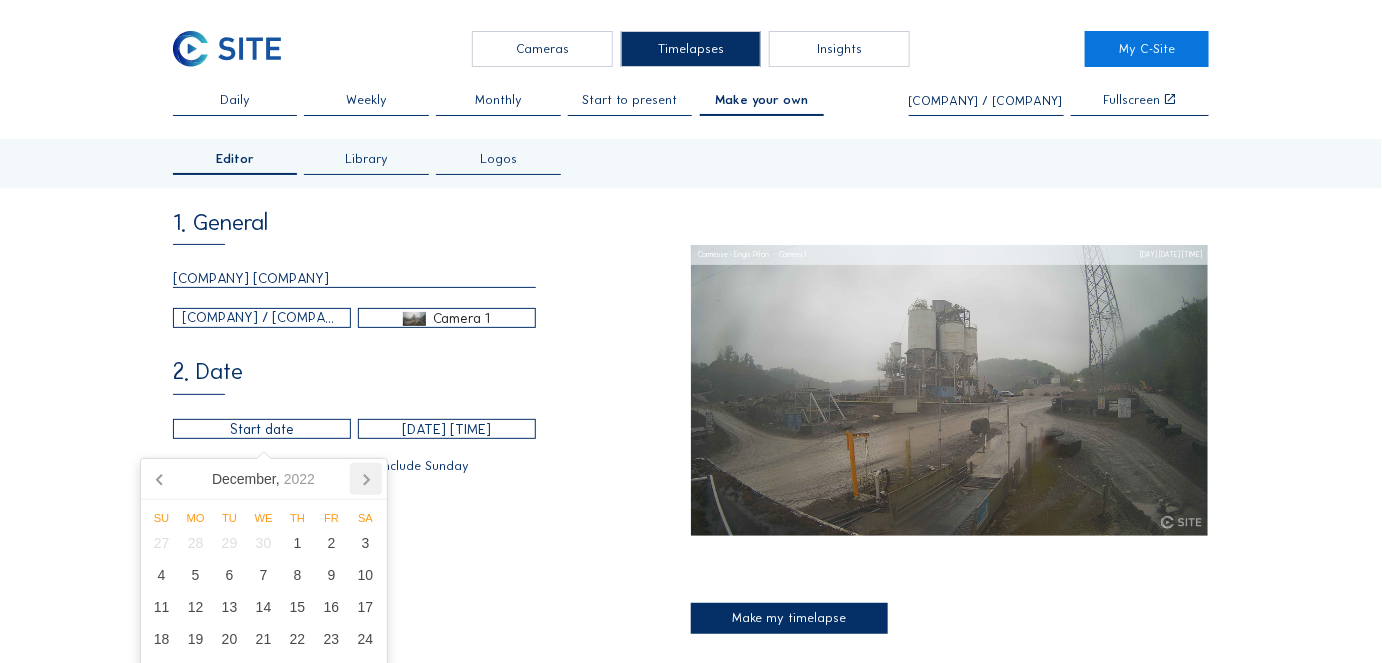 click 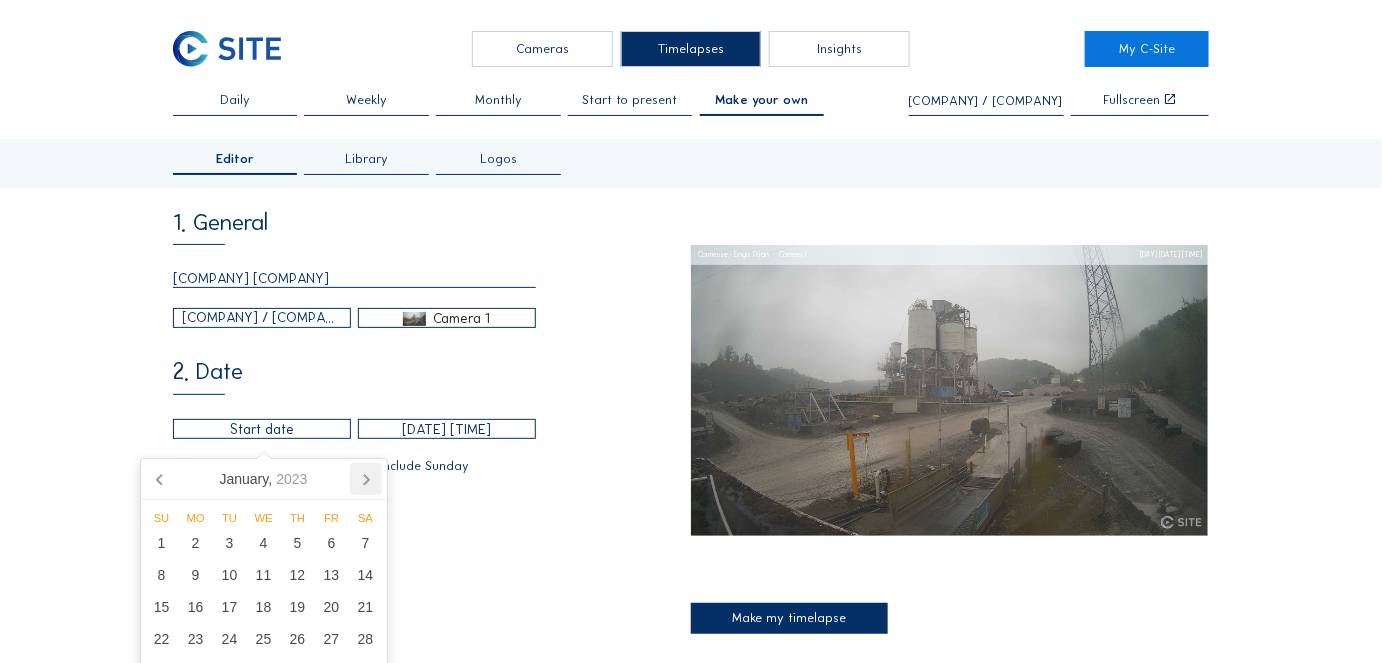 click 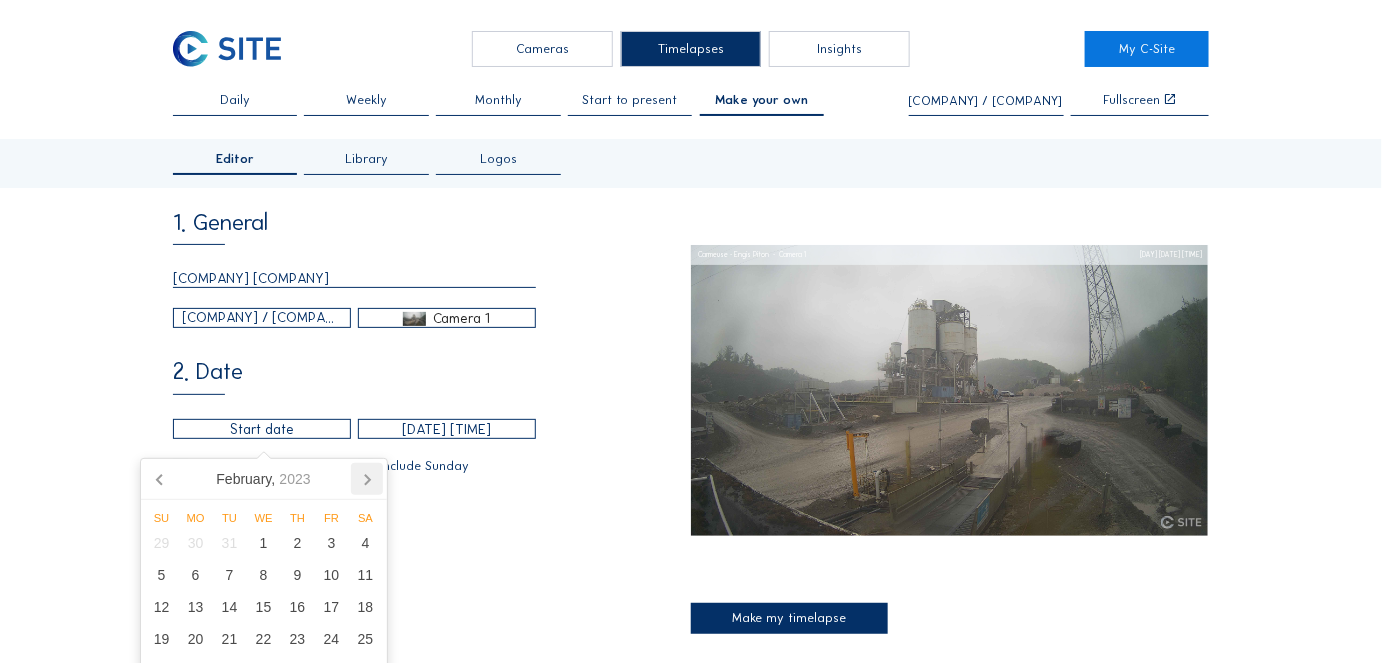click 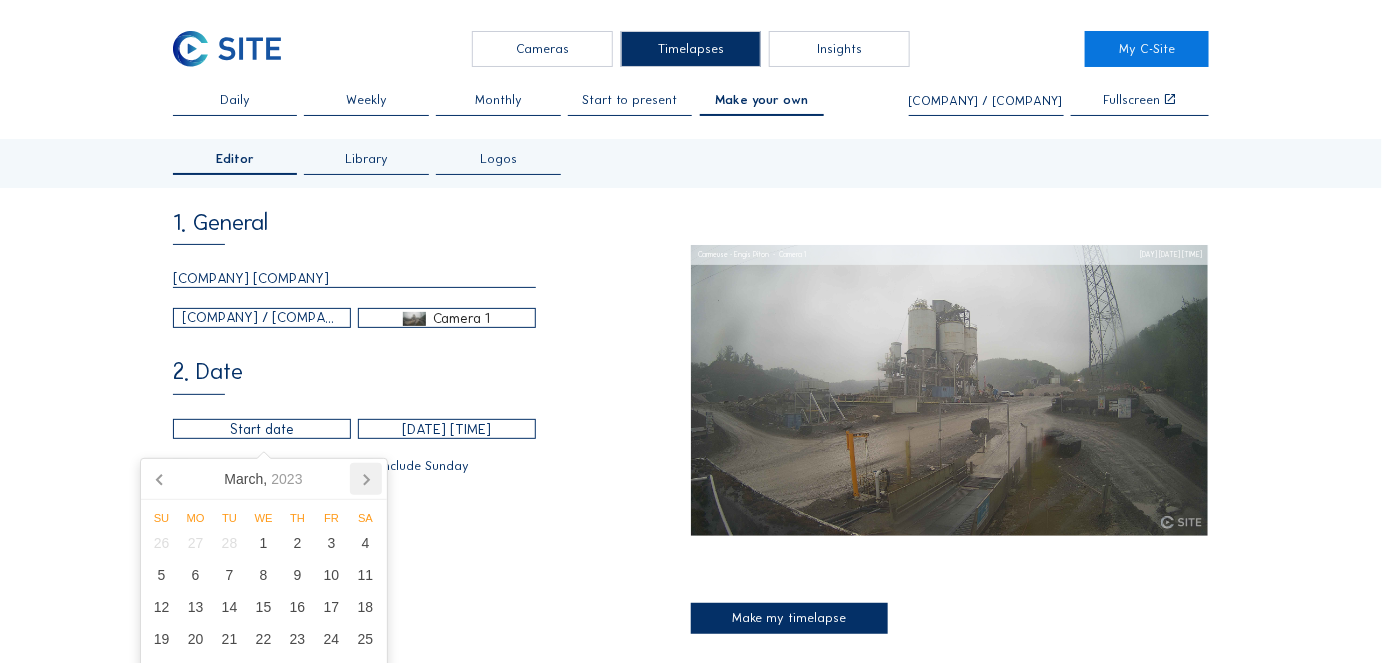 click 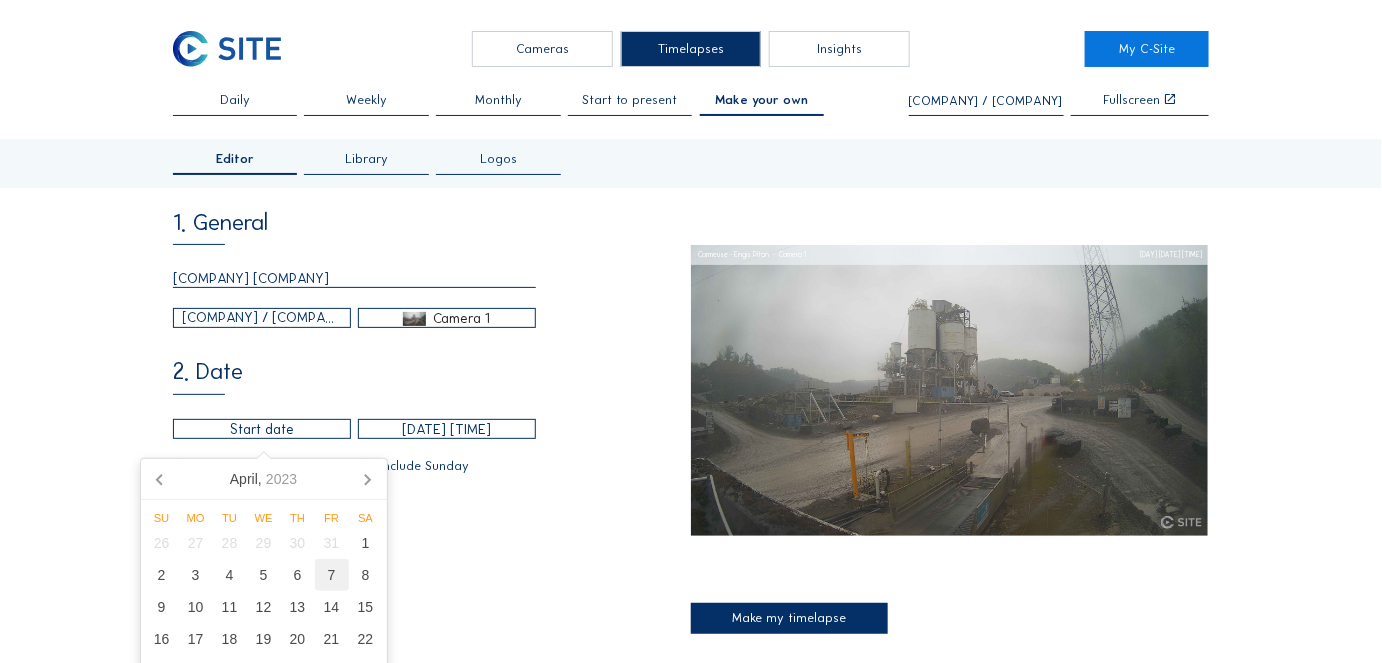 click on "7" at bounding box center [332, 575] 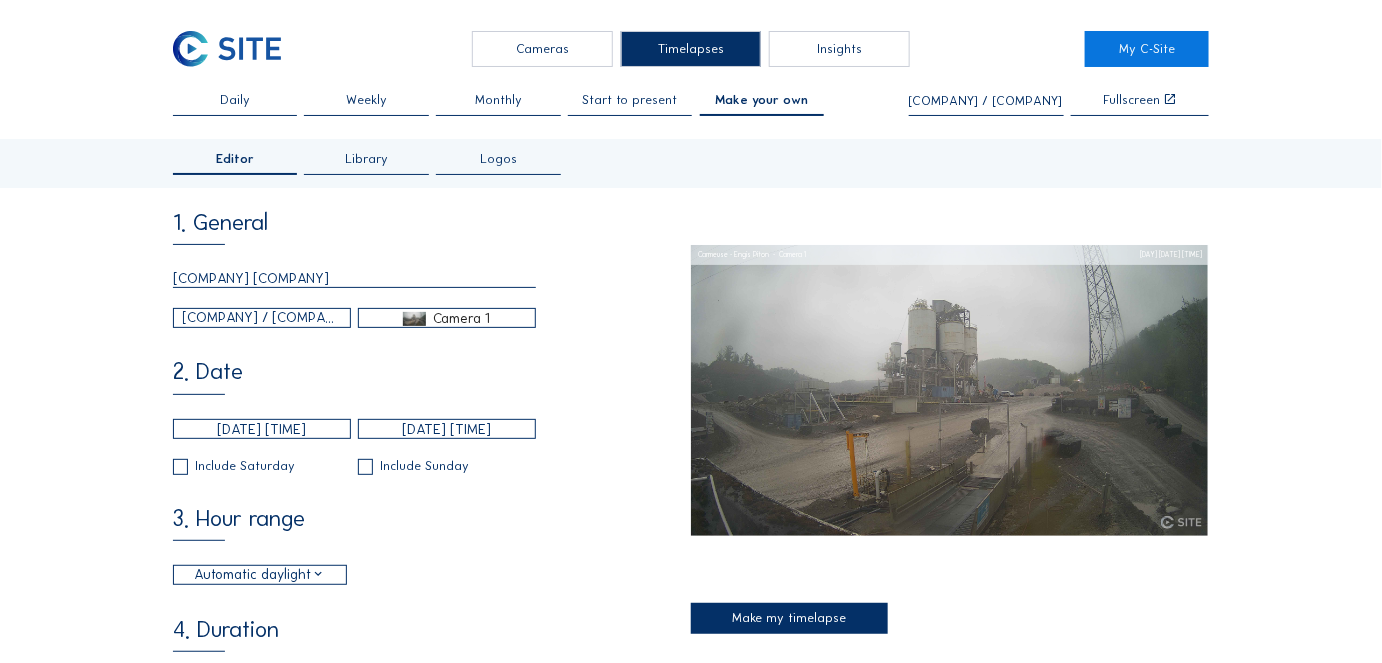 click on "Cameras   Timelapses   Insights  My C-Site Daily Weekly Monthly Start to present Make your own Carmeuse / Carmeuse -  Engis Piton Fullscreen Editor Library Logos  1. General Engis Piton Carmeuse / Carmeuse -  Engis Piton  Camera 1   2. Date 07/04/2023 15:40 24/04/2025 09:10  Include Saturday   Include Sunday   3. Hour range Automatic daylight 06:00  From  18:00  To   4. Duration  Max duration is  10 minutes (600 seconds)  Duration in seconds  60  5. Optional  Fluid   Filters  None  Resolution  Full HD  Show time   Show project   Show camera   Show logo  Upload logo attach_file  Recommended size: 200x200 pixels.  Carmeuse -  Engis Piton Camera 1  Thu 24 Apr 2025 09:10   Make my timelapse   Subscribe to our newsletter   Register   Office   Sluis 2B/0001  9810 Eke, Belgium  BE 0822.654.525   Contact us  support@c-site.eu sales@c-site.eu  +32 (0)9 279 12 60   Follow us   Stay up to date via  Linkedin Instagram Copyright © C-SITE 2023  General terms and conditions   Privacy Policy   Cookie Policy   or" at bounding box center [691, 835] 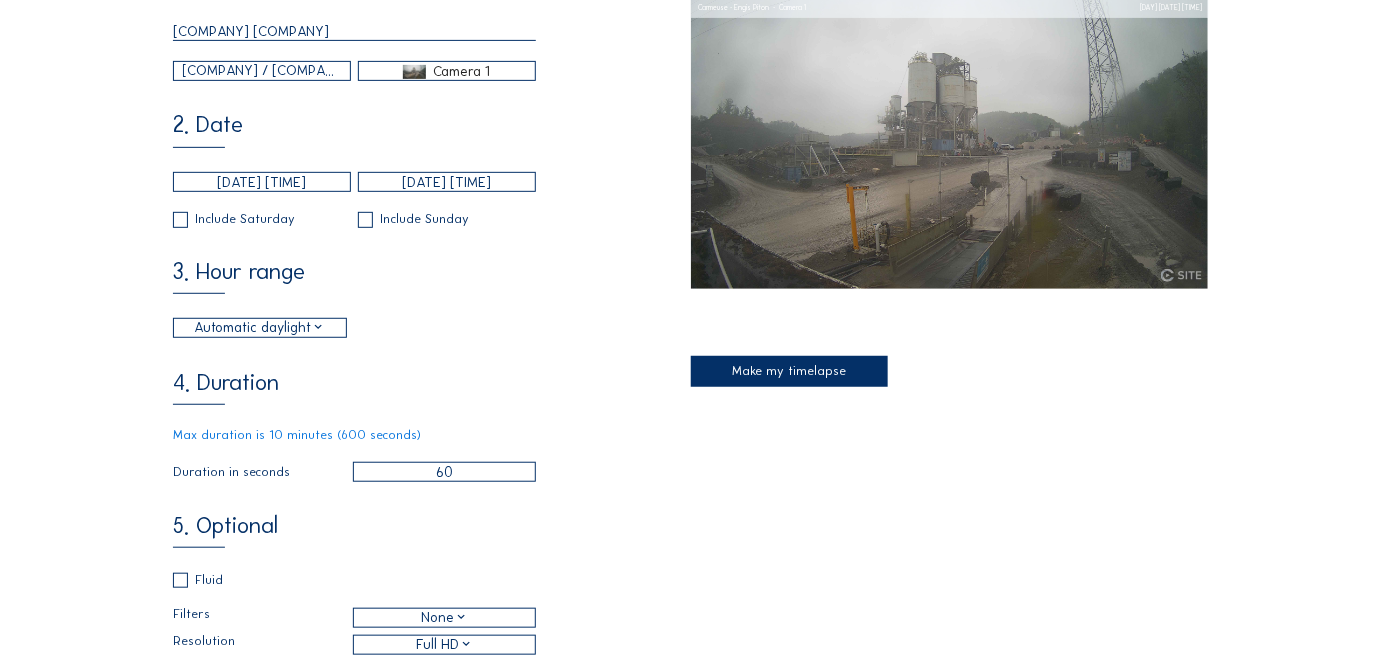 scroll, scrollTop: 272, scrollLeft: 0, axis: vertical 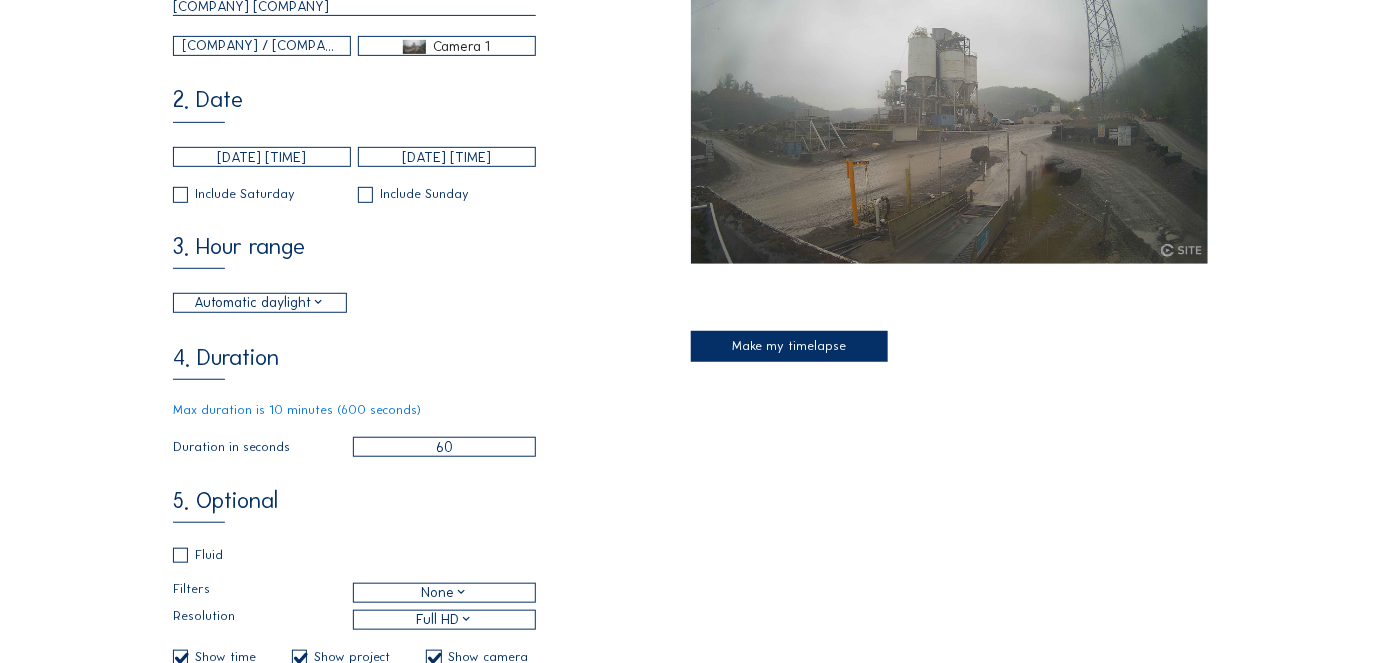 click on "60" at bounding box center [444, 447] 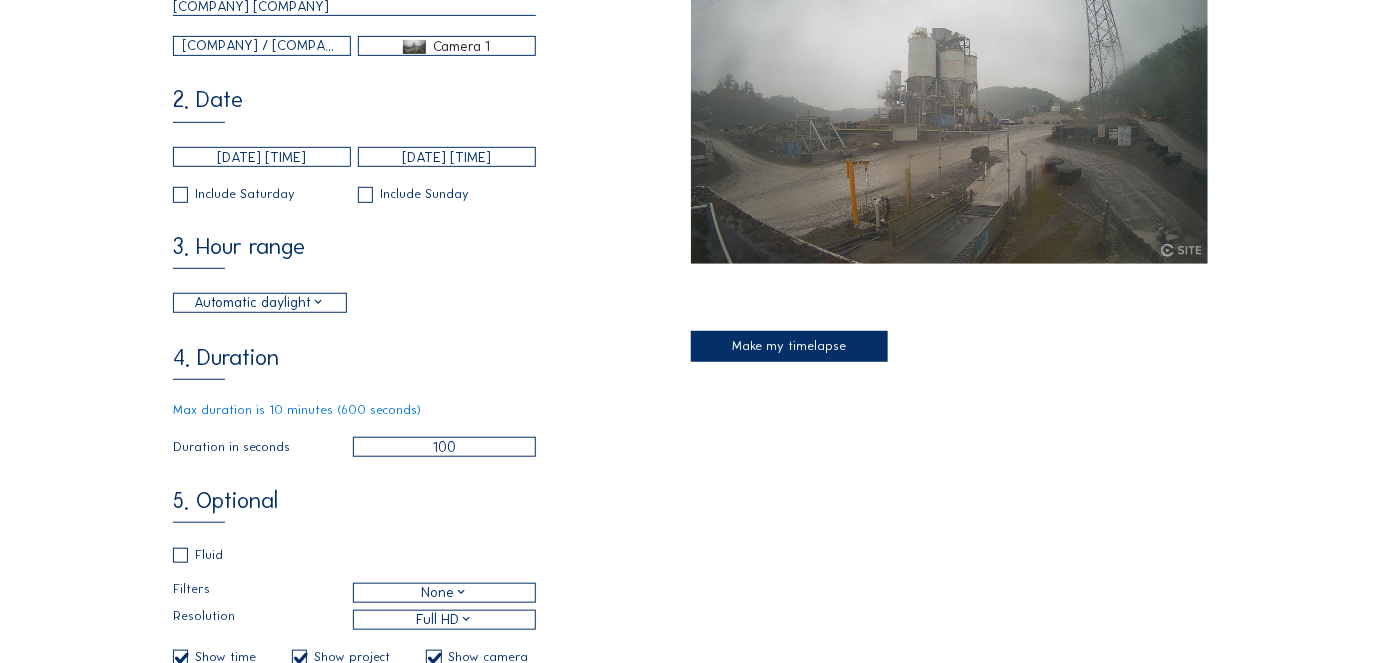 type on "100" 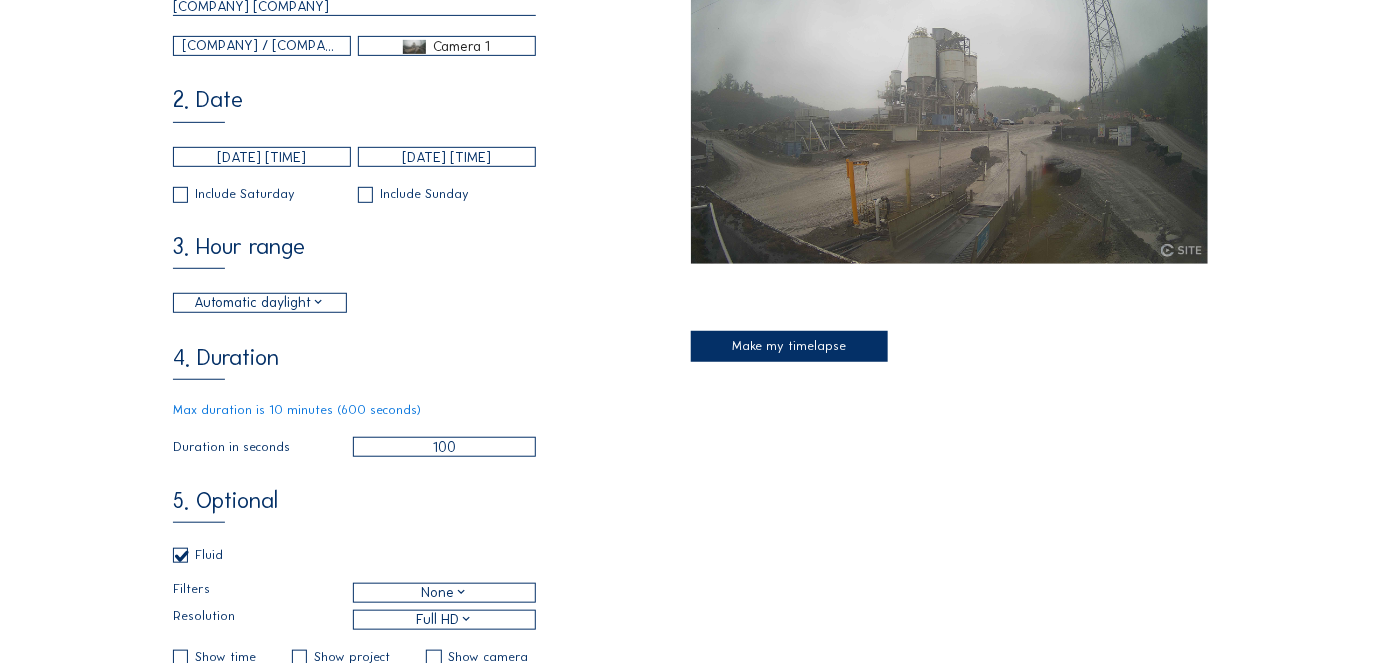 checkbox on "false" 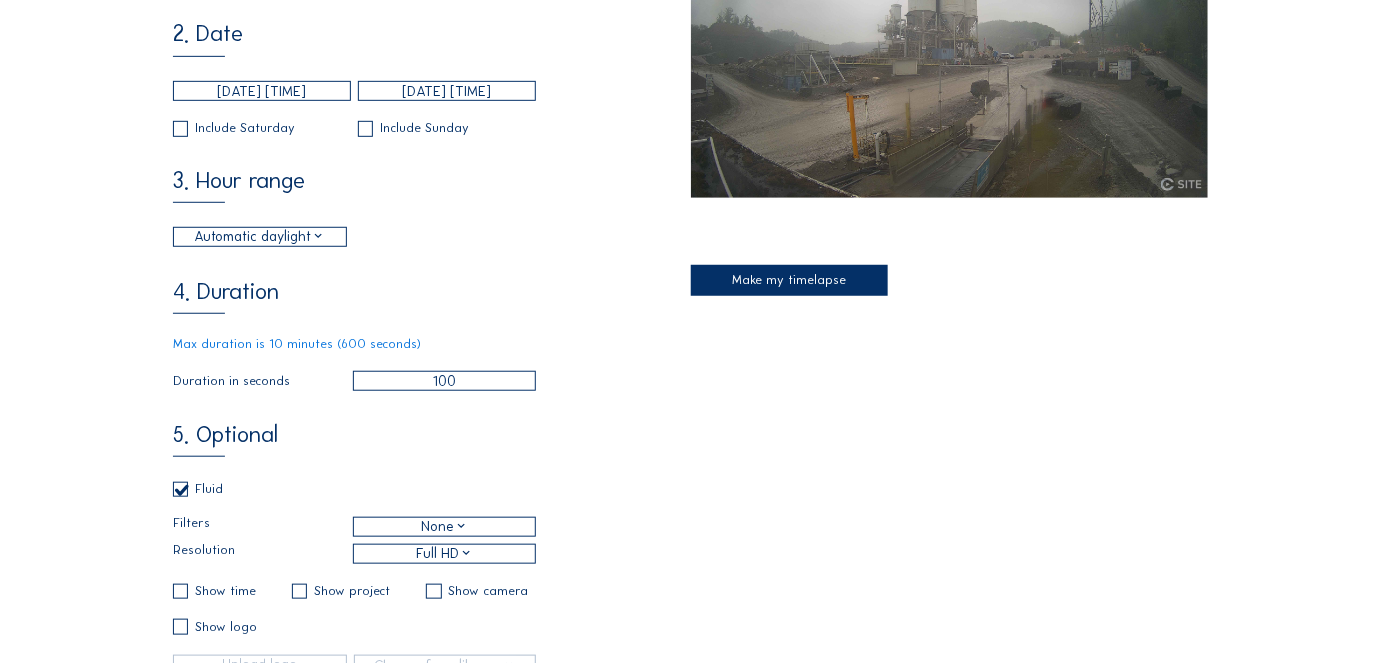 scroll, scrollTop: 363, scrollLeft: 0, axis: vertical 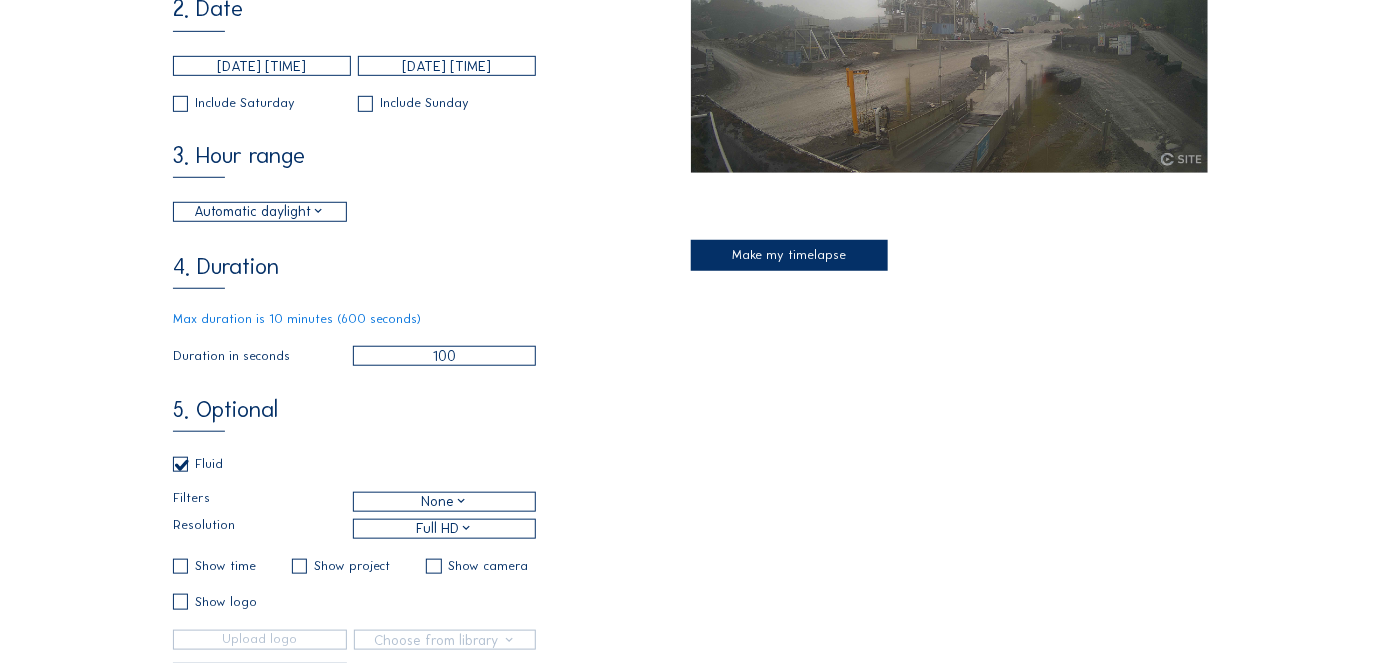 click on "None" at bounding box center [444, 502] 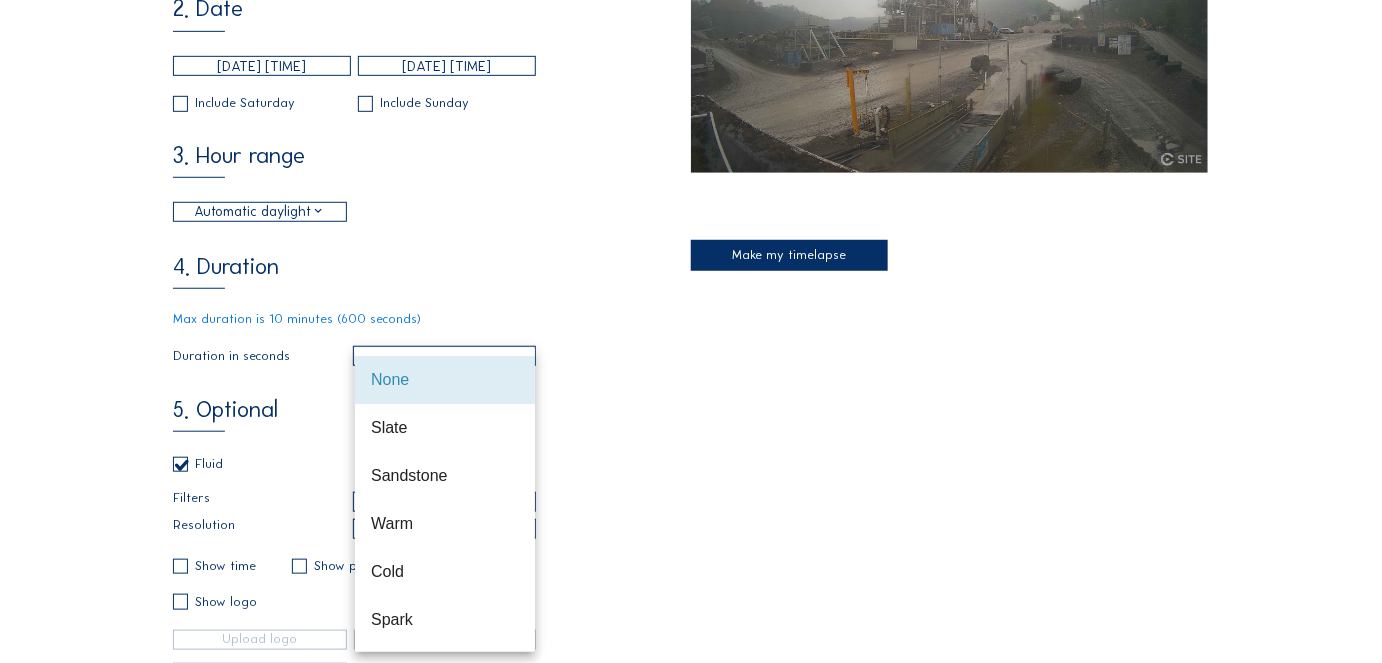 click on "Warm" at bounding box center (445, 523) 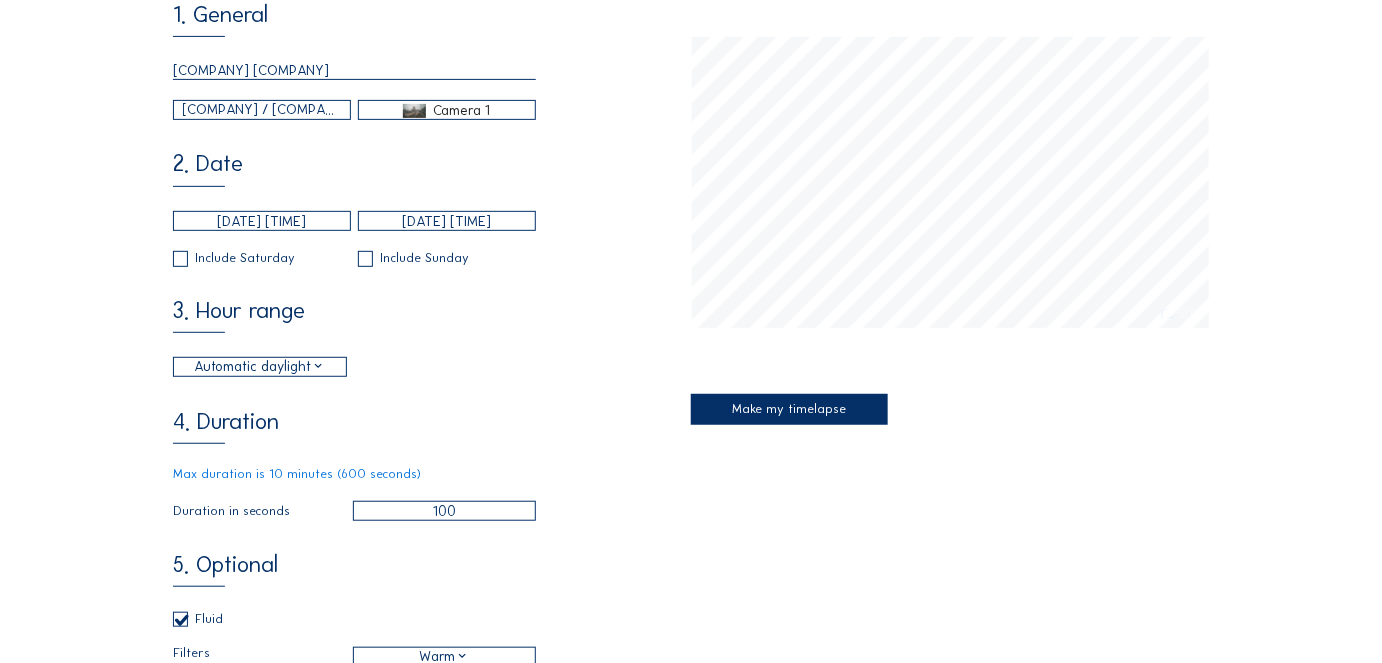 scroll, scrollTop: 181, scrollLeft: 0, axis: vertical 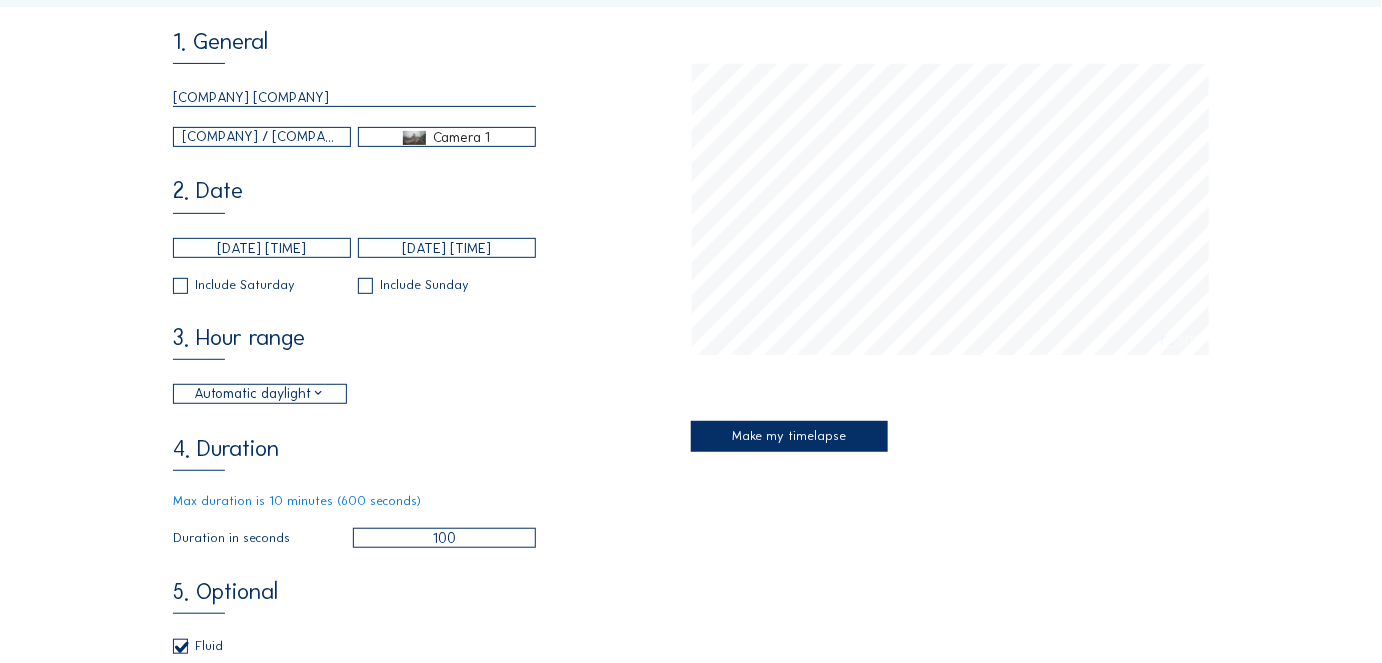 click on "Make my timelapse" at bounding box center [789, 436] 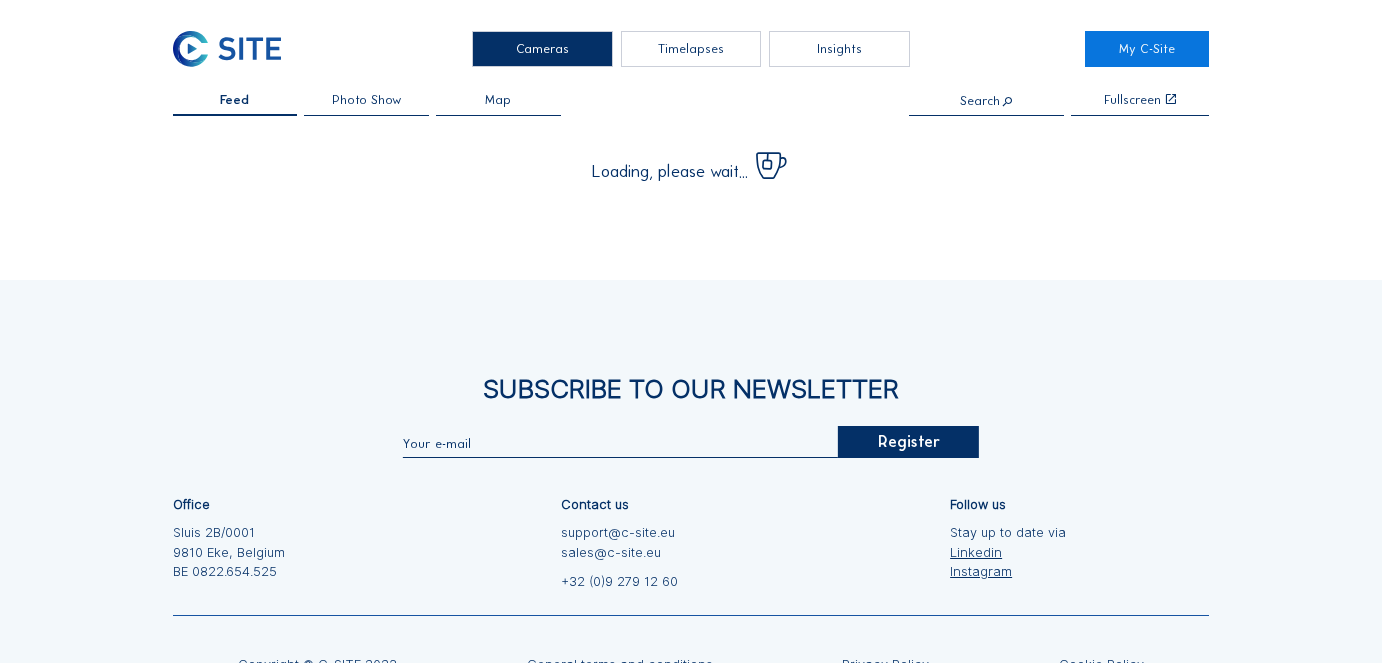 scroll, scrollTop: 0, scrollLeft: 0, axis: both 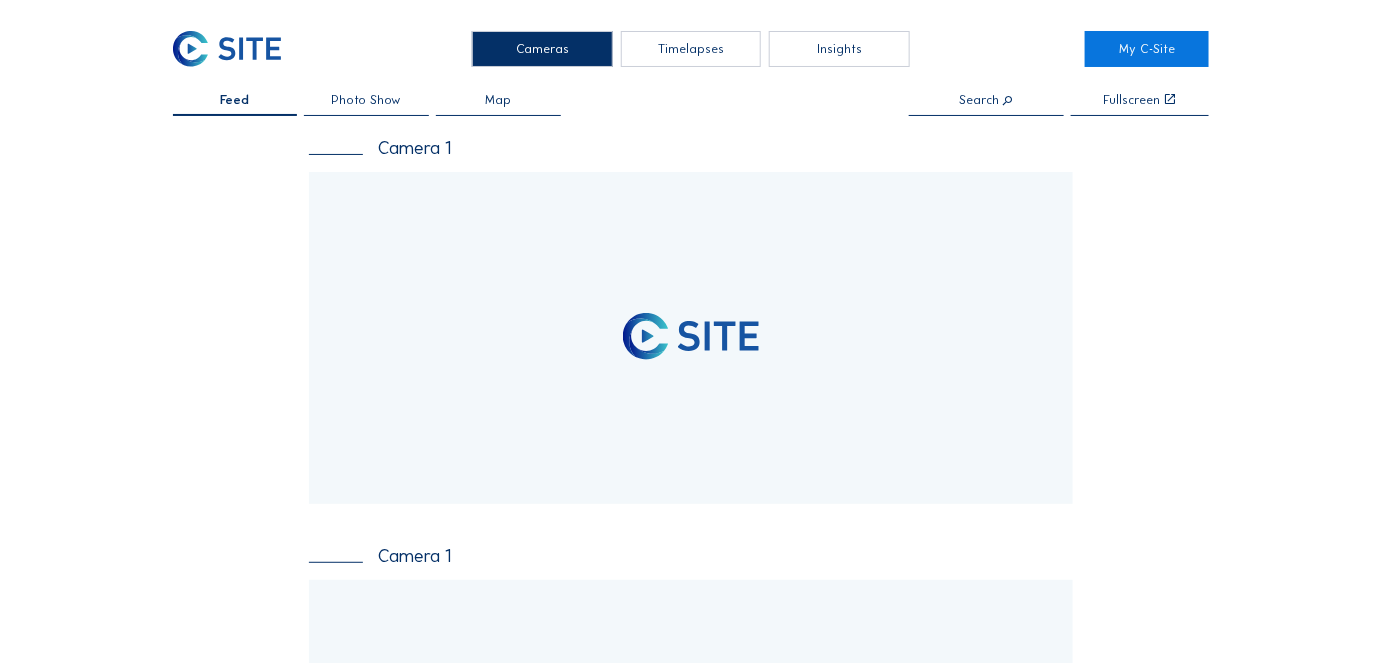 click at bounding box center [986, 101] 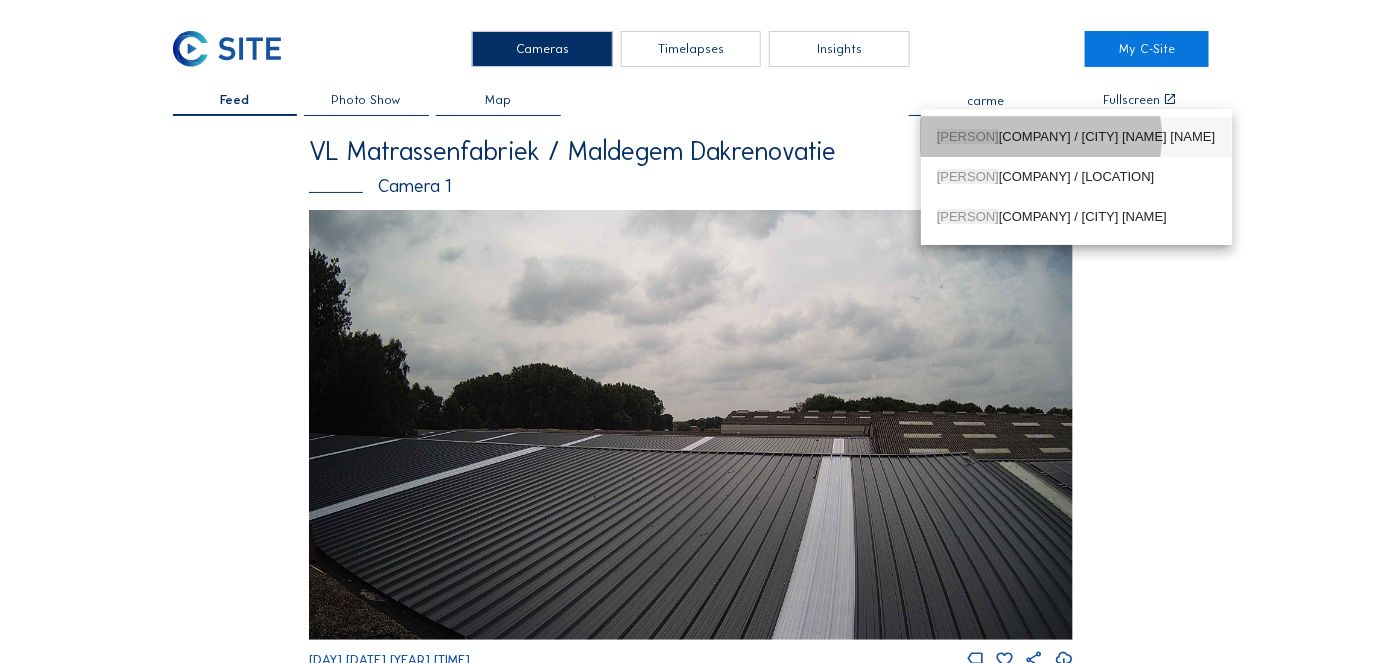 click on "Carme use / Carmeuse -  Engis Piton" at bounding box center (1076, 137) 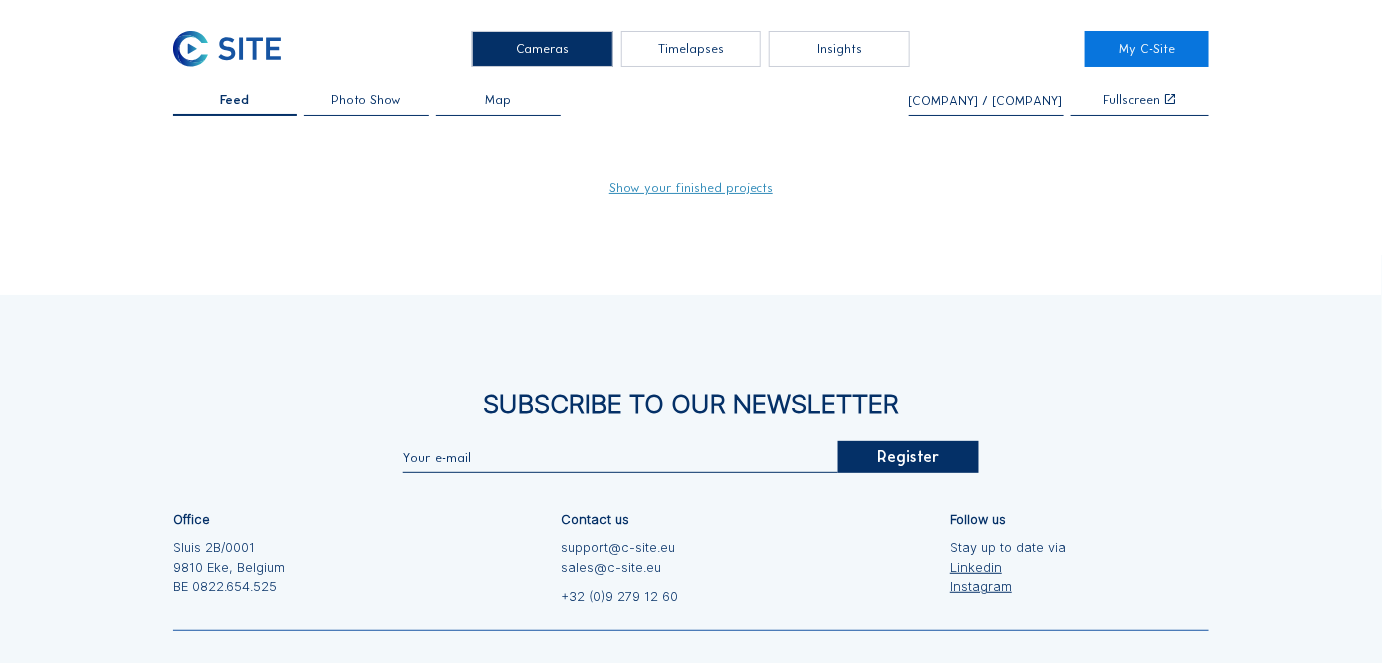 type on "[COMPANY] / [COMPANY] - [CITY] [PRODUCT]" 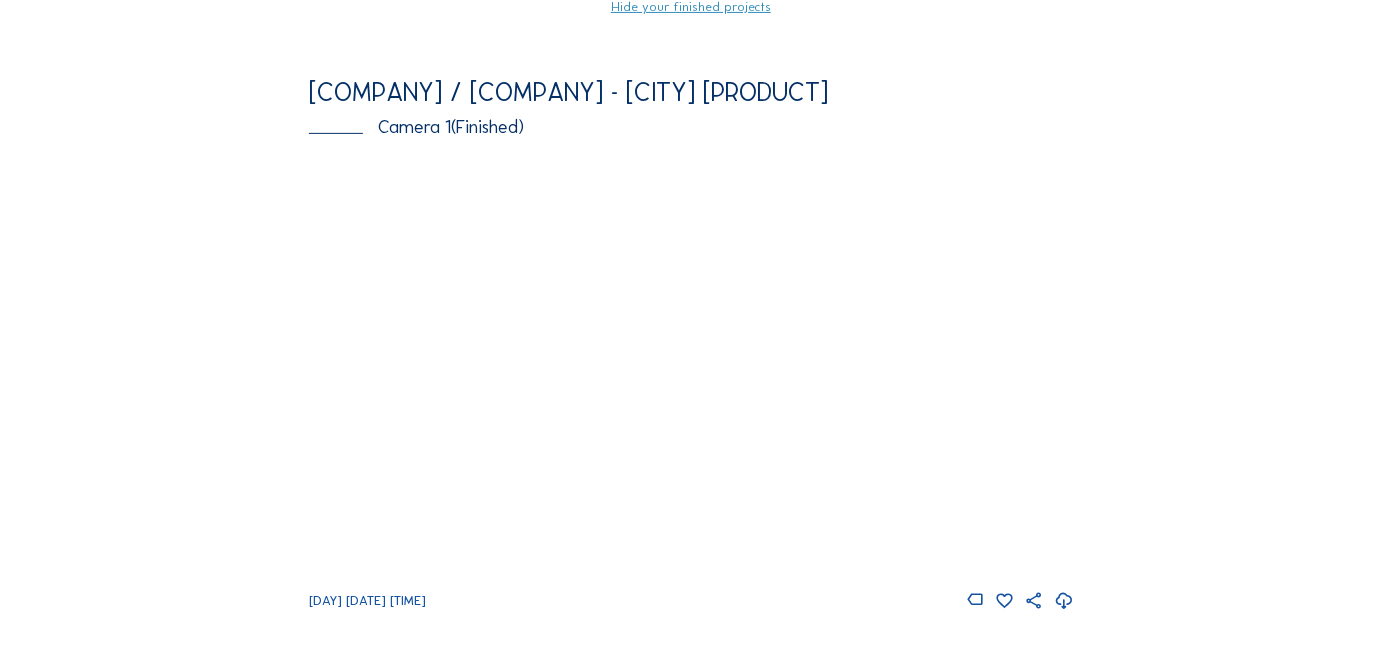 scroll, scrollTop: 272, scrollLeft: 0, axis: vertical 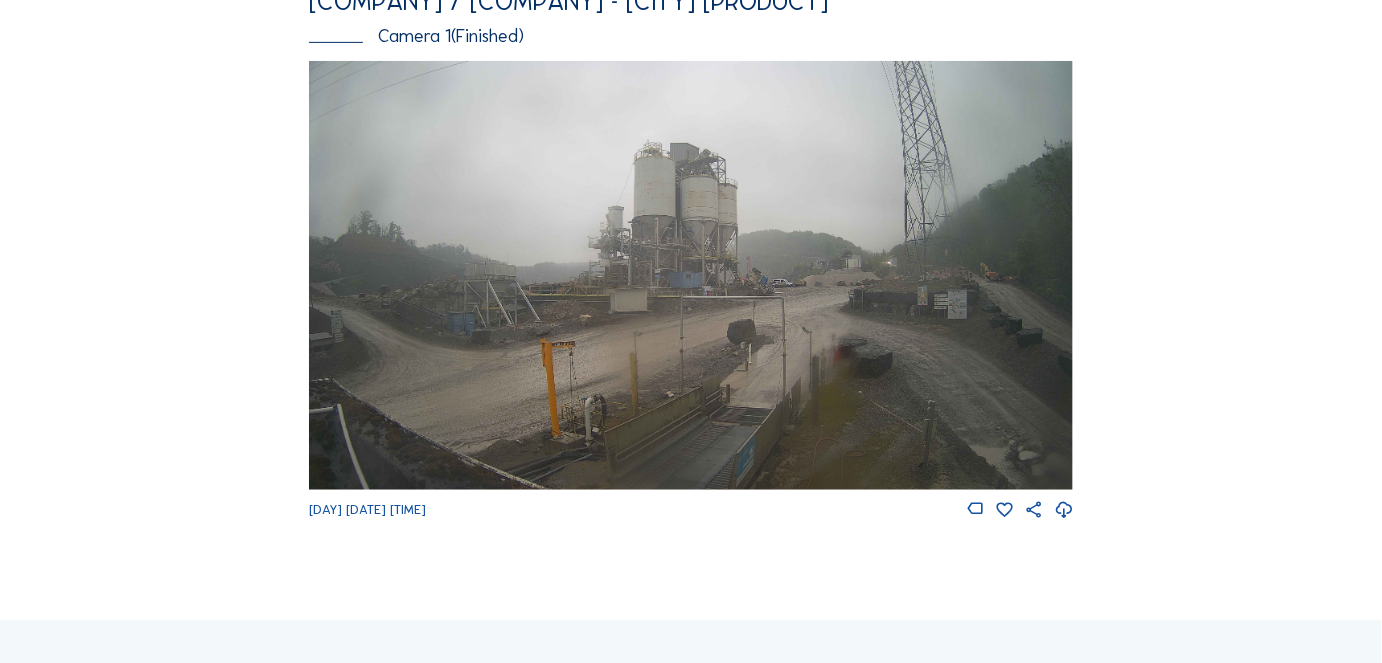 click at bounding box center (691, 276) 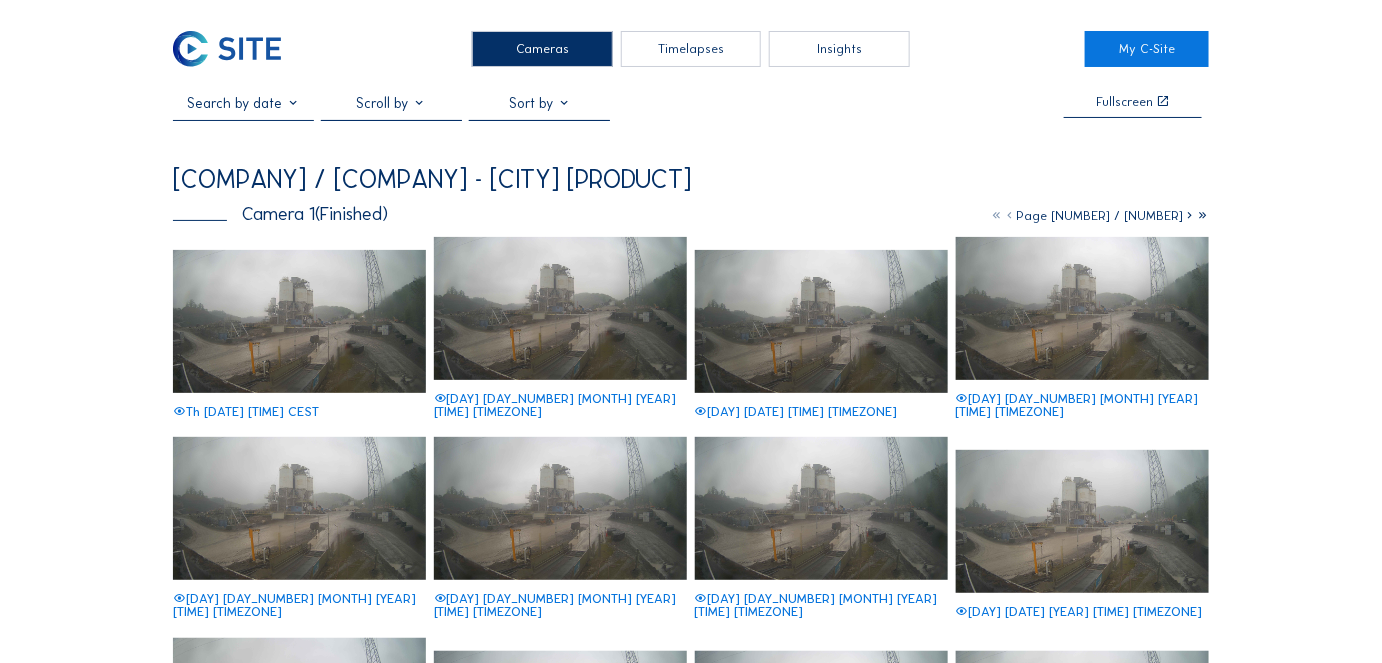 click at bounding box center [1202, 215] 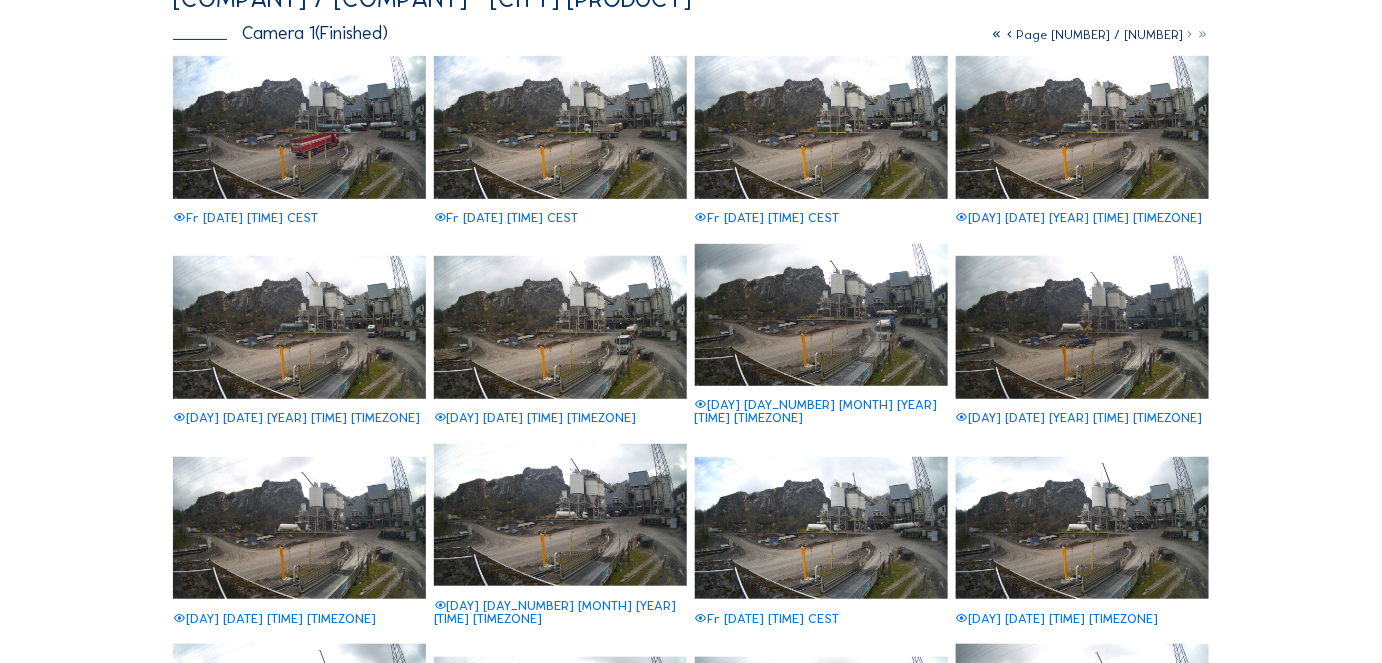 scroll, scrollTop: 0, scrollLeft: 0, axis: both 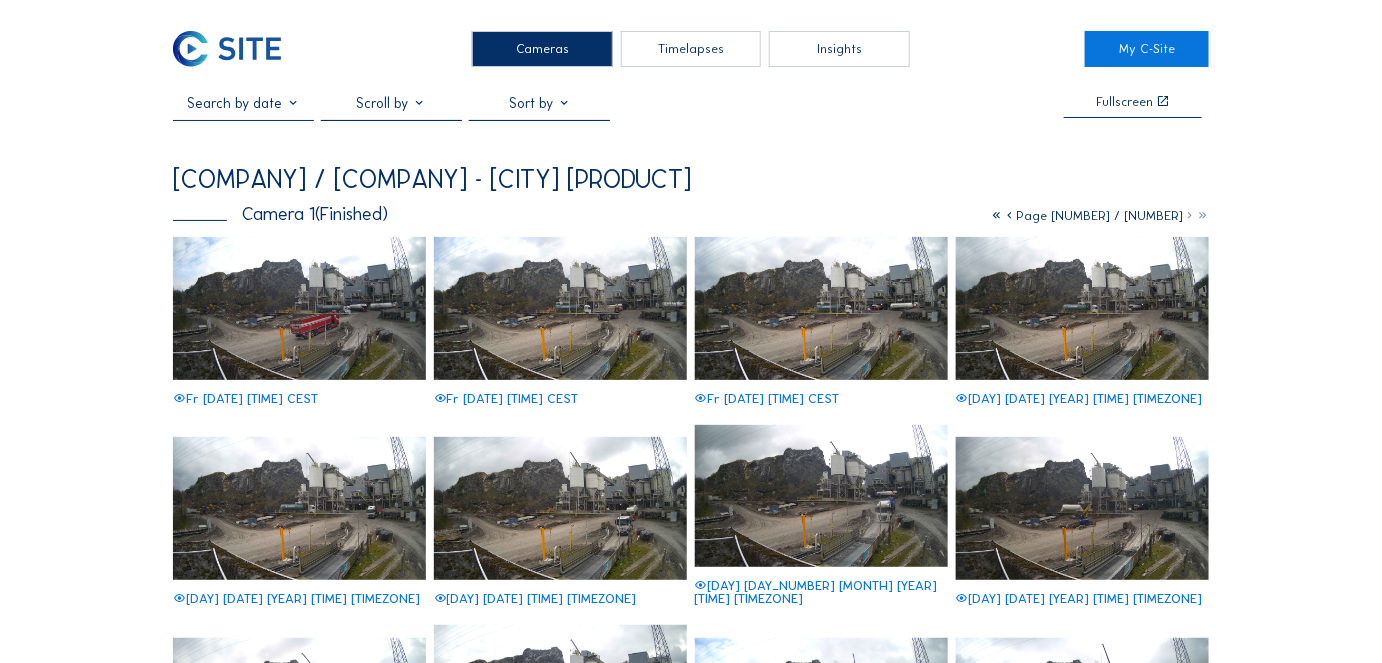 click at bounding box center [996, 215] 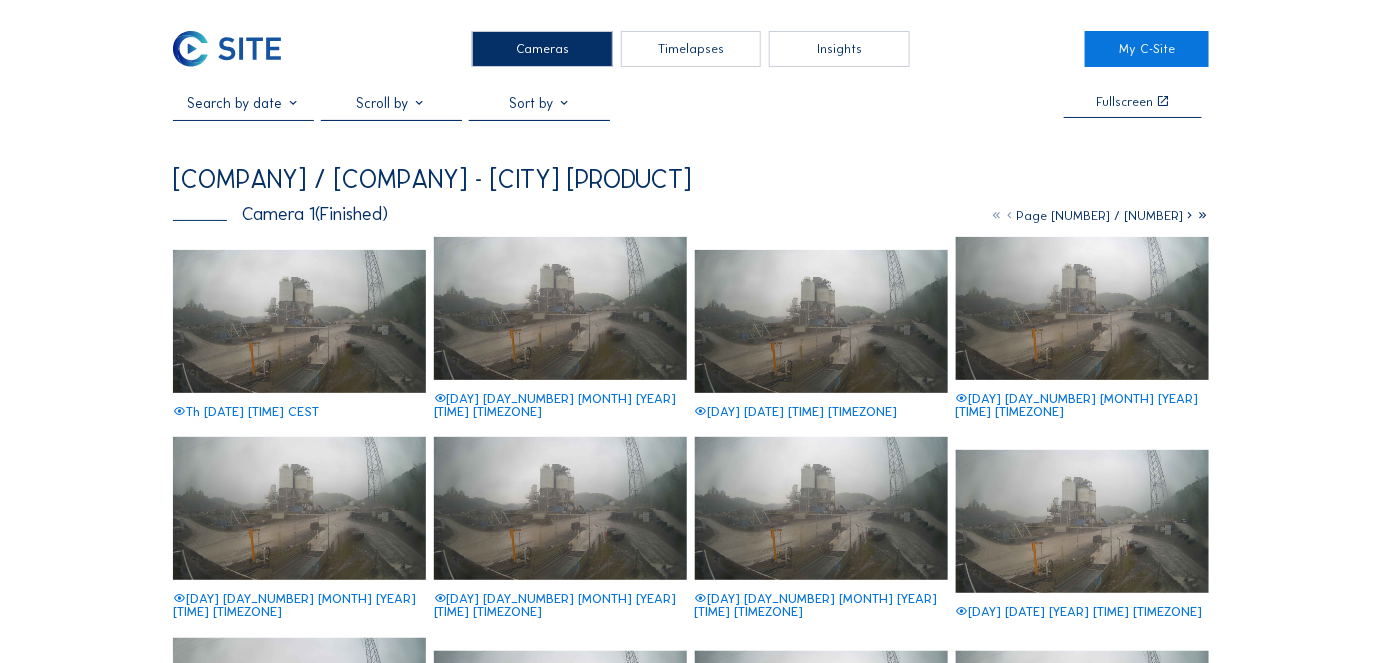 click on "Timelapses" at bounding box center [691, 49] 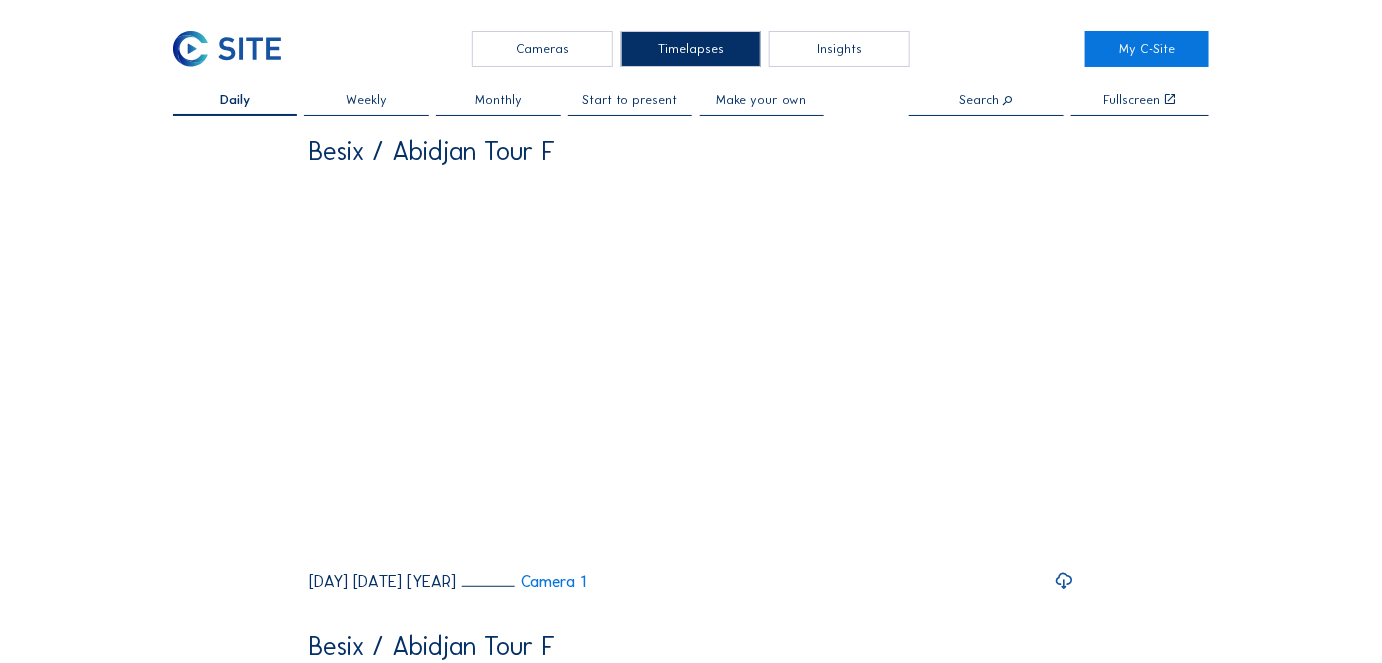 click on "Make your own" at bounding box center [762, 100] 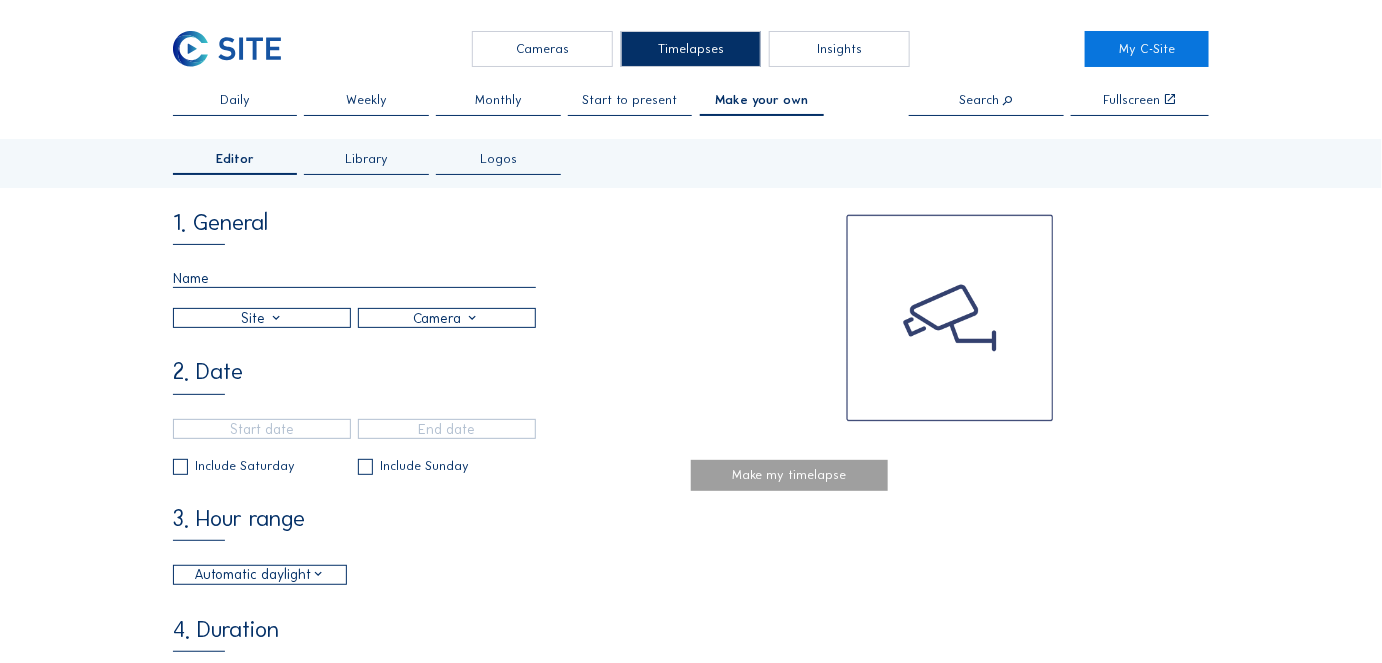 click on "Editor Library Logos" at bounding box center (691, 163) 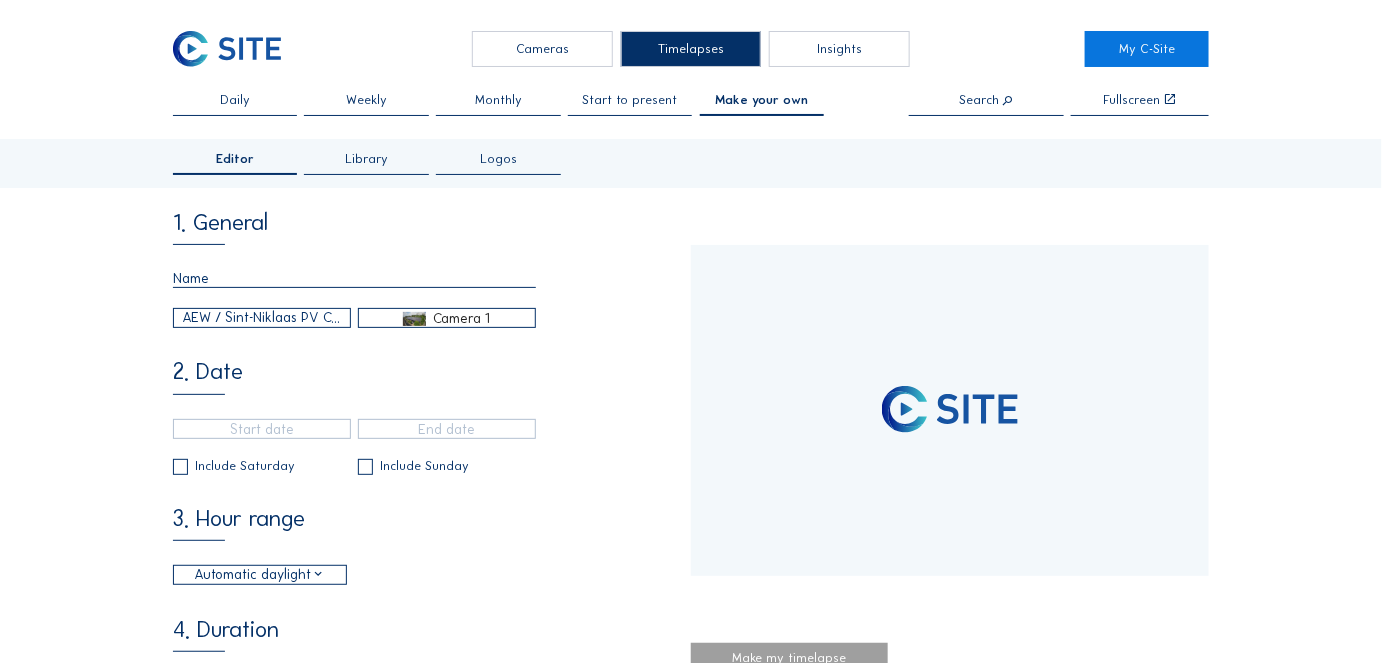 click on "Library" at bounding box center (366, 159) 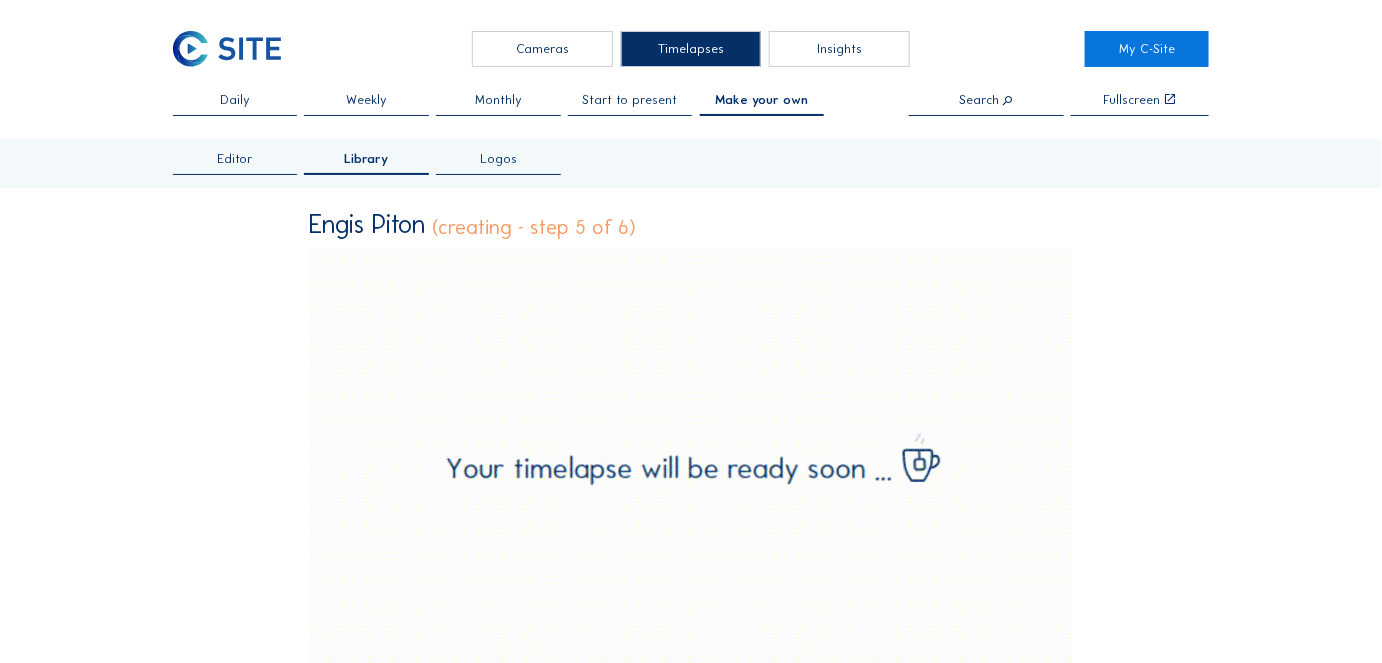 scroll, scrollTop: 90, scrollLeft: 0, axis: vertical 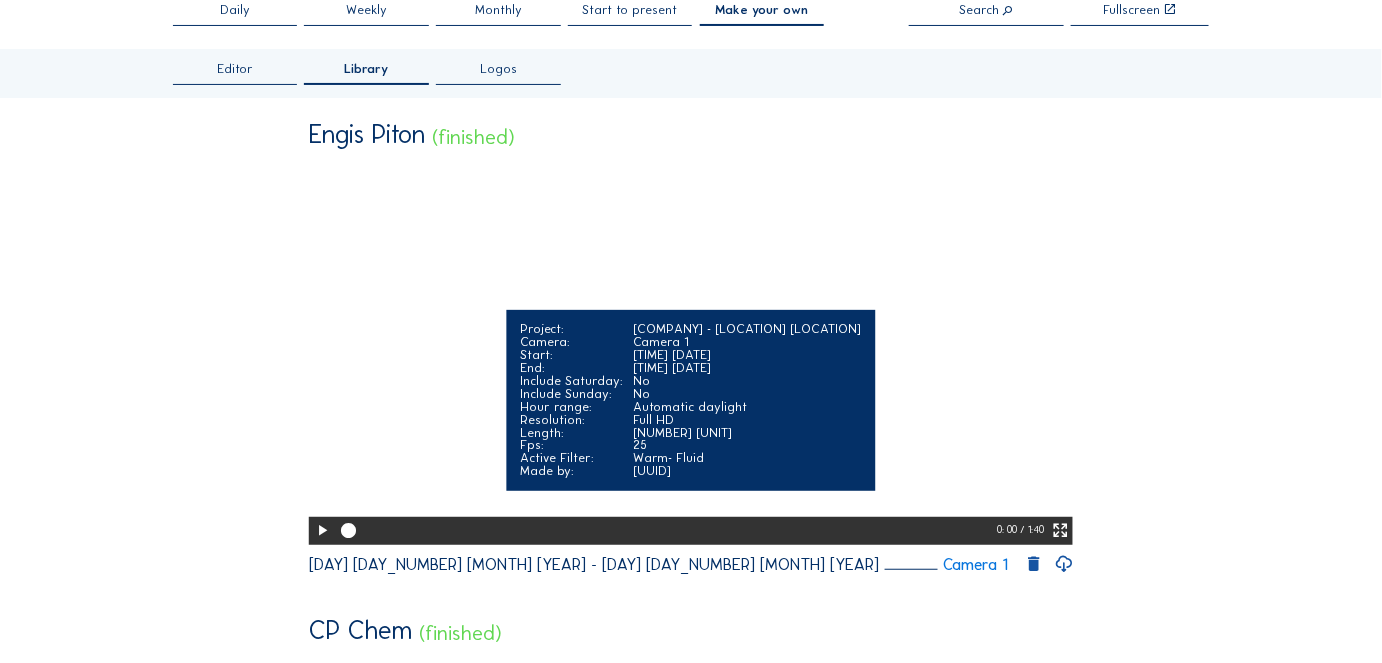 click at bounding box center (322, 531) 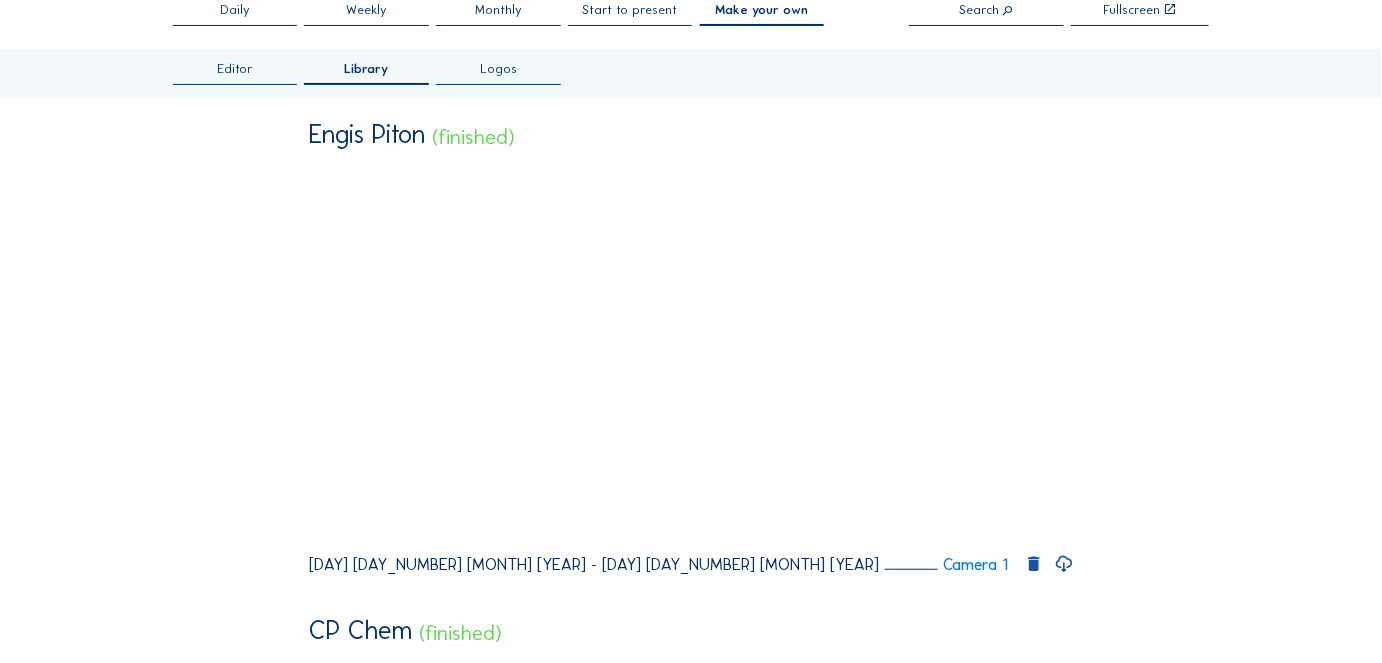 click at bounding box center (1063, 564) 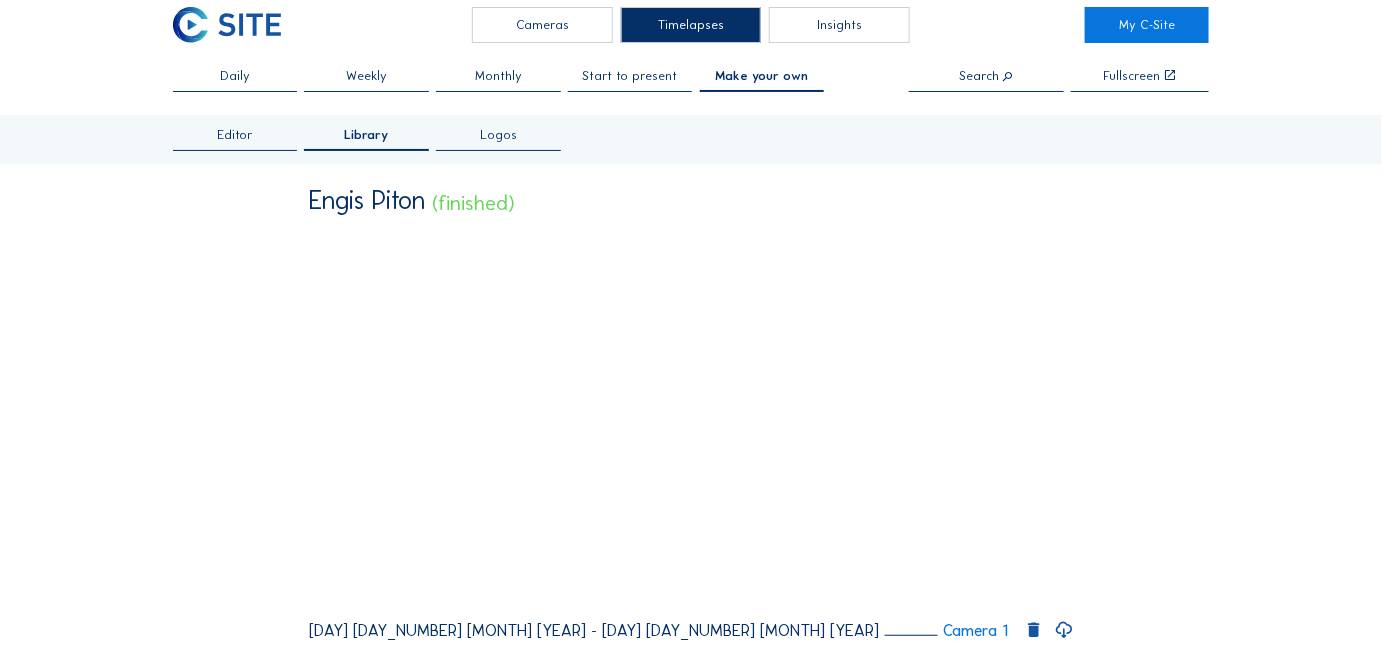 scroll, scrollTop: 0, scrollLeft: 0, axis: both 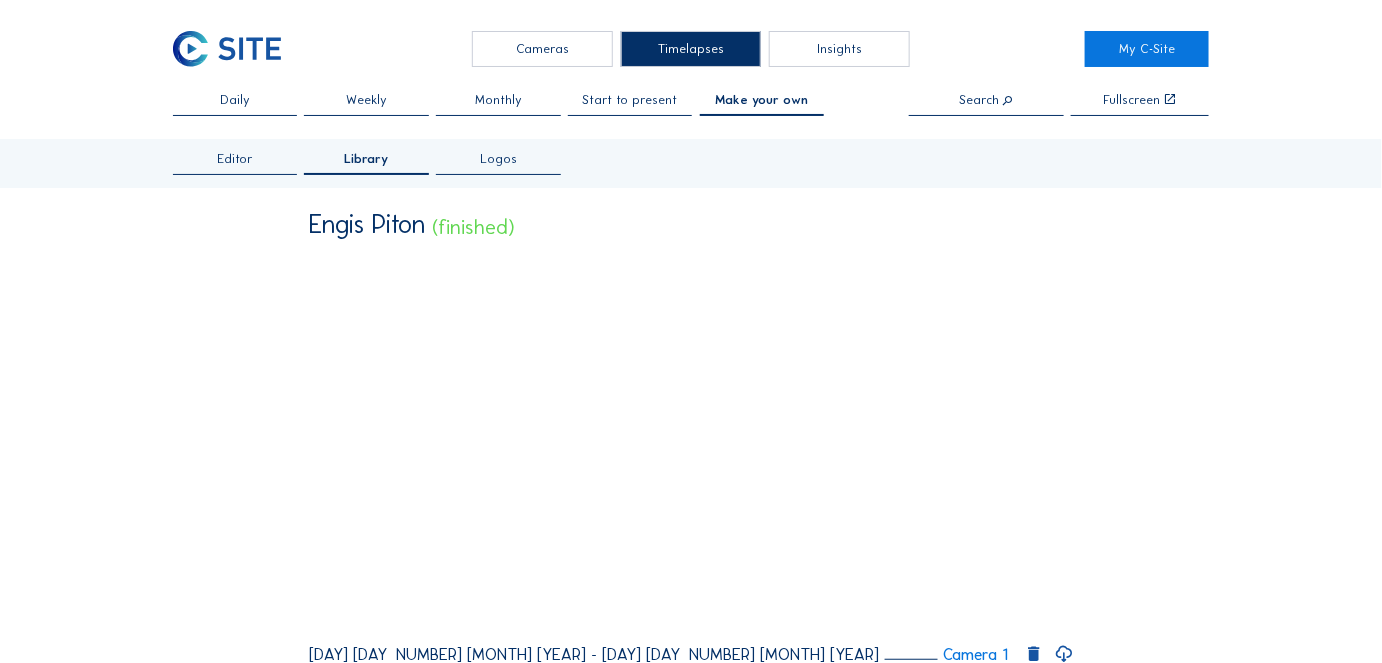 click on "Cameras" at bounding box center (542, 49) 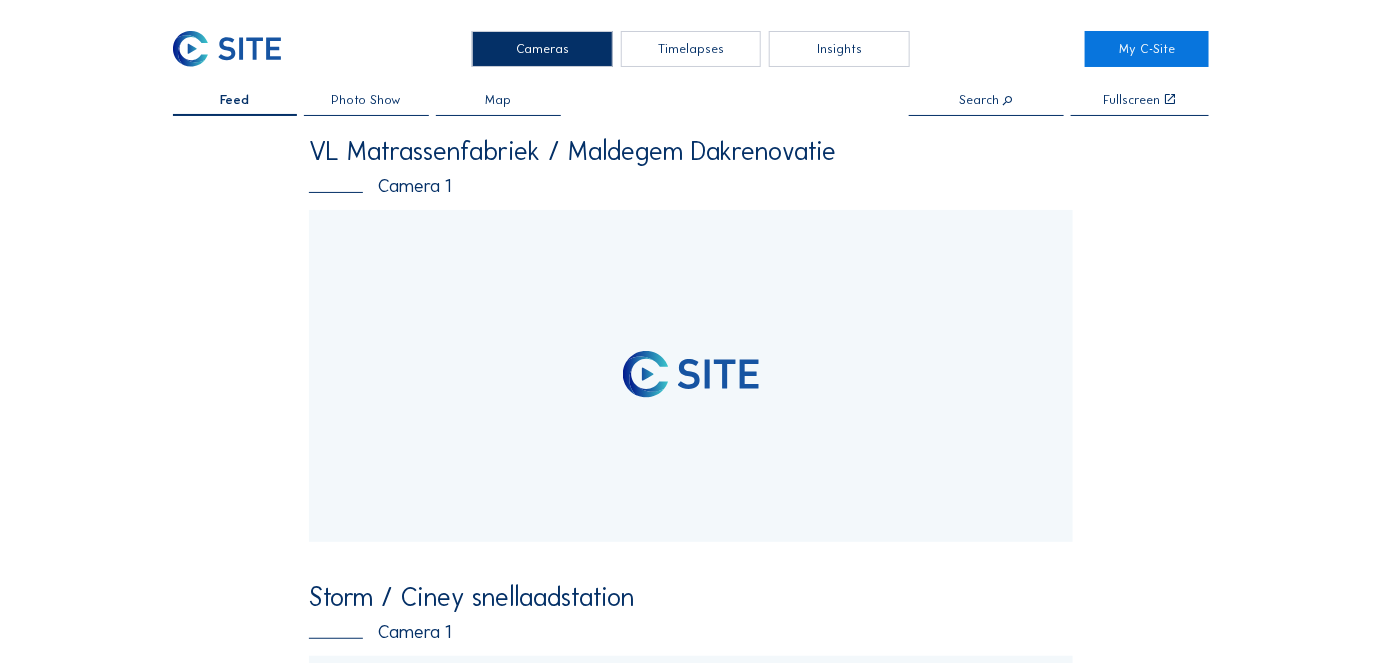 click on "Search" at bounding box center [986, 105] 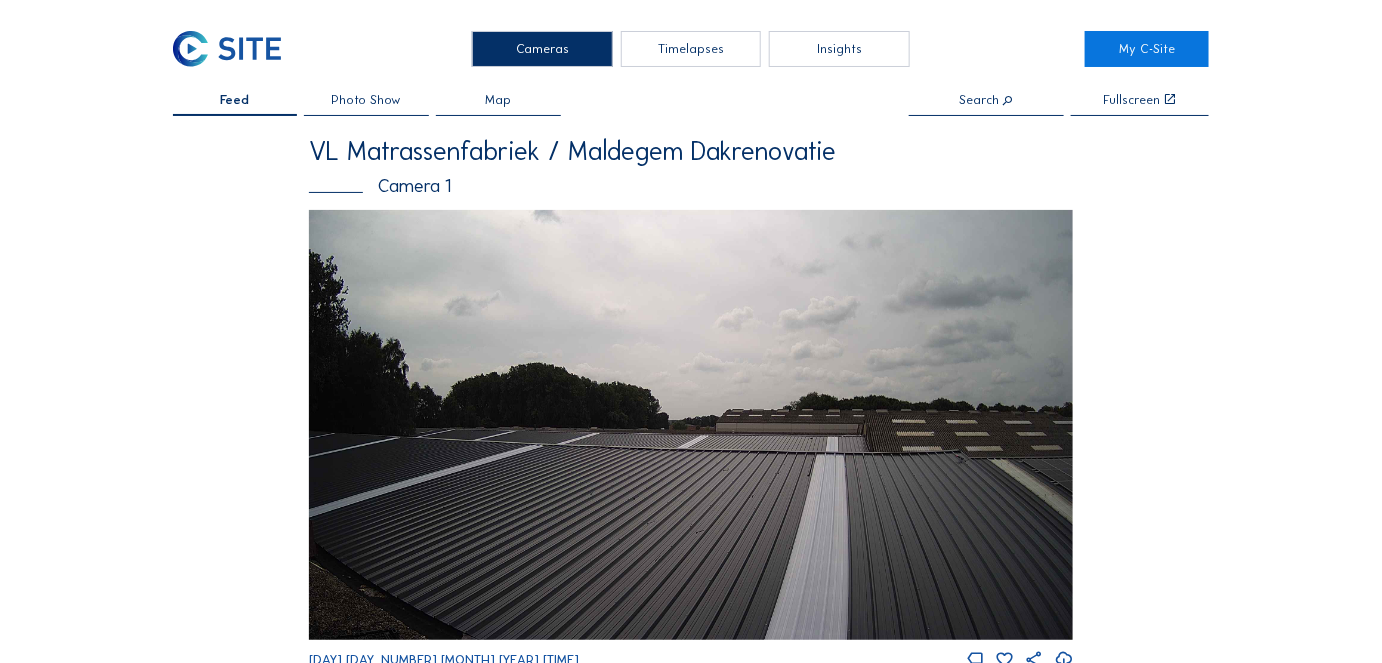 click at bounding box center (986, 101) 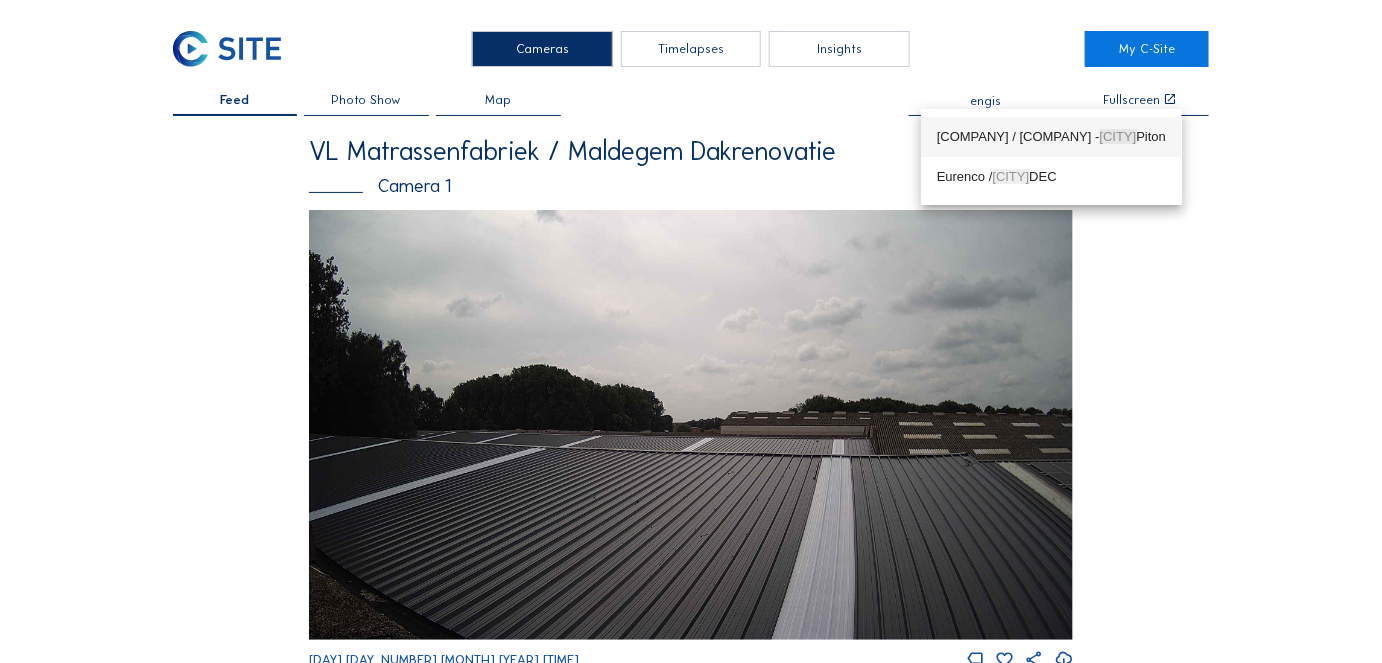 click on "[COMPANY] / [COMPANY] - [CITY] [PRODUCT]" at bounding box center (1051, 137) 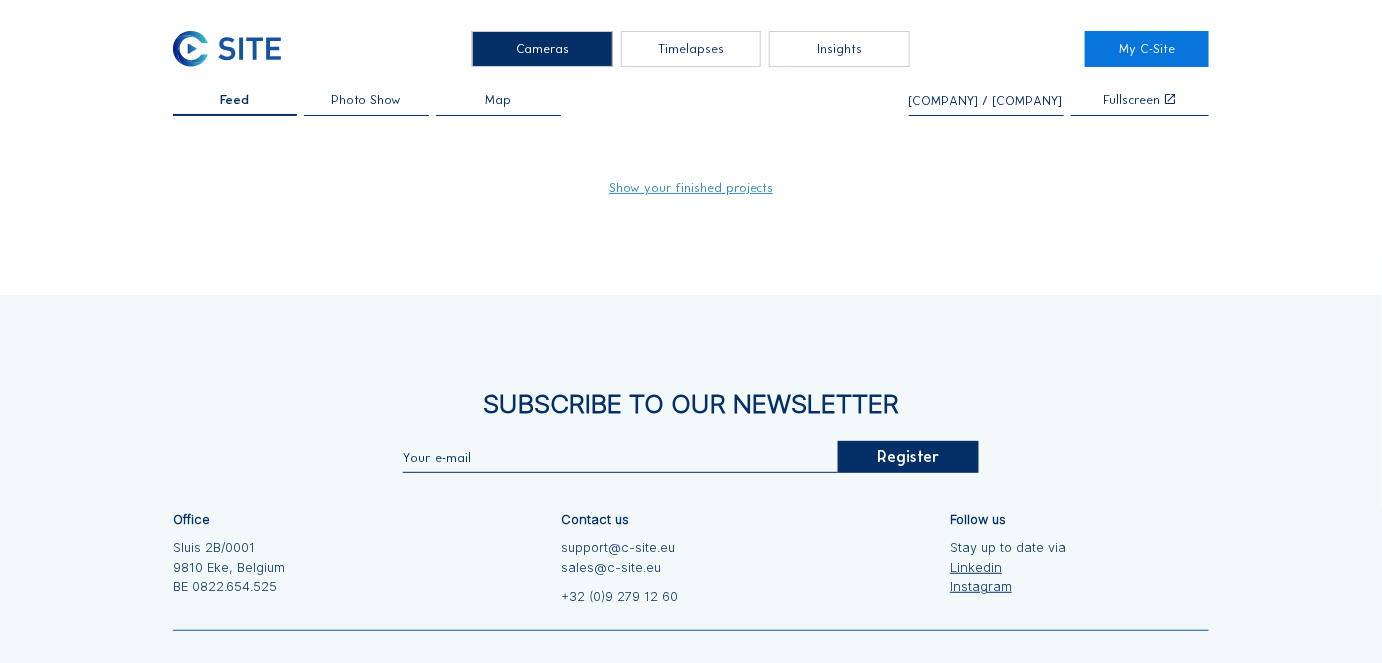 type on "[COMPANY] / [COMPANY] - [CITY] [PRODUCT]" 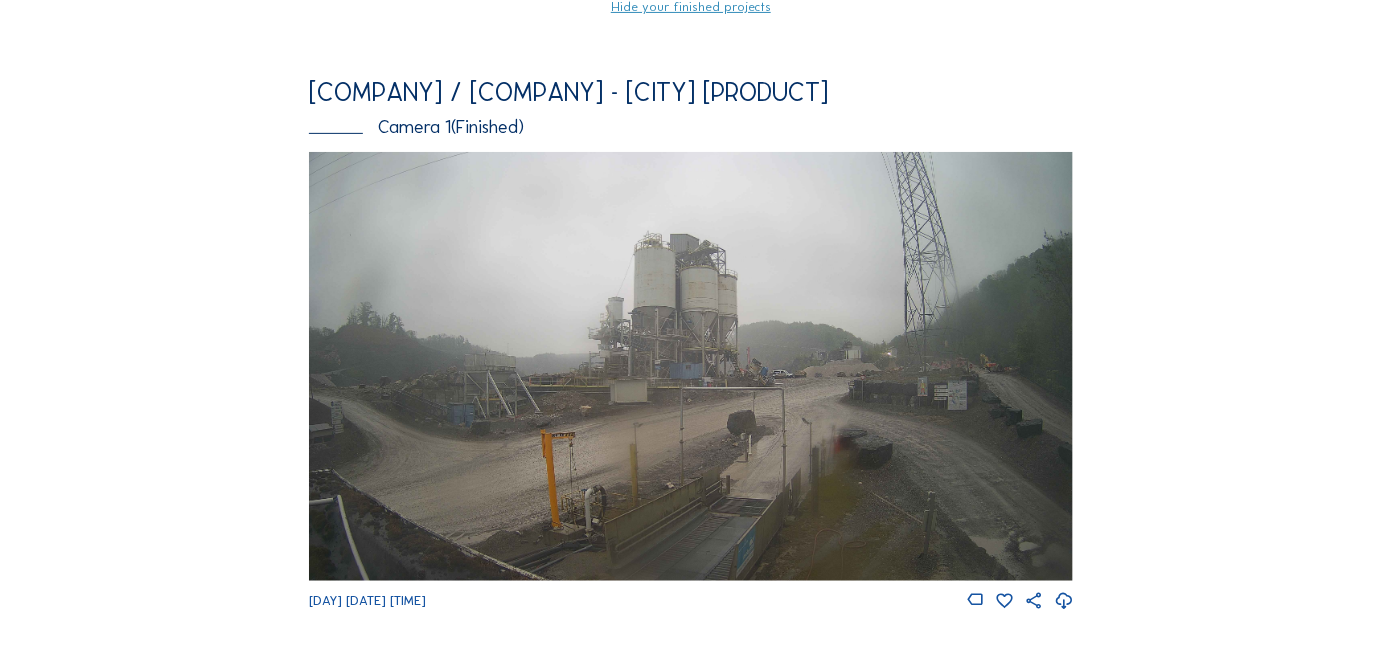 scroll, scrollTop: 90, scrollLeft: 0, axis: vertical 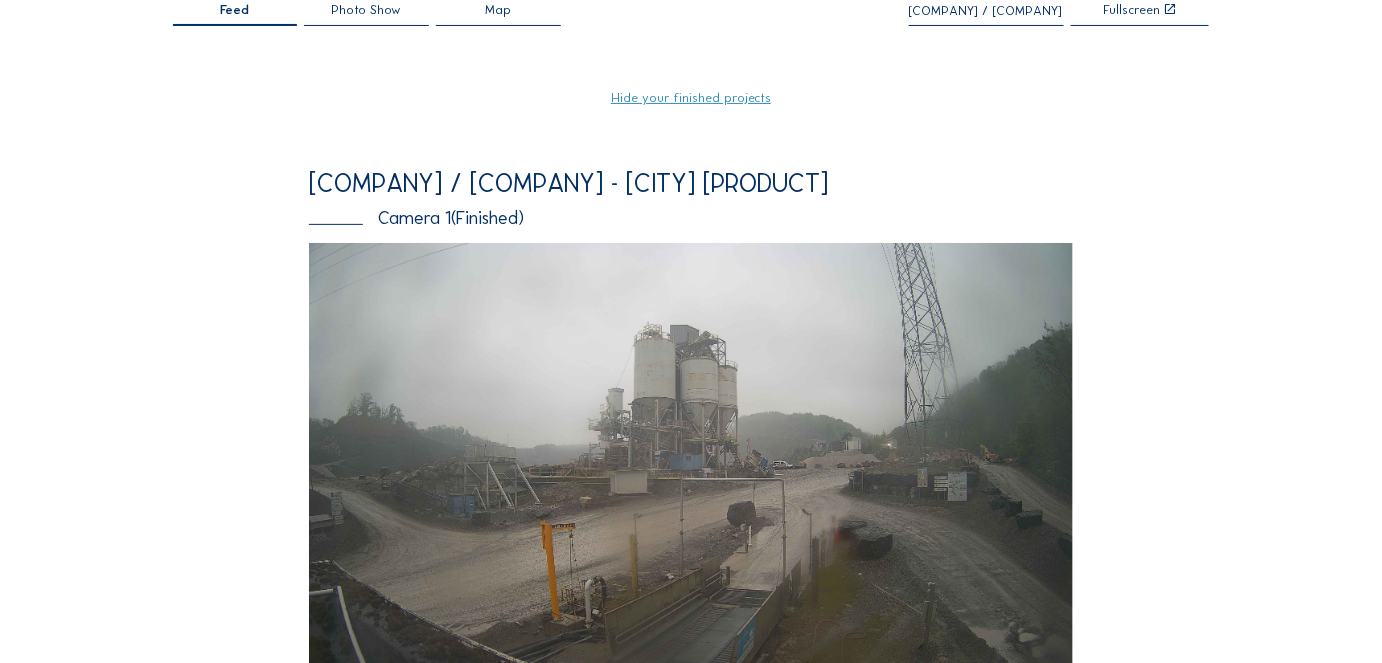 click at bounding box center [691, 458] 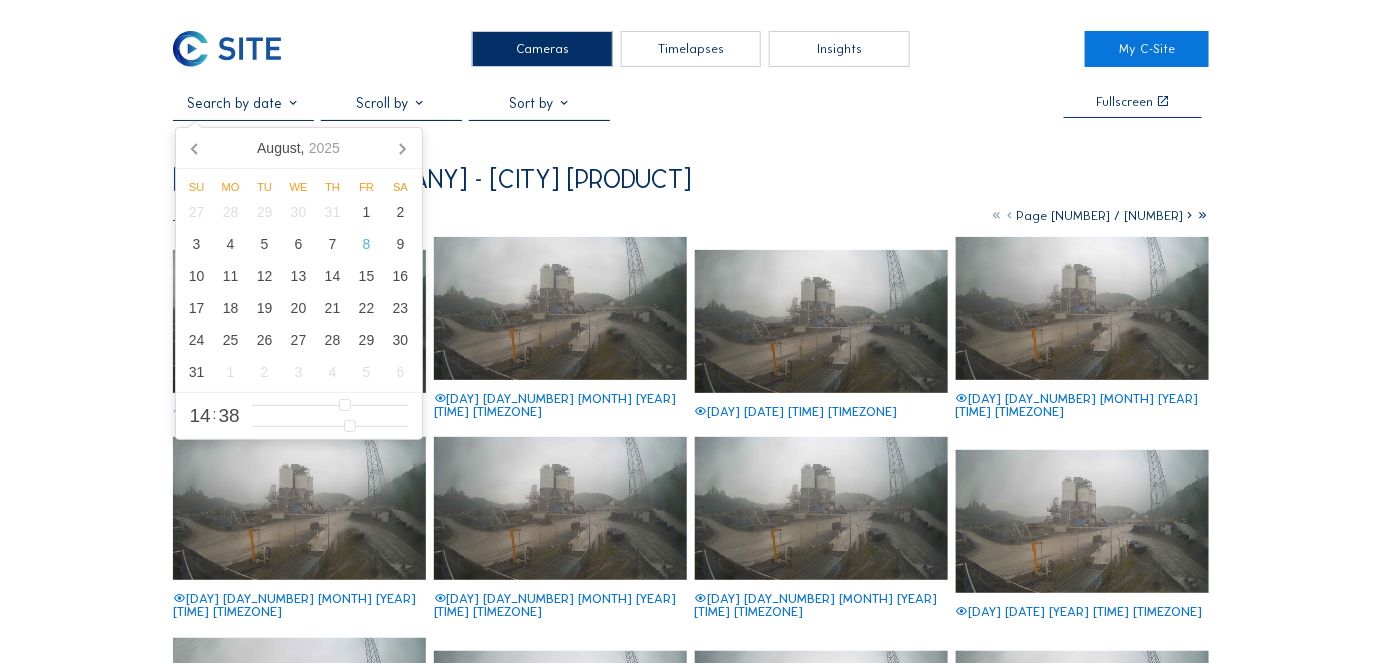 click at bounding box center (243, 103) 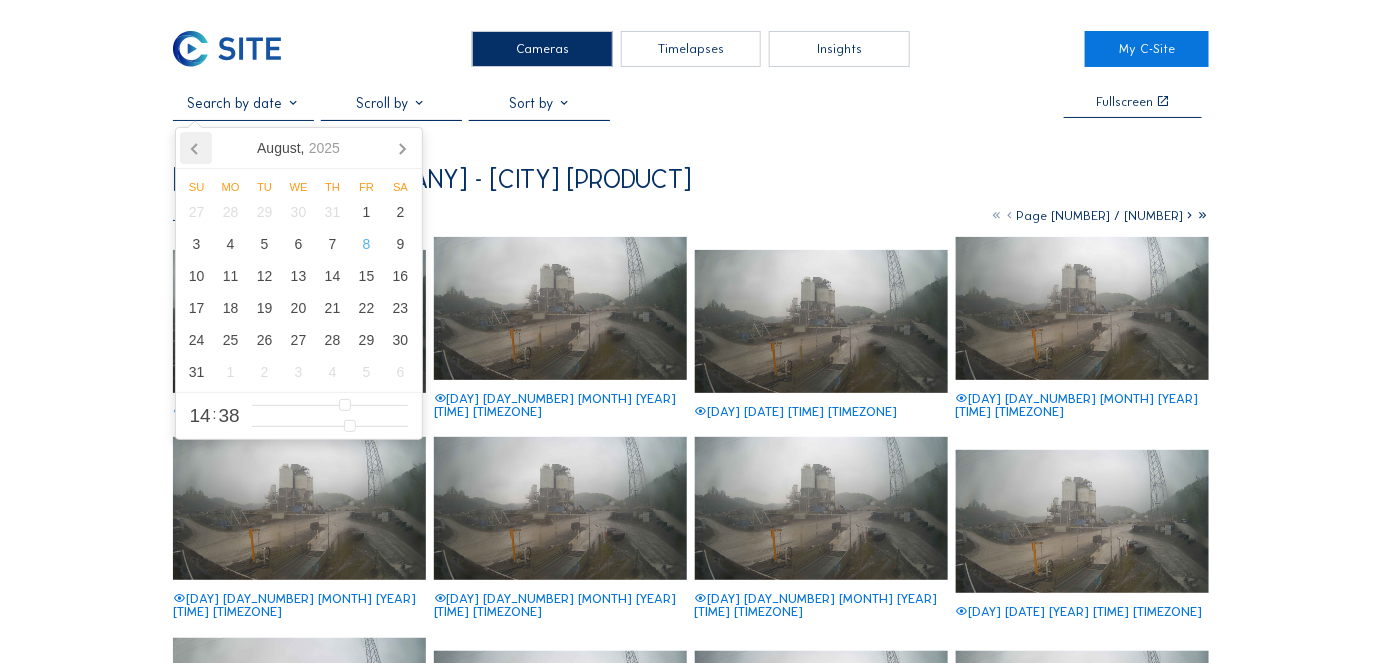 click 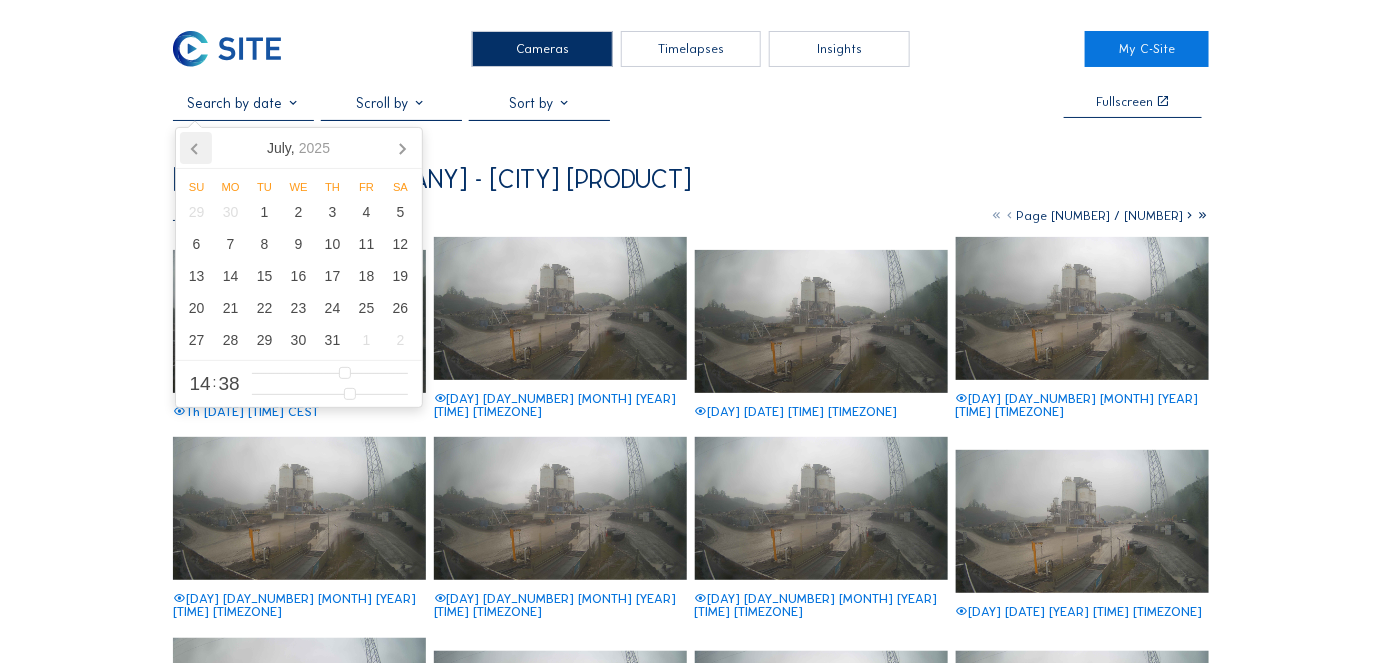 click 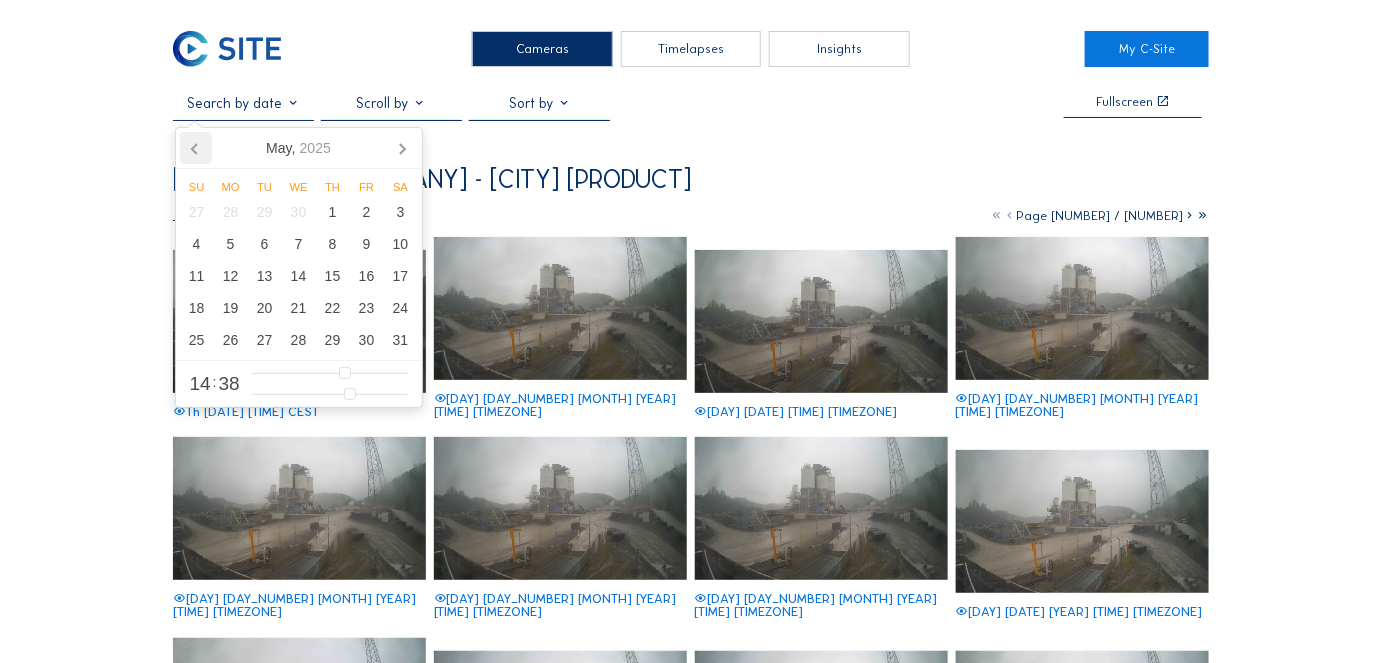 click 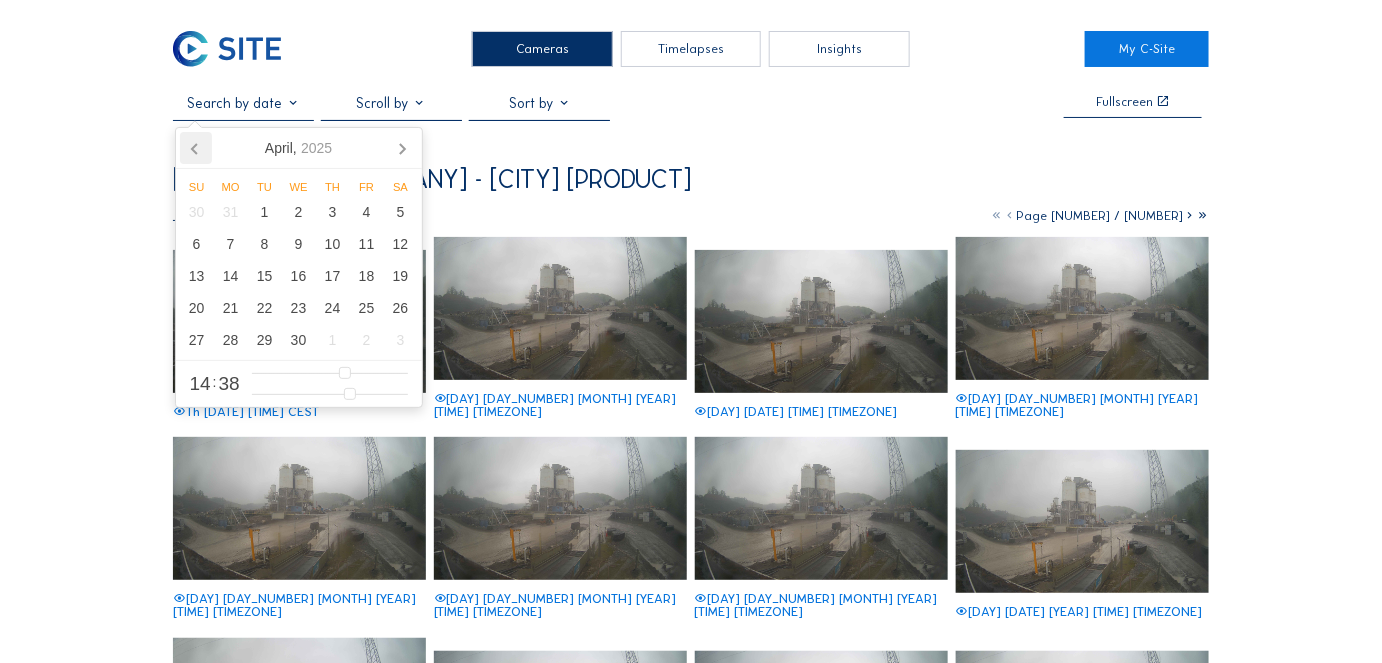 click 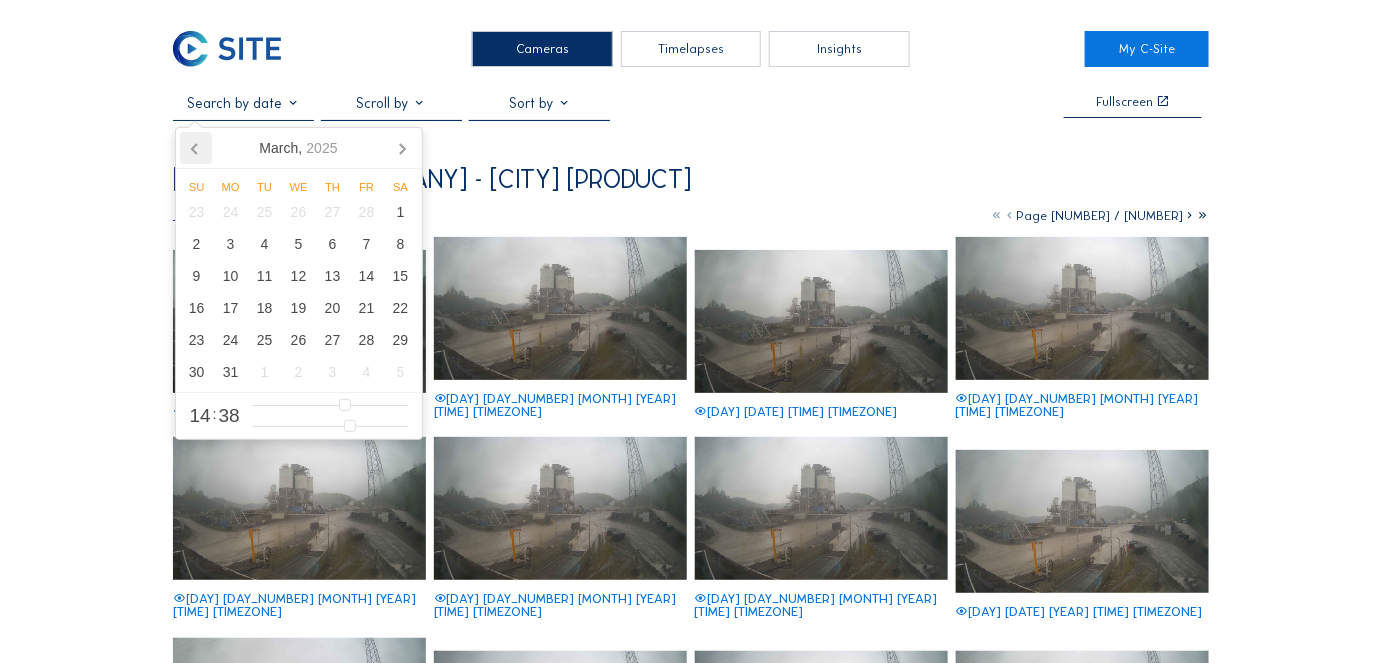 click 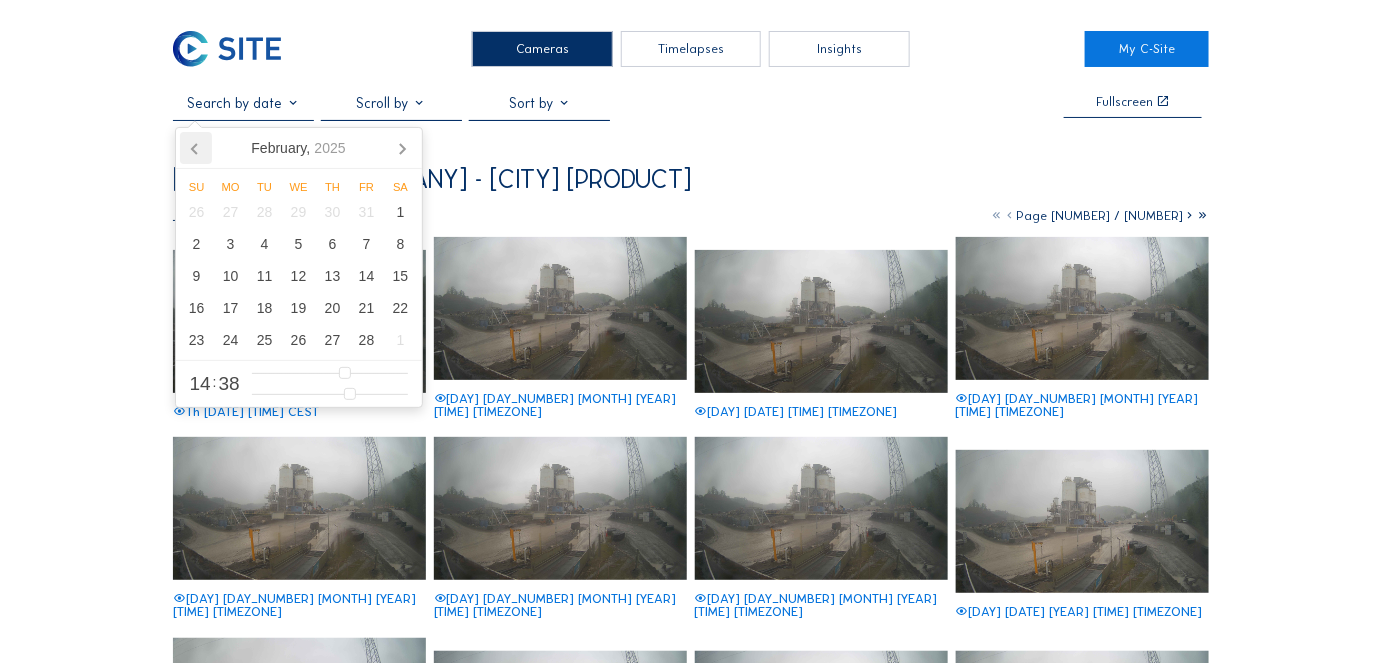 click 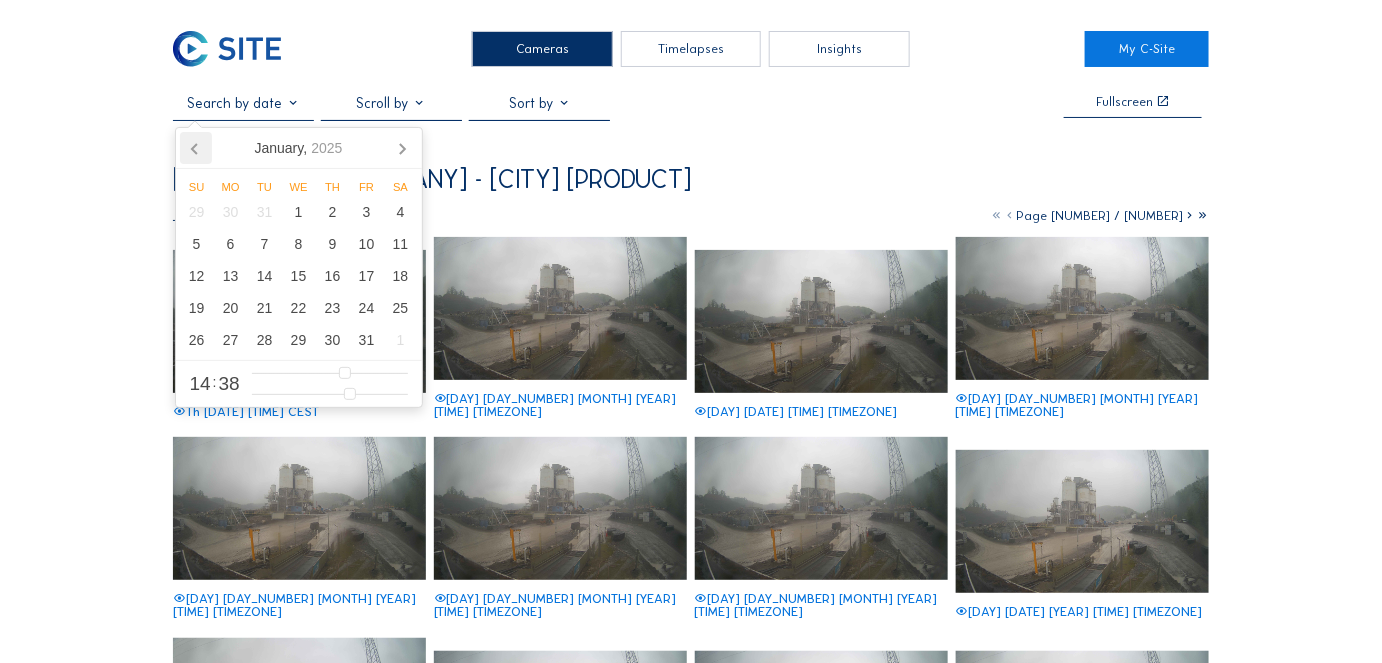 click 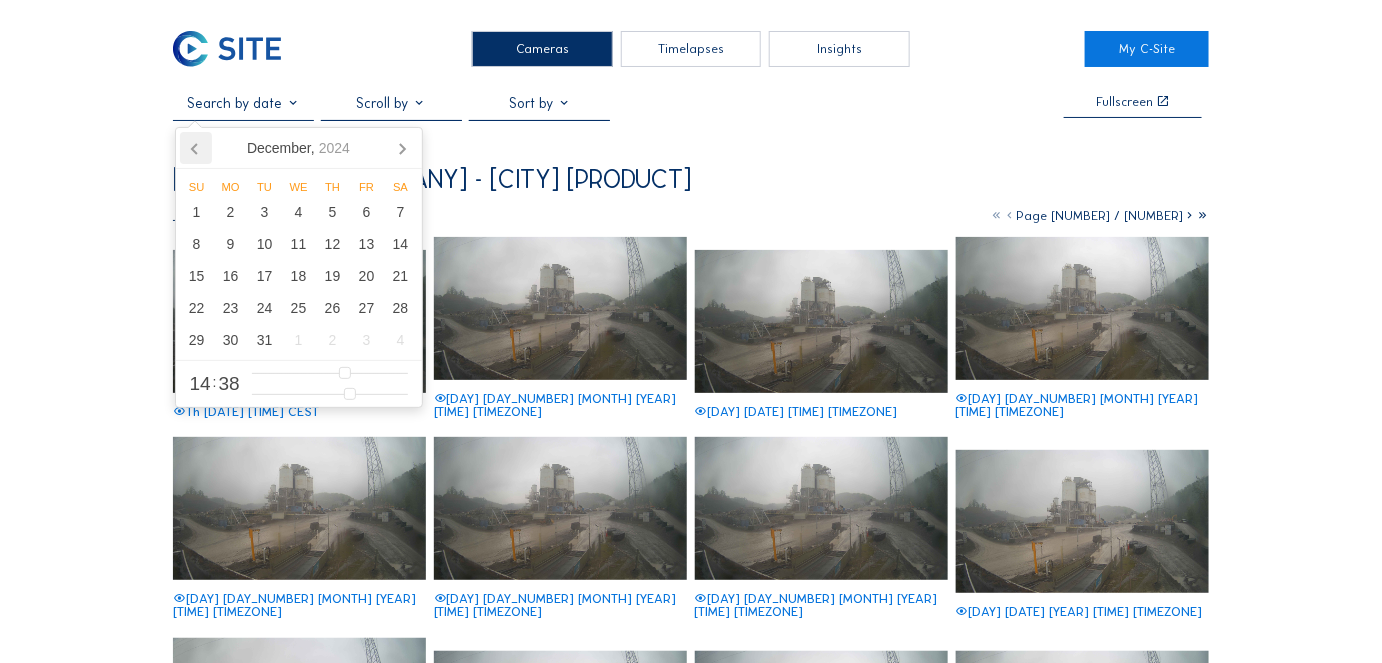 click 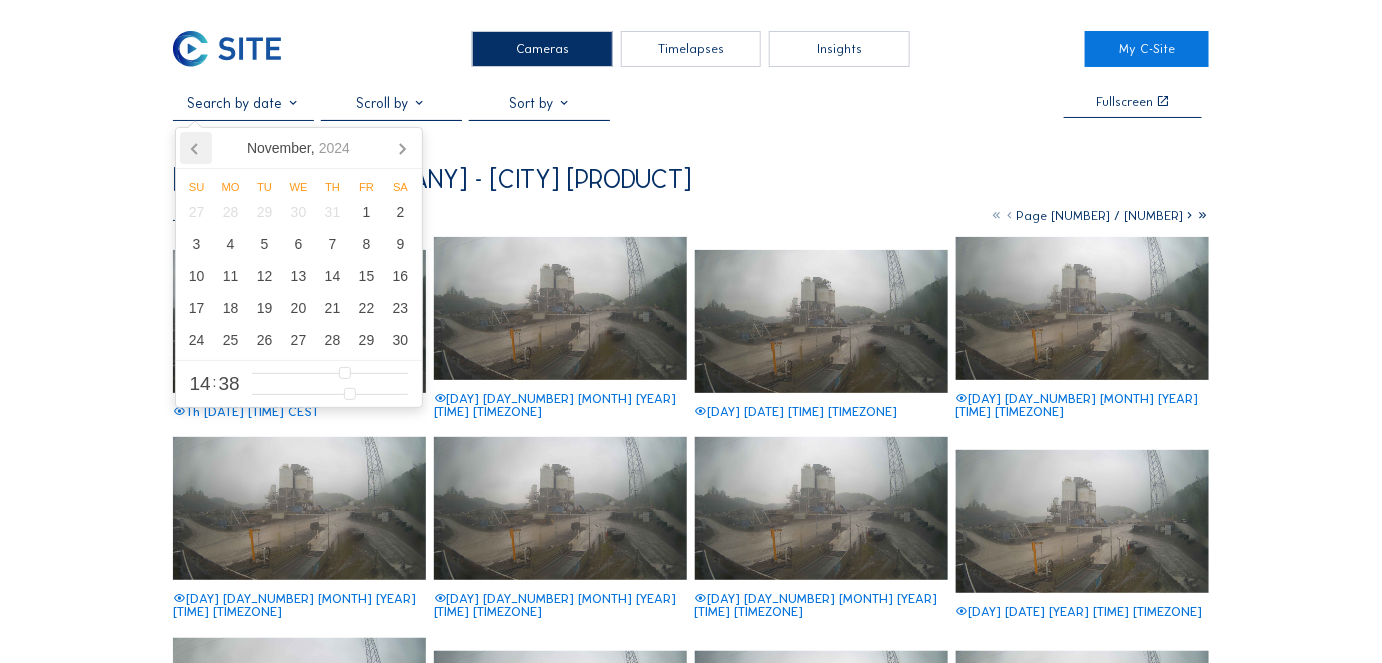 click 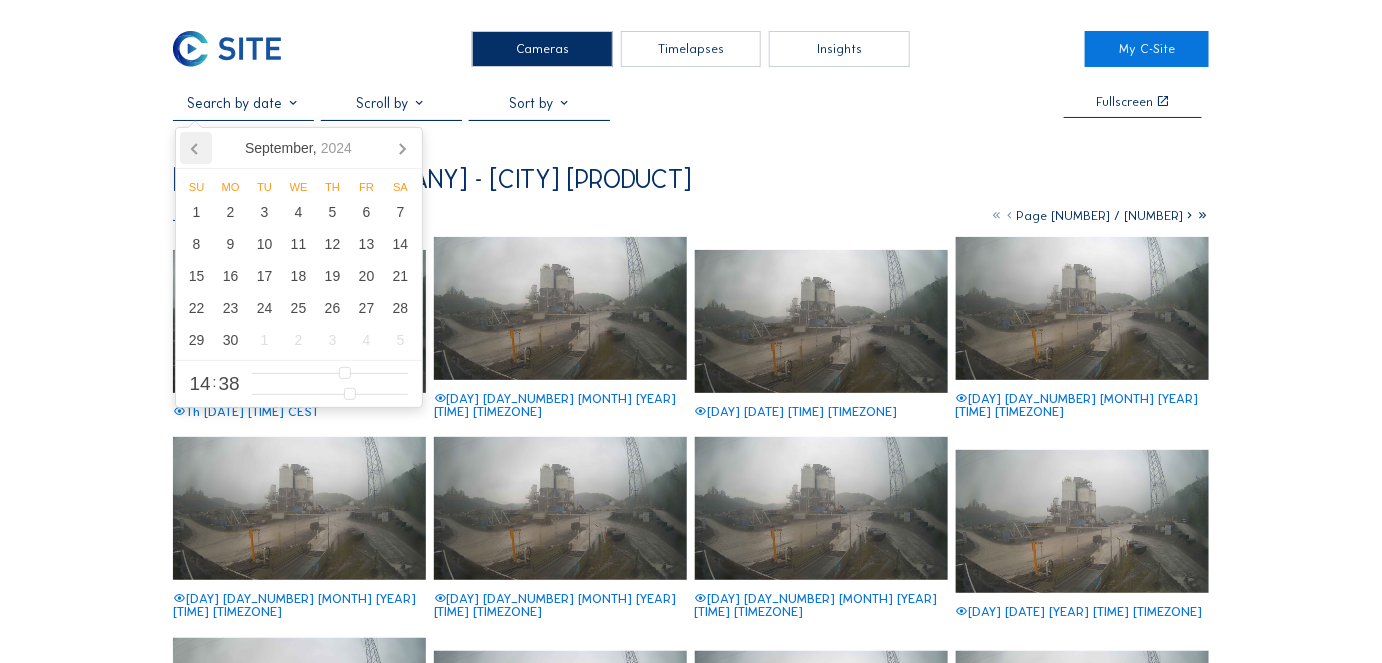 click 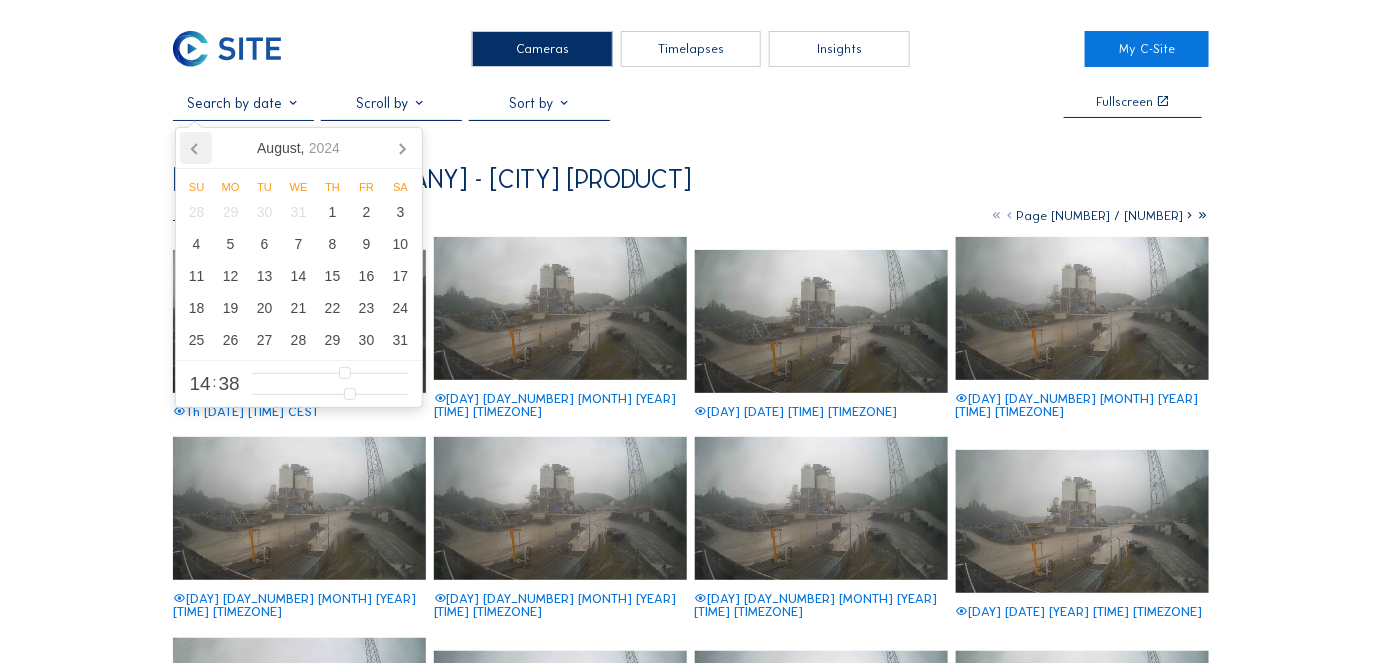 click 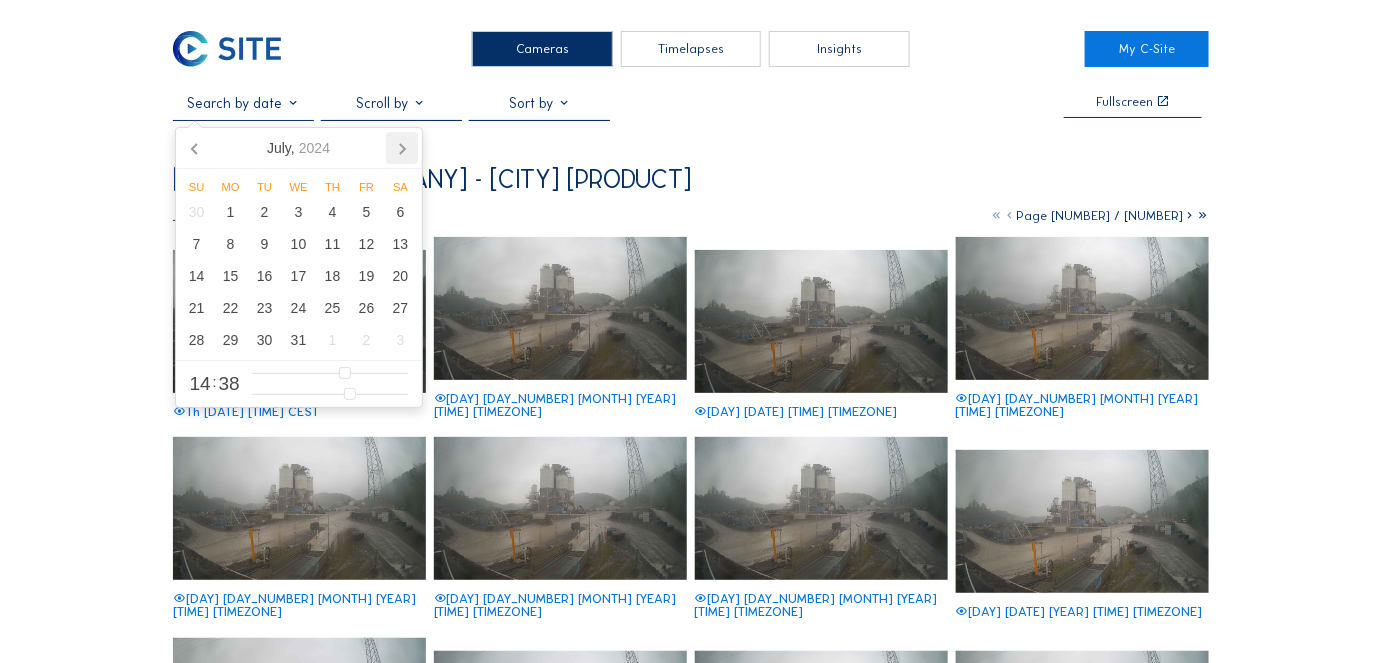 click 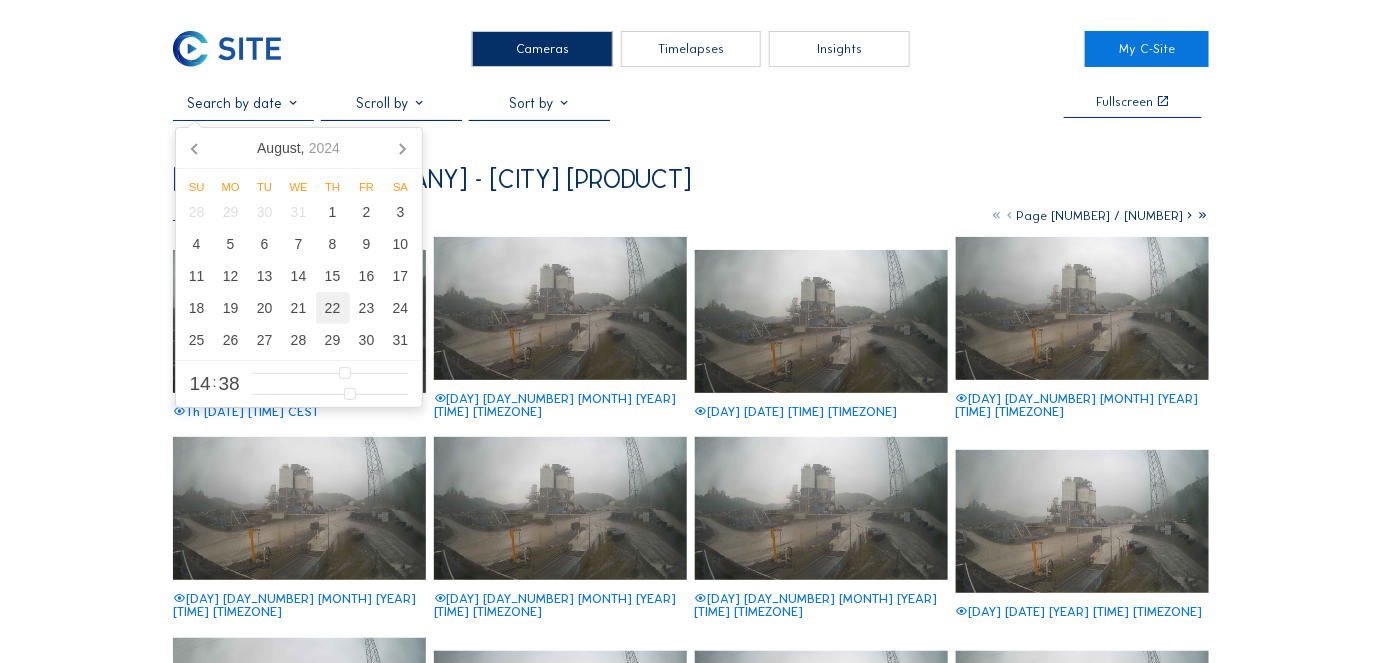 click on "22" at bounding box center [333, 308] 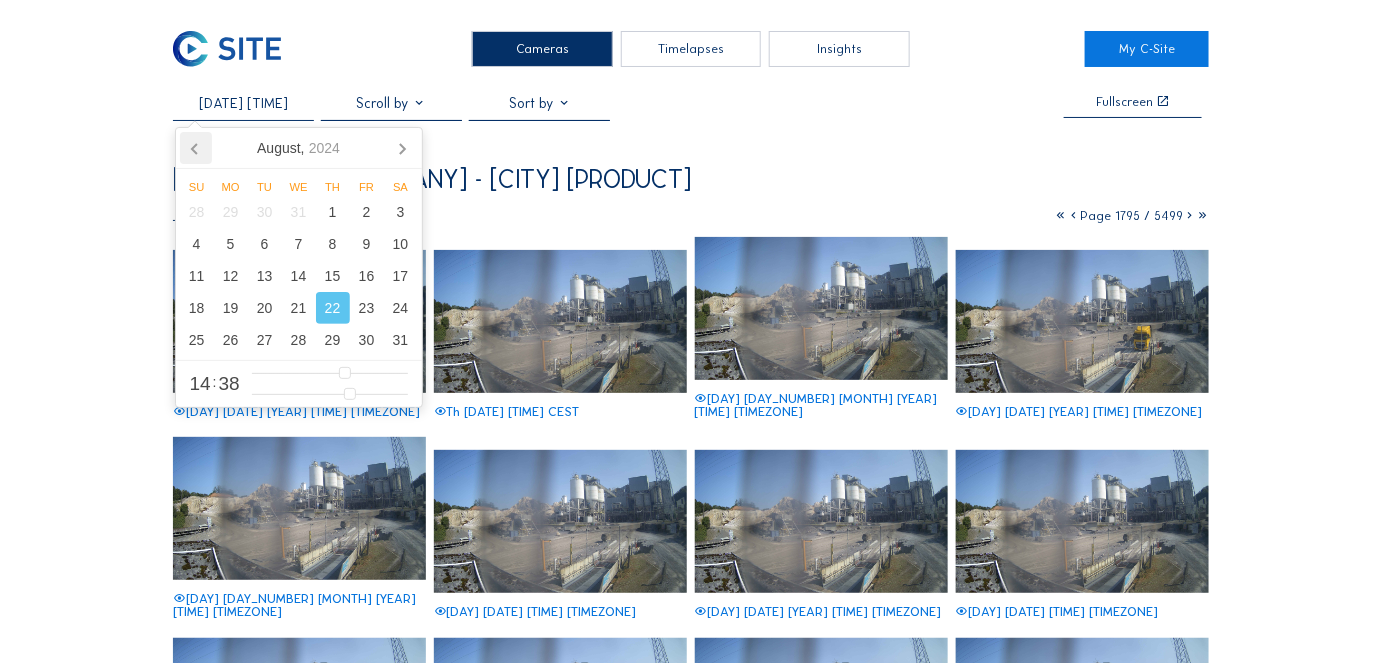 click 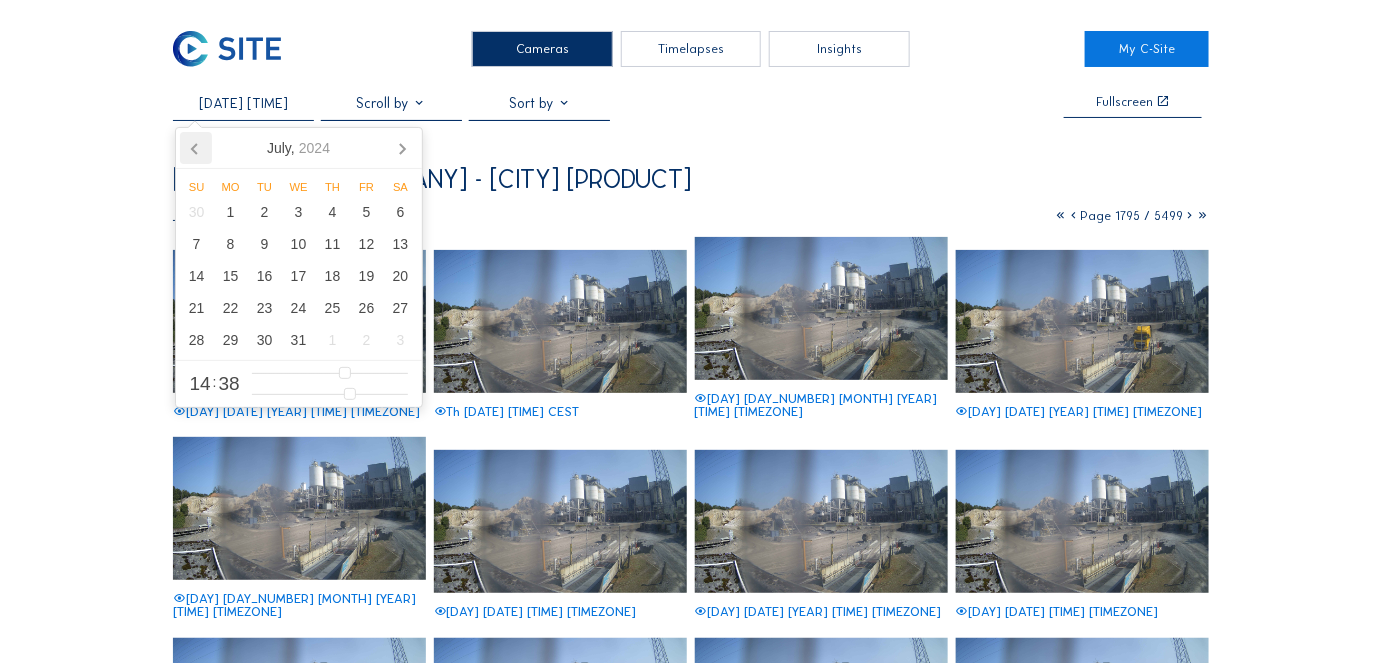 click 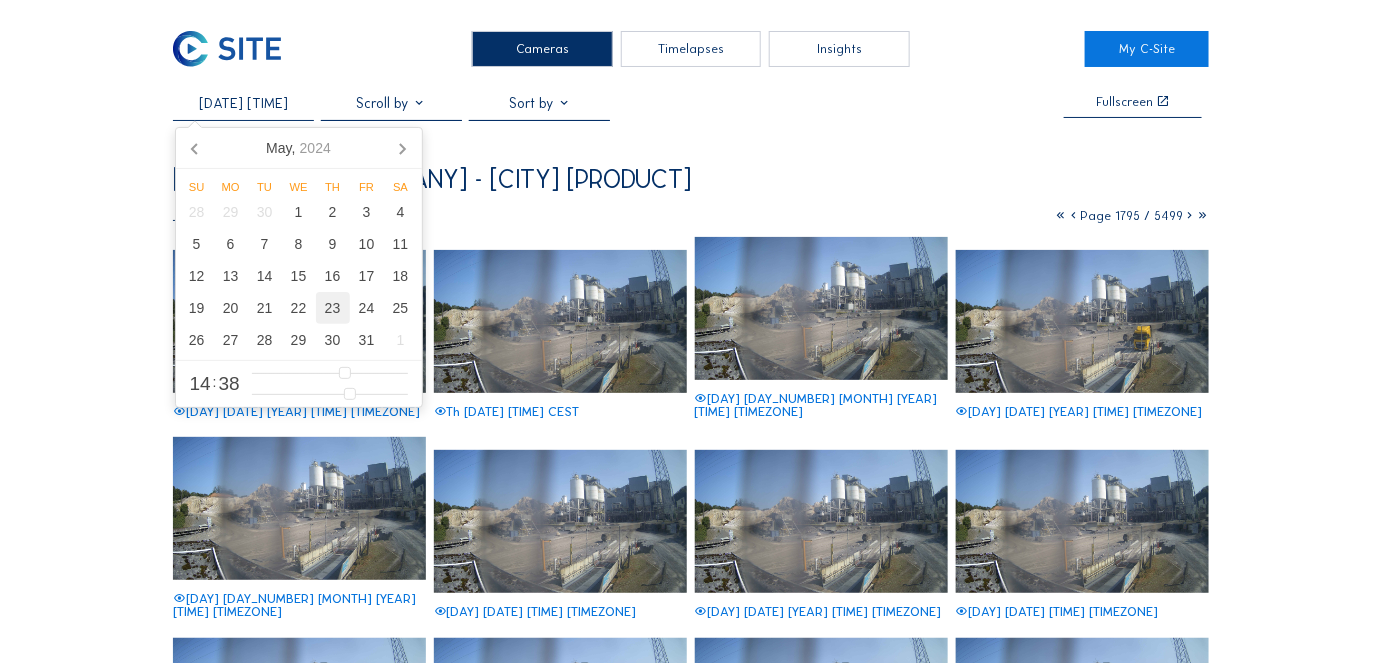click on "23" at bounding box center (333, 308) 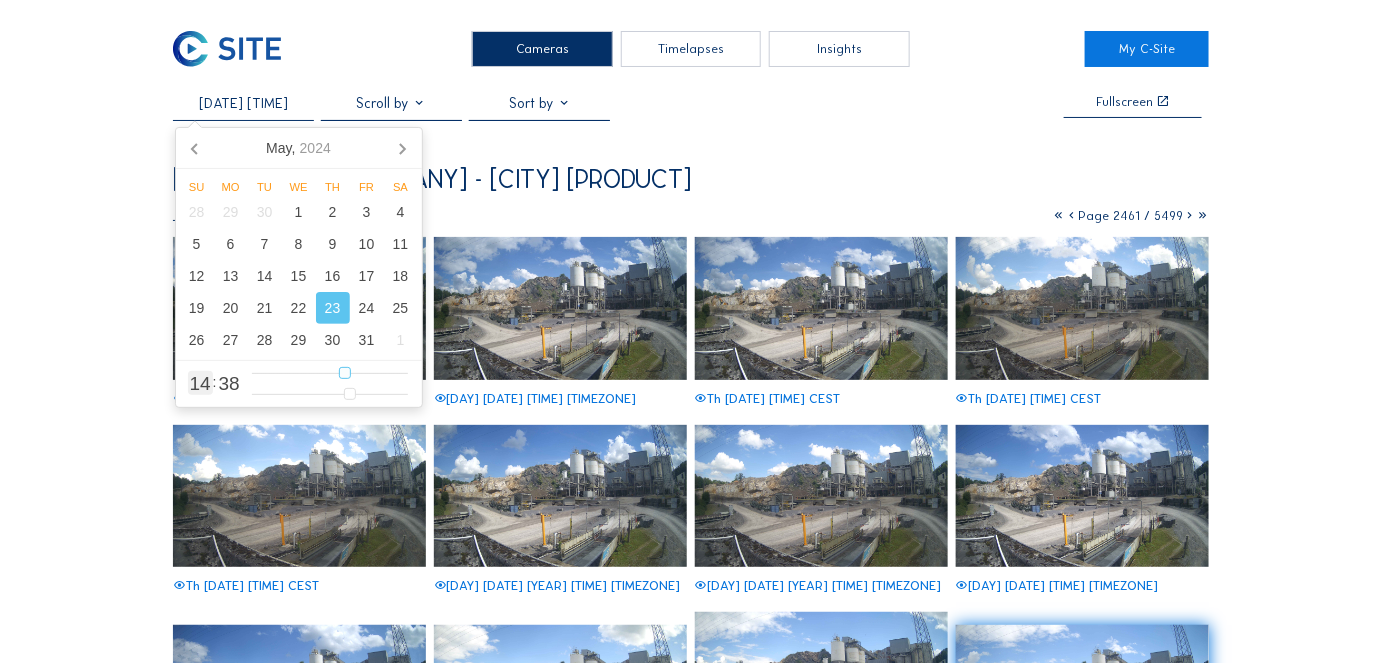 type on "[DATE] [TIME]" 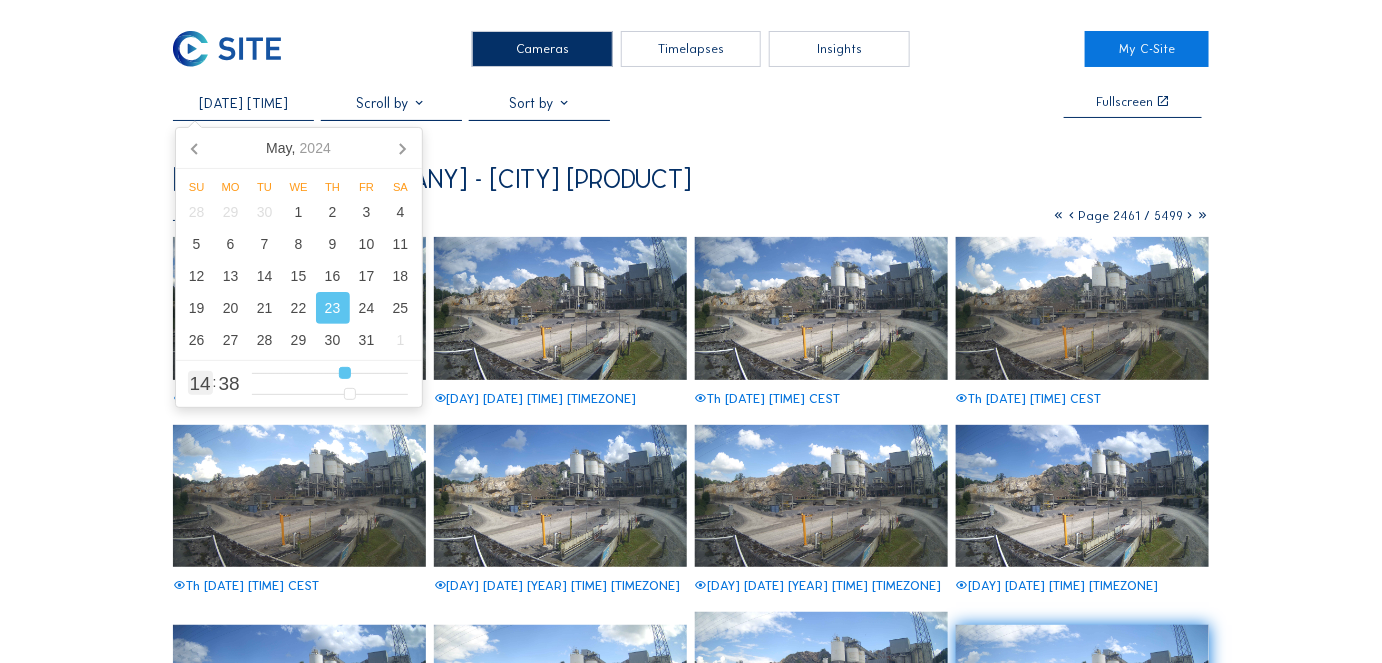 type on "13" 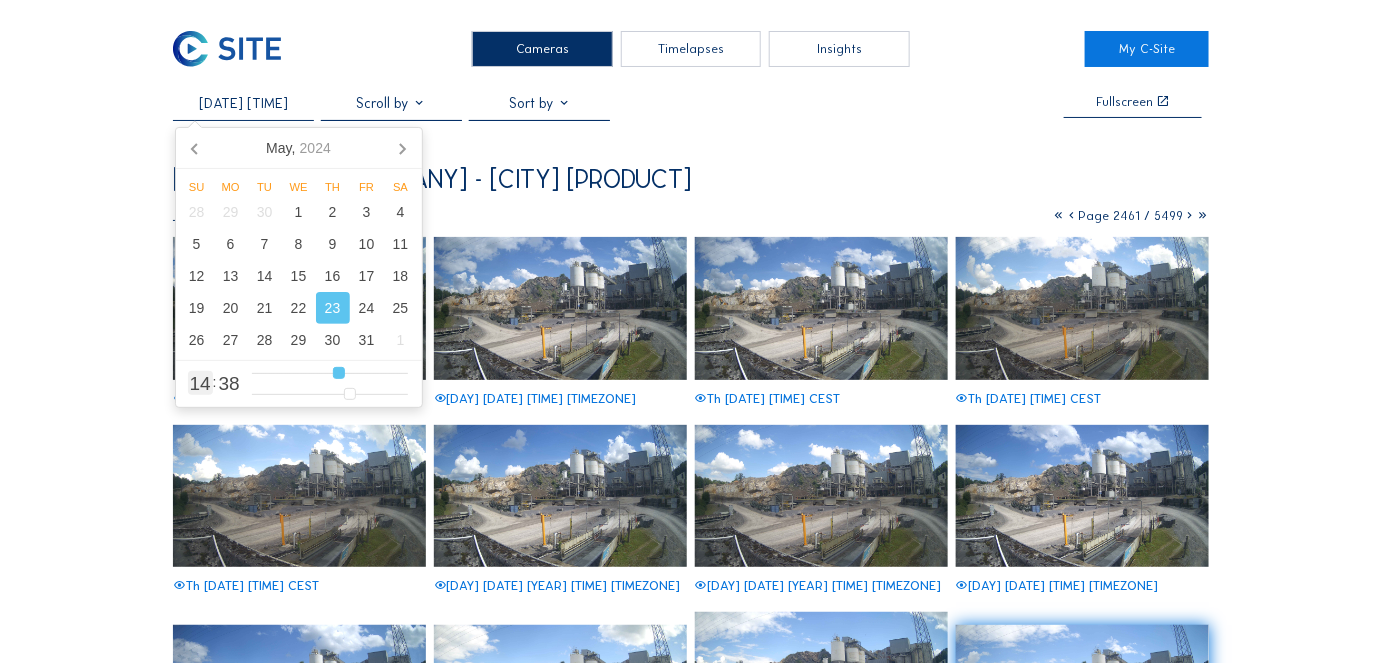type on "[DATE] [TIME]" 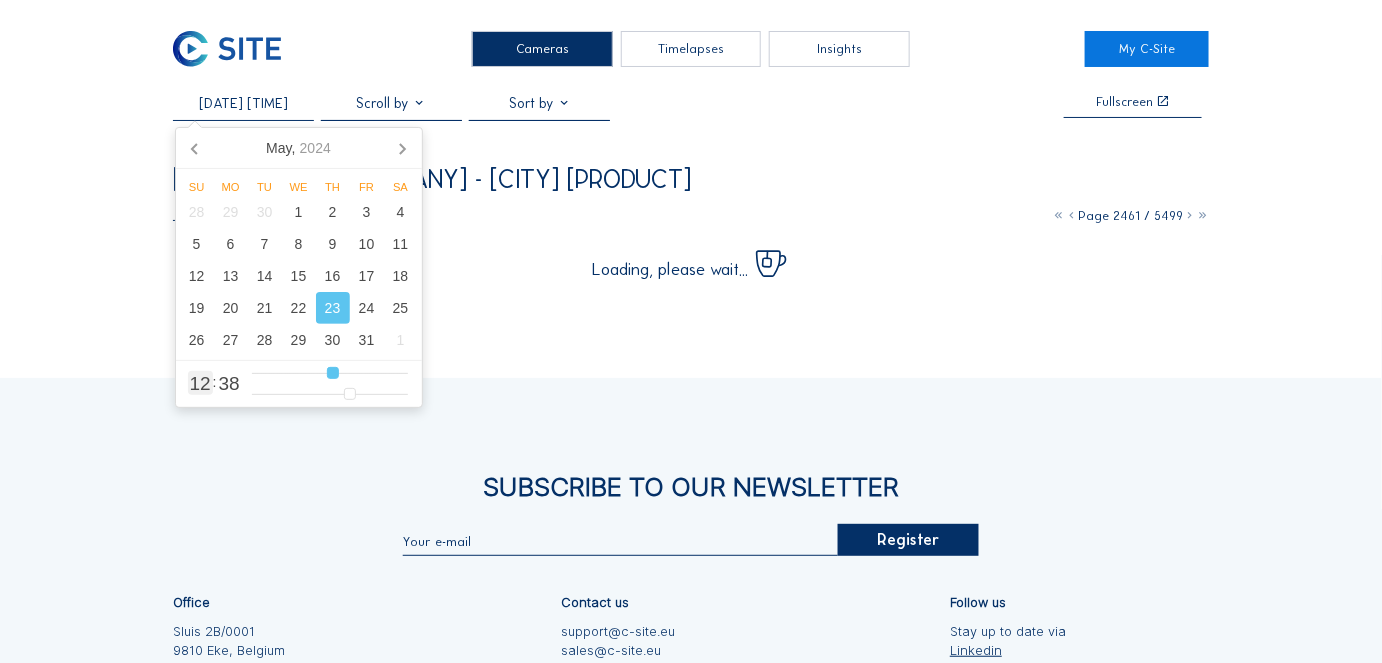 type on "[DATE] [TIME]" 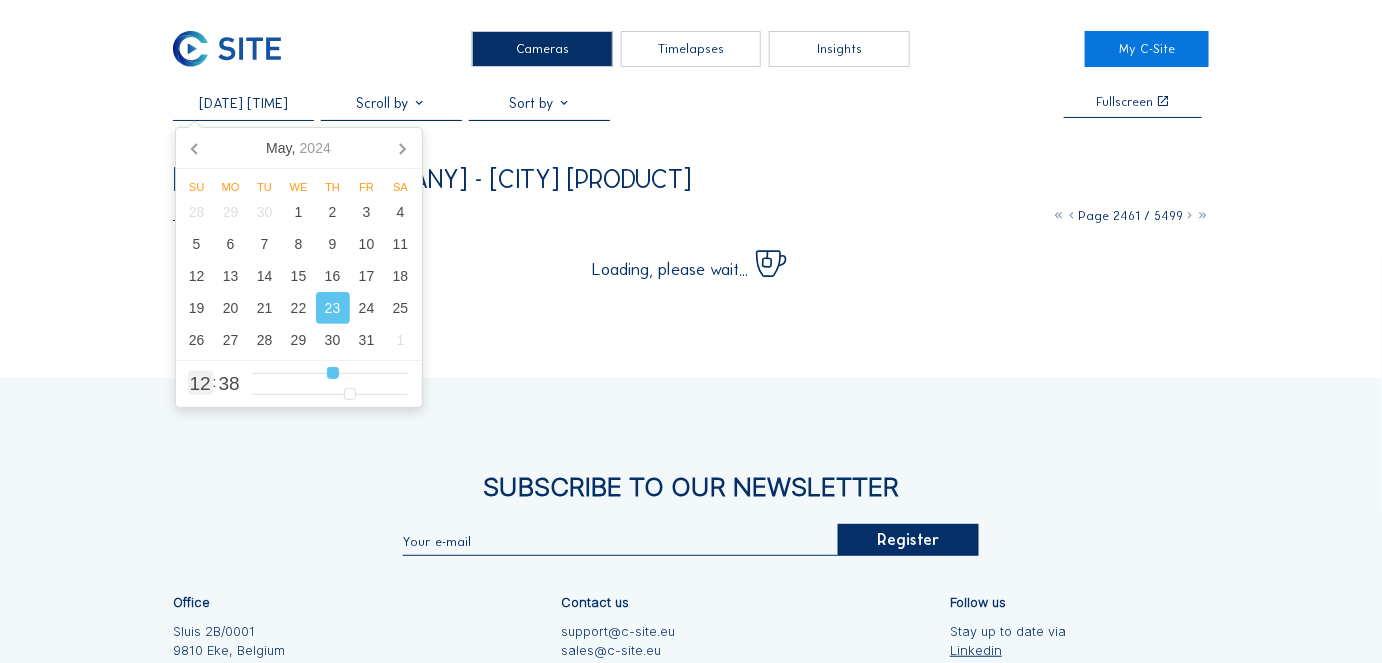 type on "13" 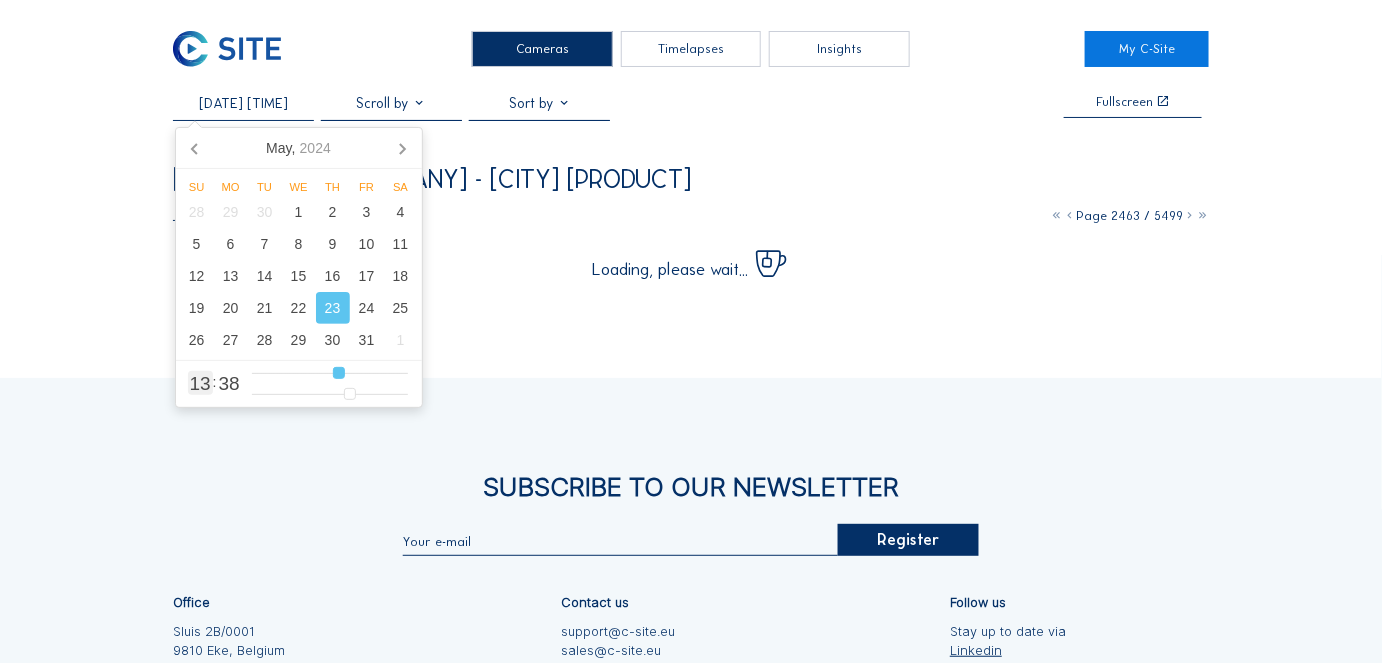 type on "[DATE] [TIME]" 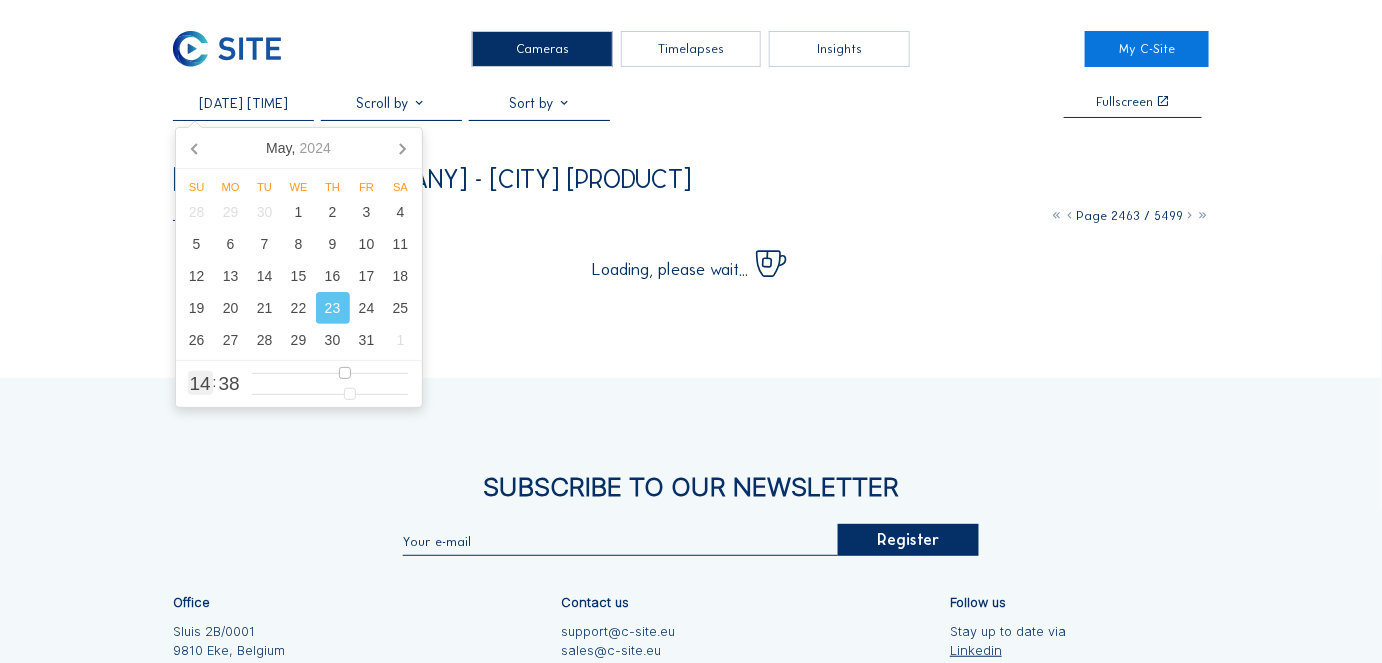 click at bounding box center [330, 373] 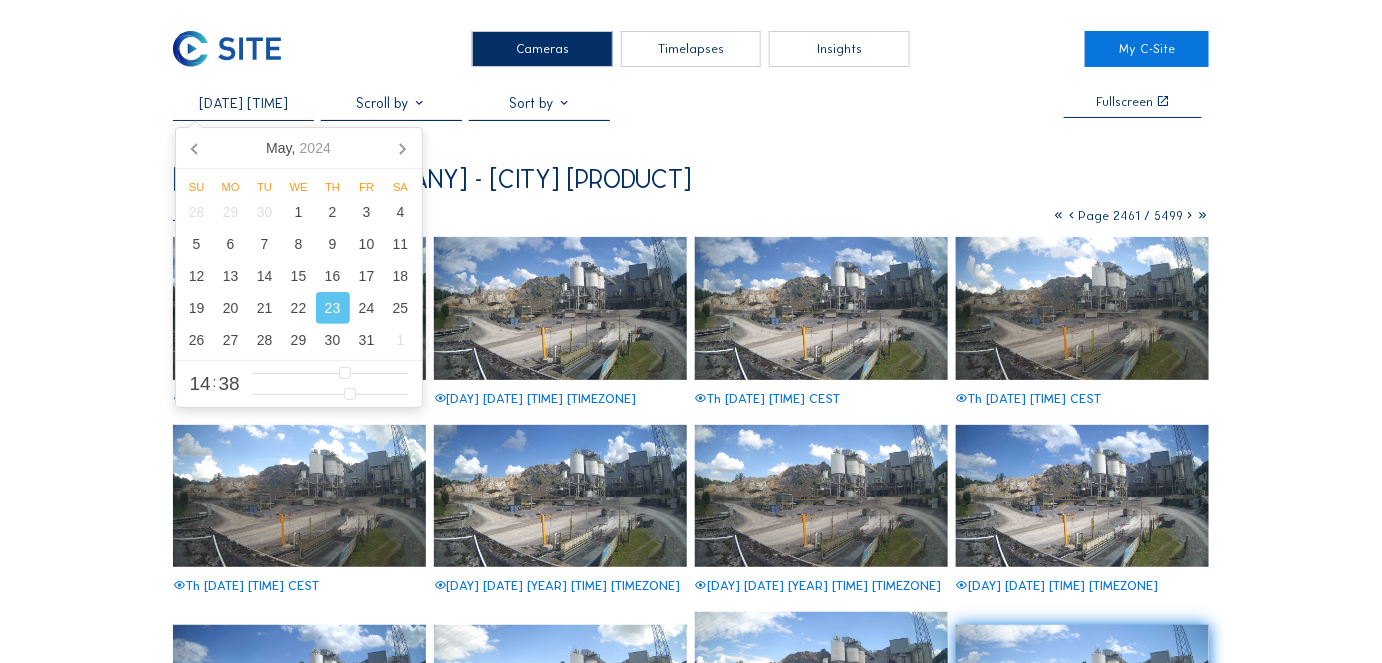 click at bounding box center [561, 308] 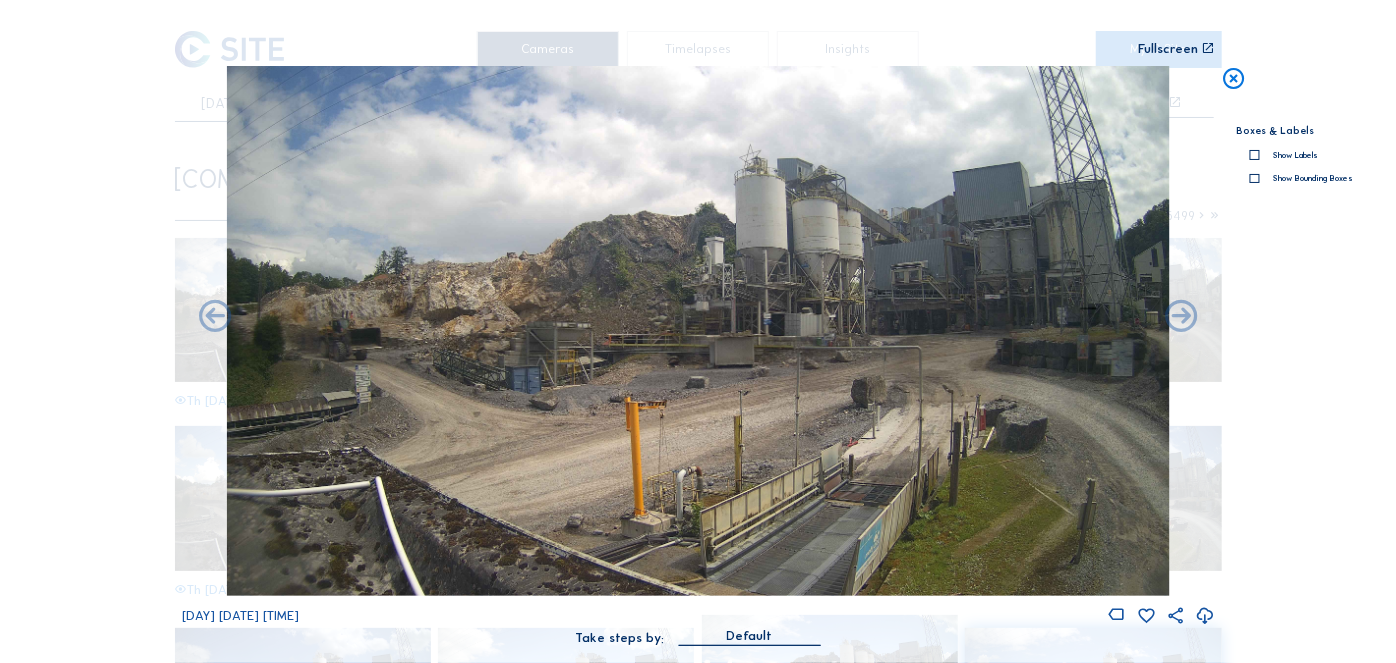 click at bounding box center (1234, 79) 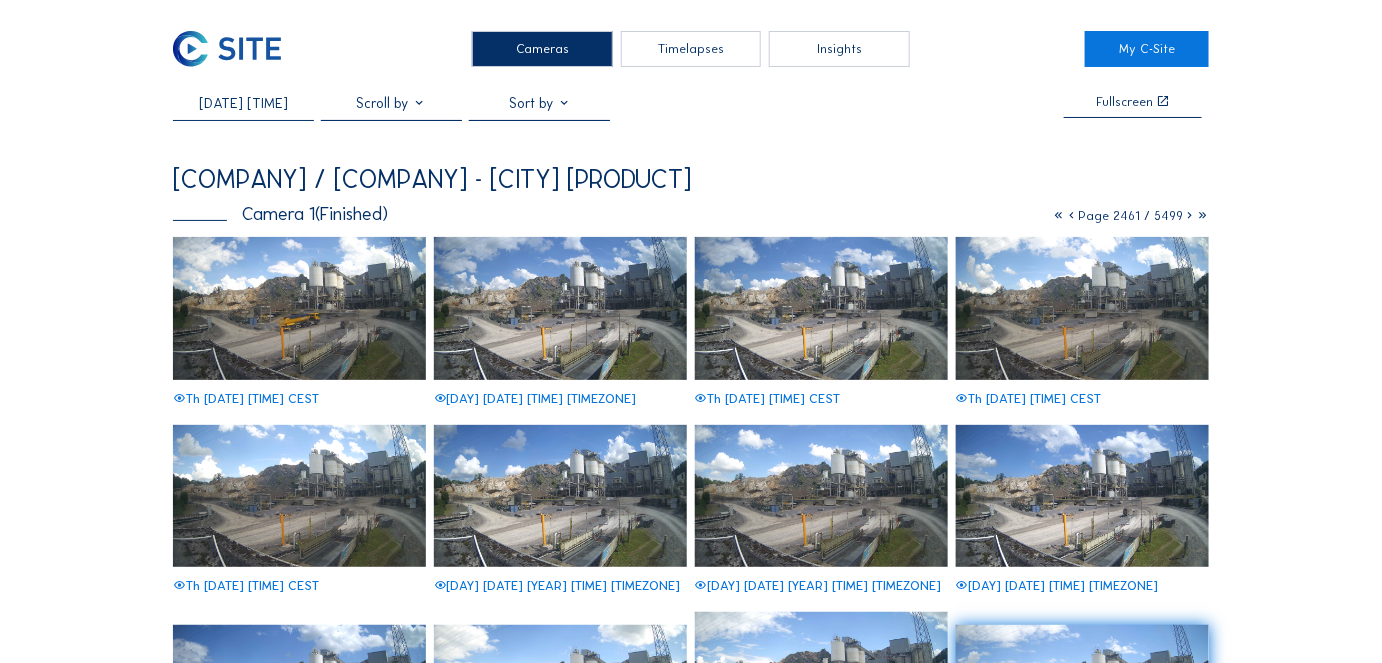 click on "Cameras Timelapses Insights My C-Site [DATE] [TIME] Fullscreen [COMPANY] / [COMPANY] - [CITY] [PRODUCT] Camera 1 (Finished) Page [NUMBER] / [NUMBER] [DAY] [DATE] [TIME] [TIMEZONE] [DAY] [DATE] [TIME] [TIMEZONE] [DAY] [DATE] [TIME] [TIMEZONE] [DAY] [DATE] [TIME] [TIMEZONE] [DAY] [DATE] [TIME] [TIMEZONE] [DAY] [DATE] [TIME] [TIMEZONE] [DAY] [DATE] [TIME] [TIMEZONE] [DAY] [DATE] [TIME] [TIMEZONE] [DAY] [DATE] [TIME] [TIMEZONE] [DAY] [DATE] [TIME] [TIMEZONE] [DAY] [DATE] [TIME] [TIMEZONE] [DAY] [DATE] [TIME] [TIMEZONE] [DAY] [DATE] [TIME] [TIMEZONE] [DAY] [DATE] [TIME] [TIMEZONE] [DAY] [DATE] [TIME] [TIMEZONE] [DAY] [DATE] [TIME] [TIMEZONE] [DAY] [DATE] [TIME] [TIMEZONE] [DAY] [DATE] [TIME] [TIMEZONE] [DAY] [DATE] [TIME] [TIMEZONE] [DAY] [DATE] [TIME] [TIMEZONE] [DAY] [DATE] [TIME] [TIMEZONE] [DAY] [DATE] [TIME] [TIMEZONE] [DAY] [DATE] [TIME] [TIMEZONE] [DAY] [DATE] [TIME] [TIMEZONE] [DAY] [DATE] [TIME] [TIMEZONE] [DAY] [DATE] [TIME] [TIMEZONE] [DAY] [DATE] [TIME] [TIMEZONE] [DAY] [DATE] [TIME] [TIMEZONE] [DAY] [DATE] [TIME] [TIMEZONE] [DAY] [DATE] [TIME] [TIMEZONE] [DAY] [DATE] [TIME] [TIMEZONE] Register" at bounding box center (691, 1196) 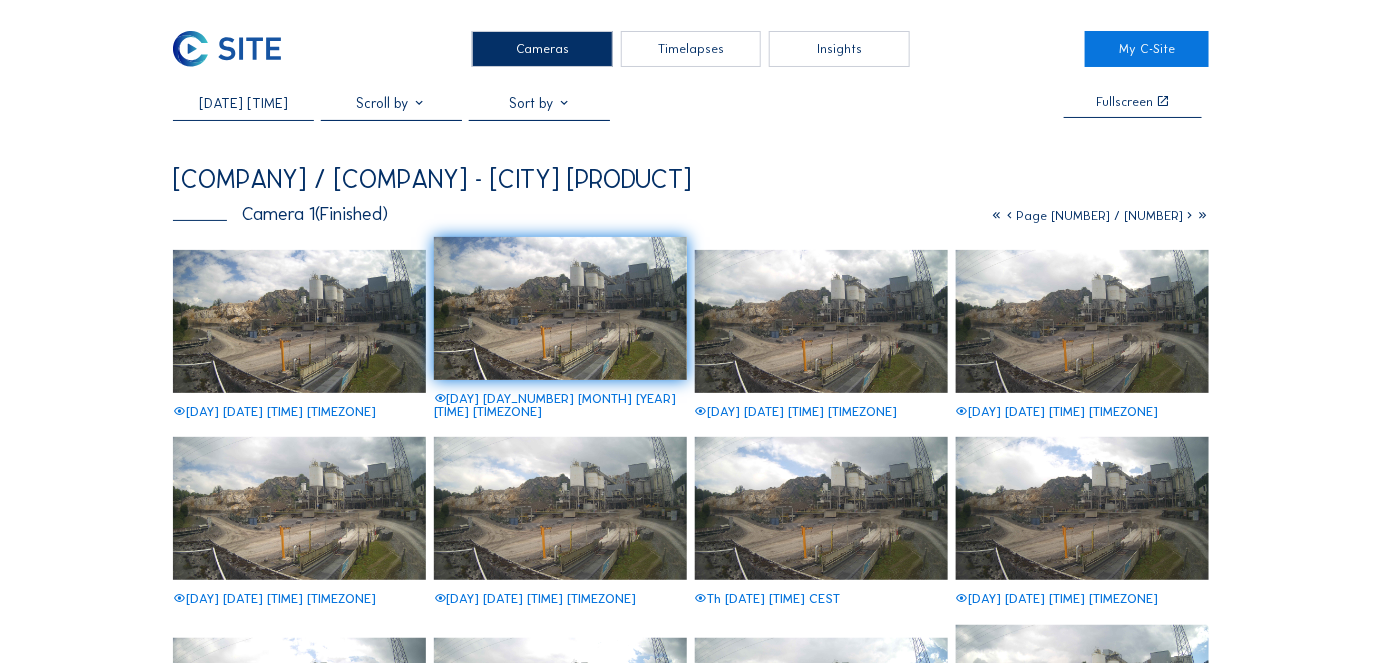click on "[DATE] [TIME]" at bounding box center [243, 103] 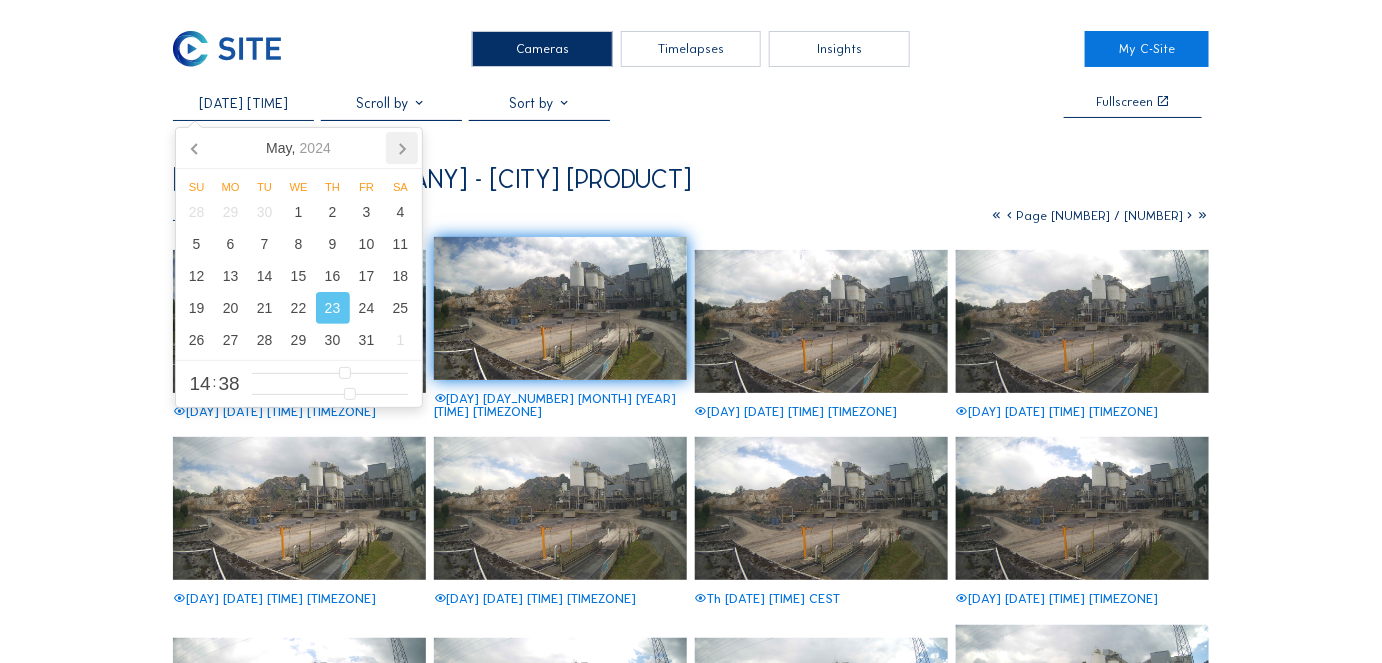 click 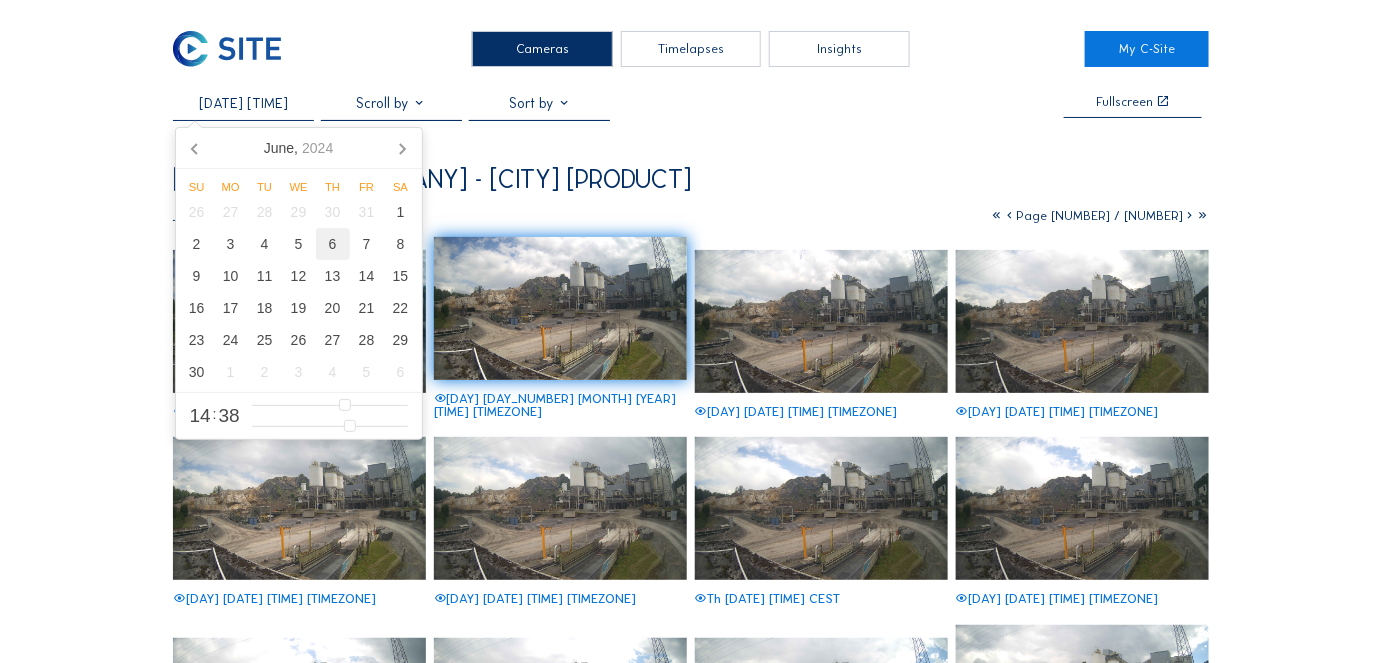 click on "6" at bounding box center [333, 244] 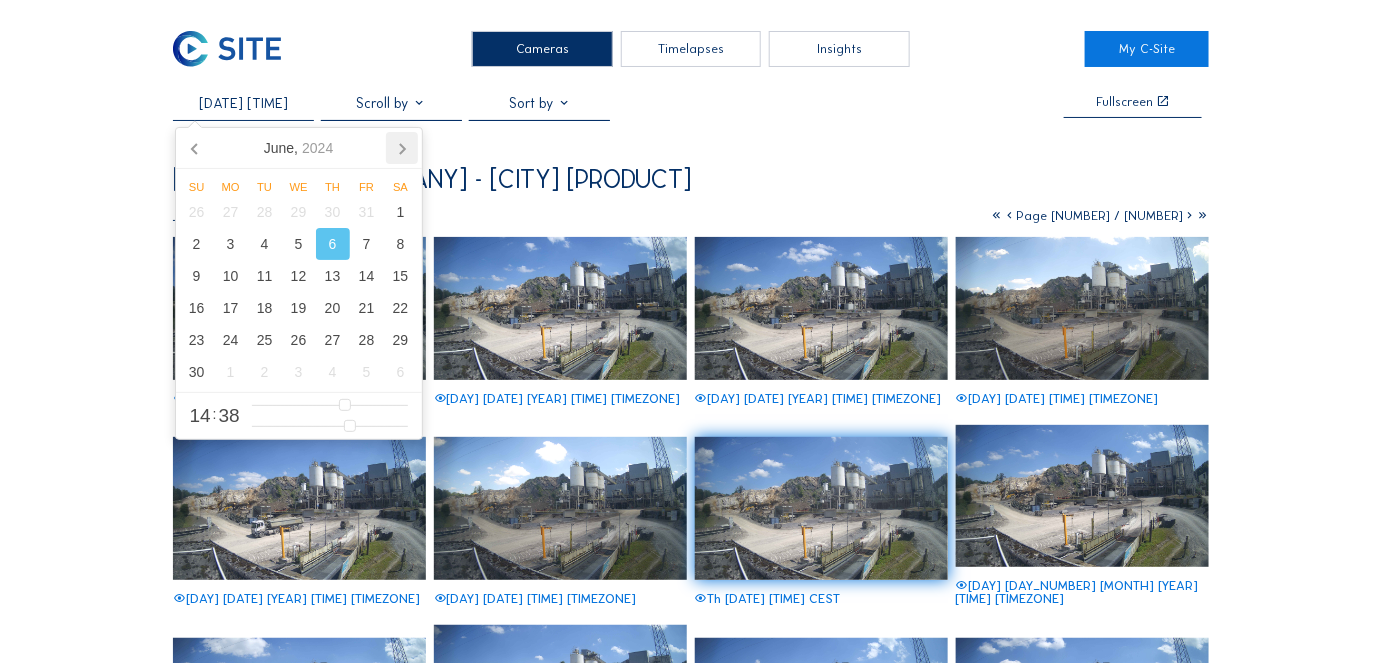 click 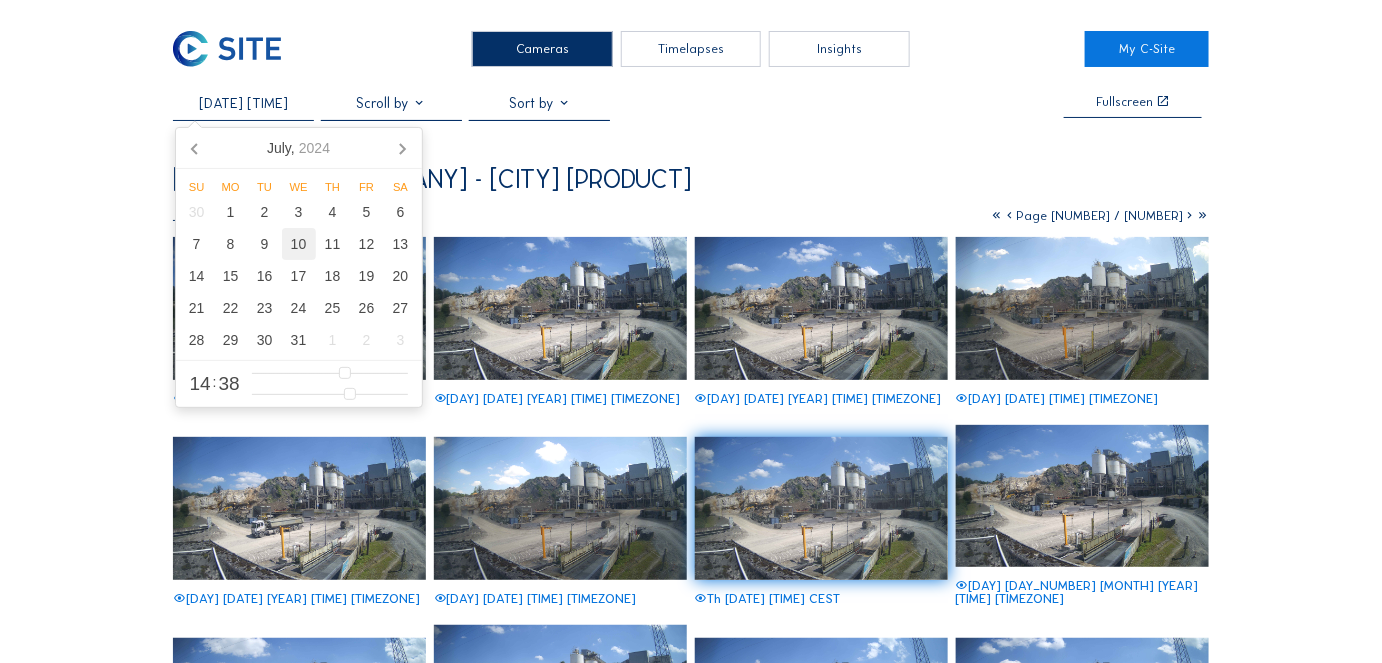 click on "10" at bounding box center [299, 244] 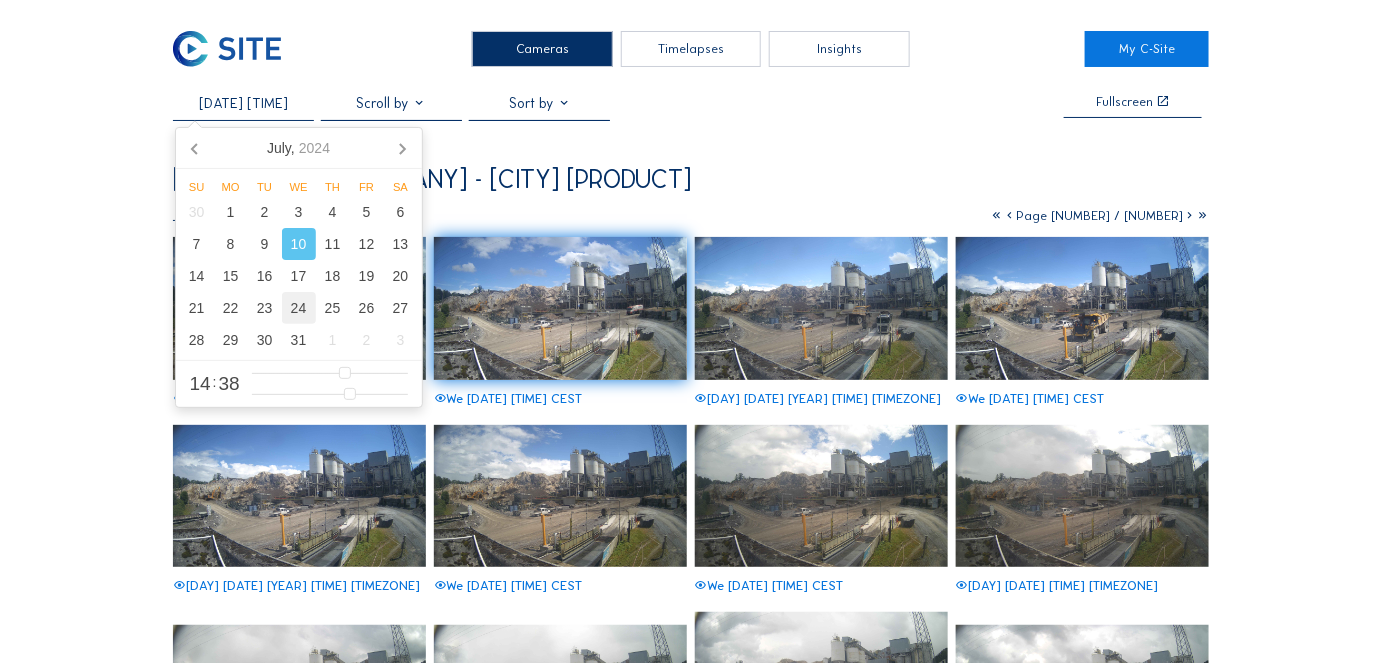 click on "24" at bounding box center (299, 308) 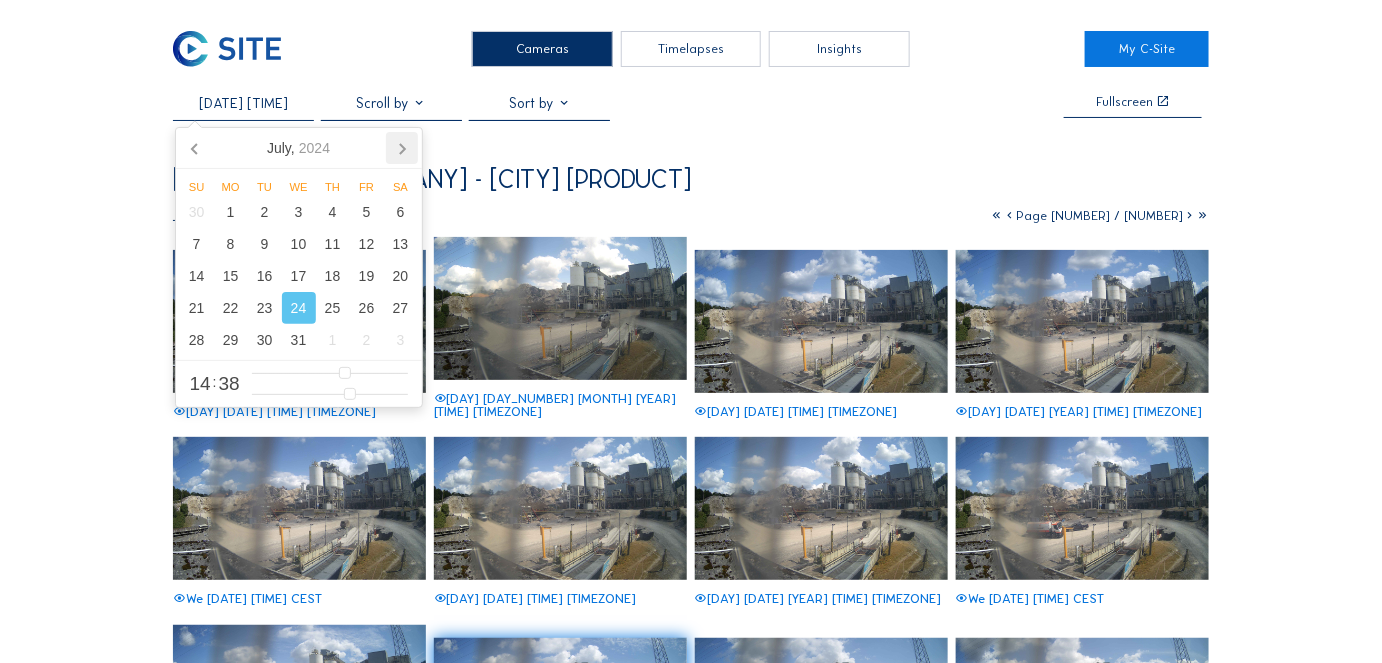 click 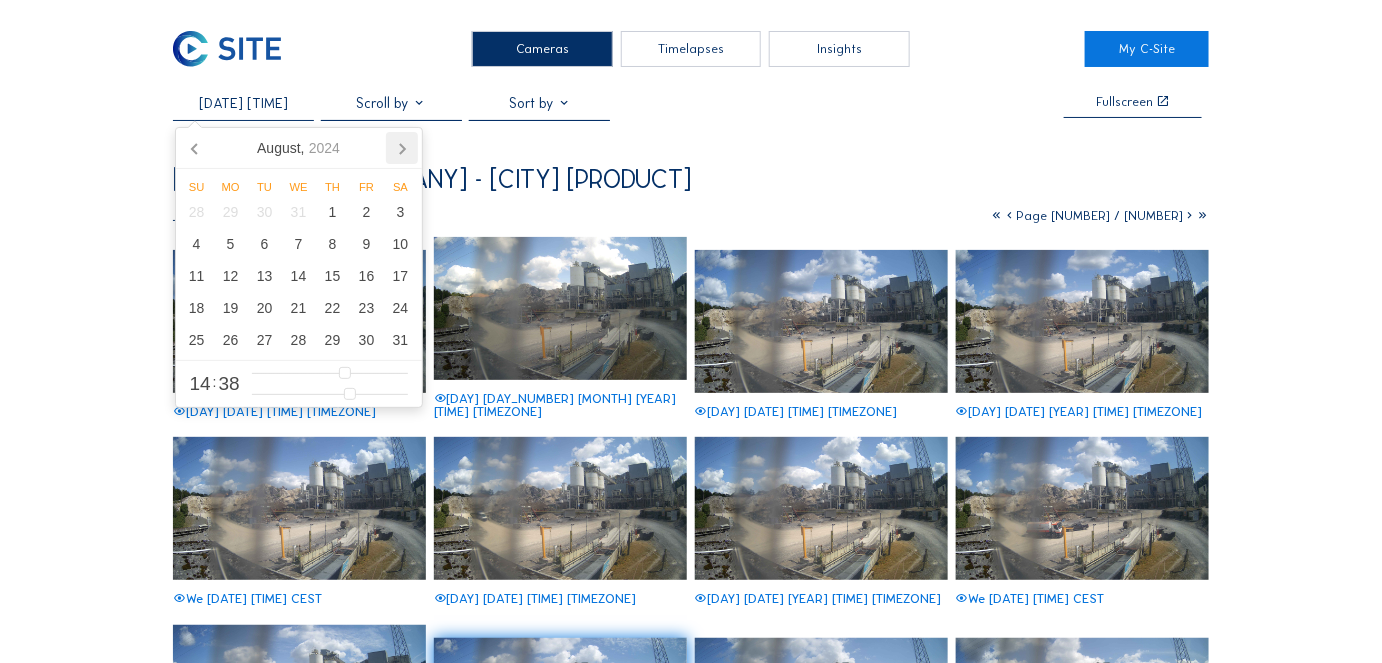 click 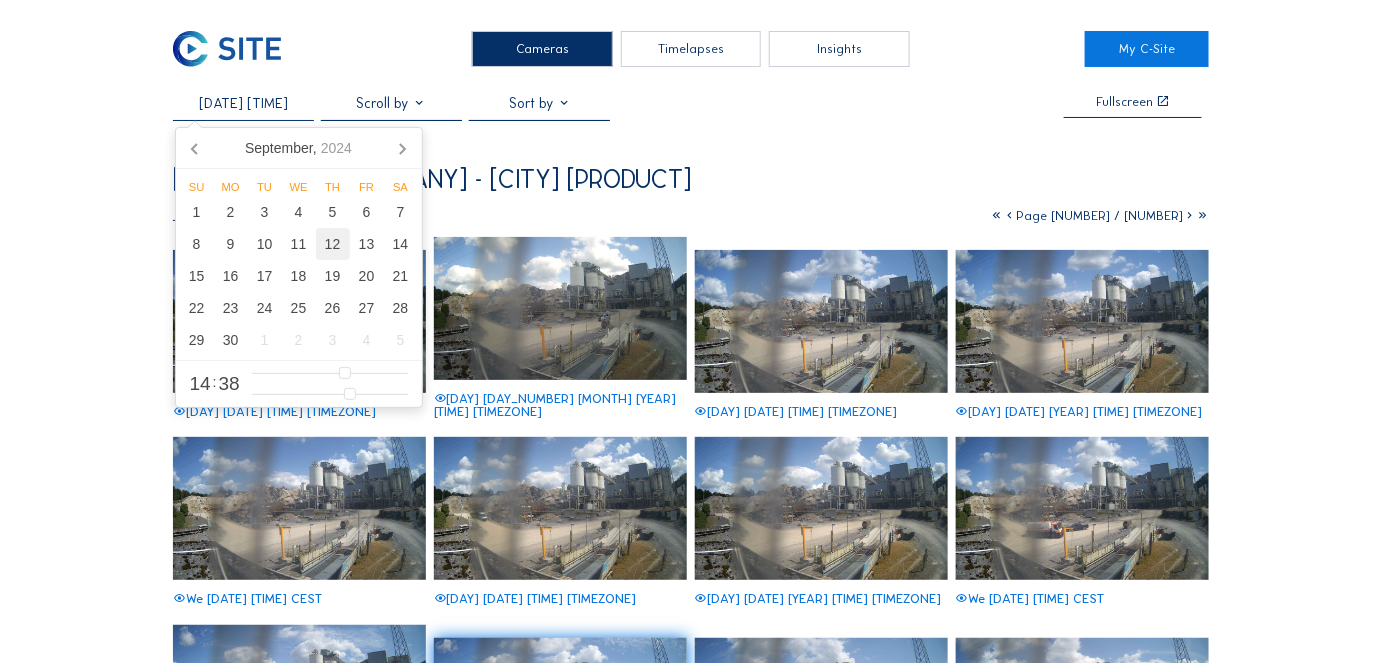 click on "12" at bounding box center (333, 244) 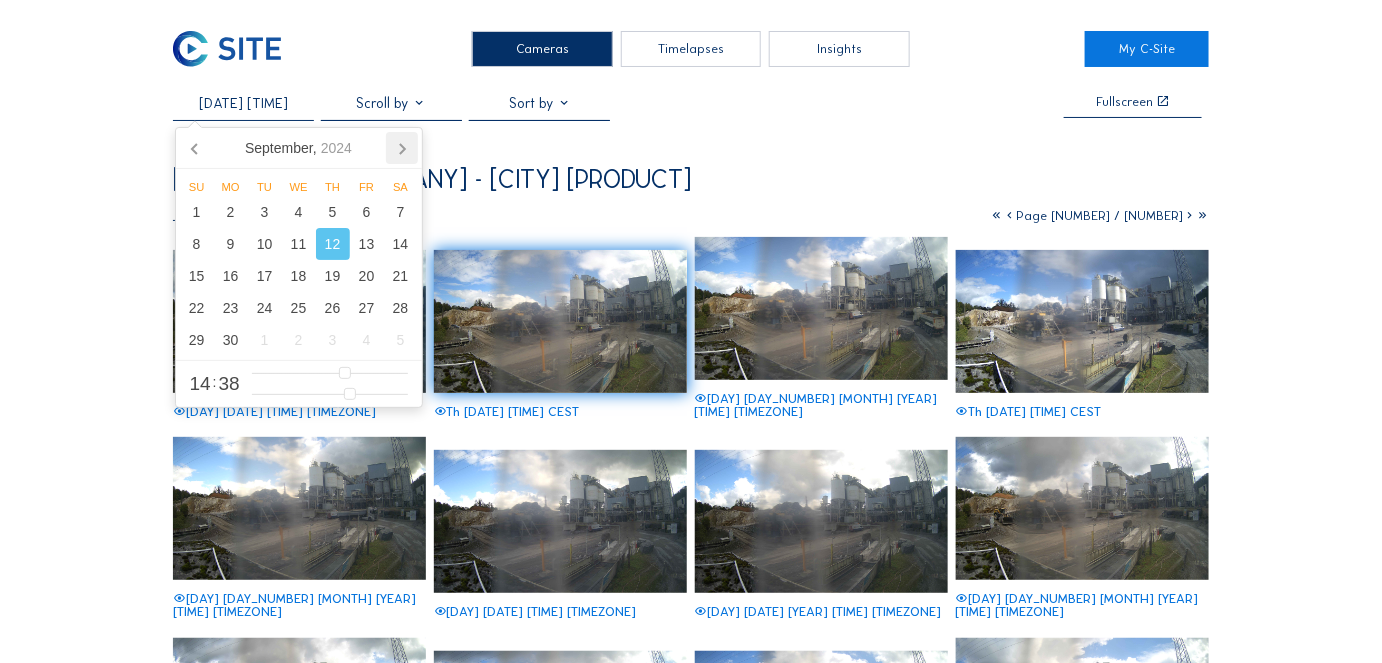 click 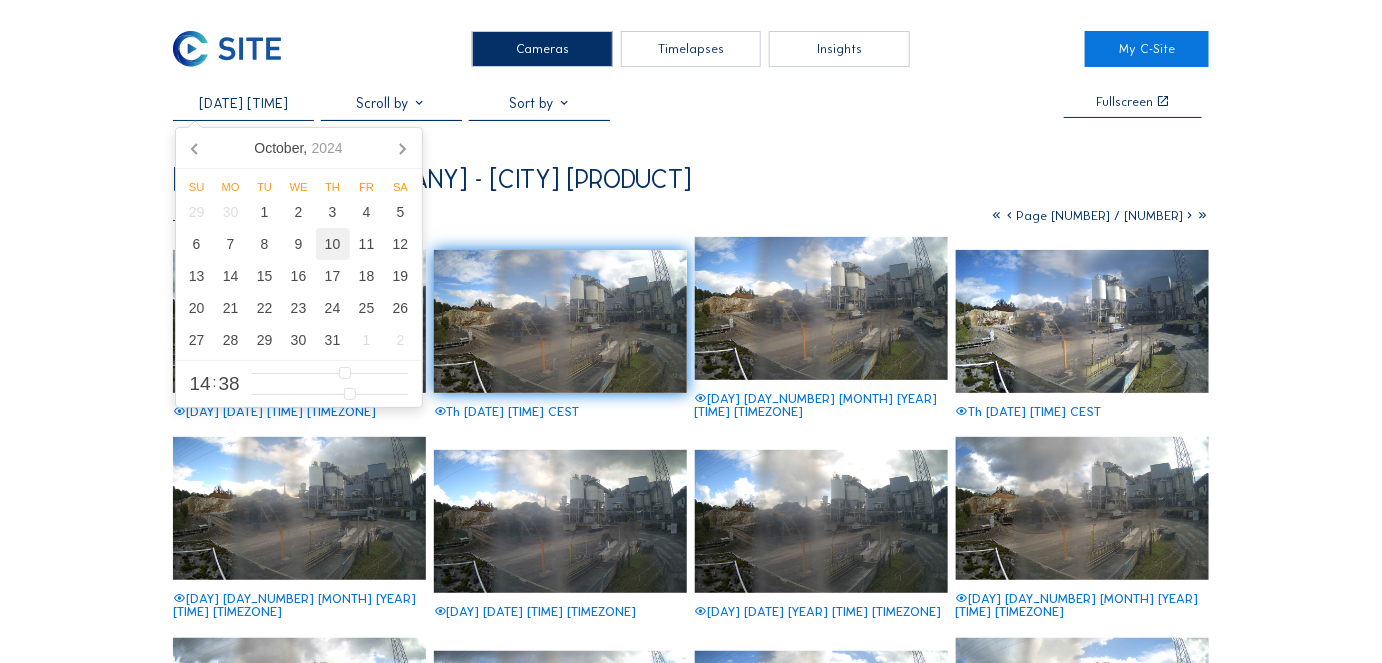 click on "10" at bounding box center [333, 244] 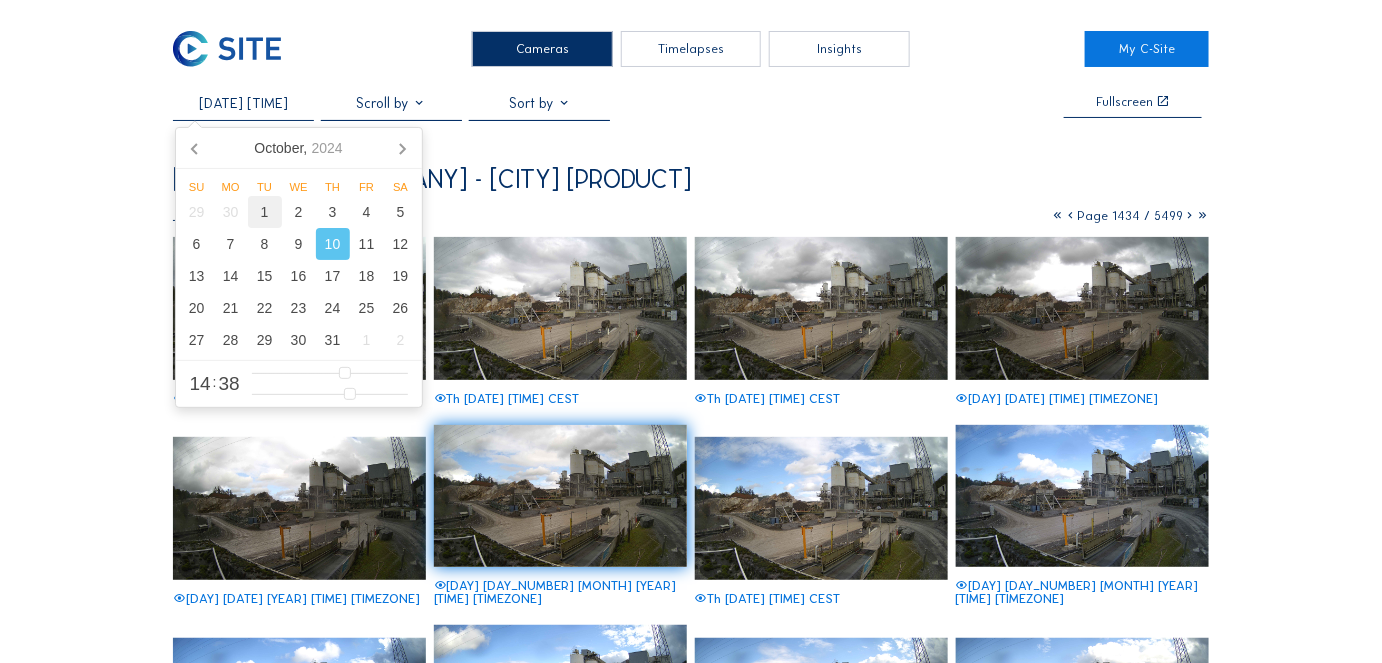 click on "1" at bounding box center (265, 212) 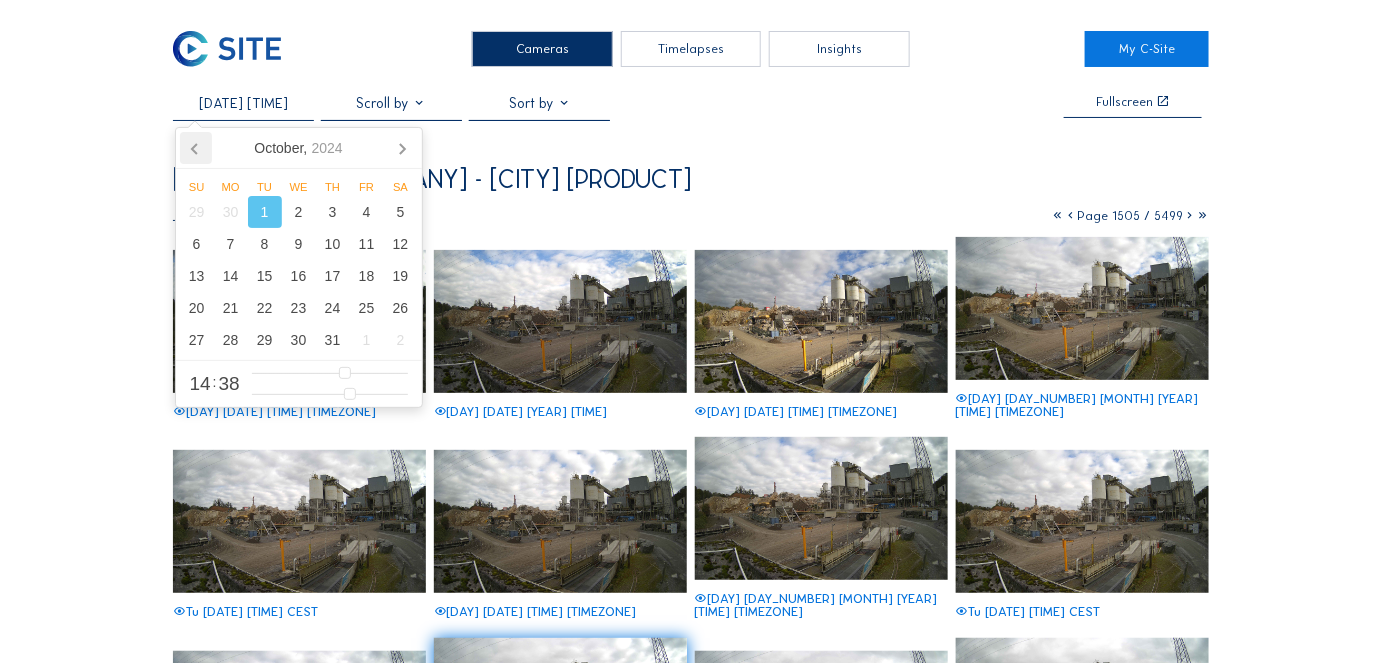 click 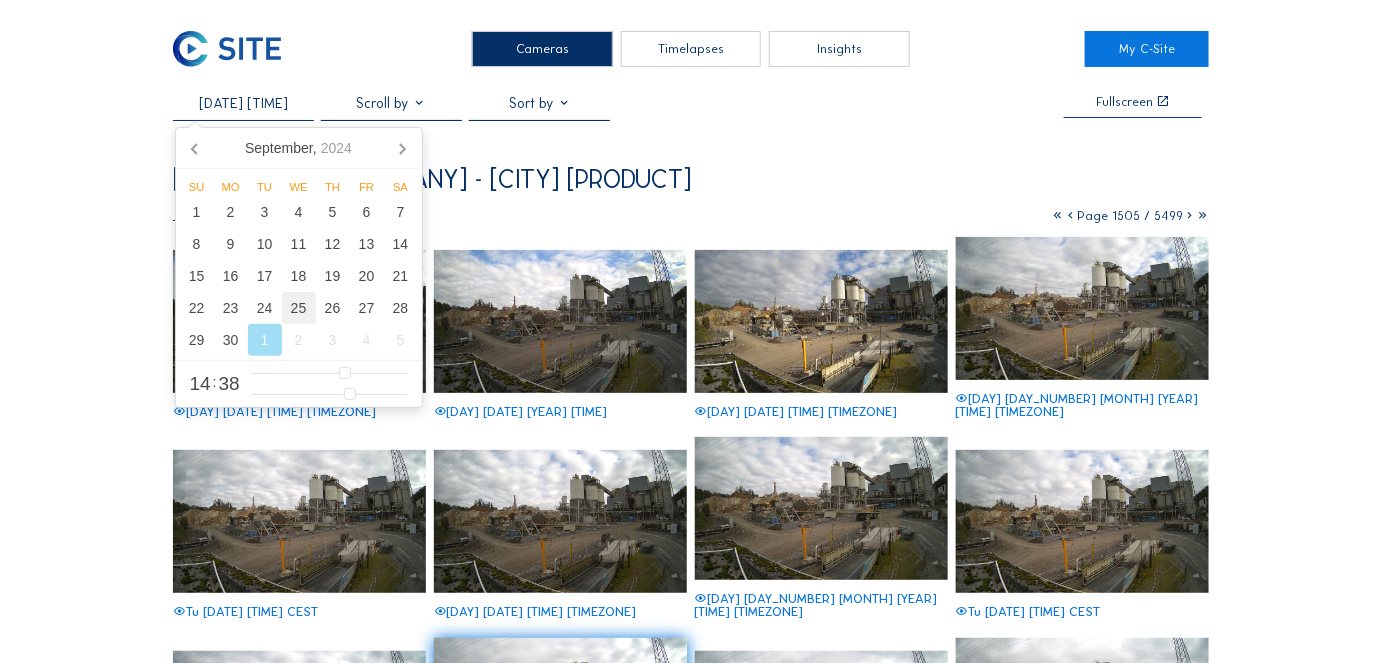 click on "25" at bounding box center (299, 308) 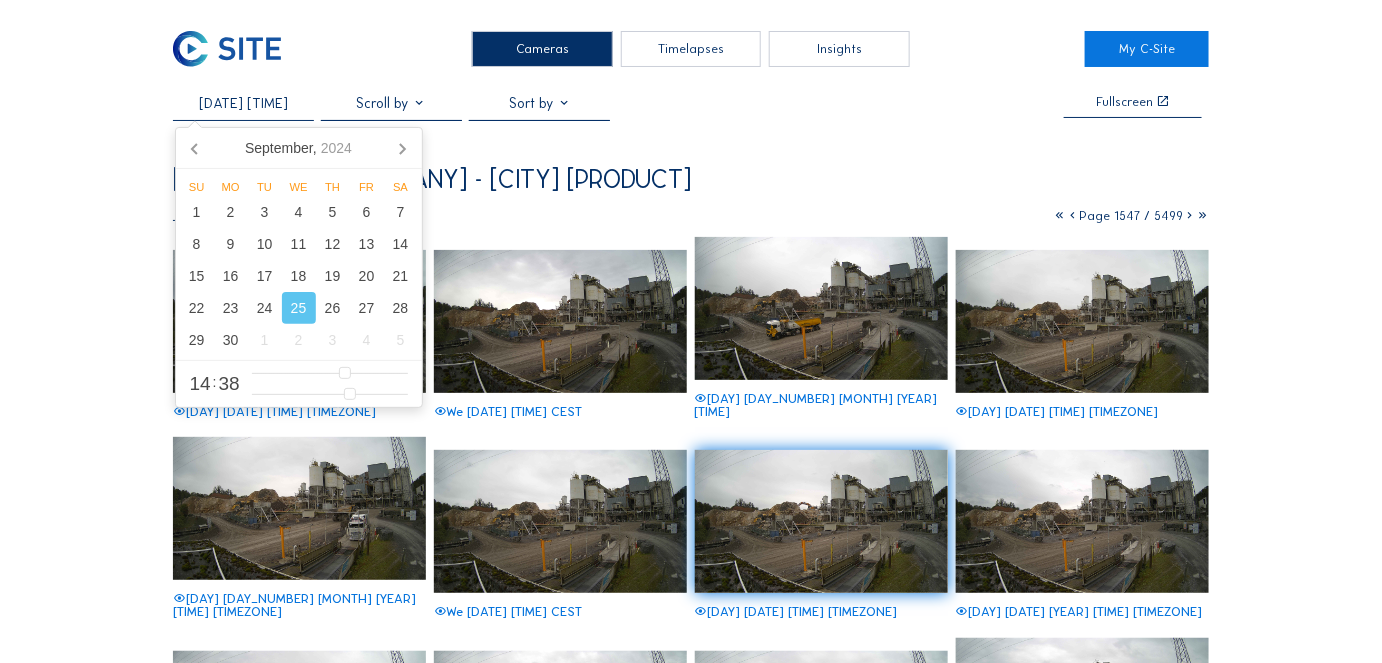 click at bounding box center (561, 321) 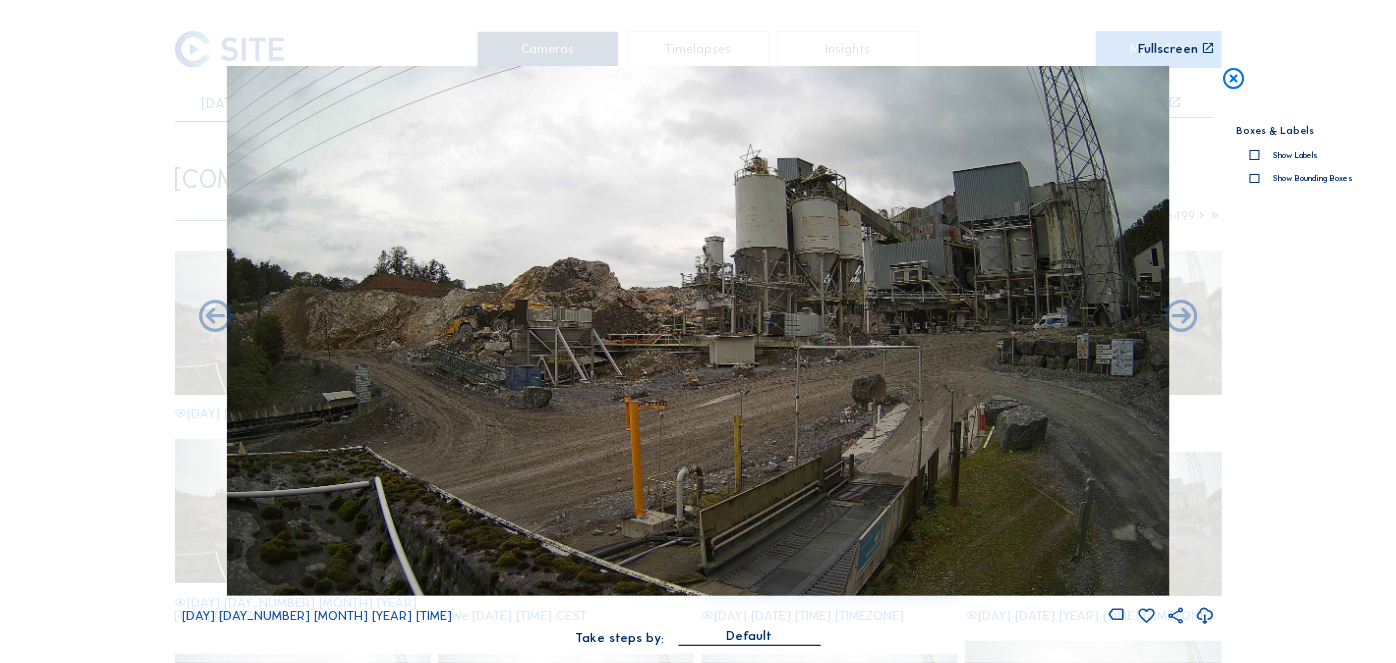 click at bounding box center (1234, 79) 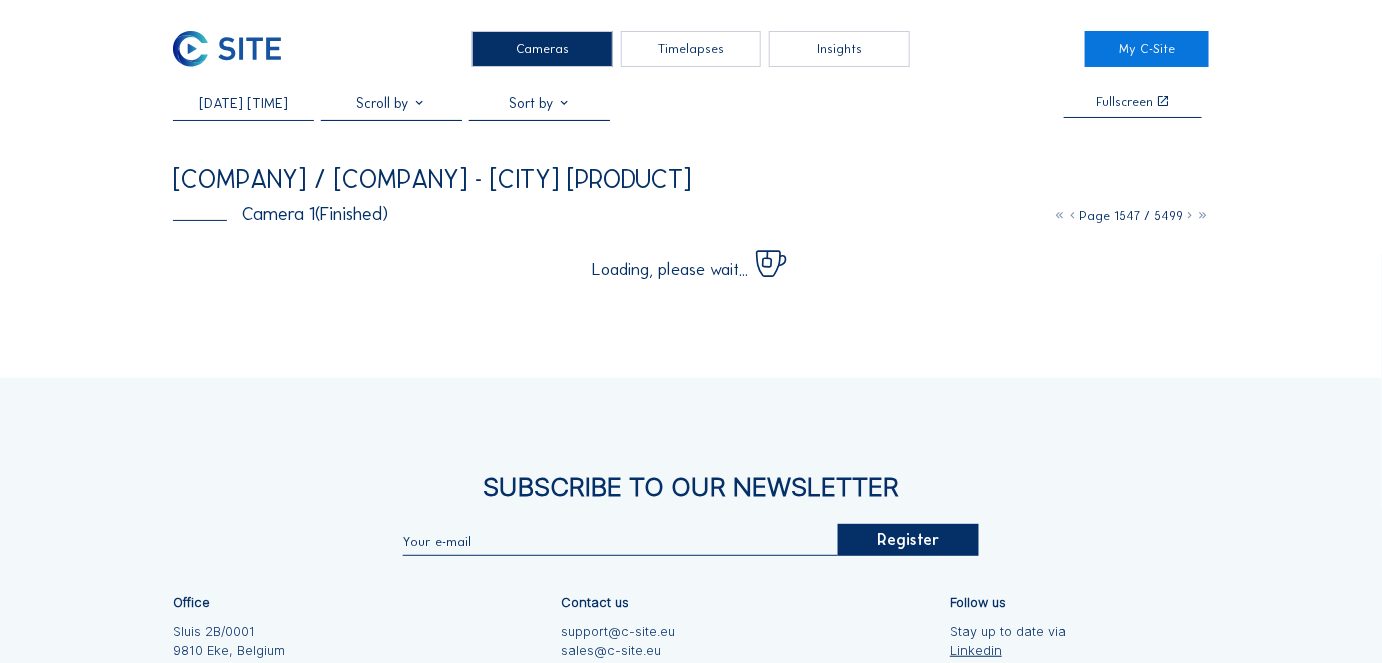 click on "[DATE] [TIME]" at bounding box center (243, 103) 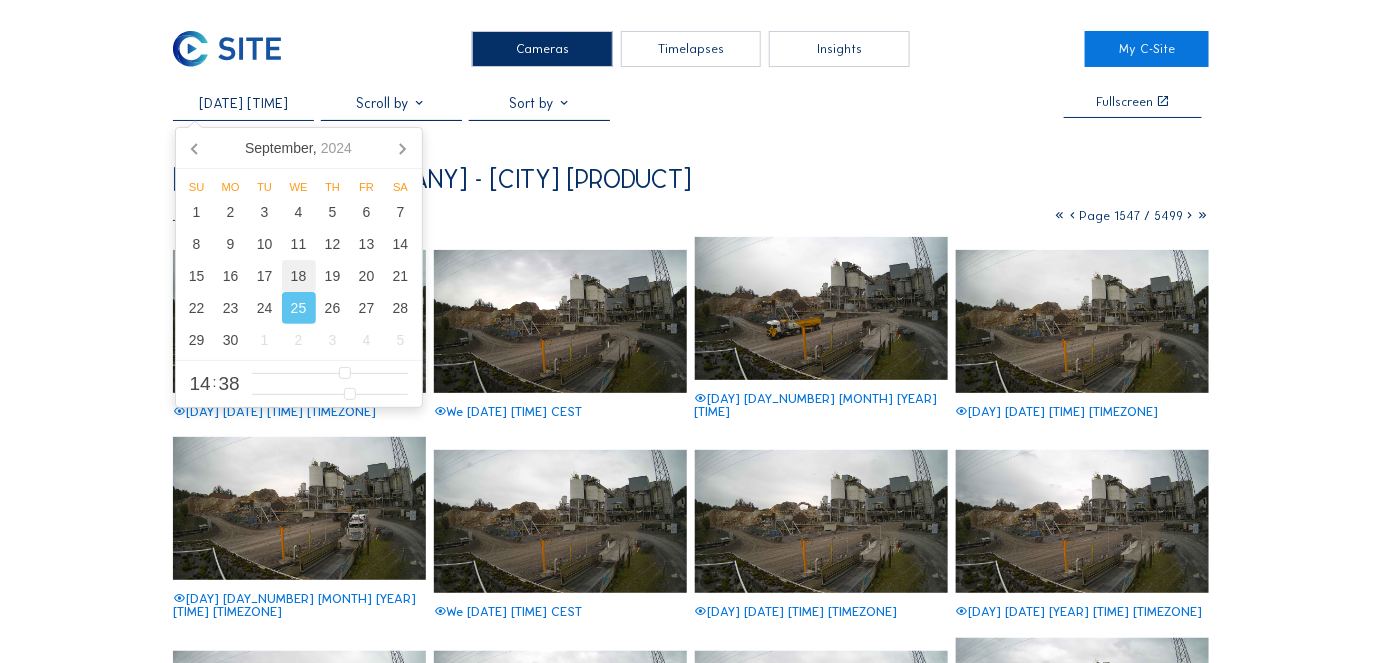 click on "18" at bounding box center [299, 276] 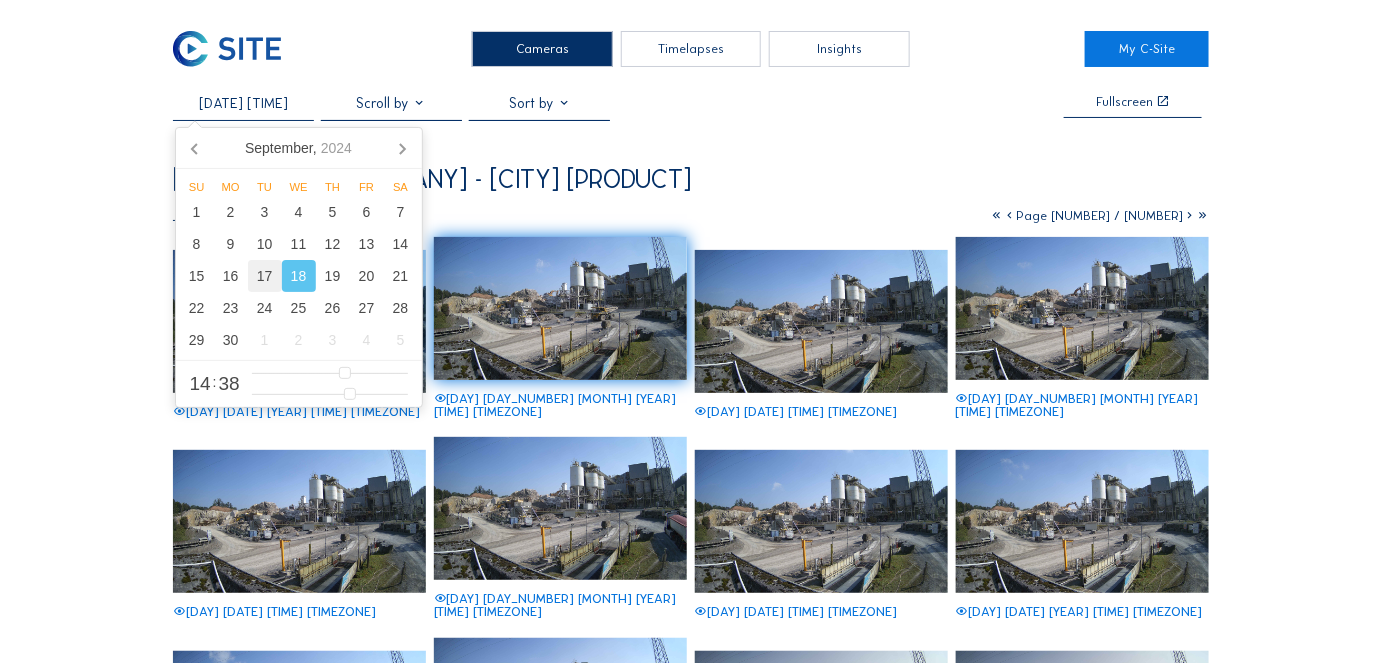 click on "17" at bounding box center [265, 276] 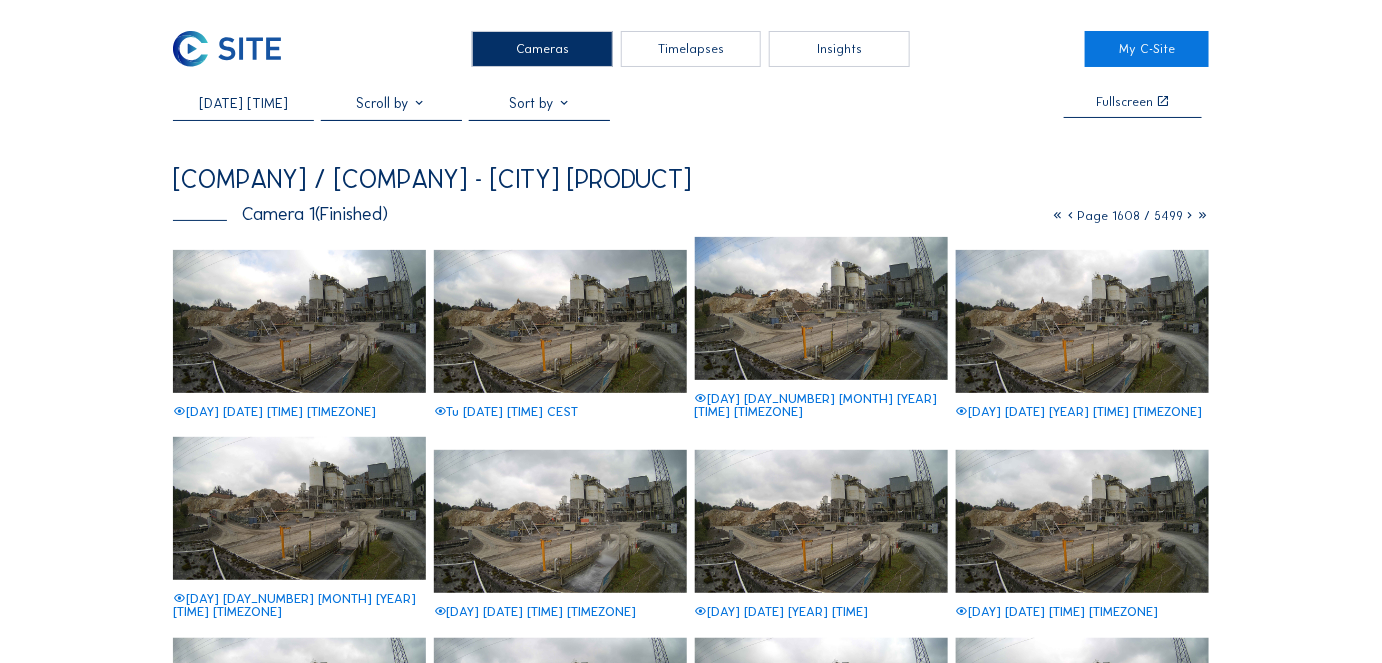 click at bounding box center (822, 308) 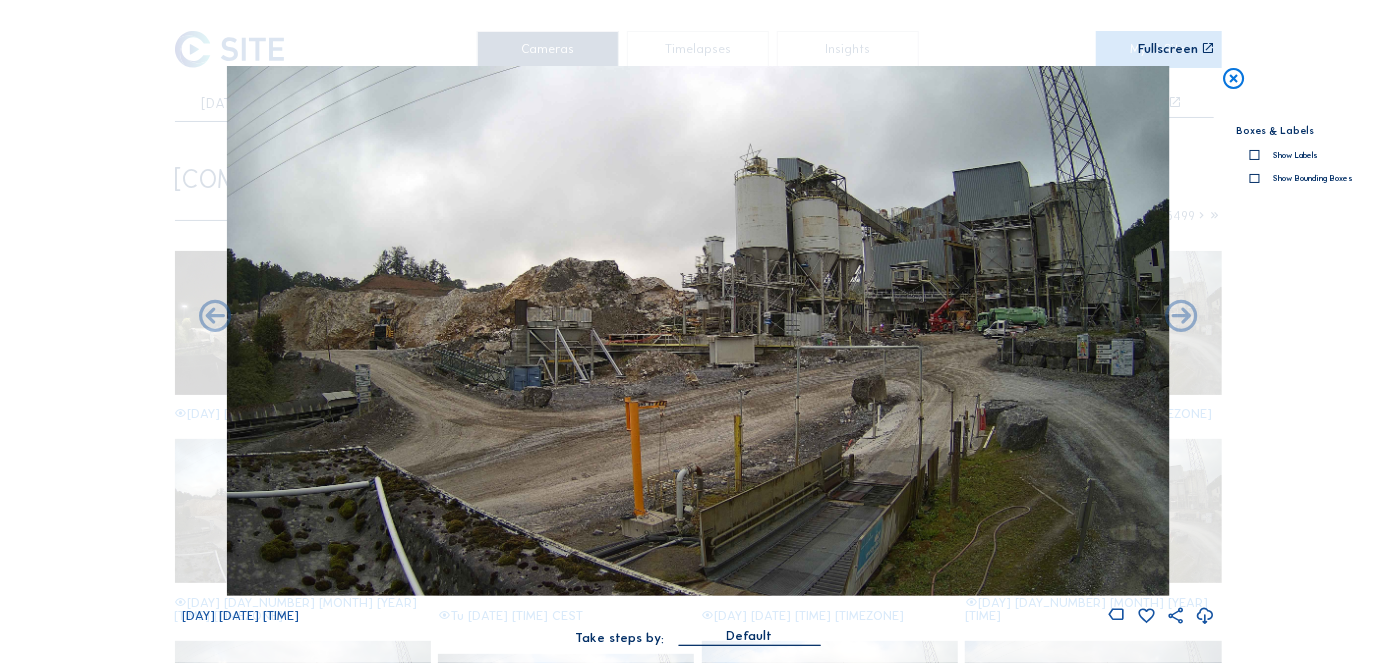 click at bounding box center (1234, 79) 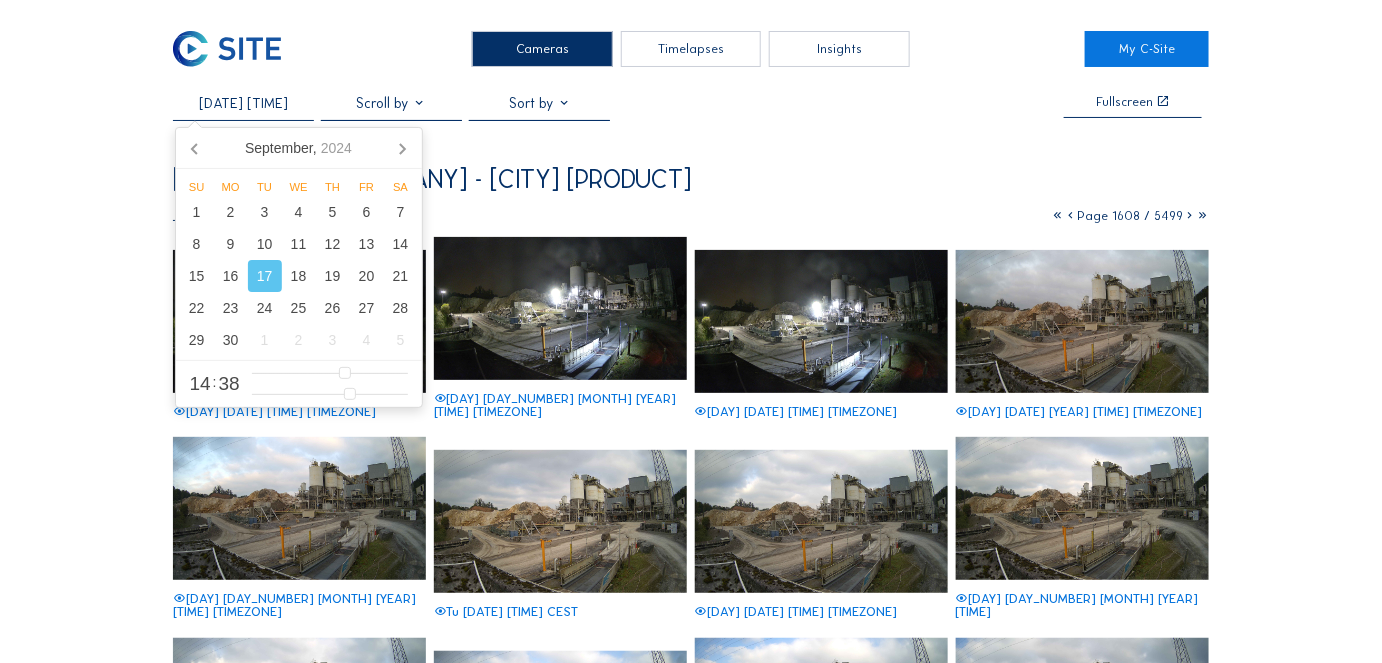 click on "[DATE] [TIME]" at bounding box center (243, 103) 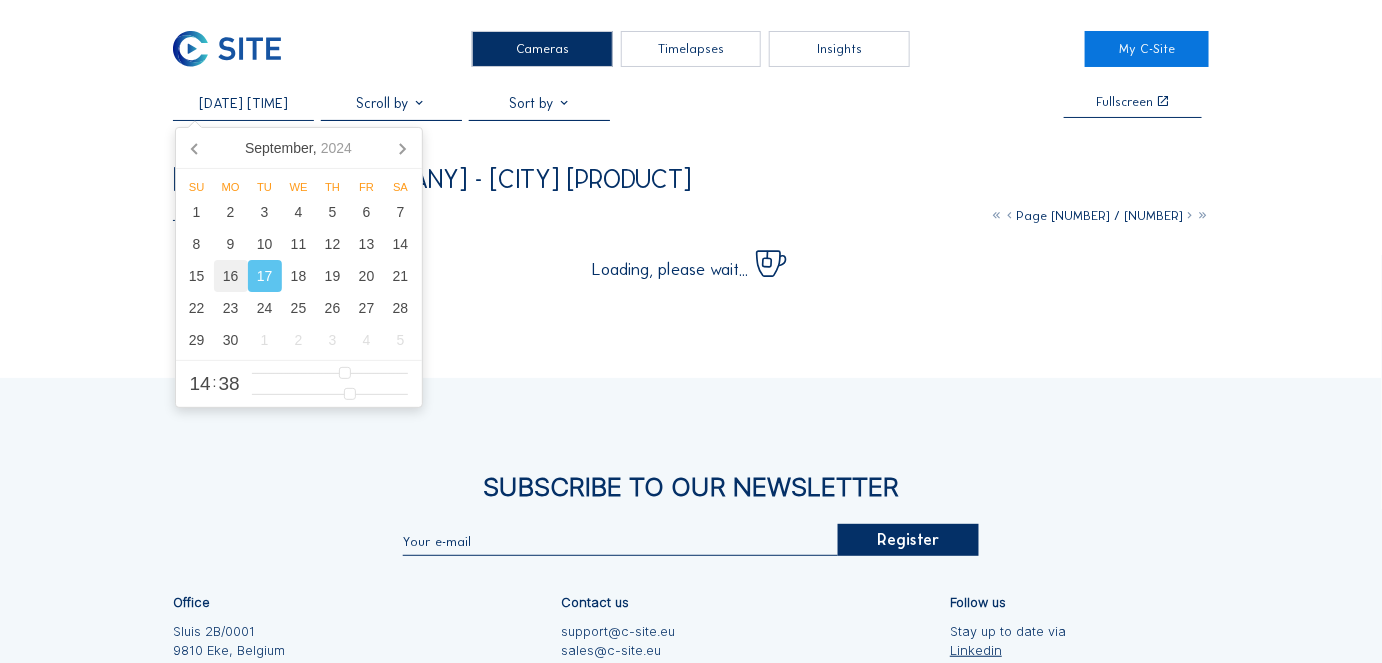 click on "16" at bounding box center [231, 276] 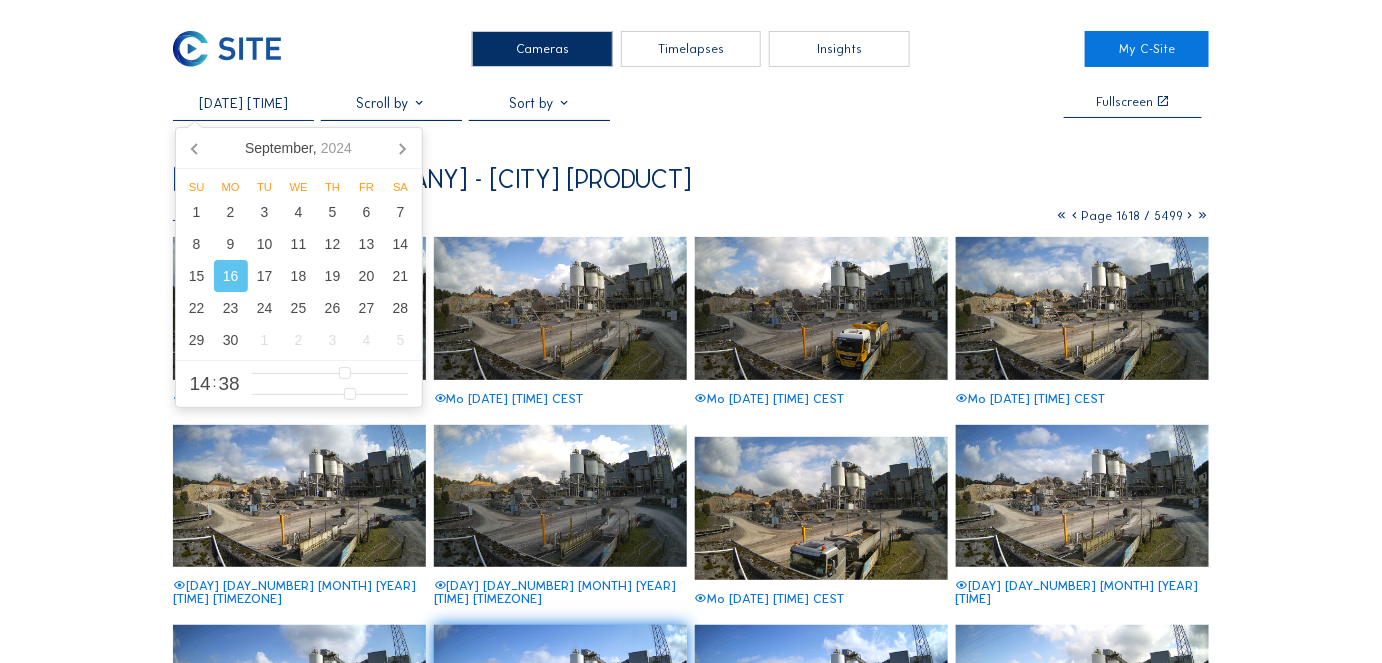 click at bounding box center (561, 308) 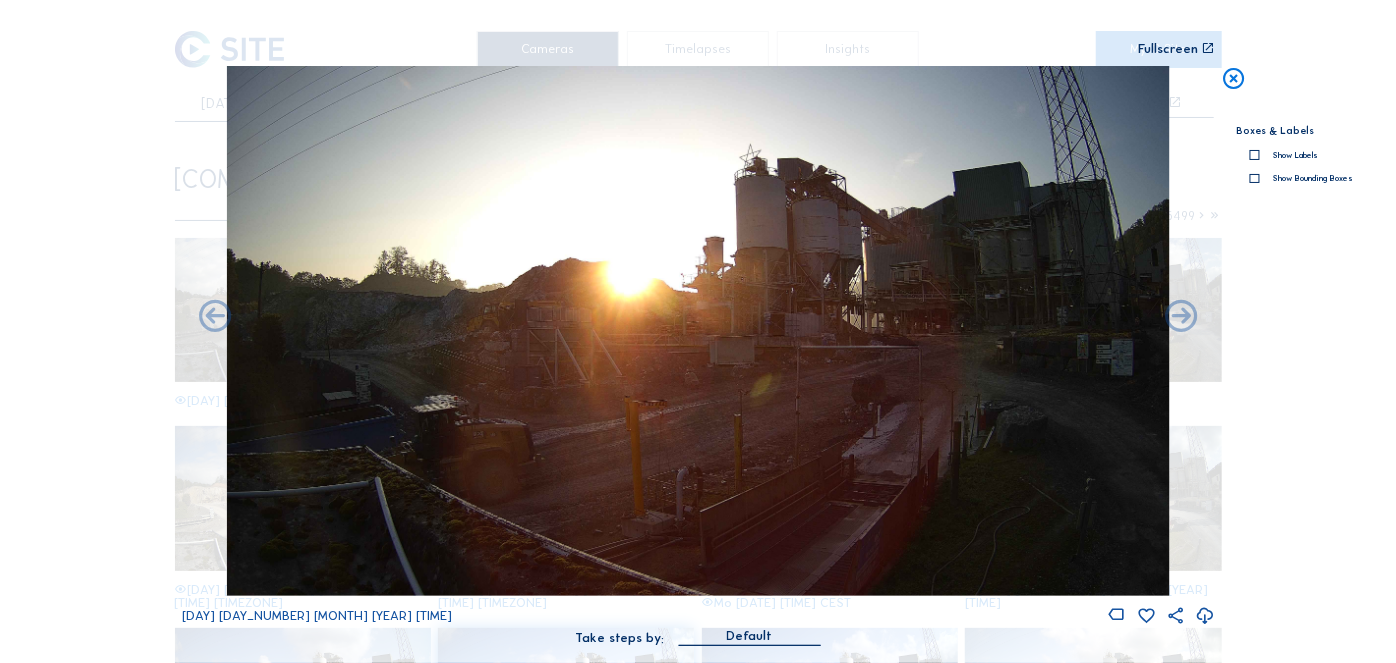 click at bounding box center (1234, 79) 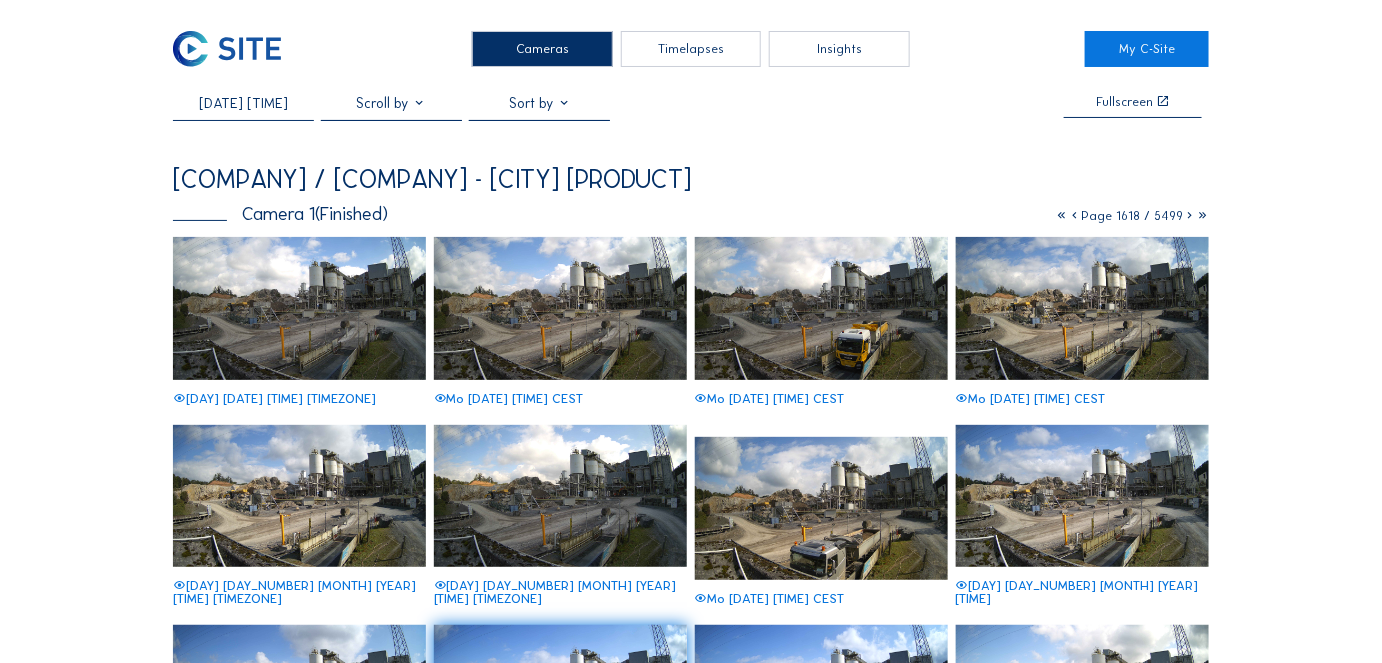 click on "[DATE] [TIME]" at bounding box center (243, 103) 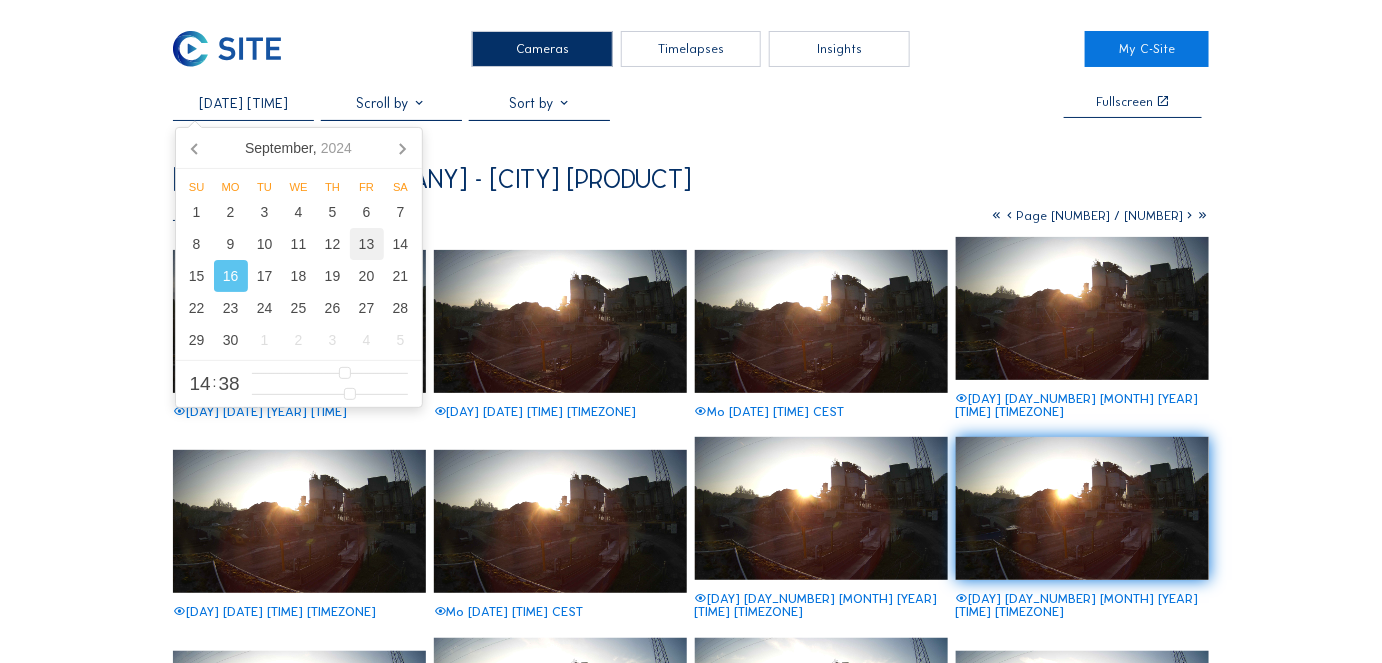 click on "13" at bounding box center [367, 244] 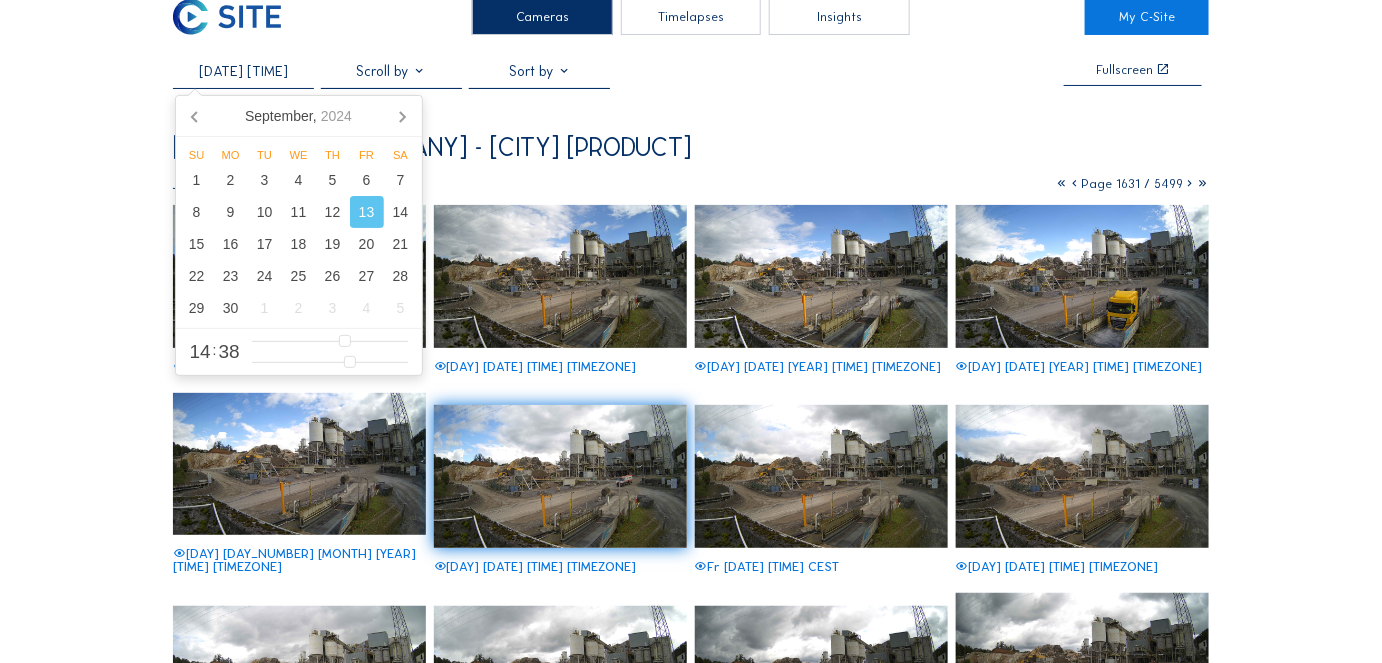 scroll, scrollTop: 0, scrollLeft: 0, axis: both 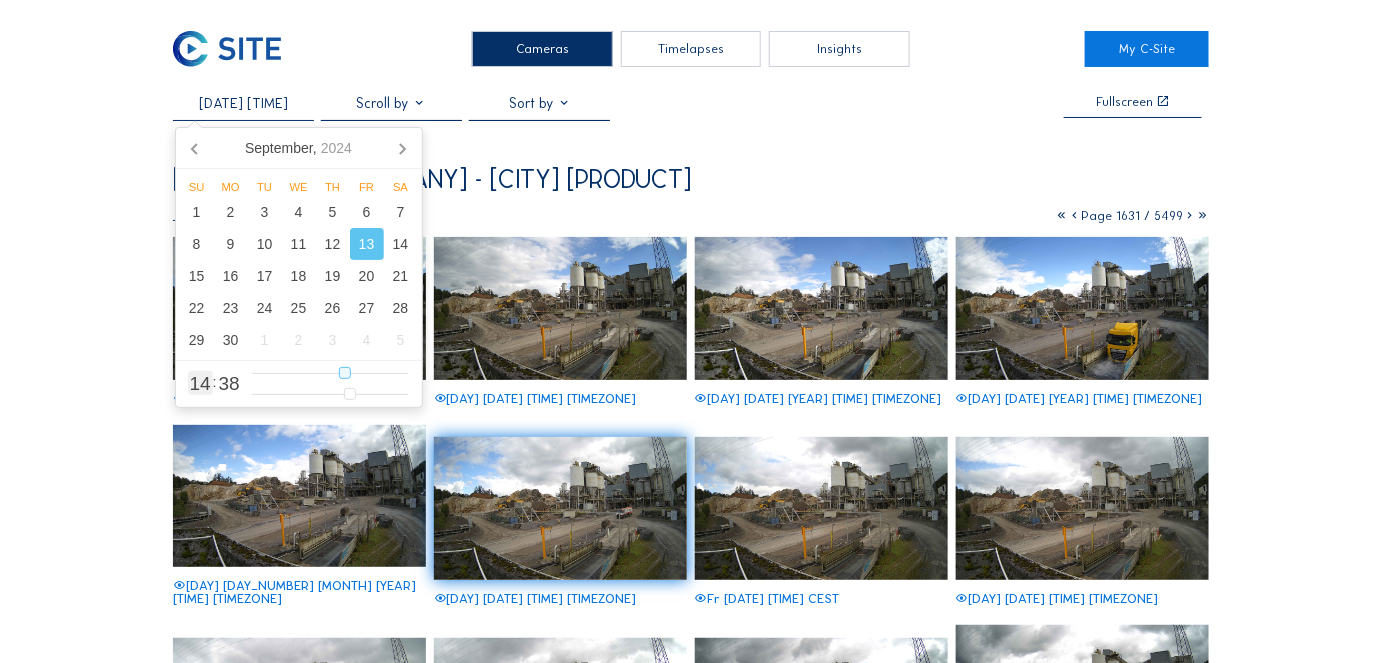 type on "[DATE] [TIME]" 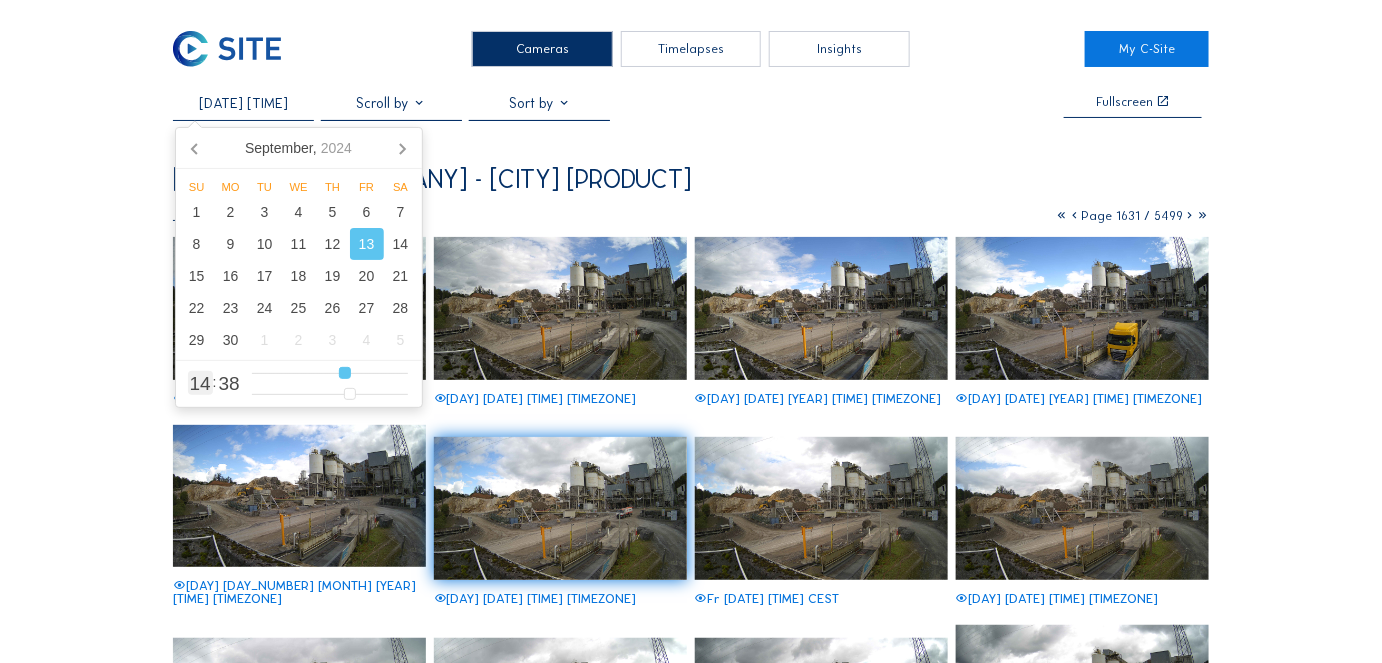 type on "13" 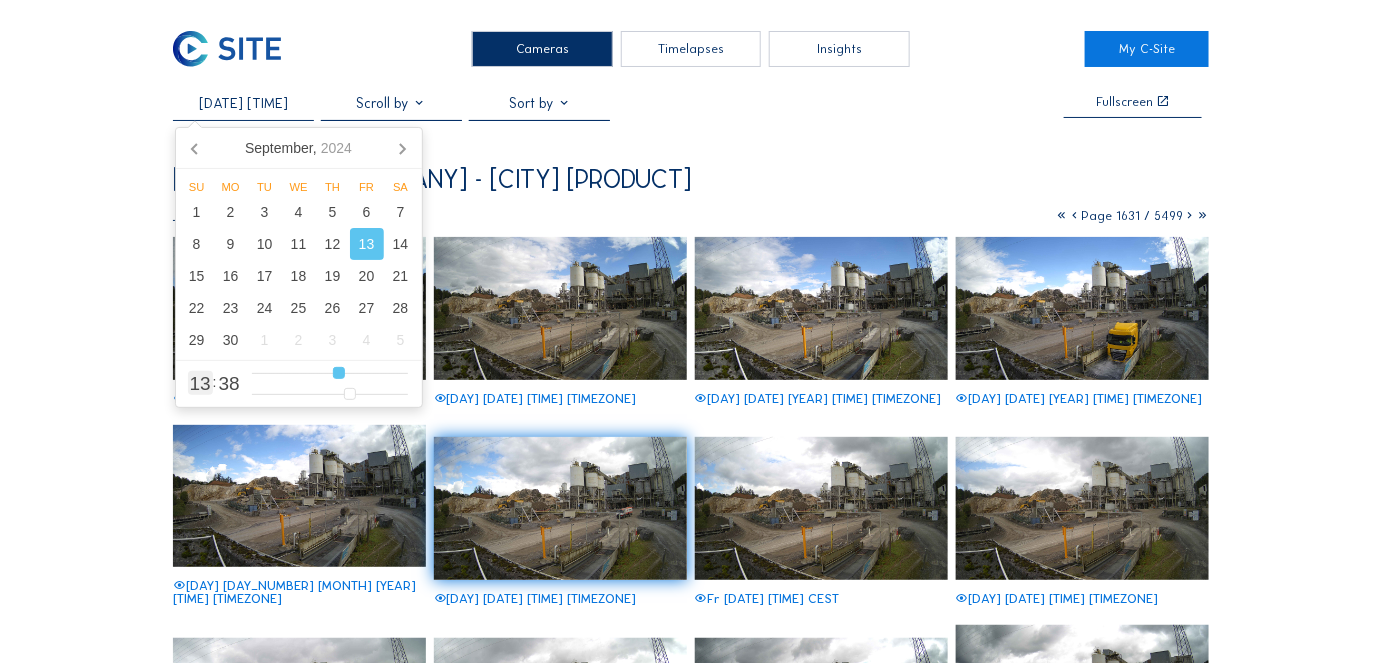 type on "[DATE] [TIME]" 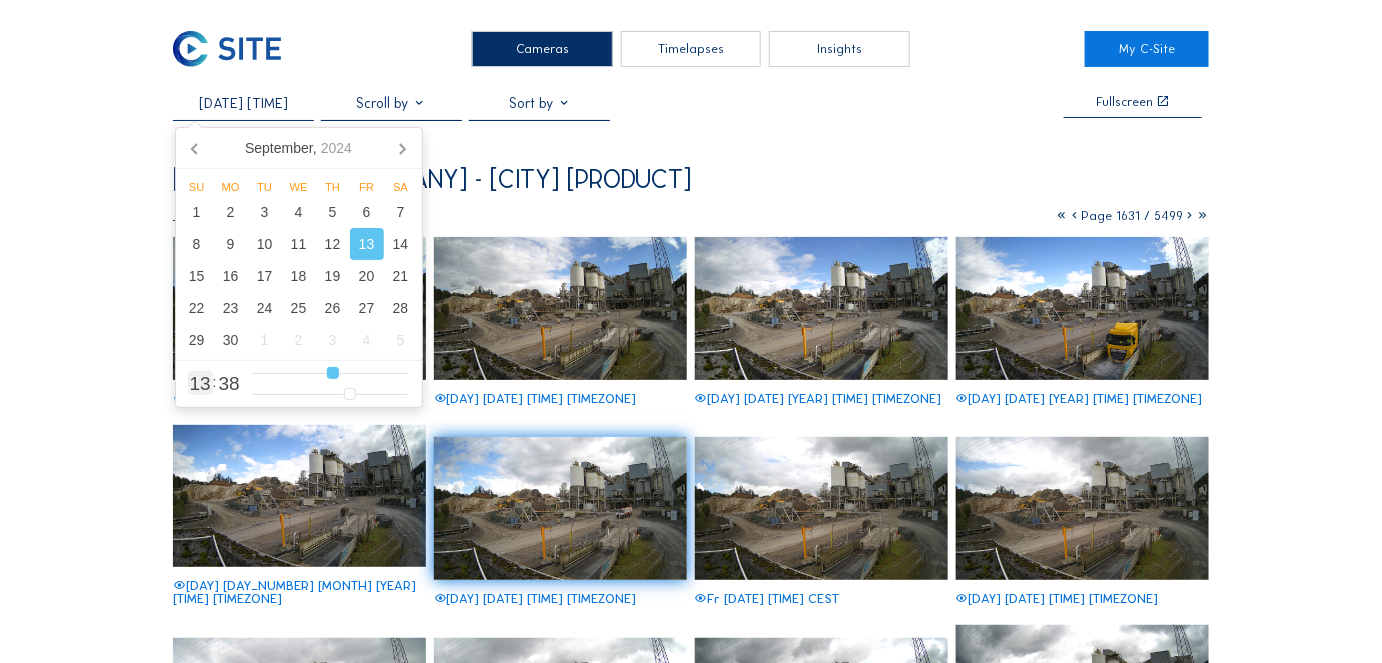 type on "[DATE] [TIME]" 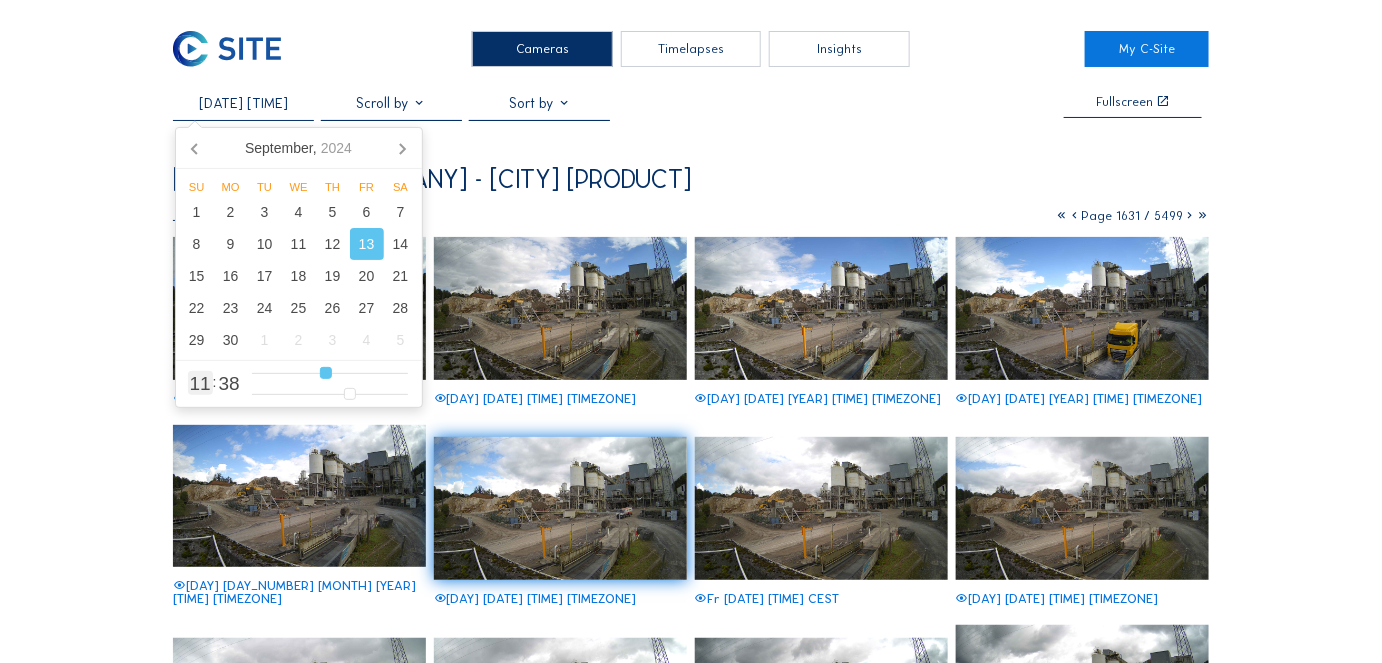 type on "[DATE] [TIME]" 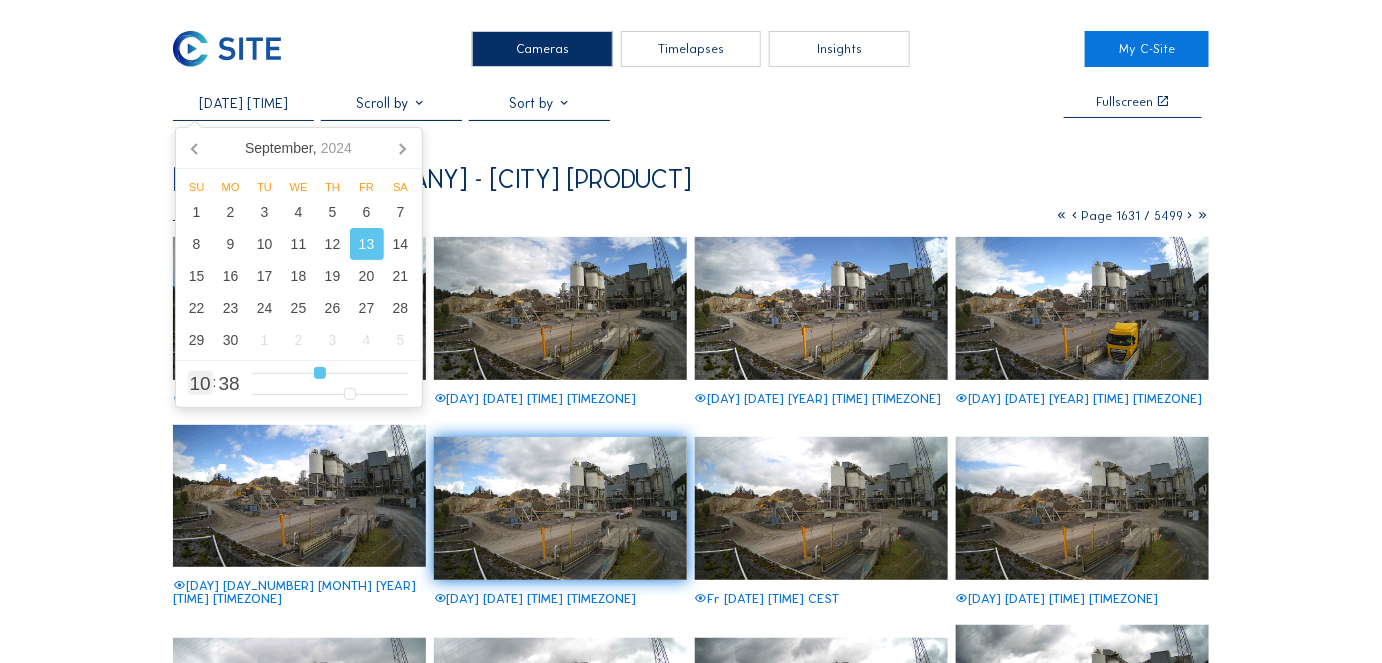drag, startPoint x: 341, startPoint y: 374, endPoint x: 317, endPoint y: 371, distance: 24.186773 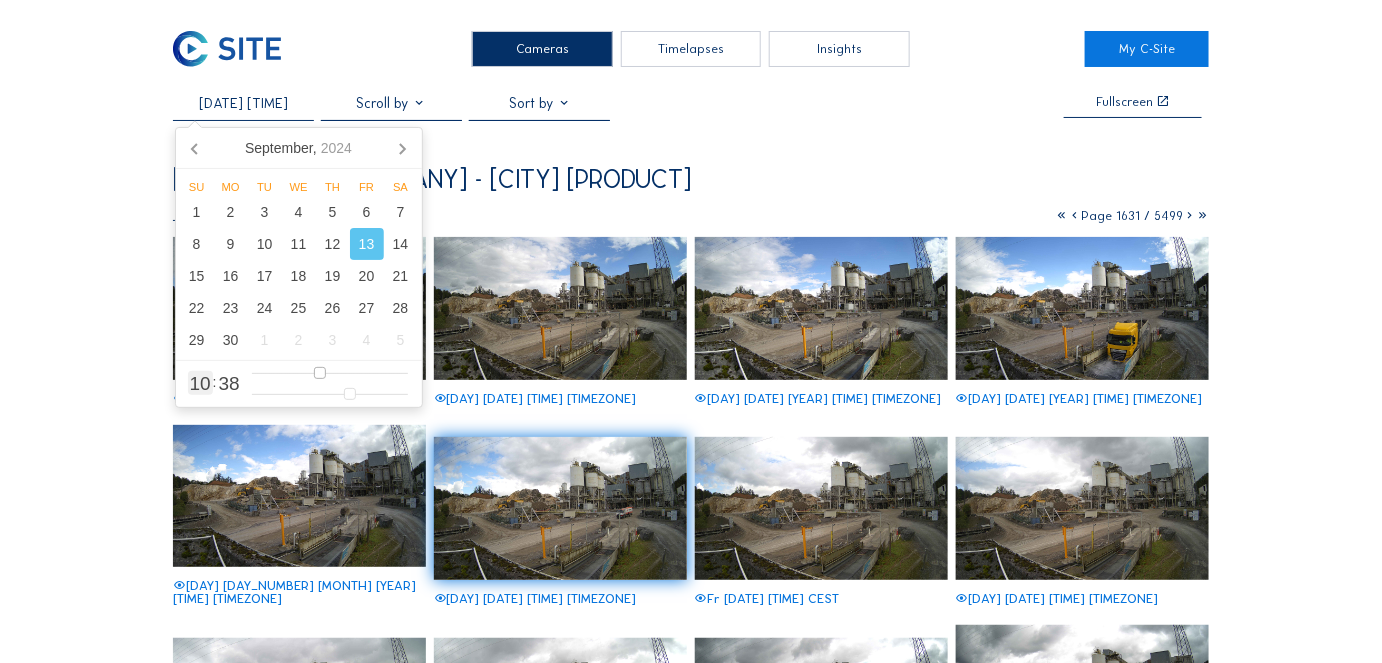 click at bounding box center [330, 373] 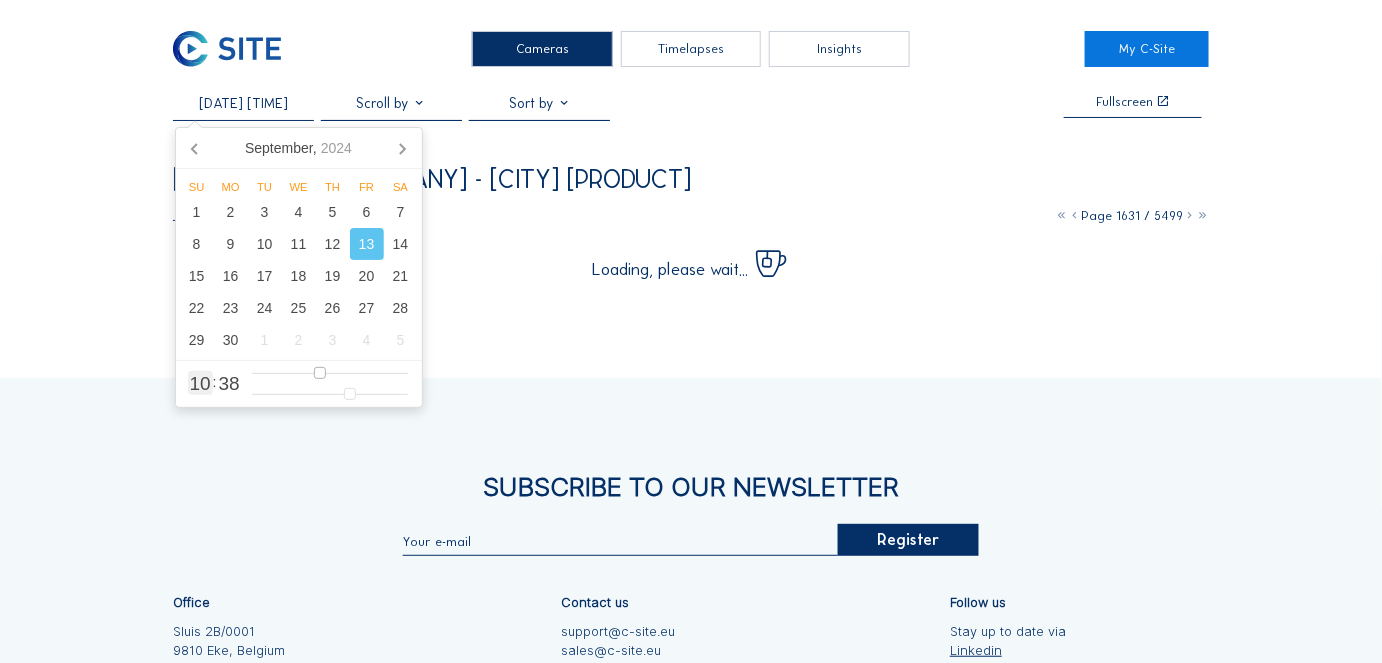 click at bounding box center (330, 373) 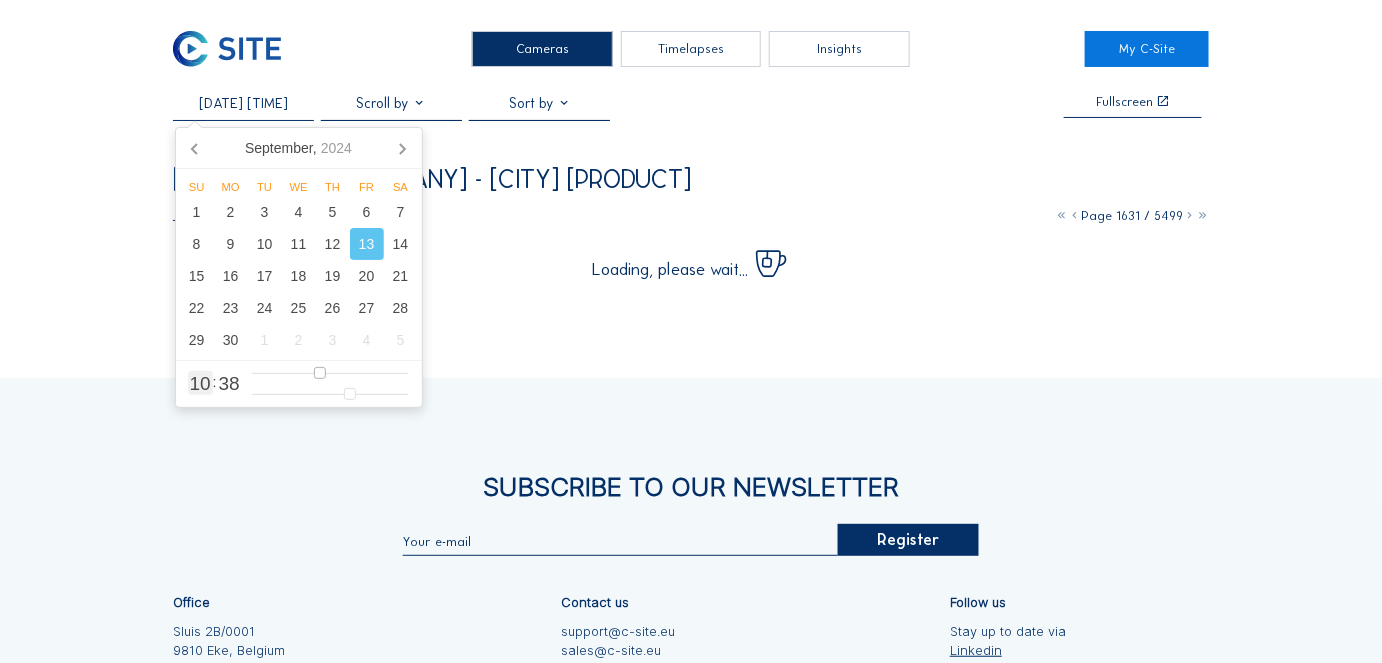 click at bounding box center (330, 373) 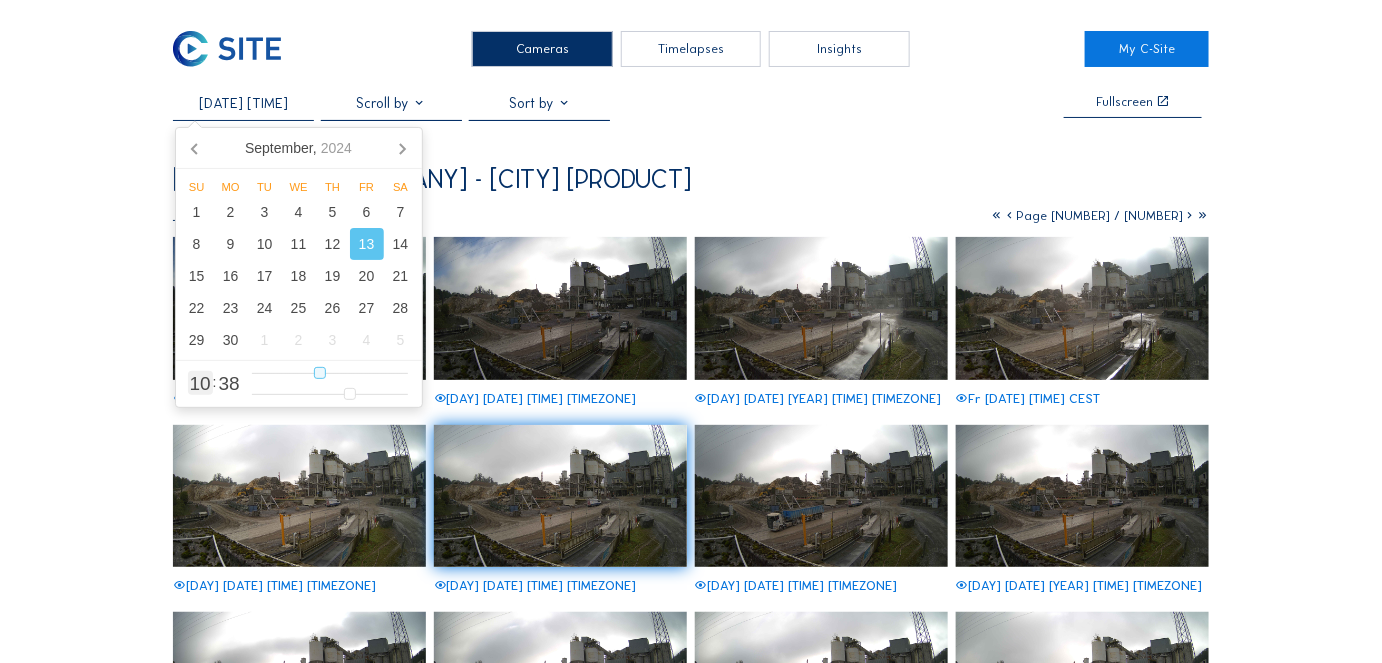 type on "[DATE] [TIME]" 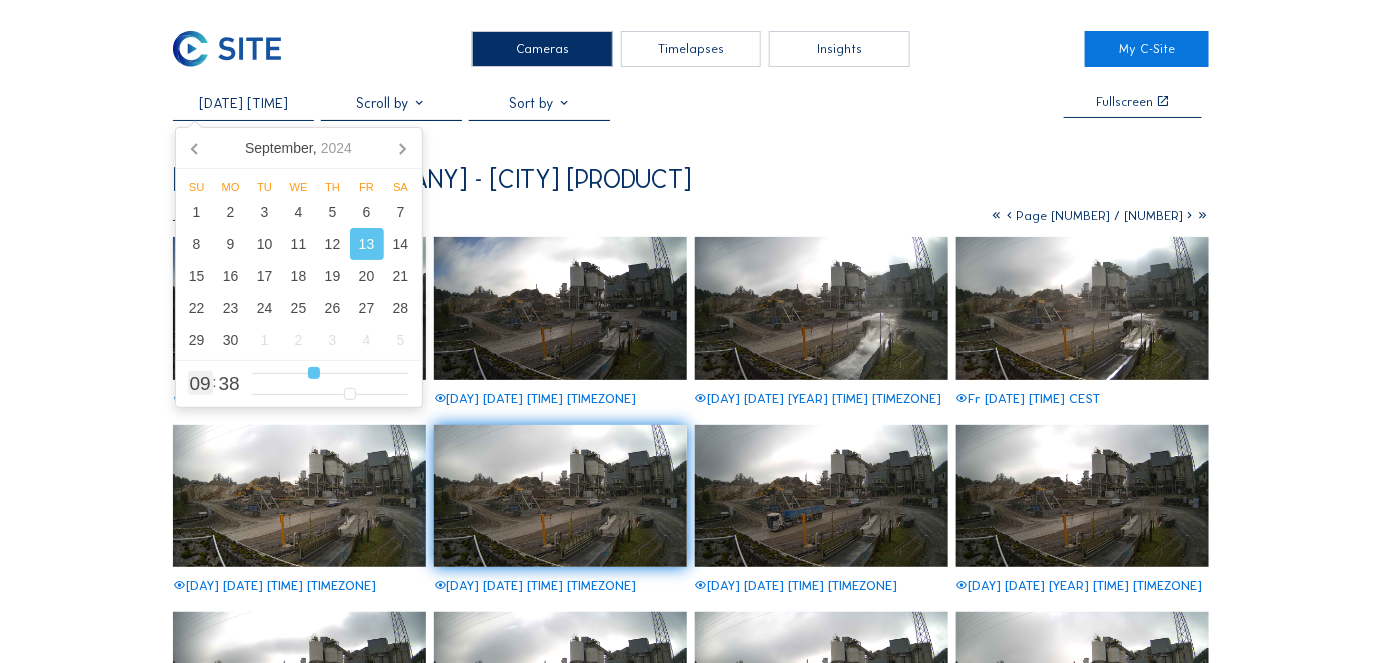 type on "9" 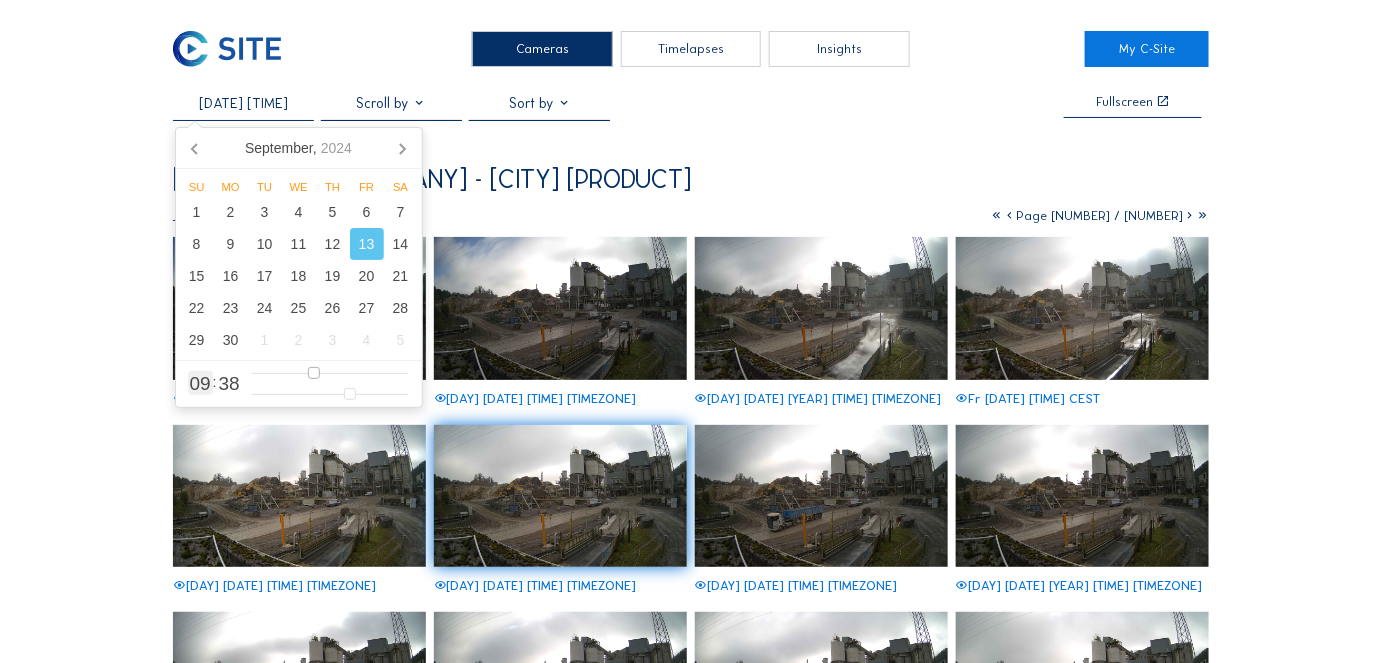 click at bounding box center (330, 373) 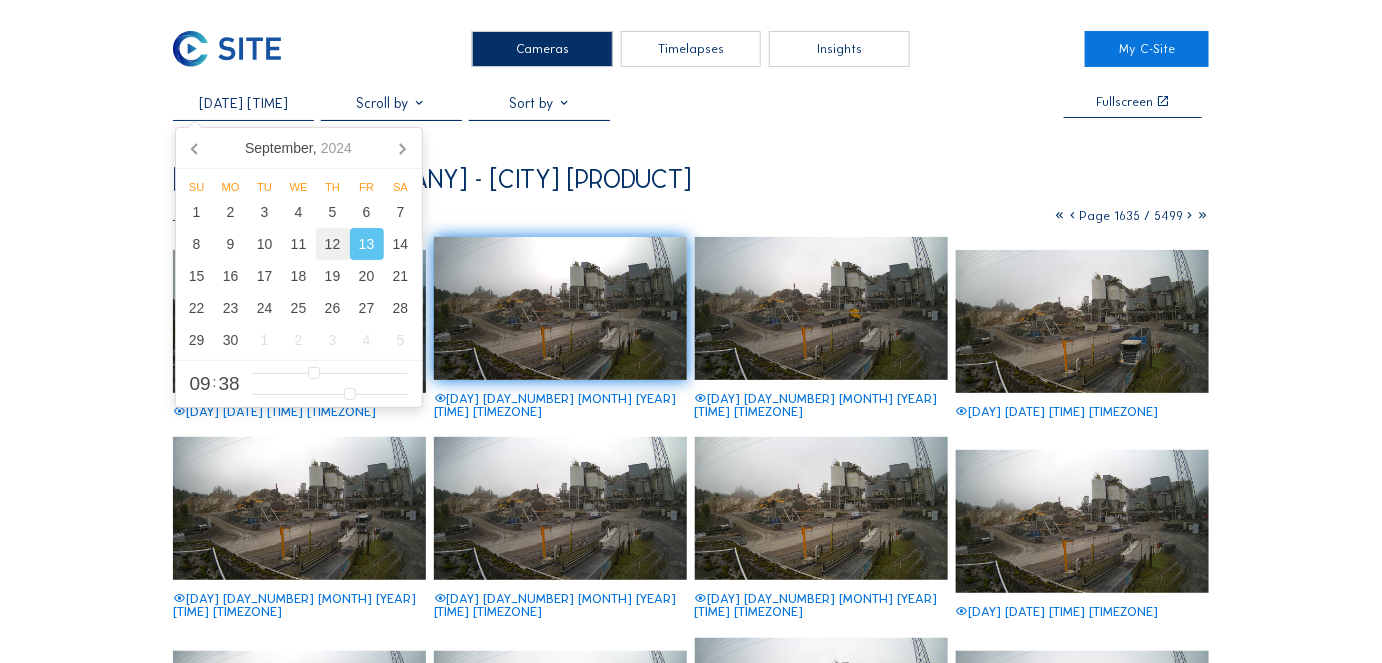 click on "12" at bounding box center [333, 244] 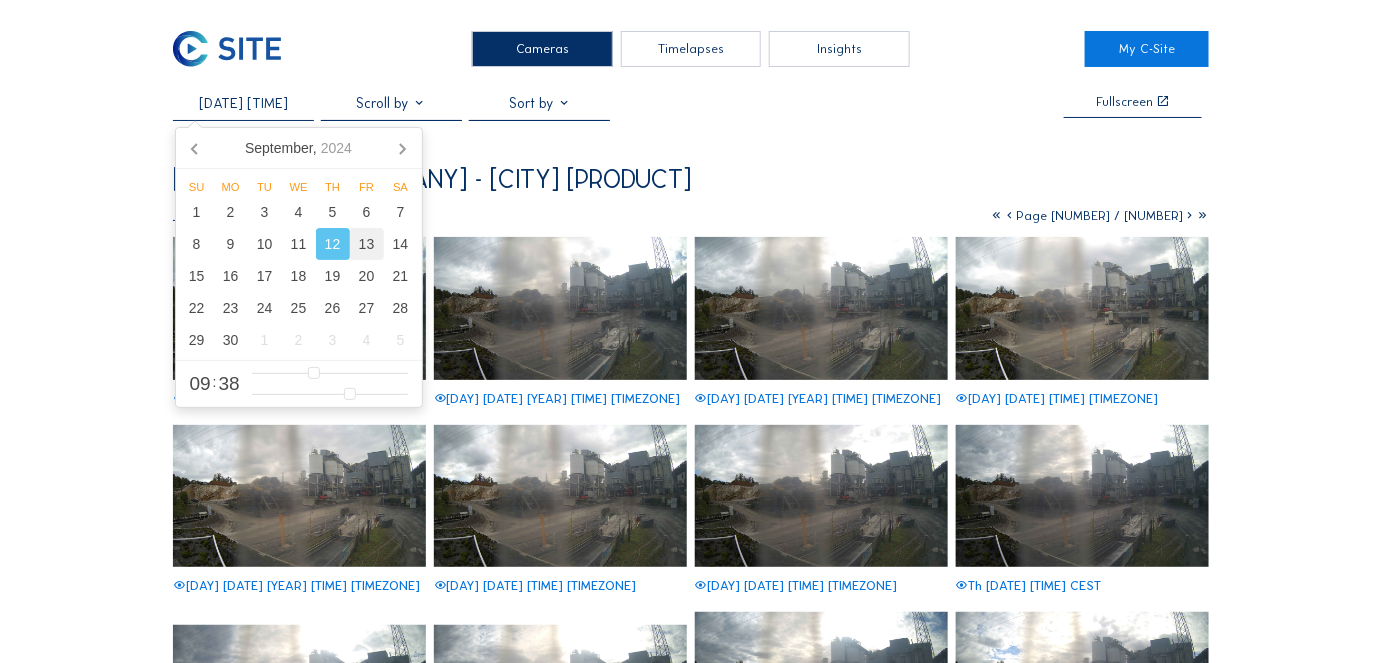 click on "13" at bounding box center (367, 244) 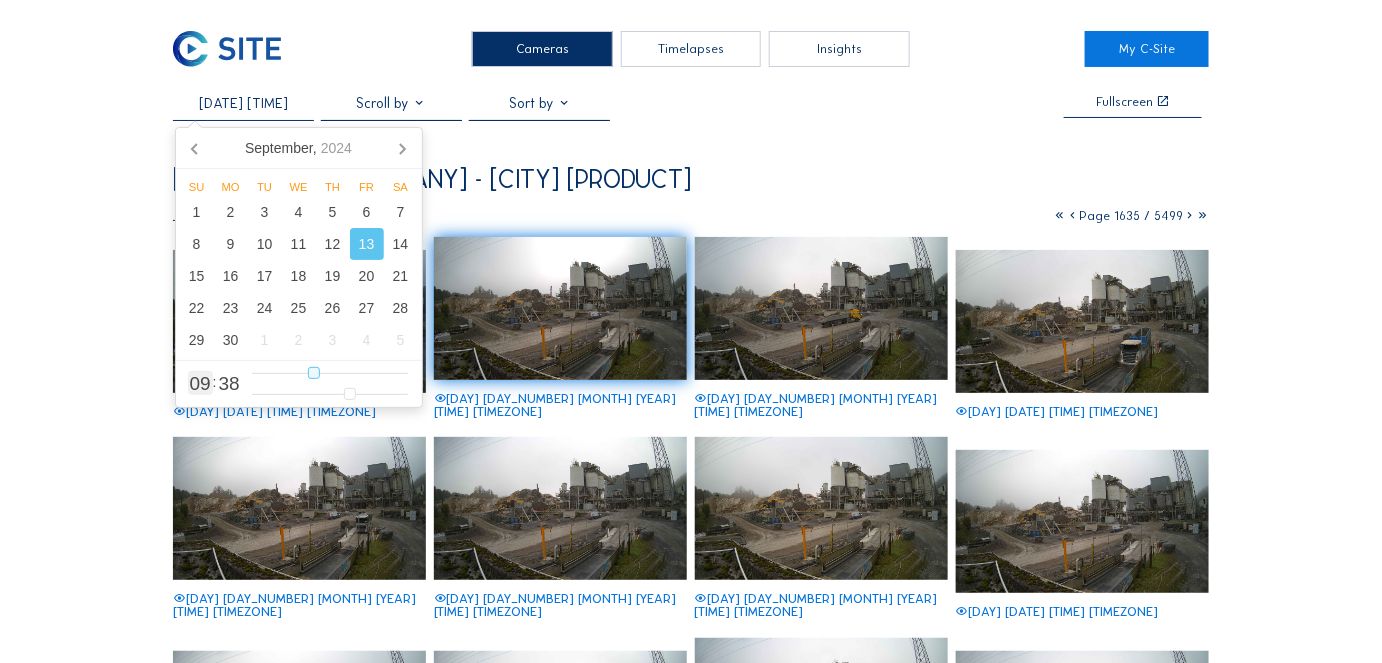 type on "[DATE] [TIME]" 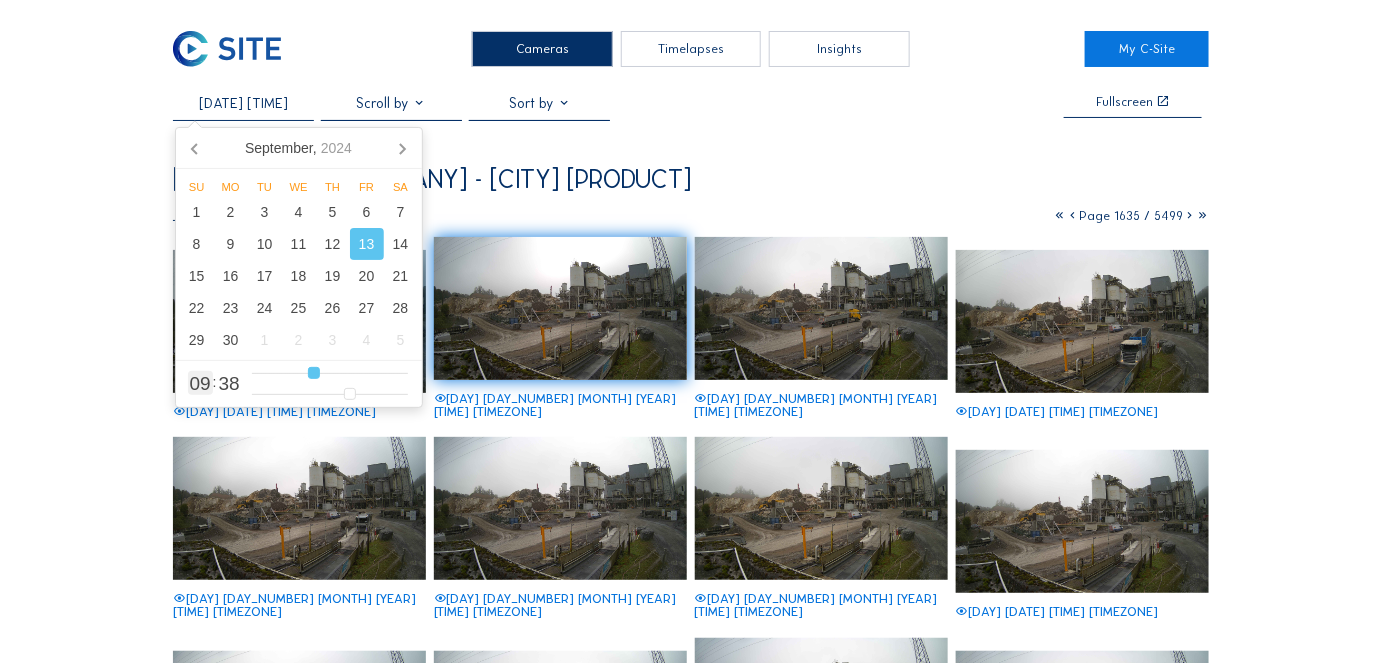 type on "11" 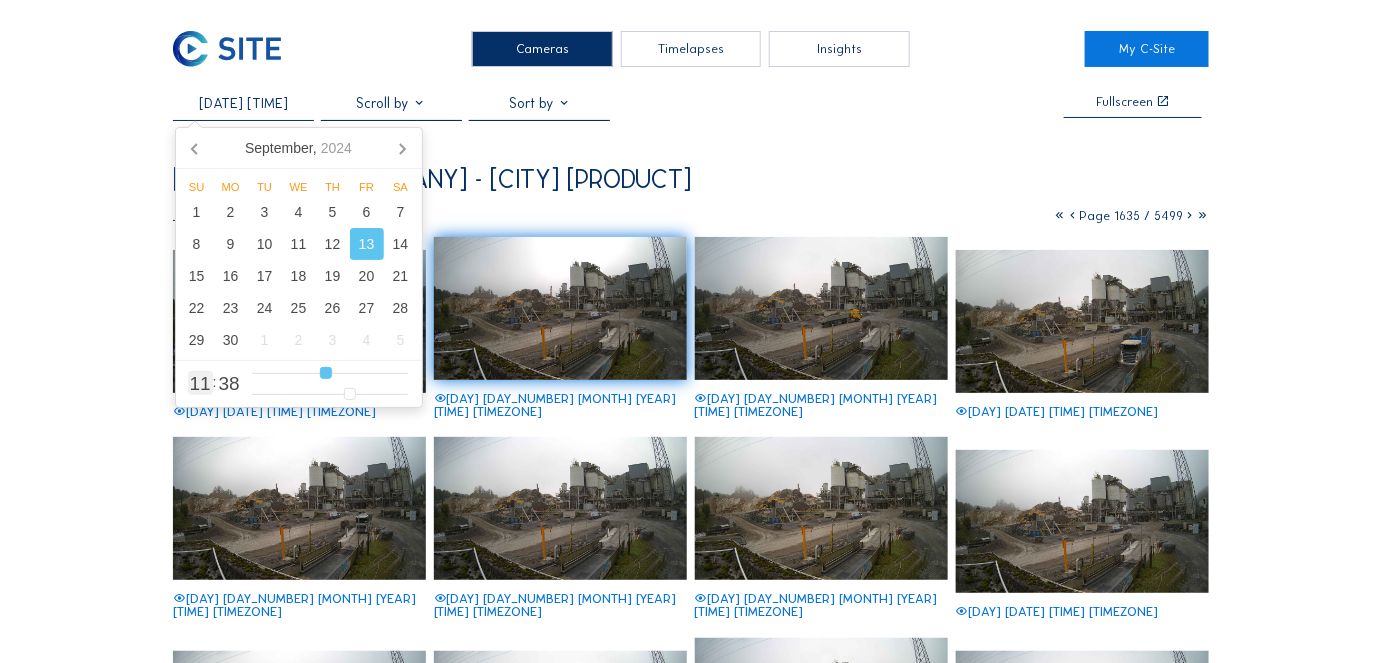 type on "[DATE] [TIME]" 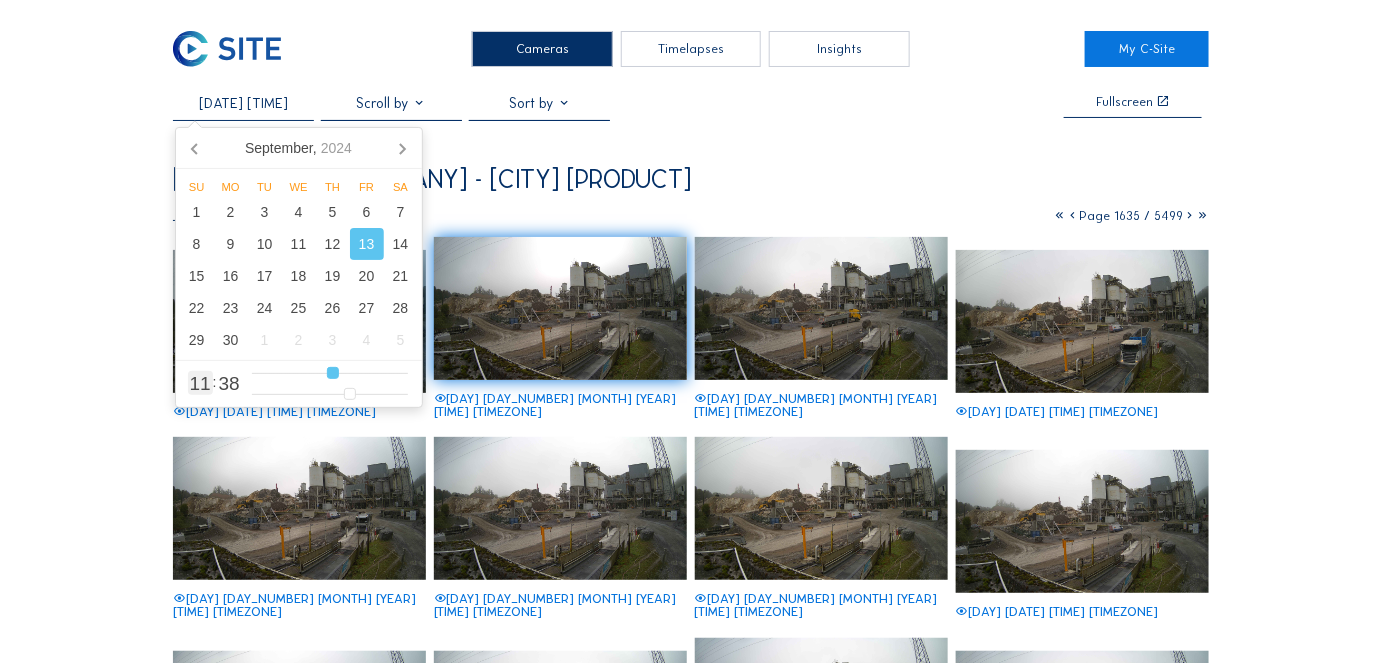 type on "[DATE] [TIME]" 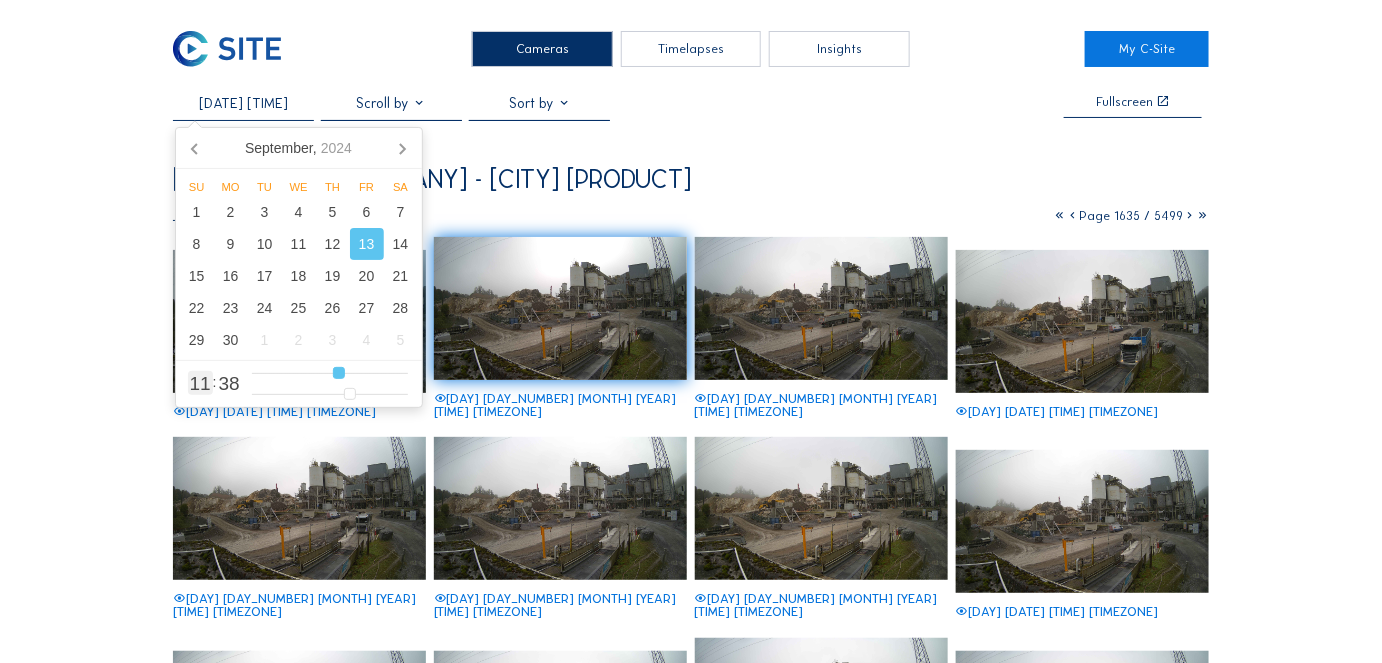 type on "[DATE] [TIME]" 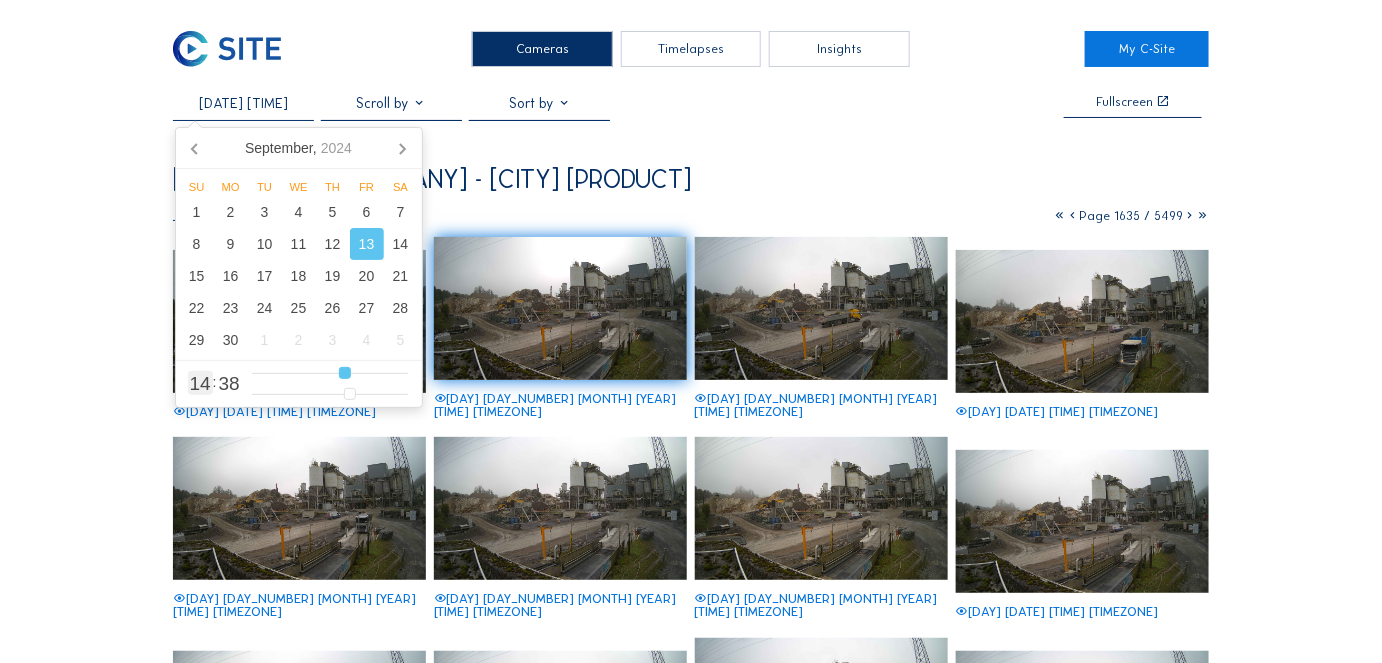 type on "[DATE] [TIME]" 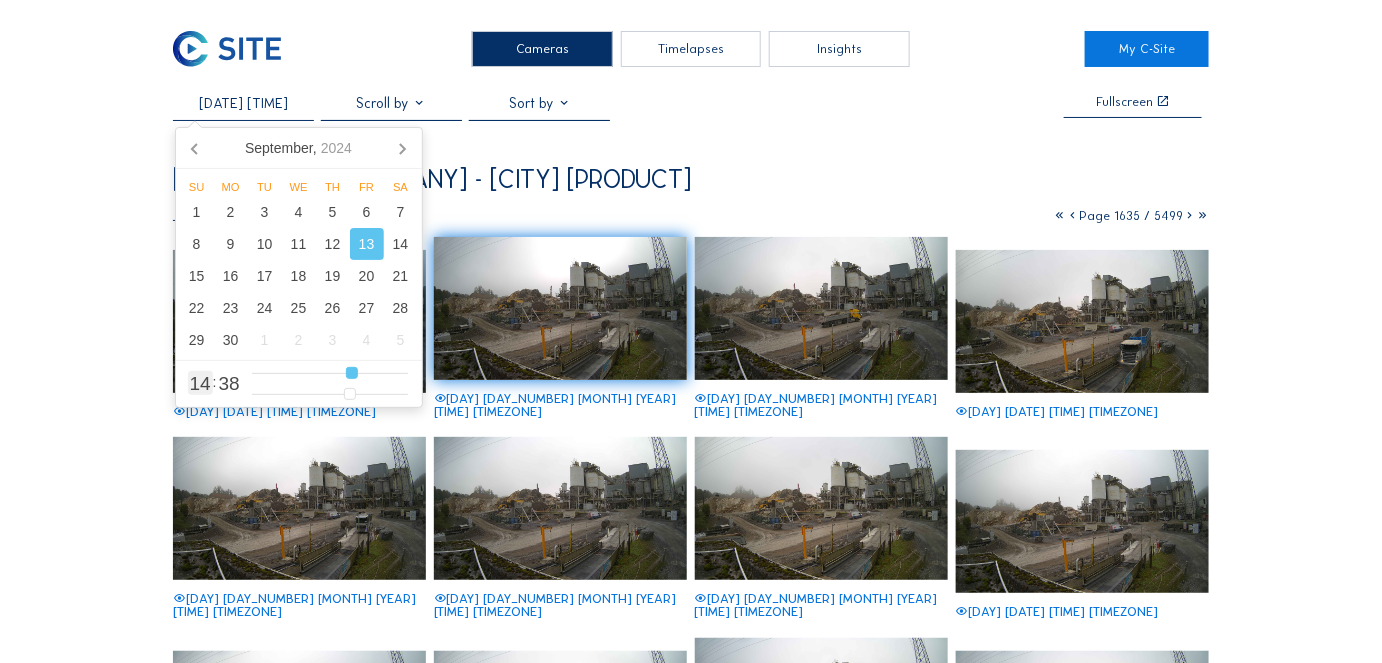 type on "[DATE] [TIME]" 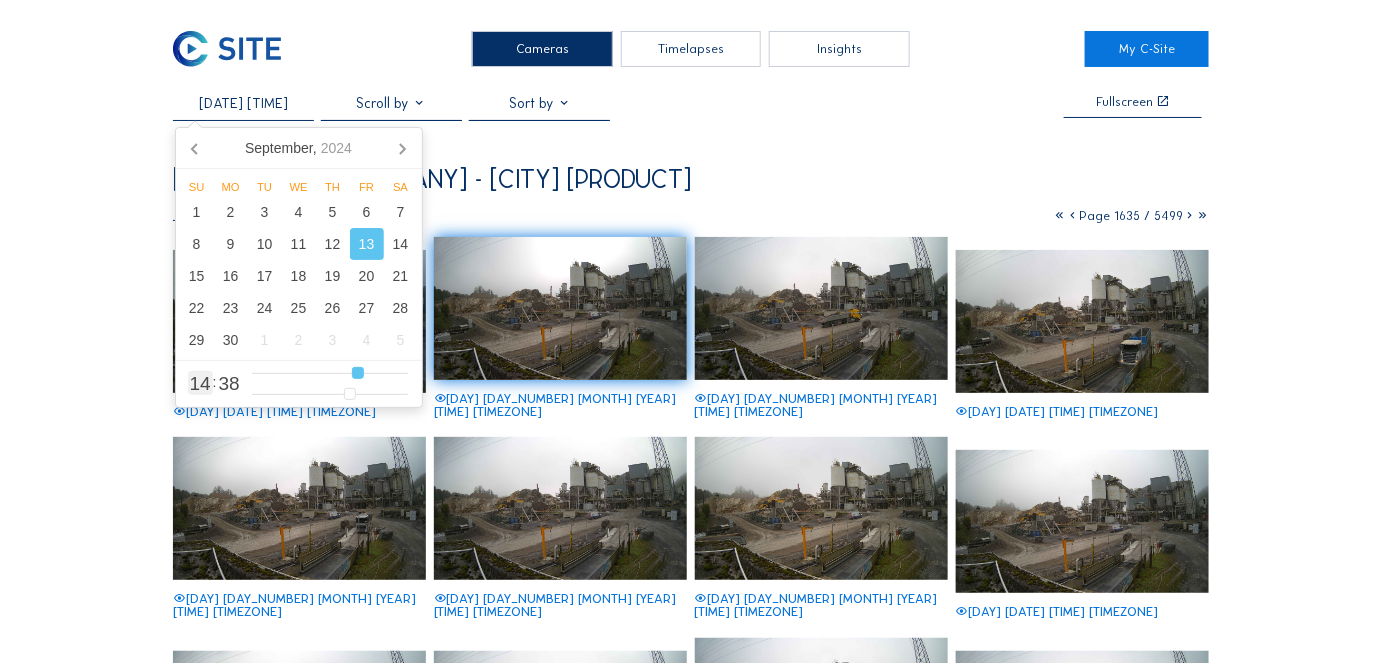 type on "[DATE] [TIME]" 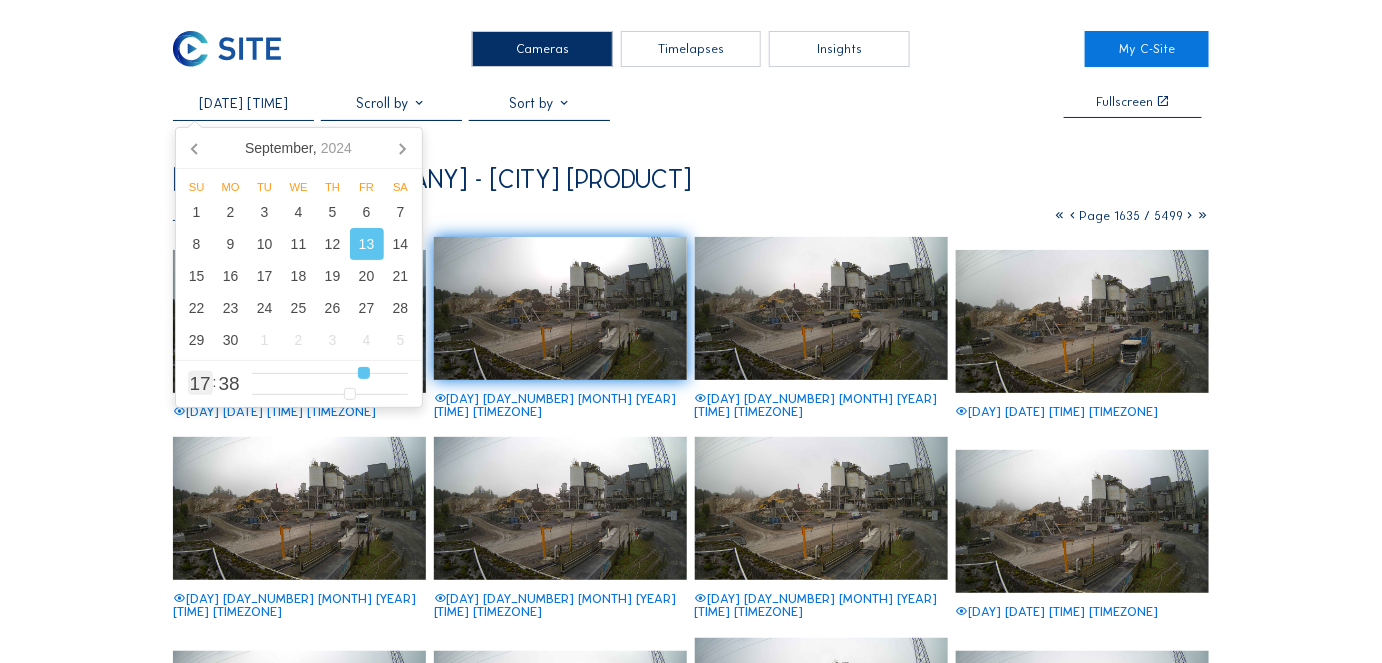 drag, startPoint x: 325, startPoint y: 369, endPoint x: 362, endPoint y: 374, distance: 37.336308 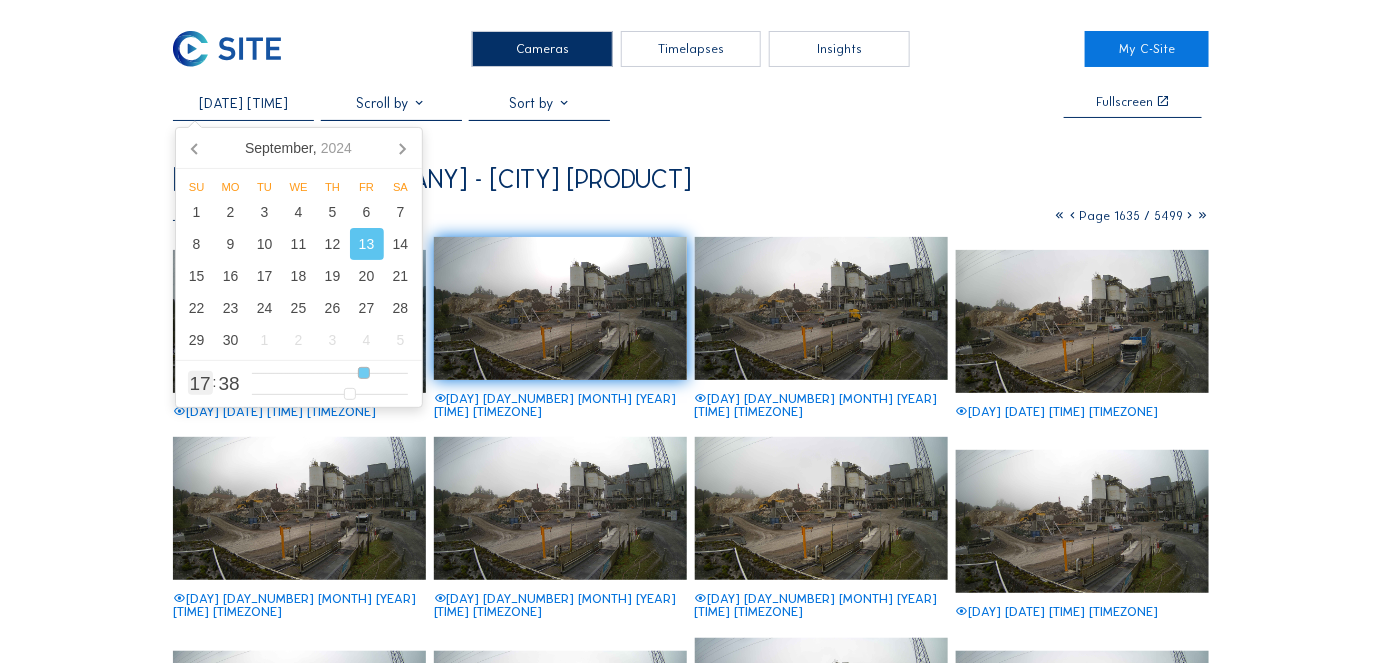 click at bounding box center [330, 373] 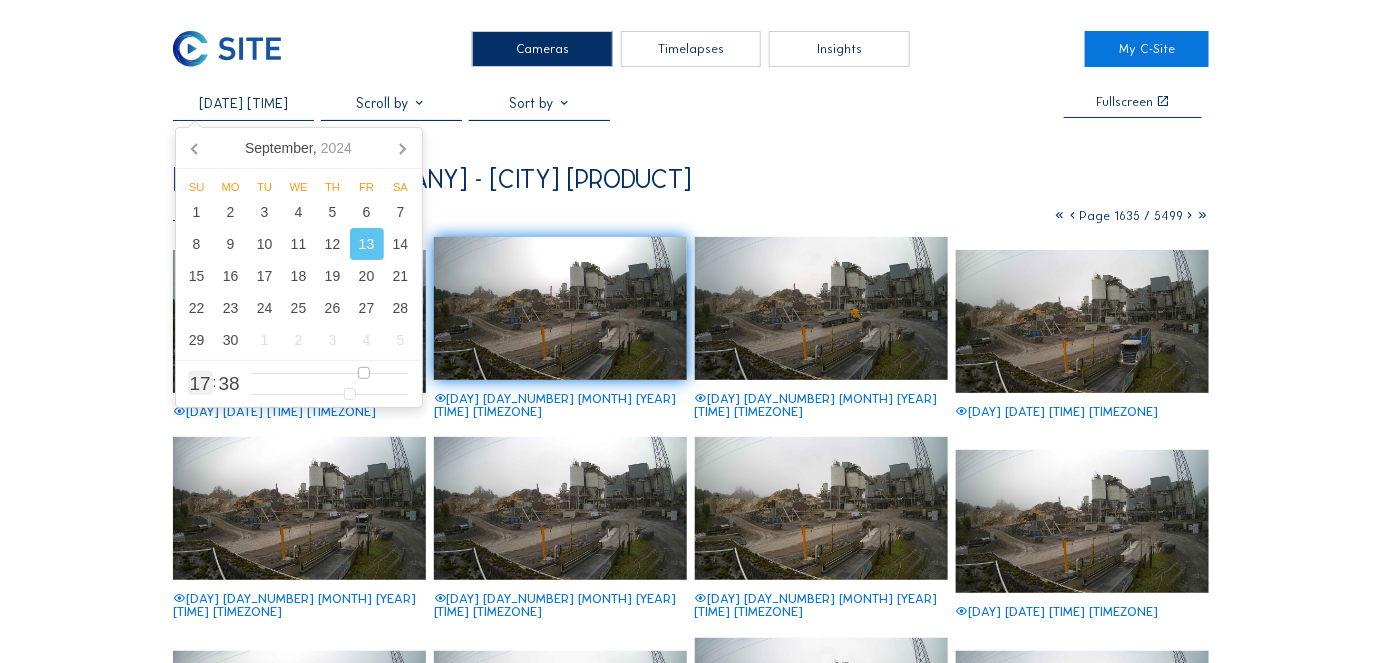 click at bounding box center (330, 373) 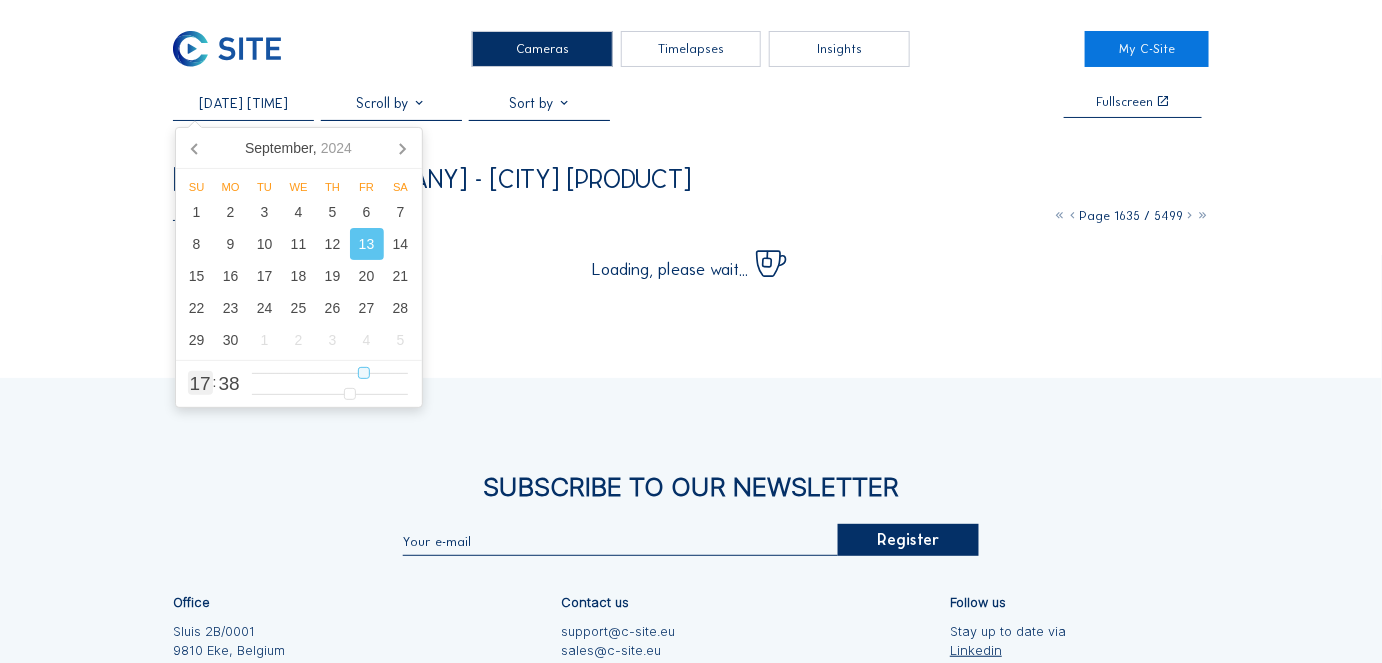 type on "[DATE] [TIME]" 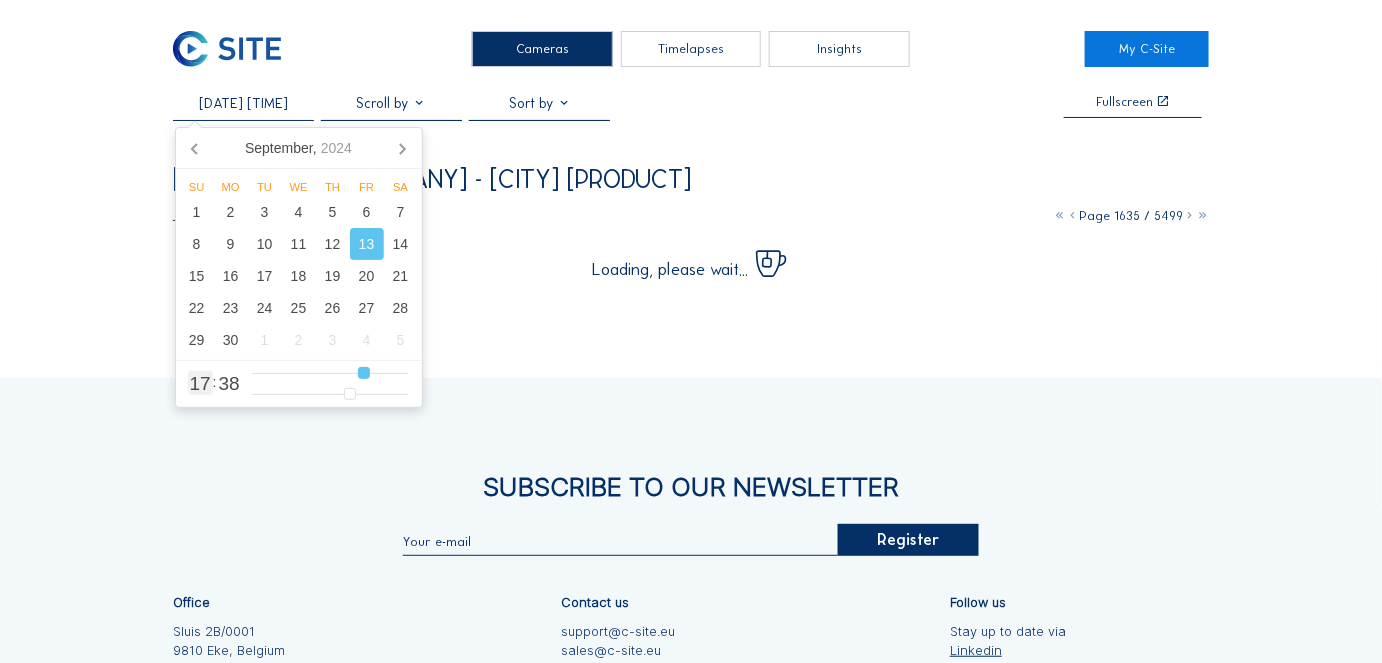 type on "16" 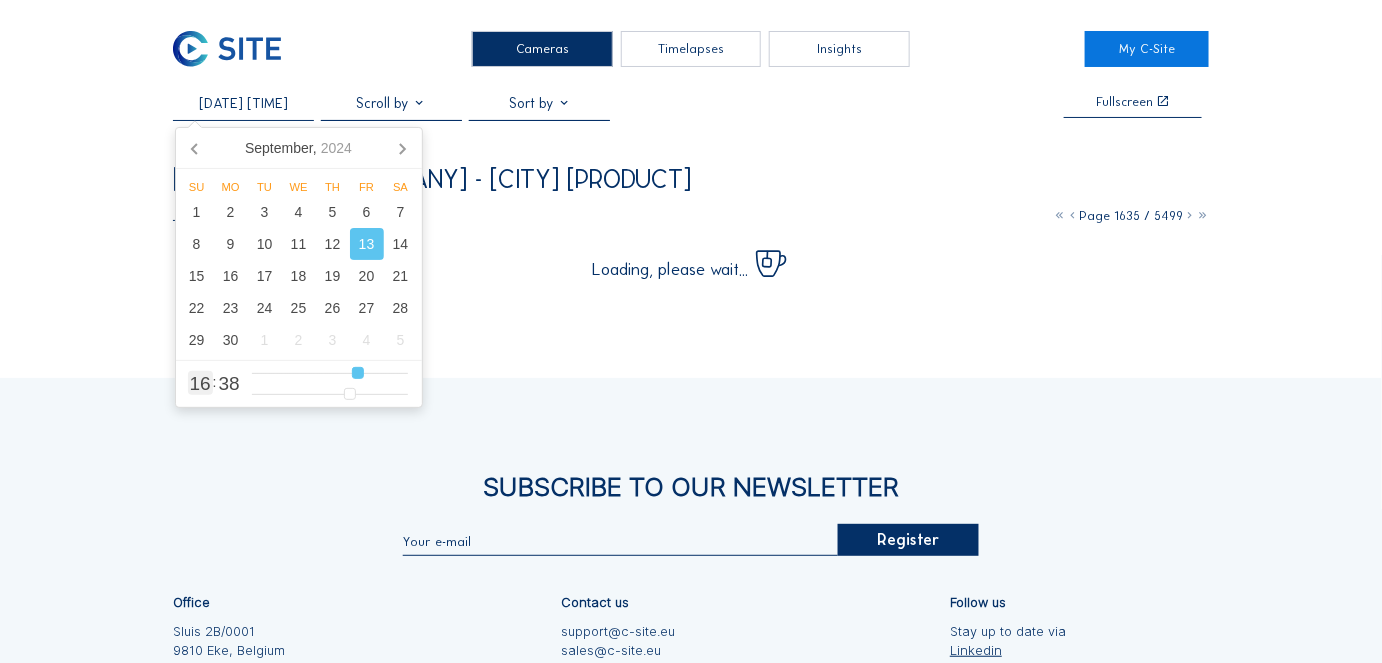 type on "[DATE] [TIME]" 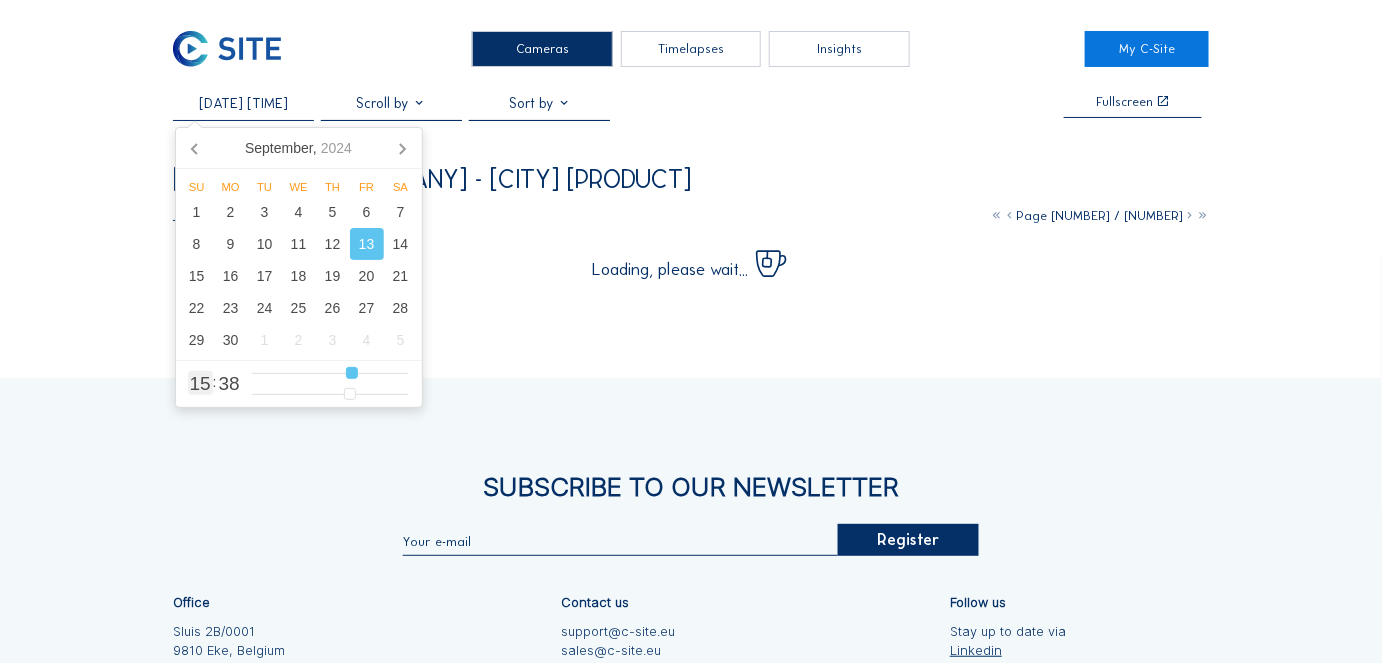 type on "[DATE] [TIME]" 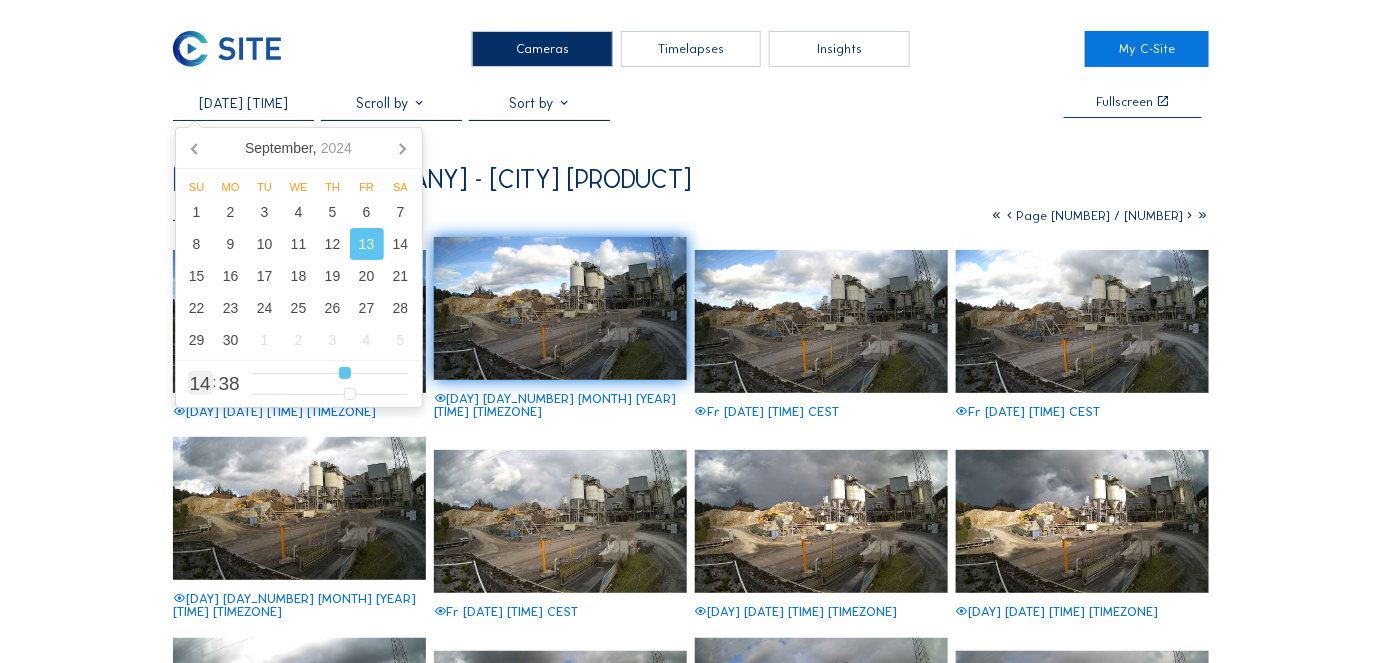 drag, startPoint x: 362, startPoint y: 374, endPoint x: 346, endPoint y: 371, distance: 16.27882 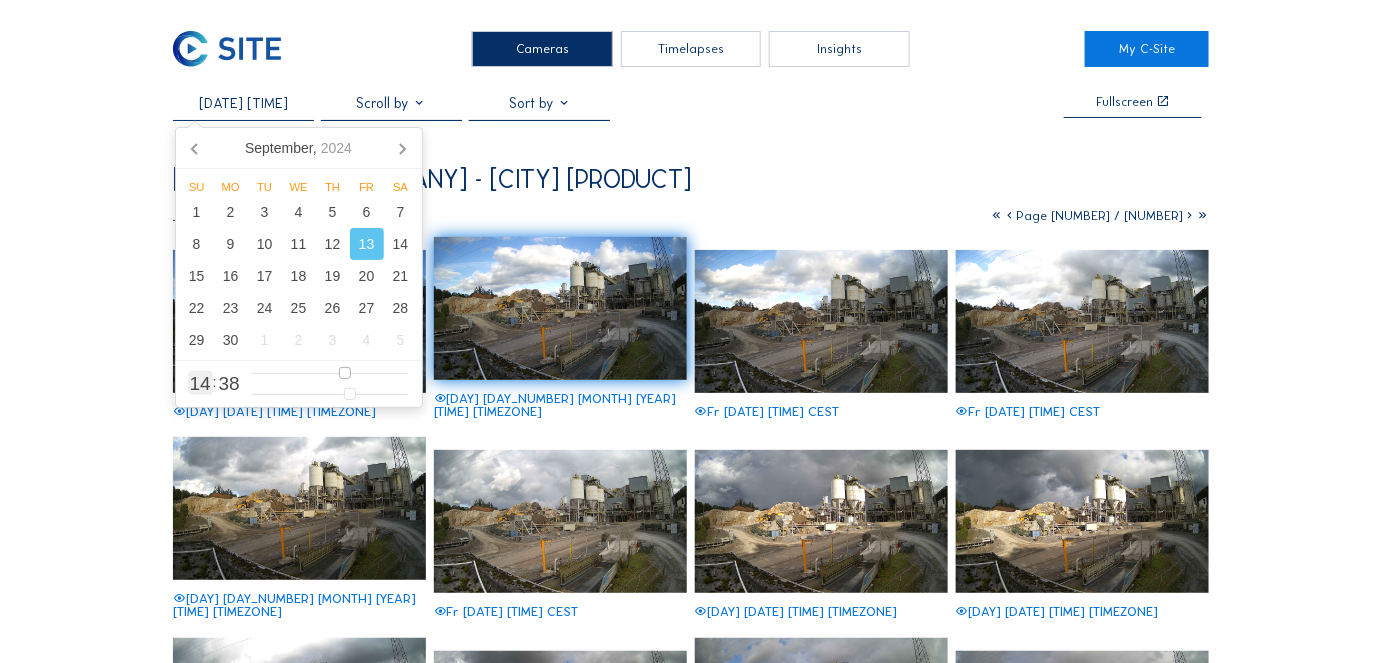click at bounding box center (330, 373) 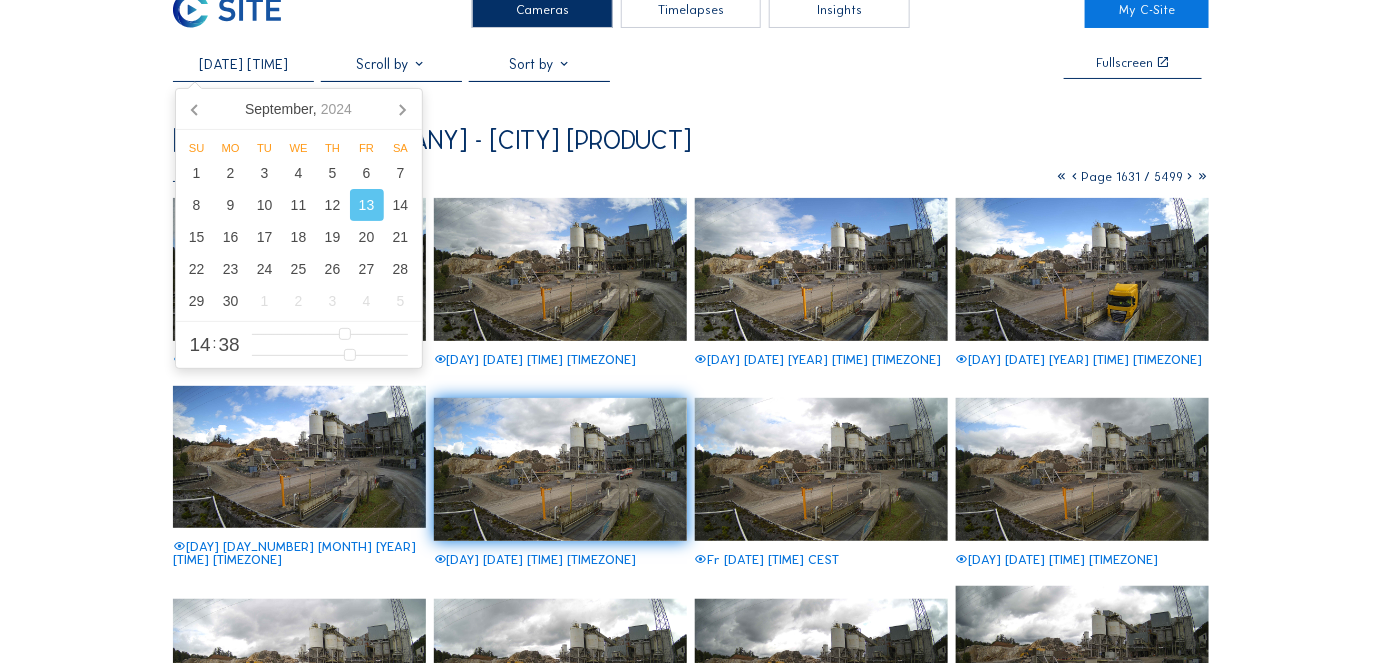 scroll, scrollTop: 0, scrollLeft: 0, axis: both 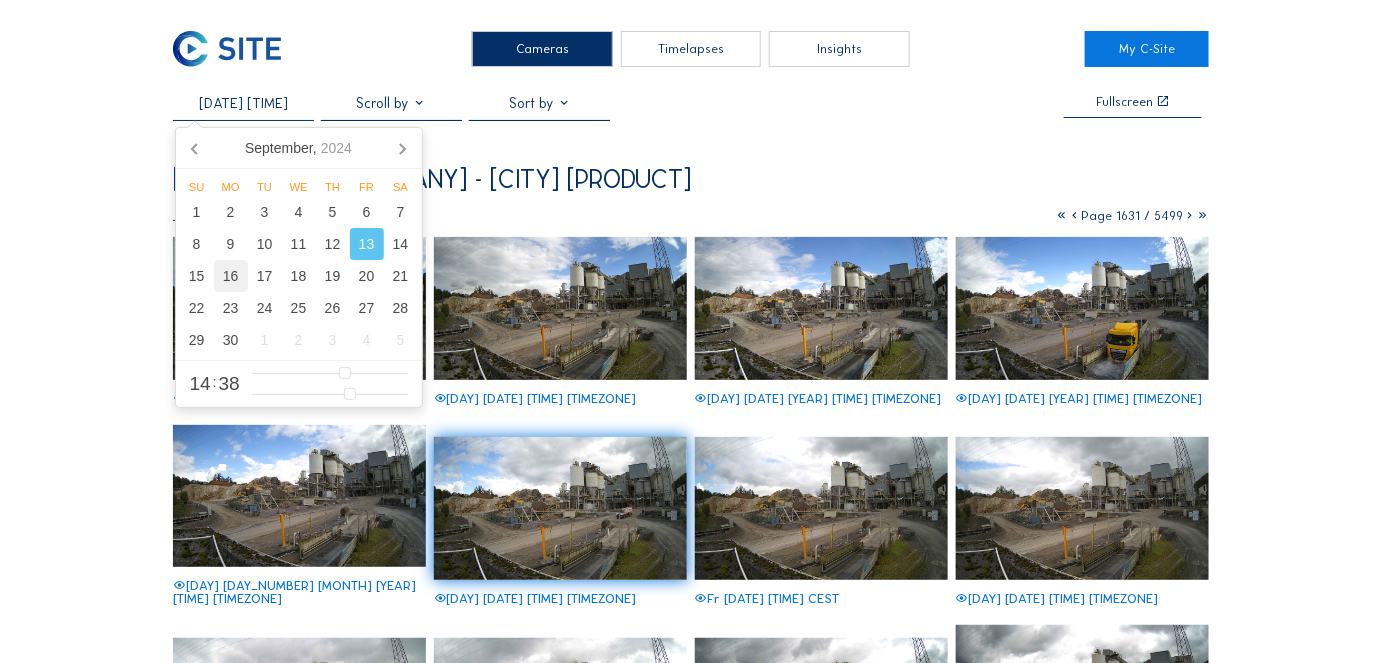 click on "16" at bounding box center [231, 276] 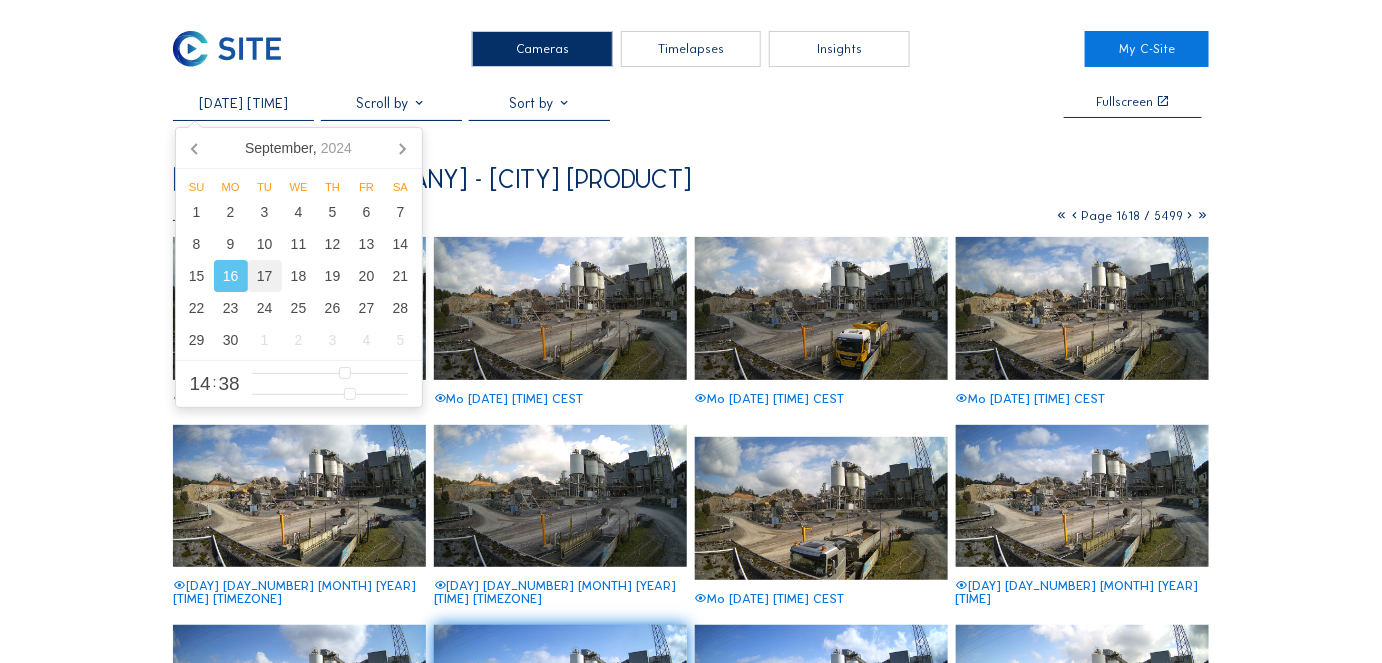 click on "17" at bounding box center (265, 276) 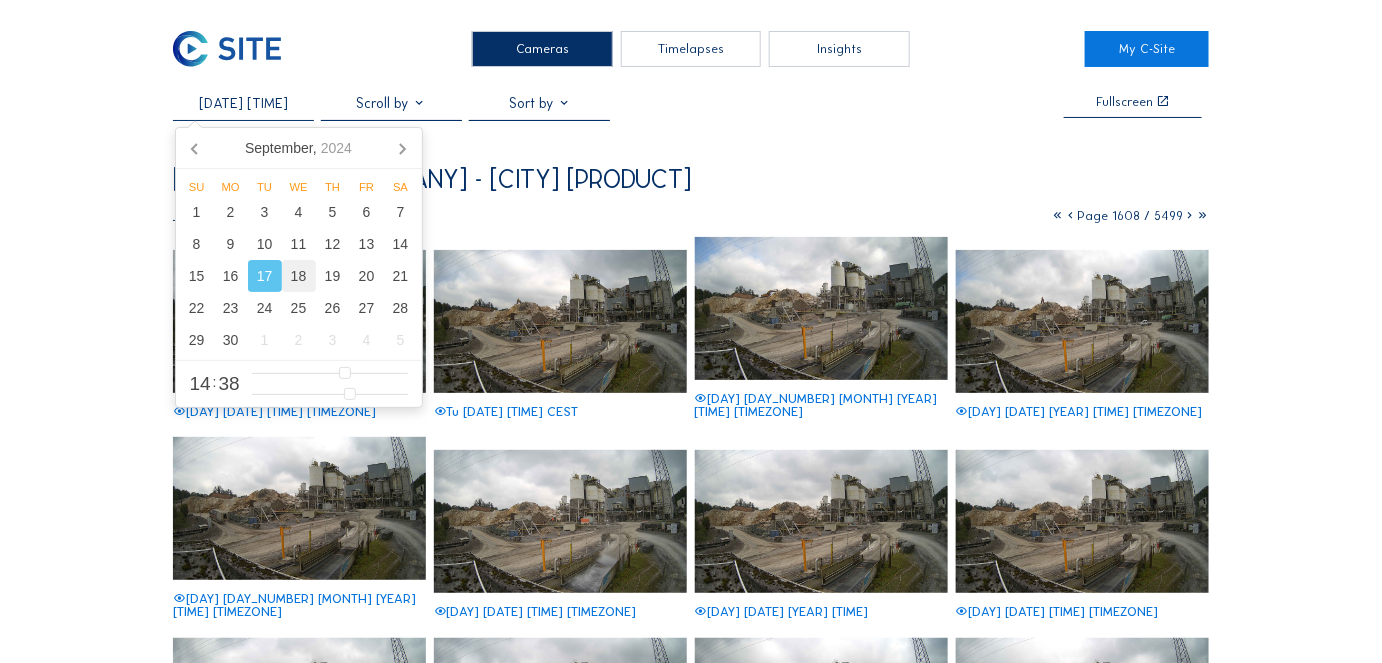 click on "18" at bounding box center [299, 276] 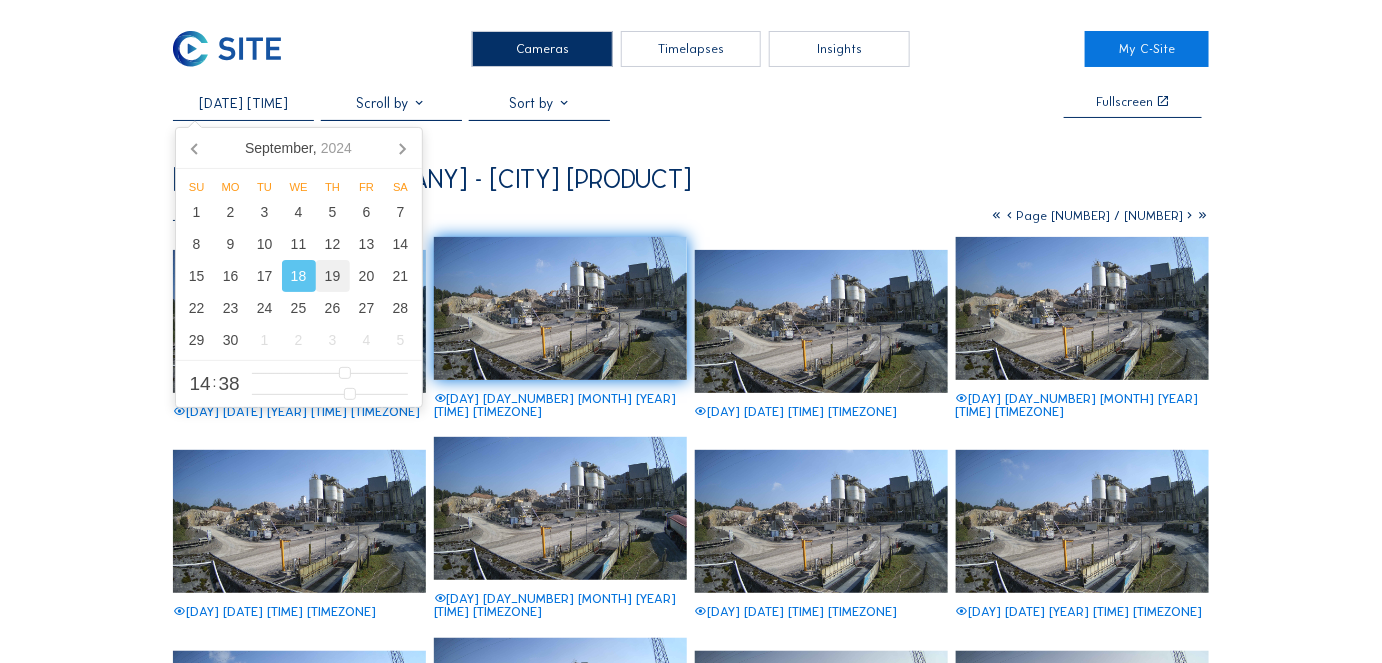 click on "19" at bounding box center [333, 276] 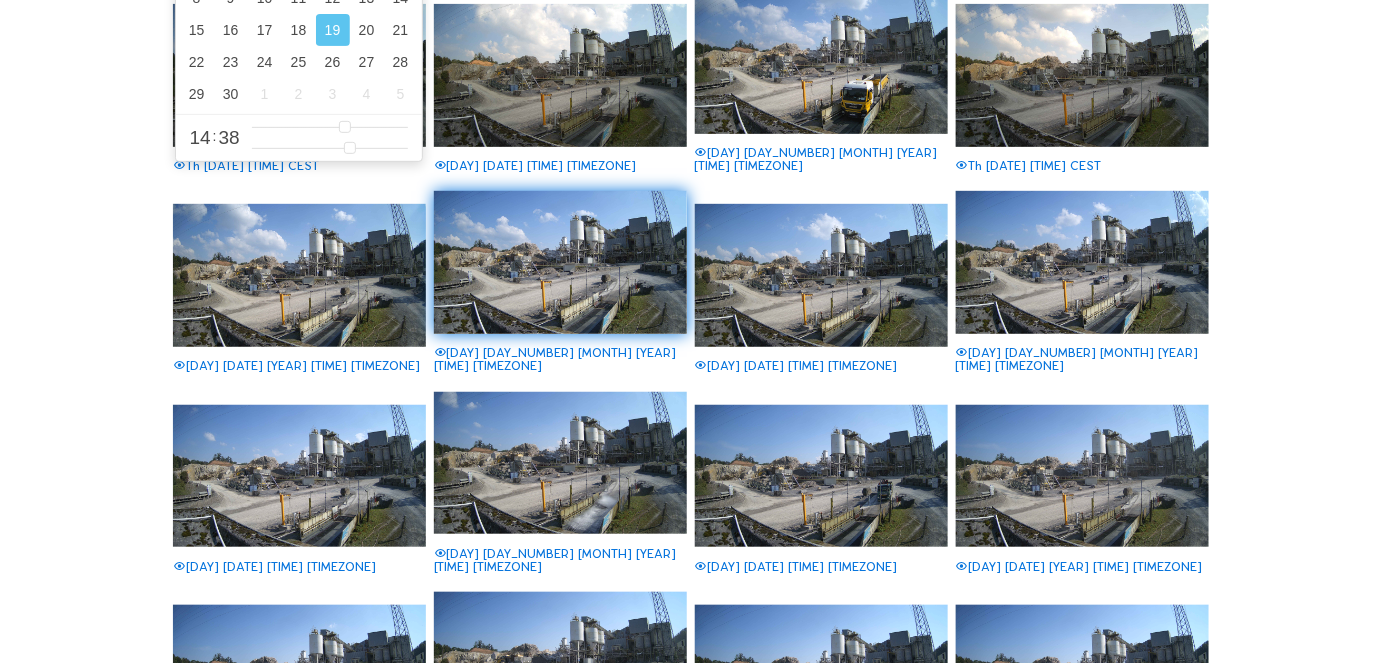 scroll, scrollTop: 90, scrollLeft: 0, axis: vertical 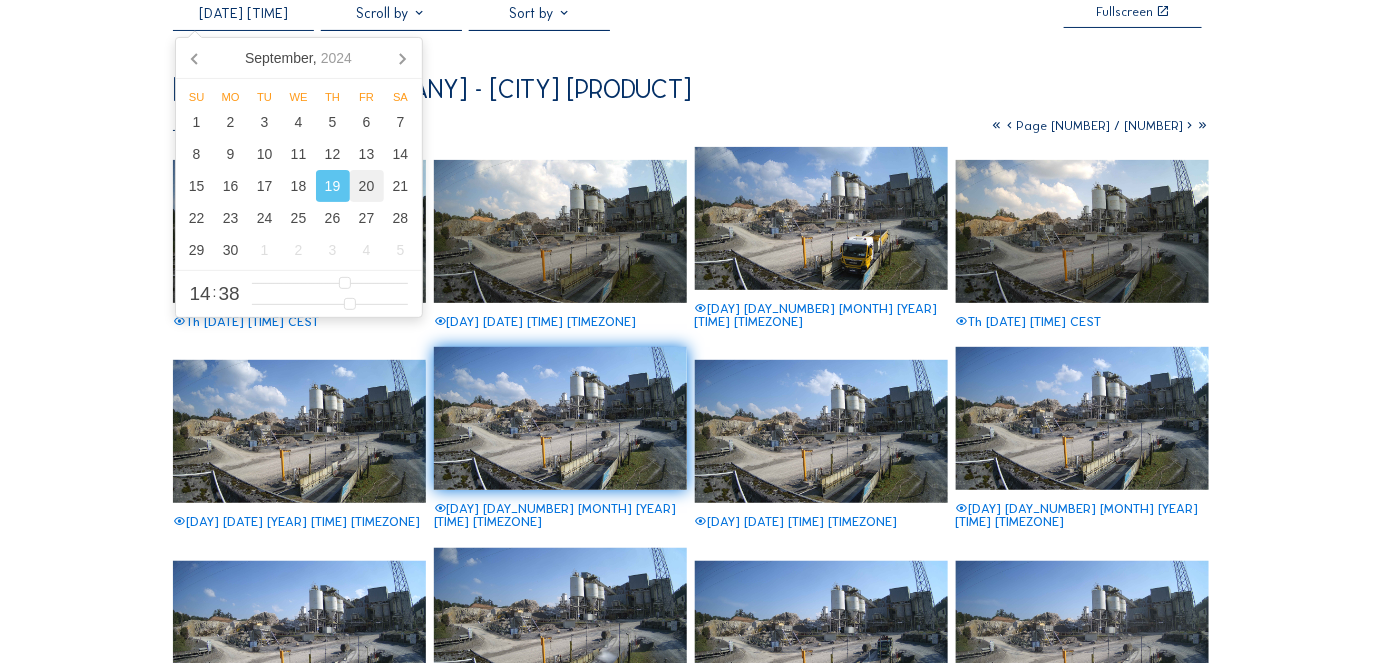 click on "20" at bounding box center [367, 186] 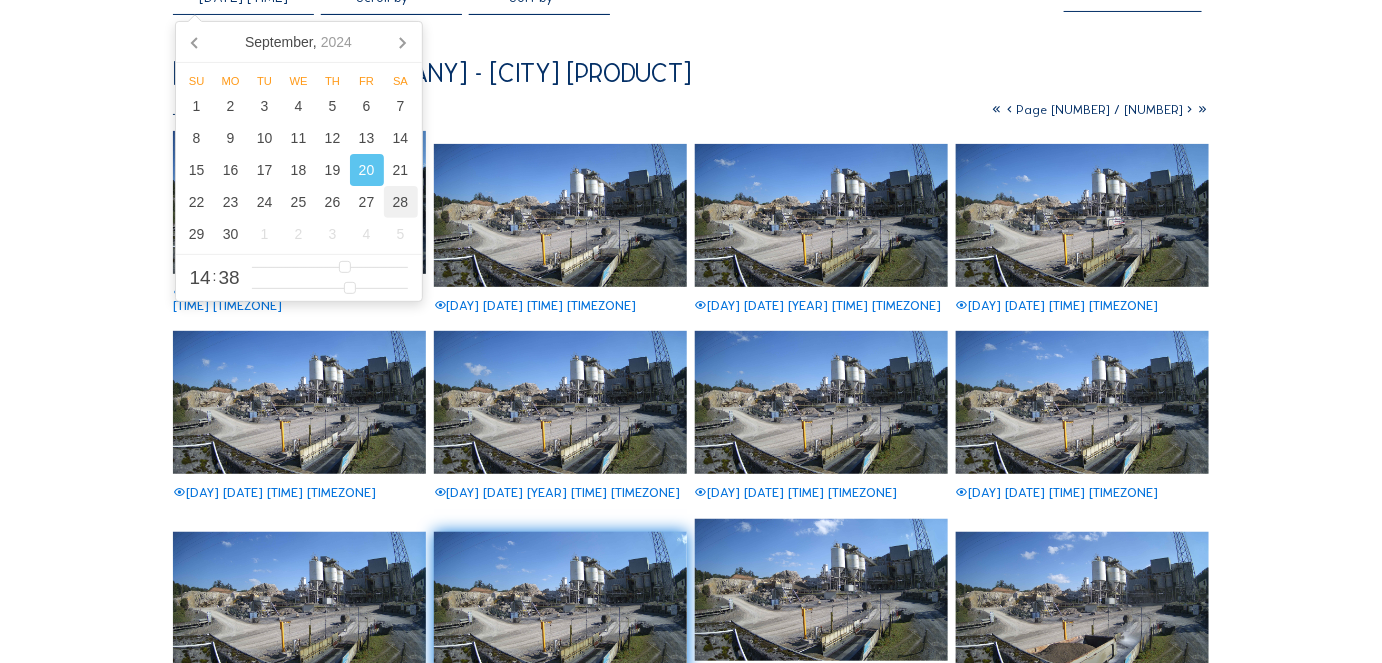 scroll, scrollTop: 90, scrollLeft: 0, axis: vertical 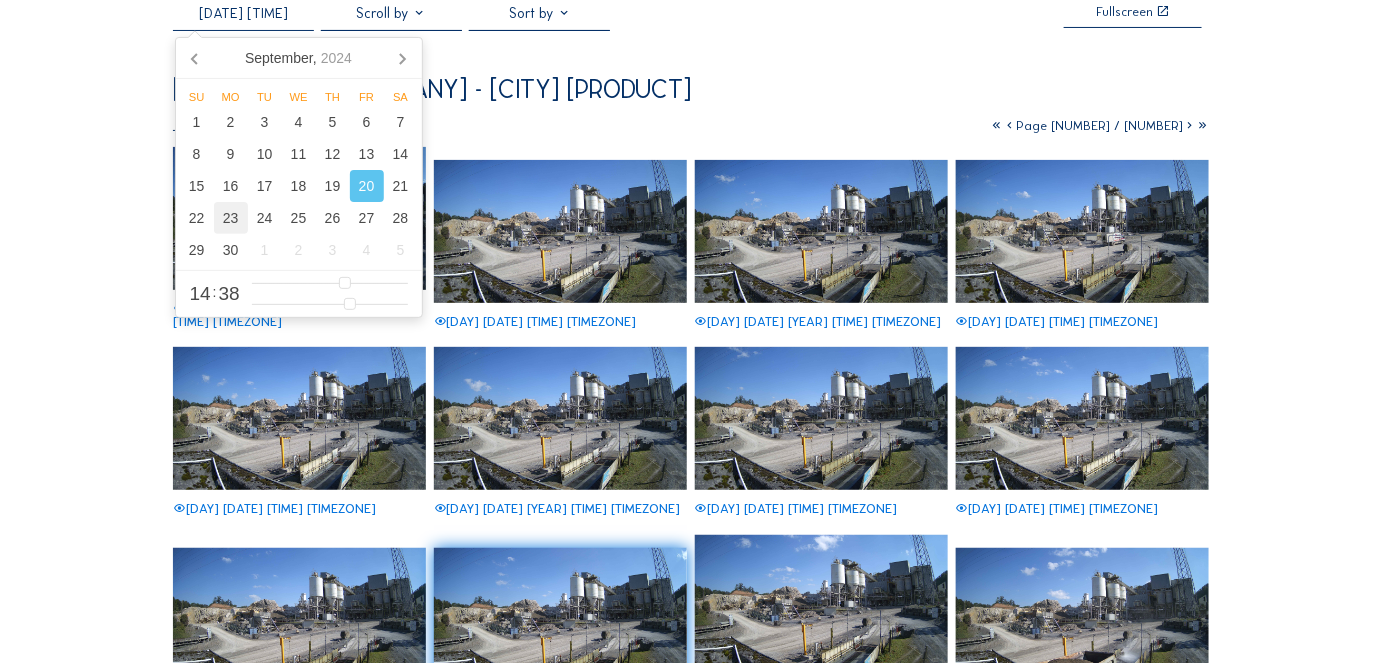 click on "23" at bounding box center (231, 218) 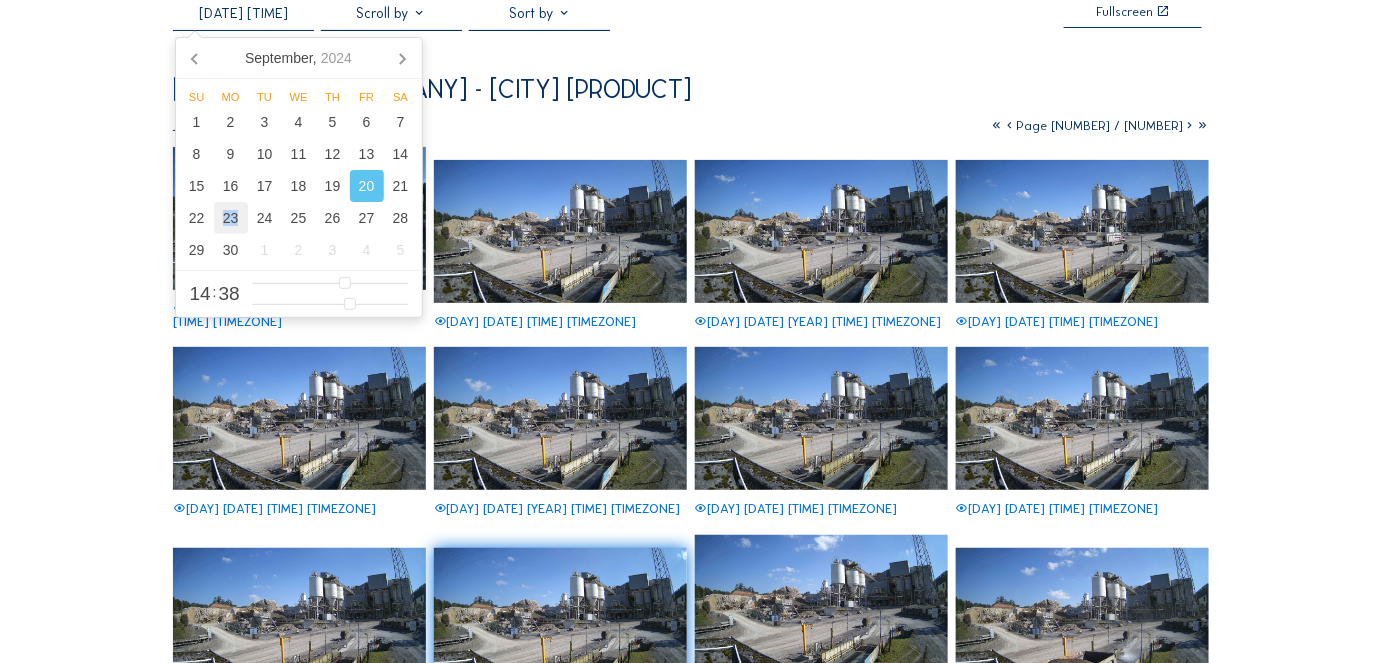 click on "23" at bounding box center [231, 218] 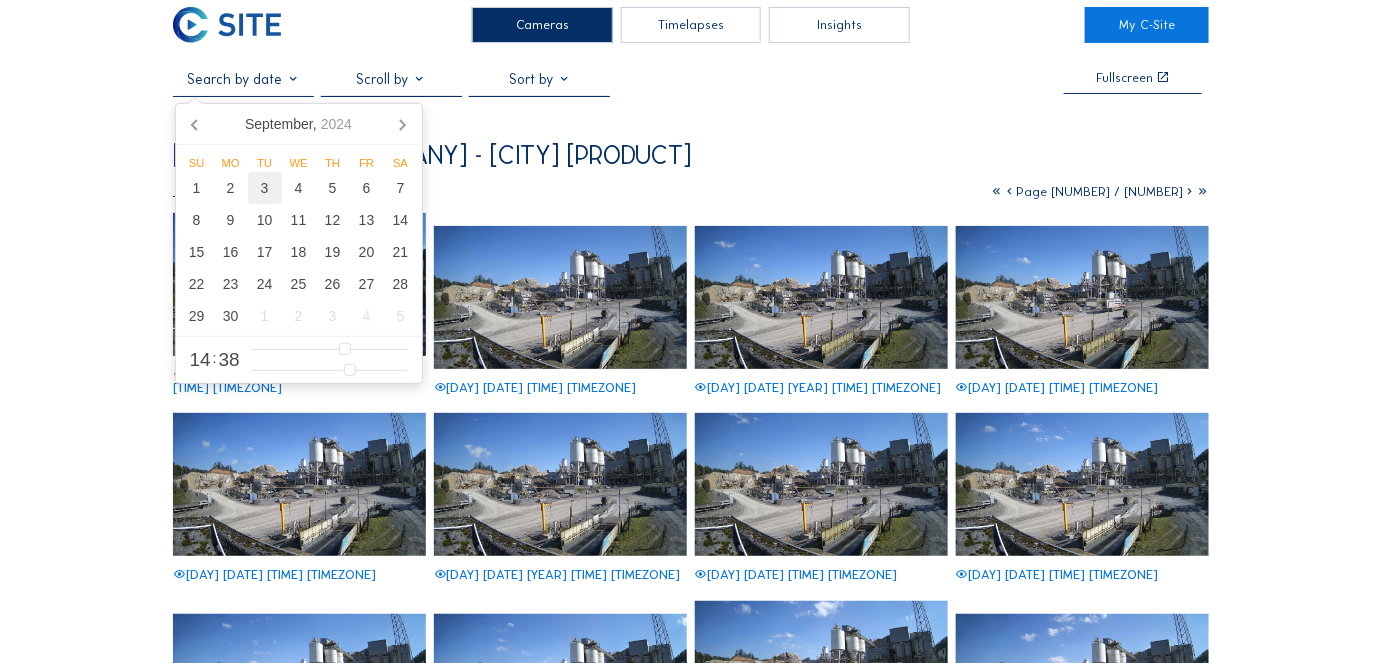 scroll, scrollTop: 0, scrollLeft: 0, axis: both 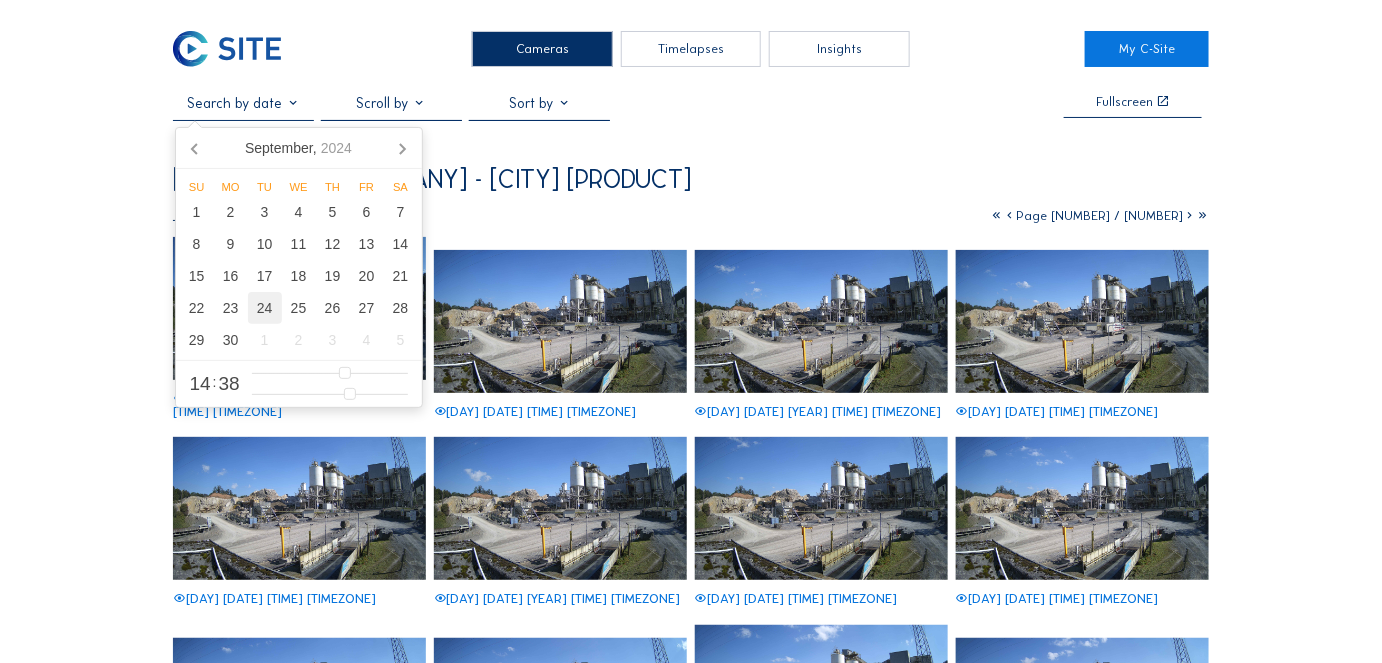 click on "24" at bounding box center [265, 308] 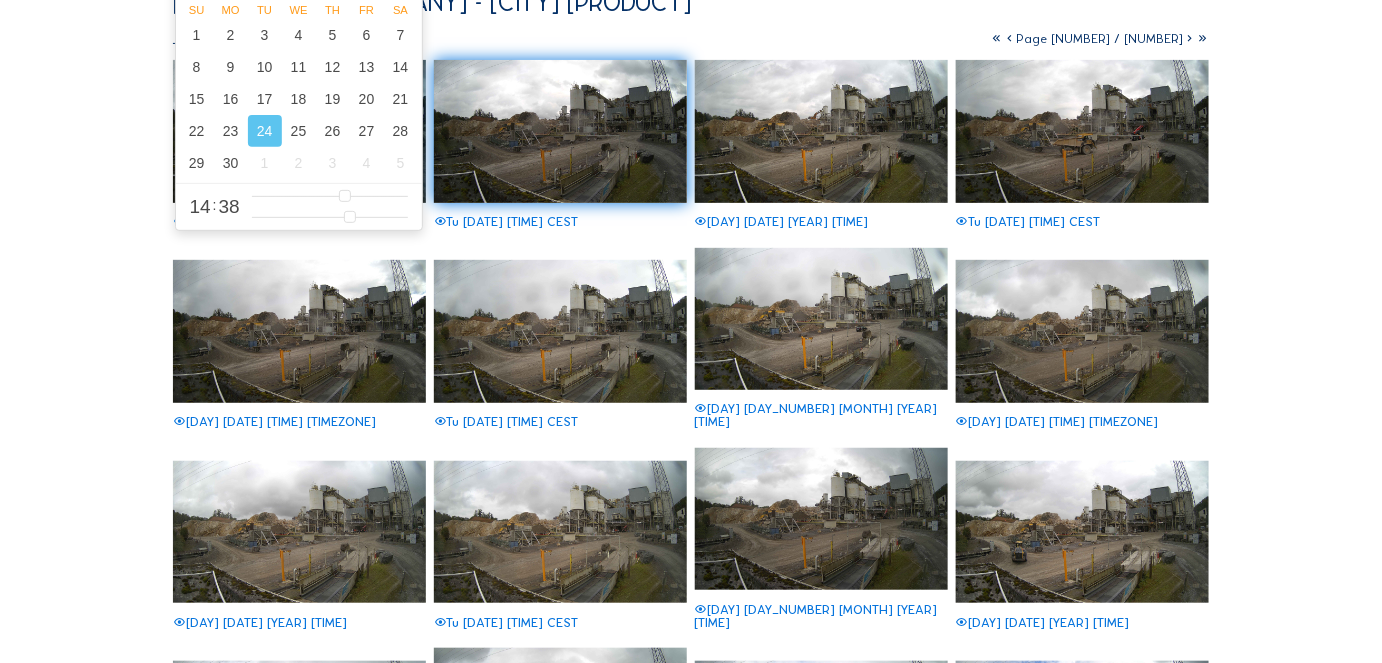 scroll, scrollTop: 90, scrollLeft: 0, axis: vertical 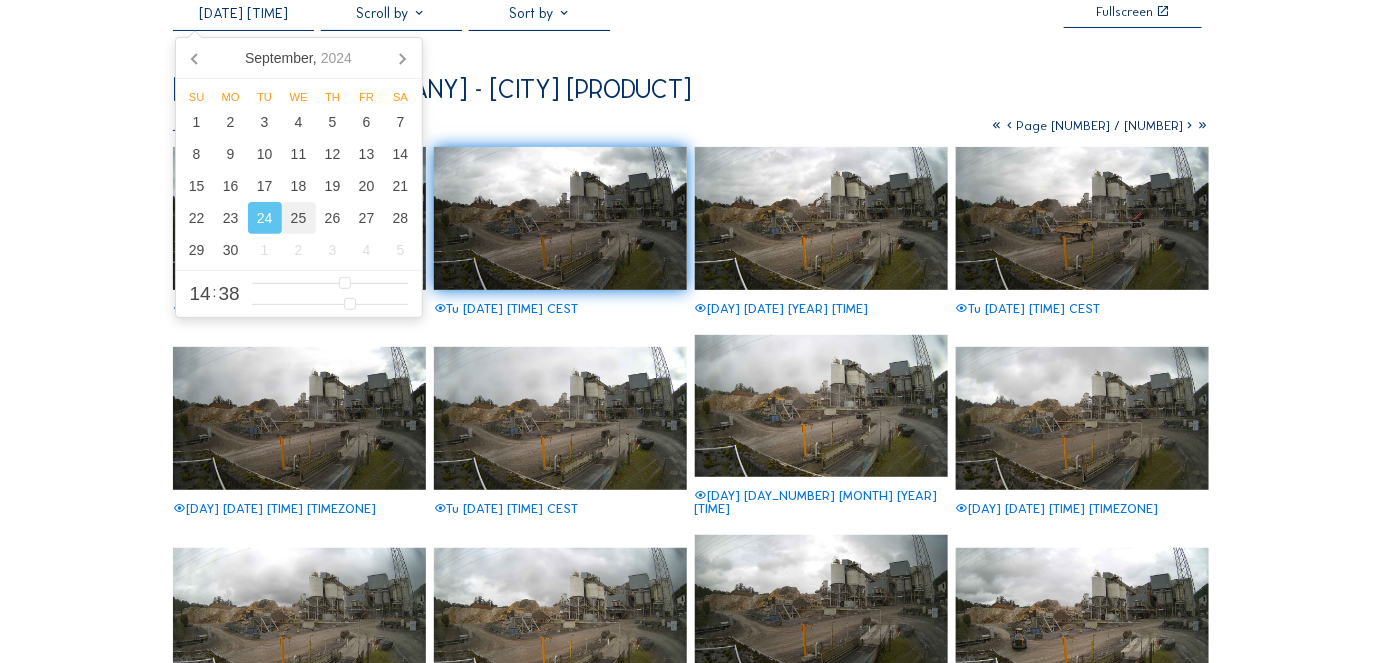 click on "25" at bounding box center [299, 218] 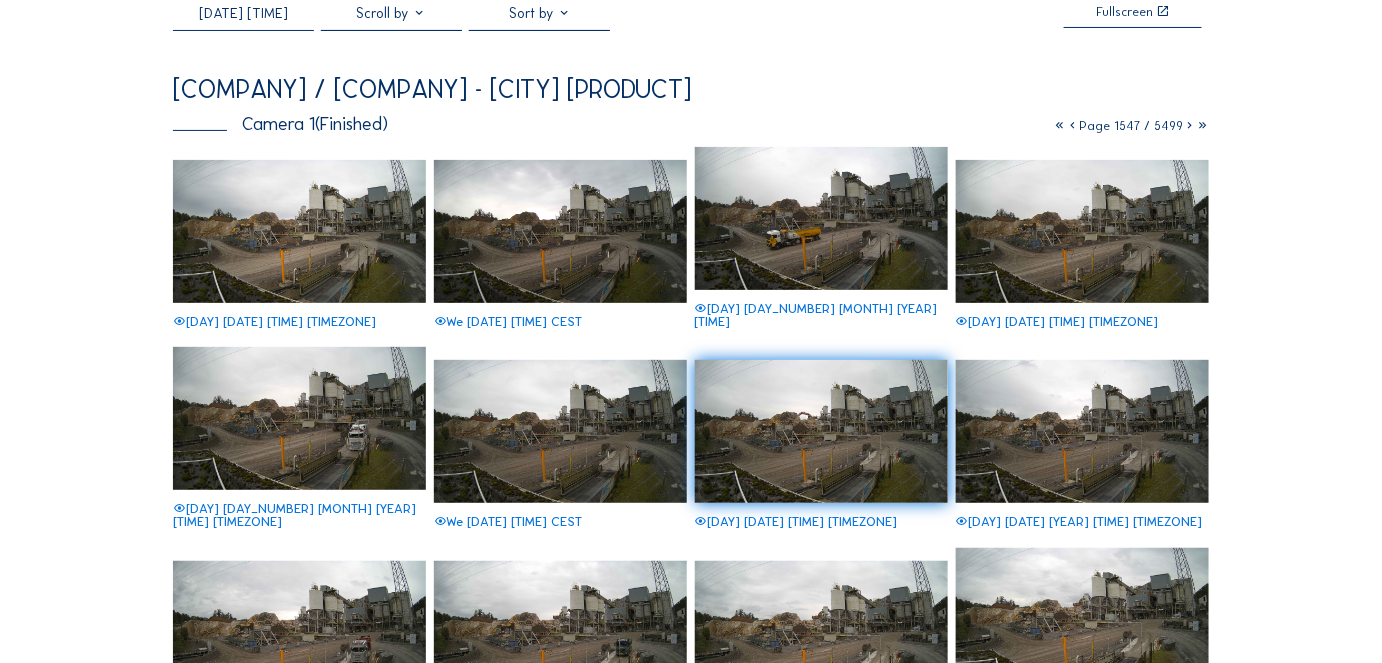 click at bounding box center (822, 431) 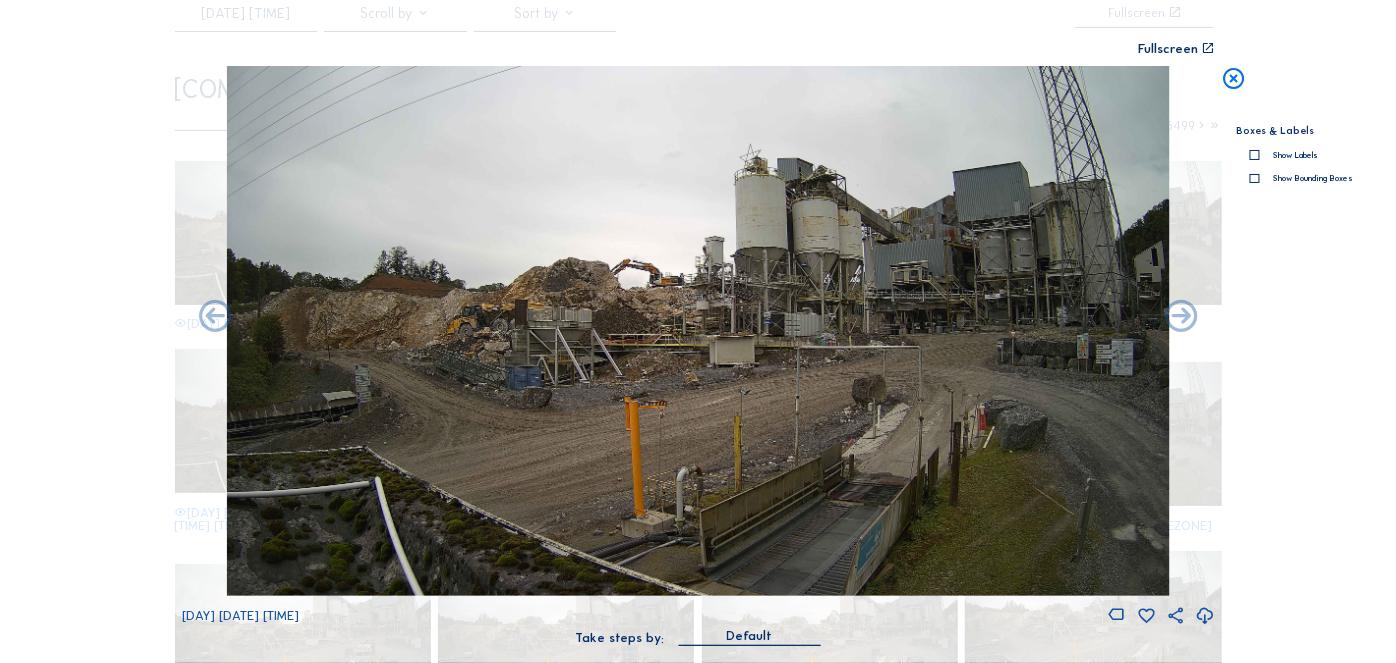 click at bounding box center [1205, 616] 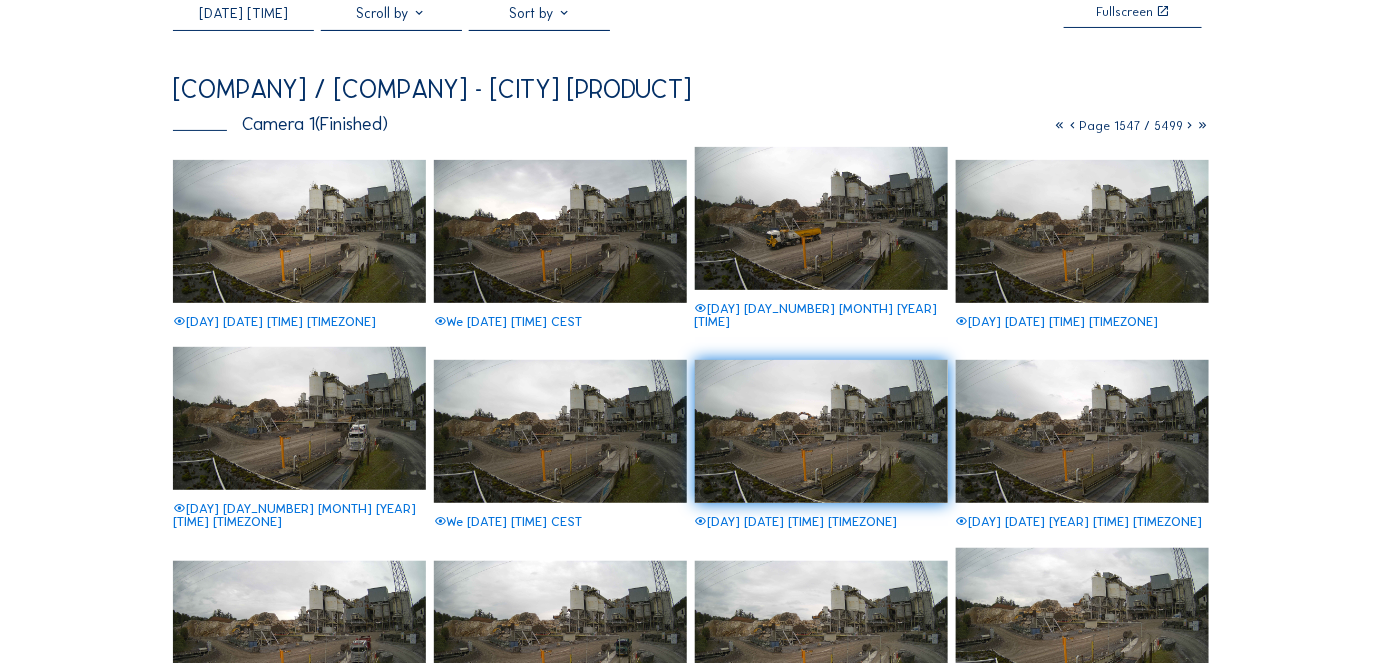 scroll, scrollTop: 0, scrollLeft: 0, axis: both 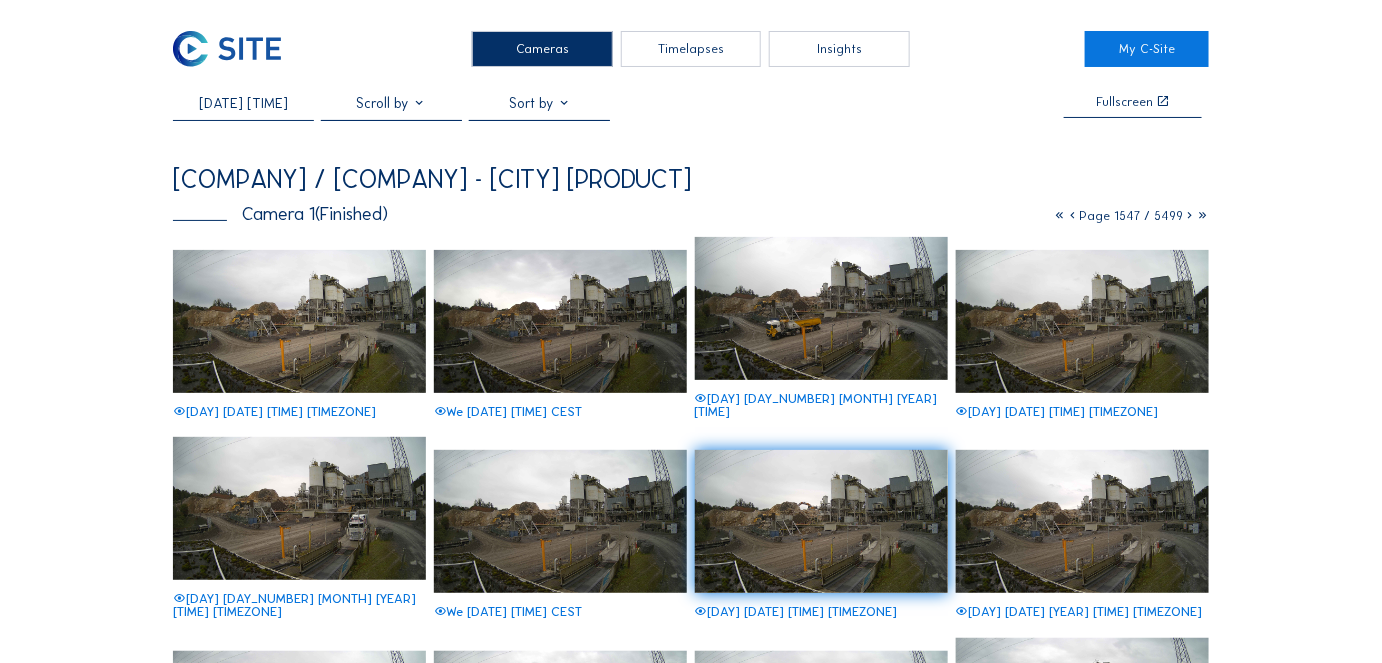 click on "Timelapses" at bounding box center (691, 49) 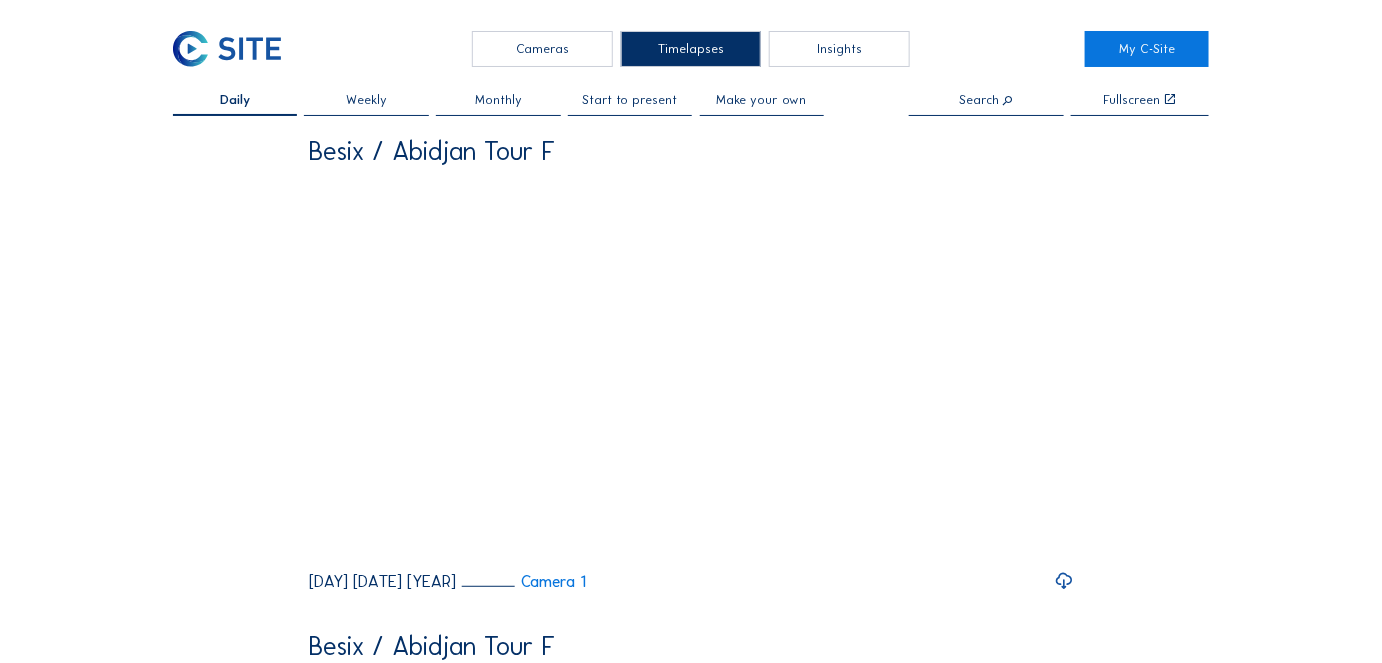 click on "Make your own" at bounding box center [762, 100] 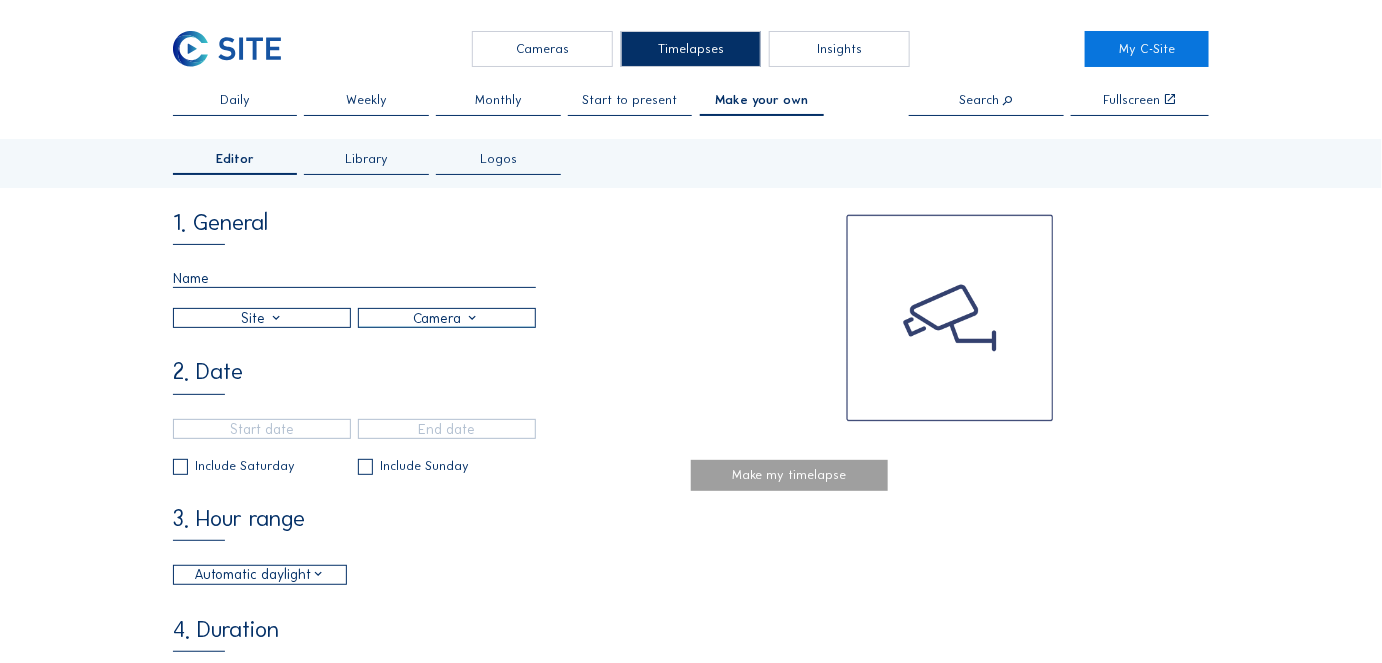 click at bounding box center (354, 278) 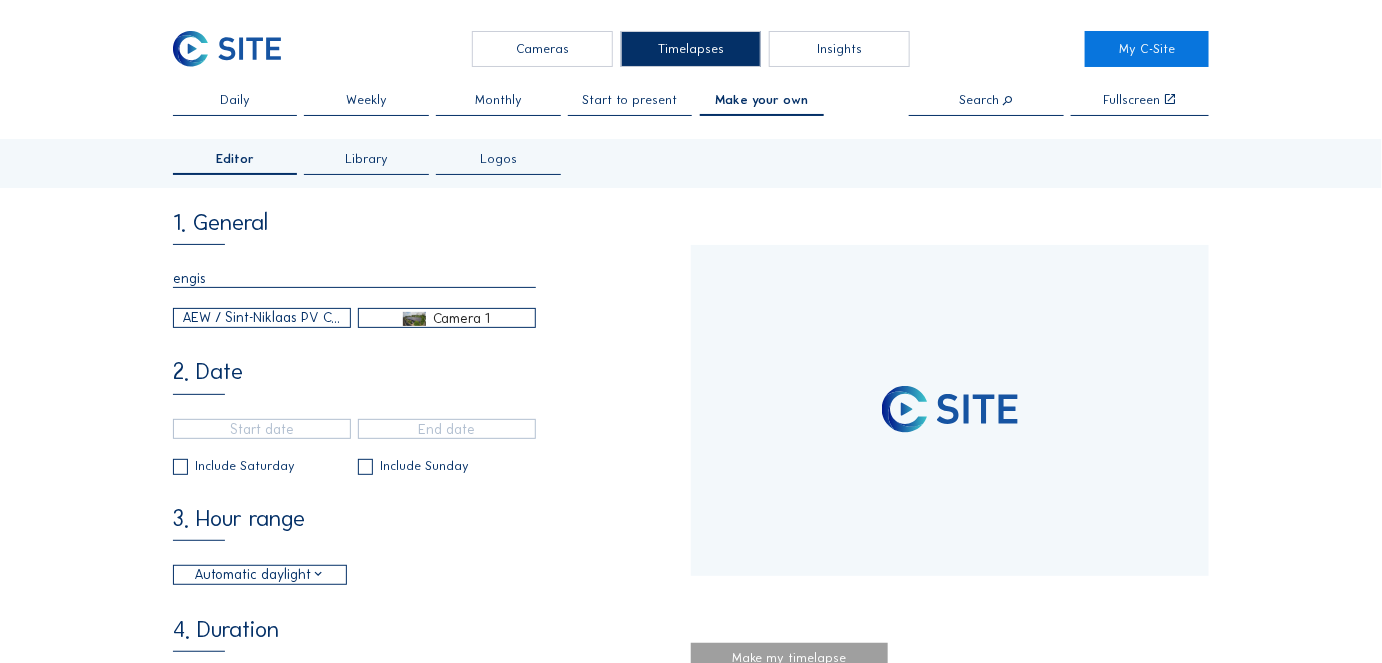type on "engis" 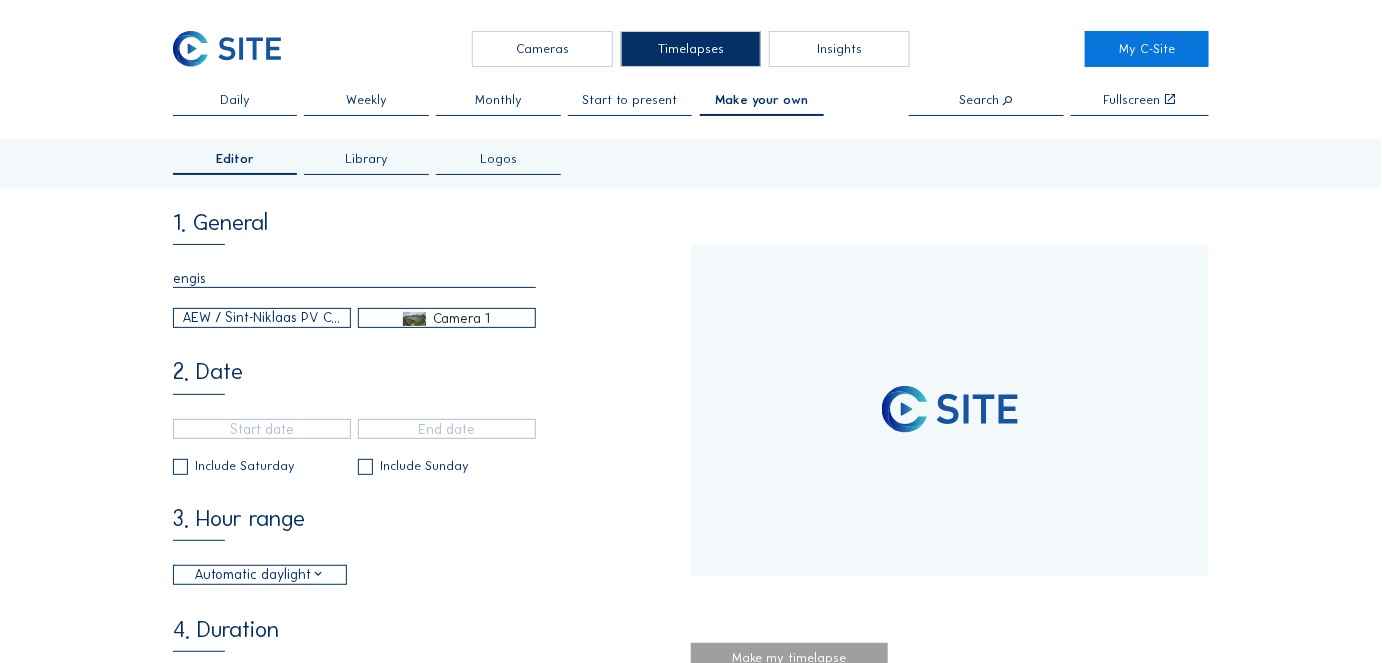 type on "[DATE] [TIME]" 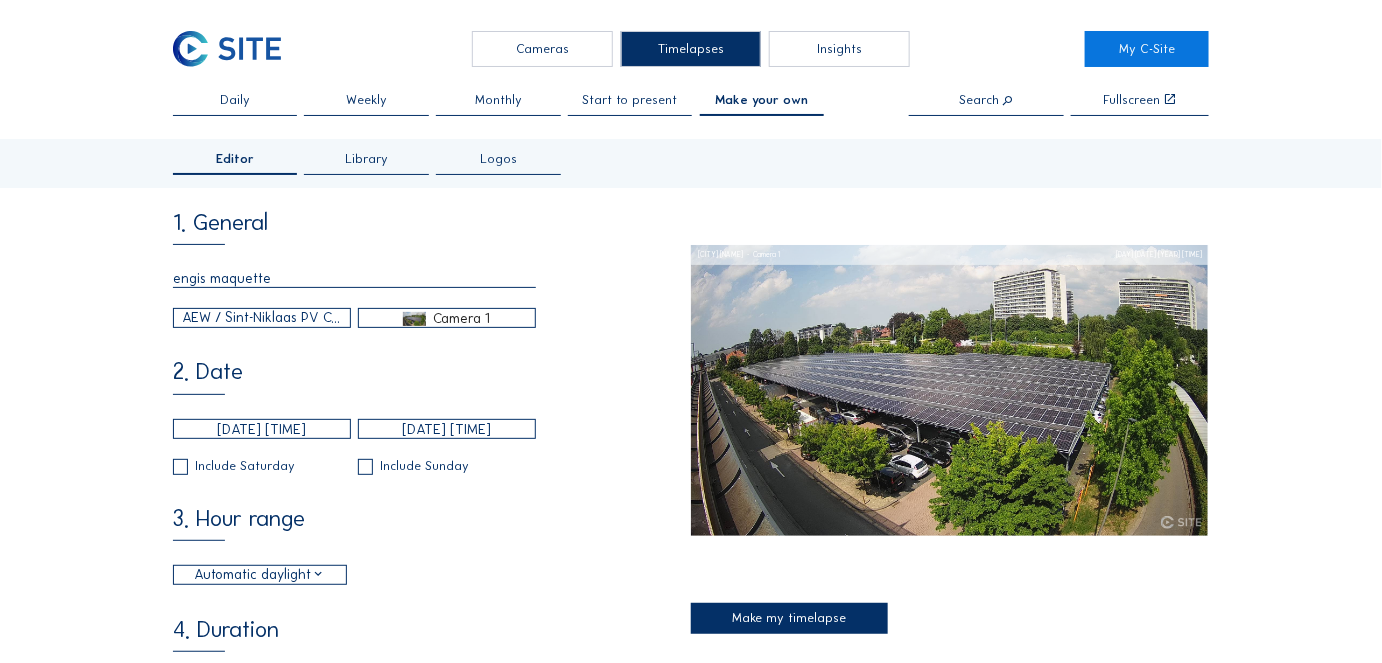 type on "engis maquette" 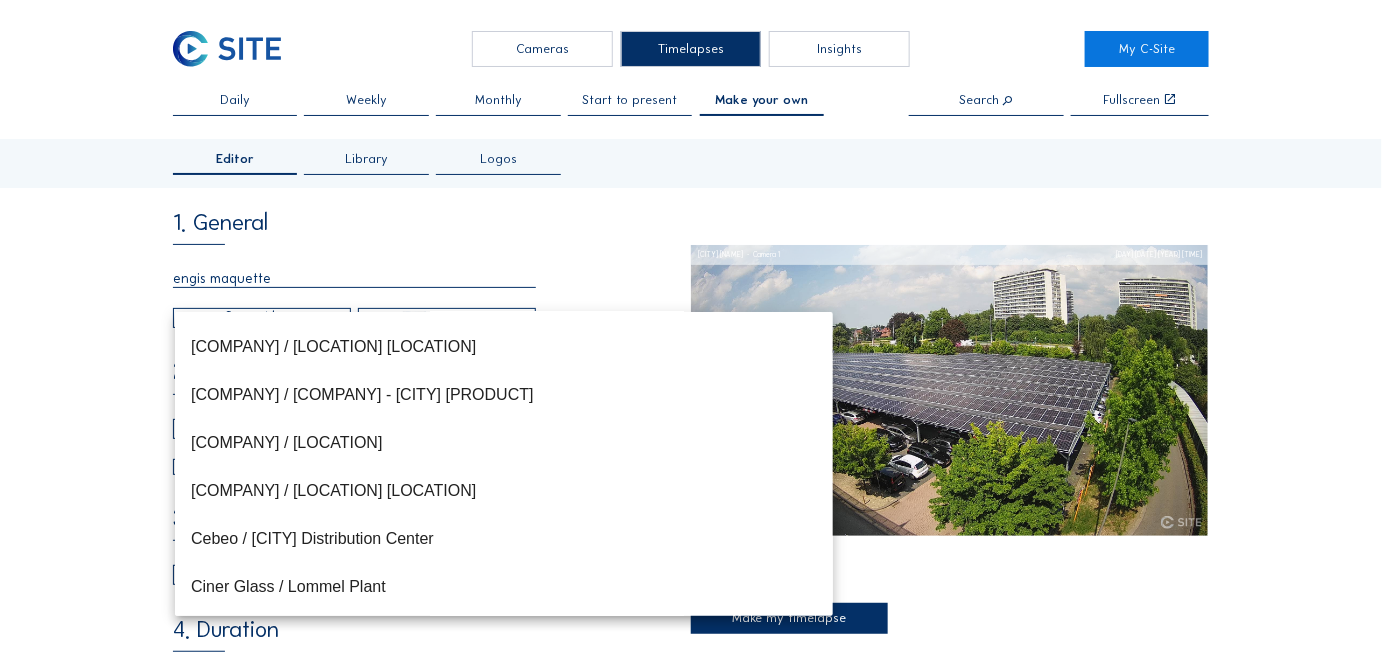 scroll, scrollTop: 5068, scrollLeft: 0, axis: vertical 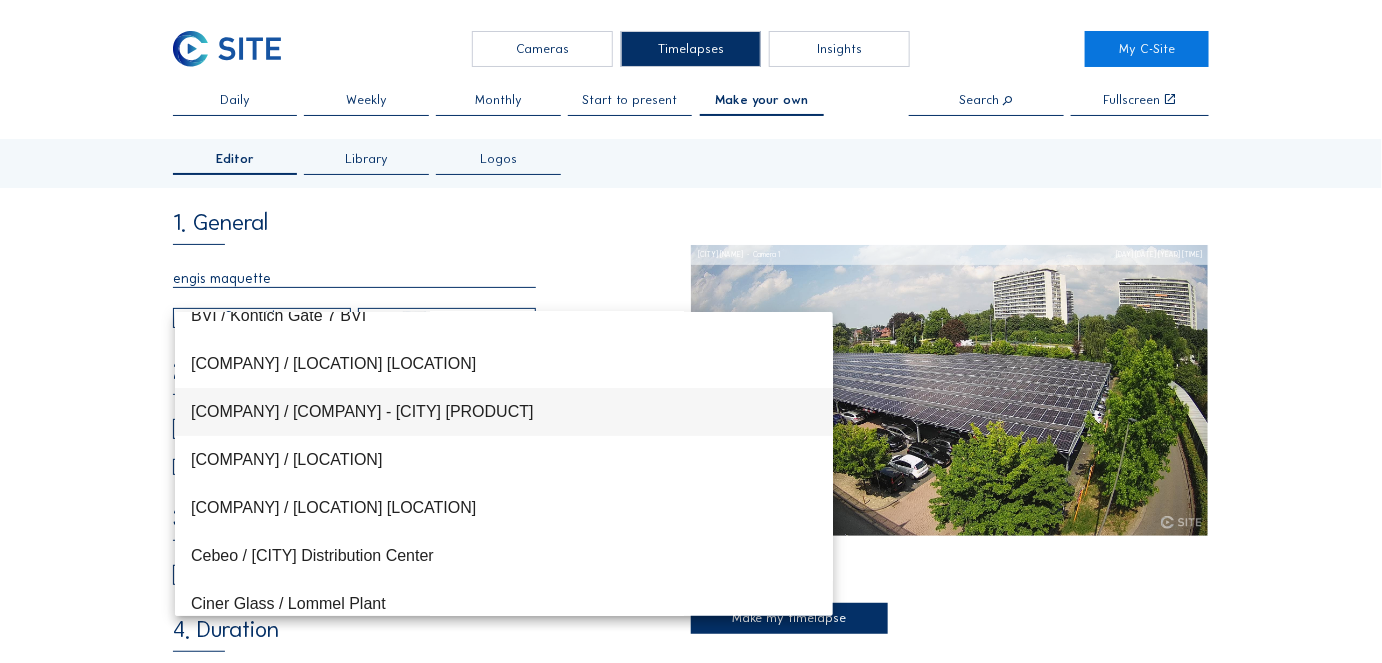 click on "[COMPANY] / [COMPANY] - [CITY] [PRODUCT]" at bounding box center [504, 411] 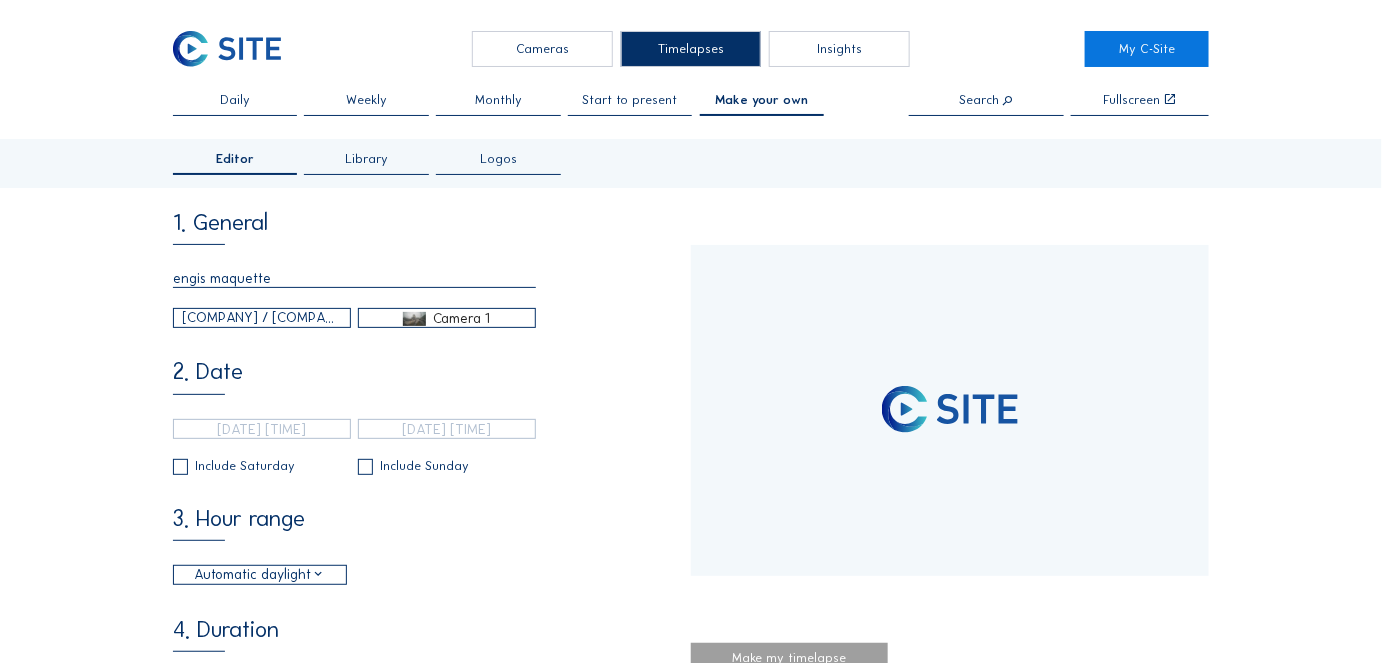 type 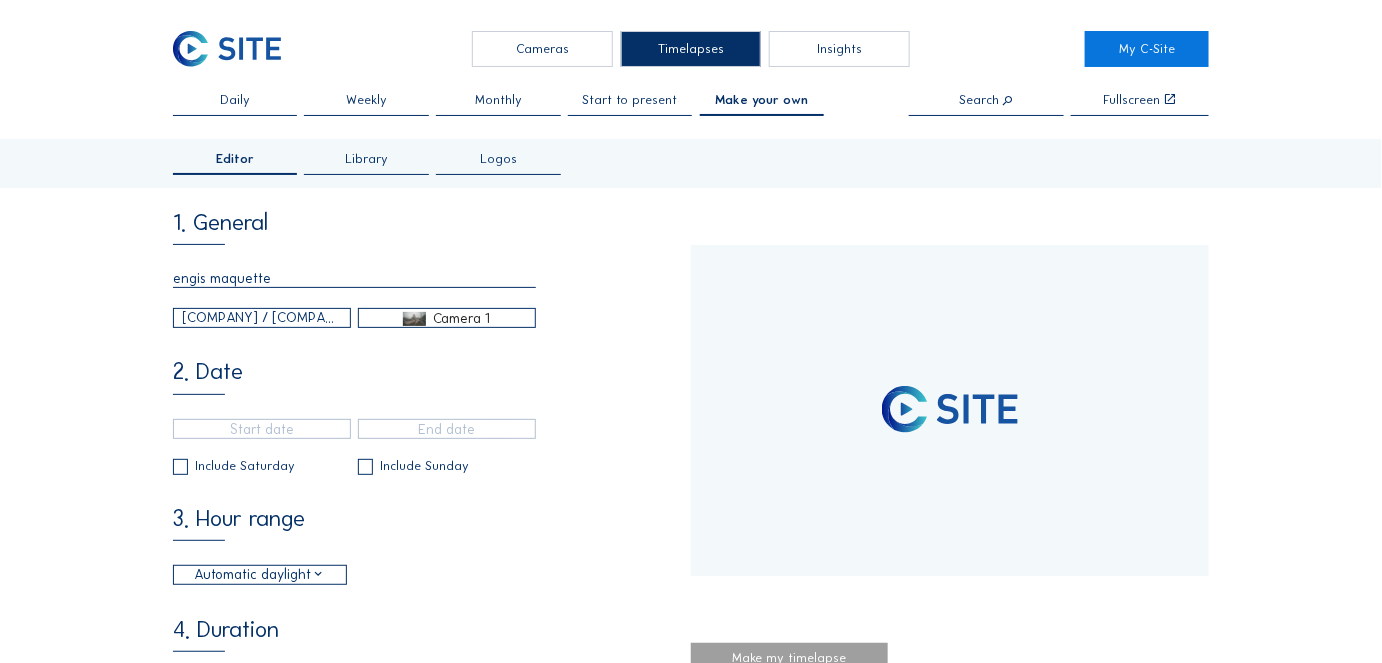 type on "[DATE] [TIME]" 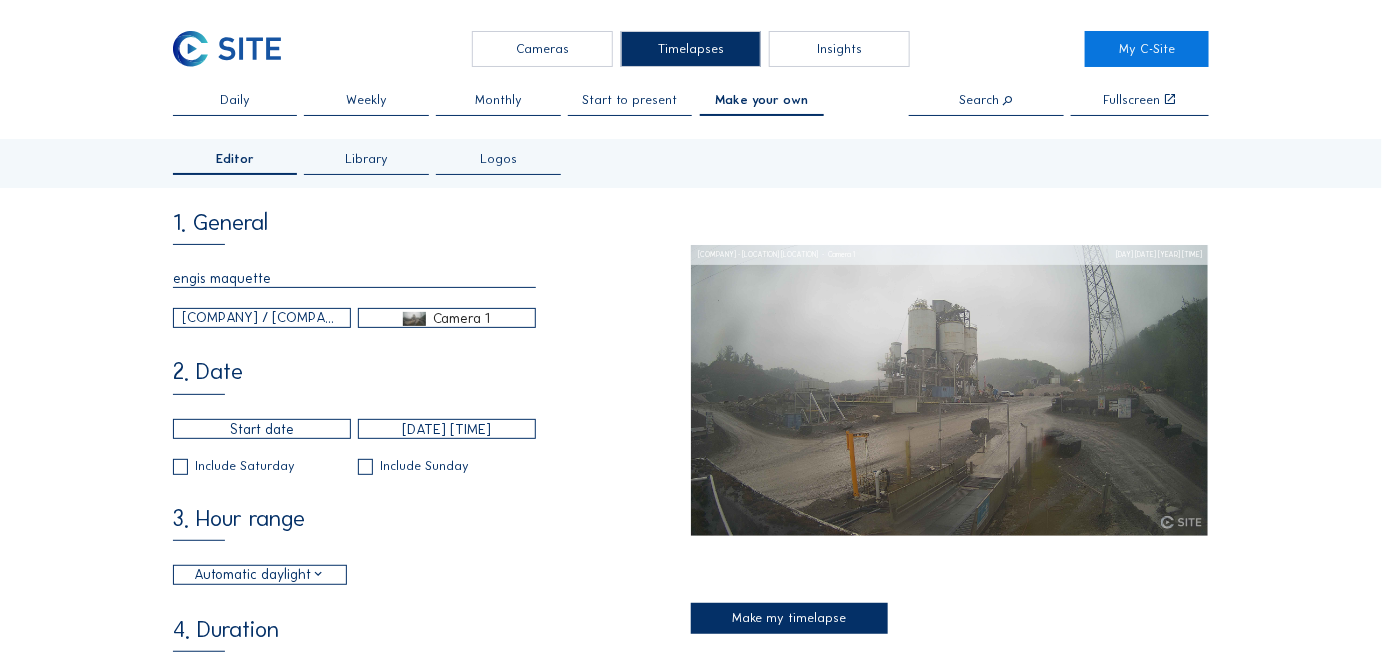 click at bounding box center (262, 429) 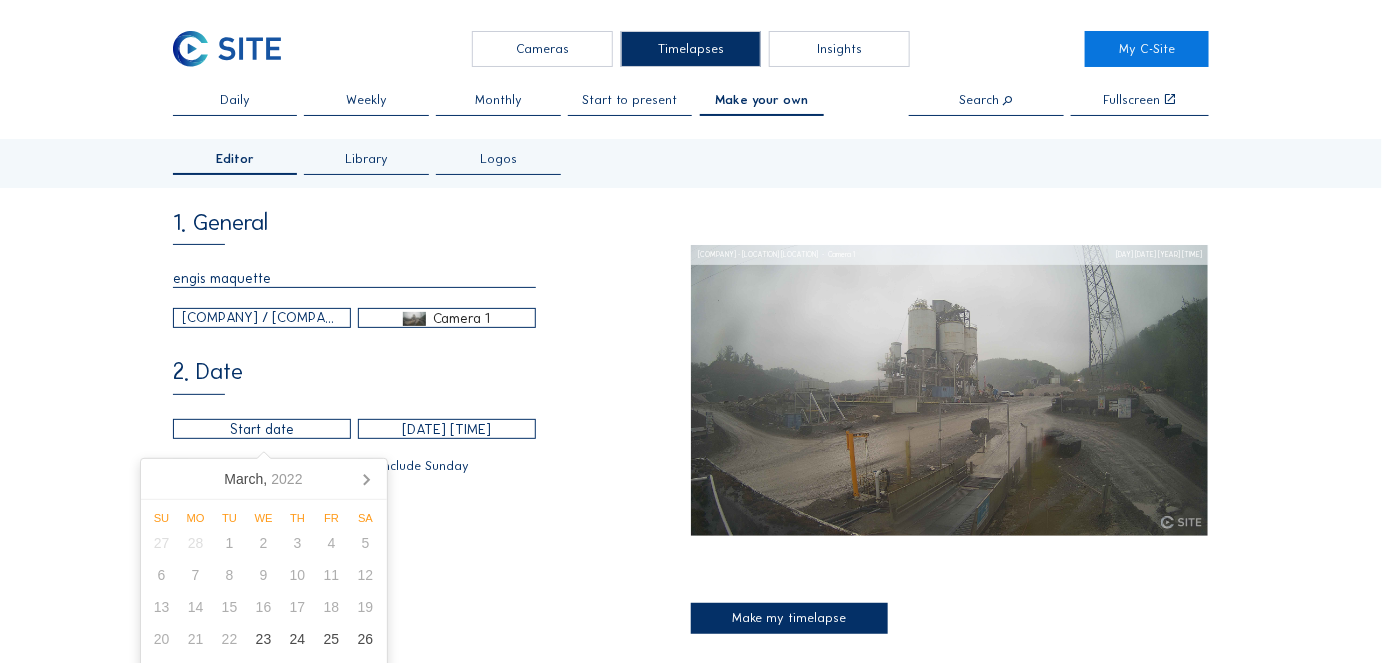 click on "[MONTH], [YEAR]" at bounding box center (264, 479) 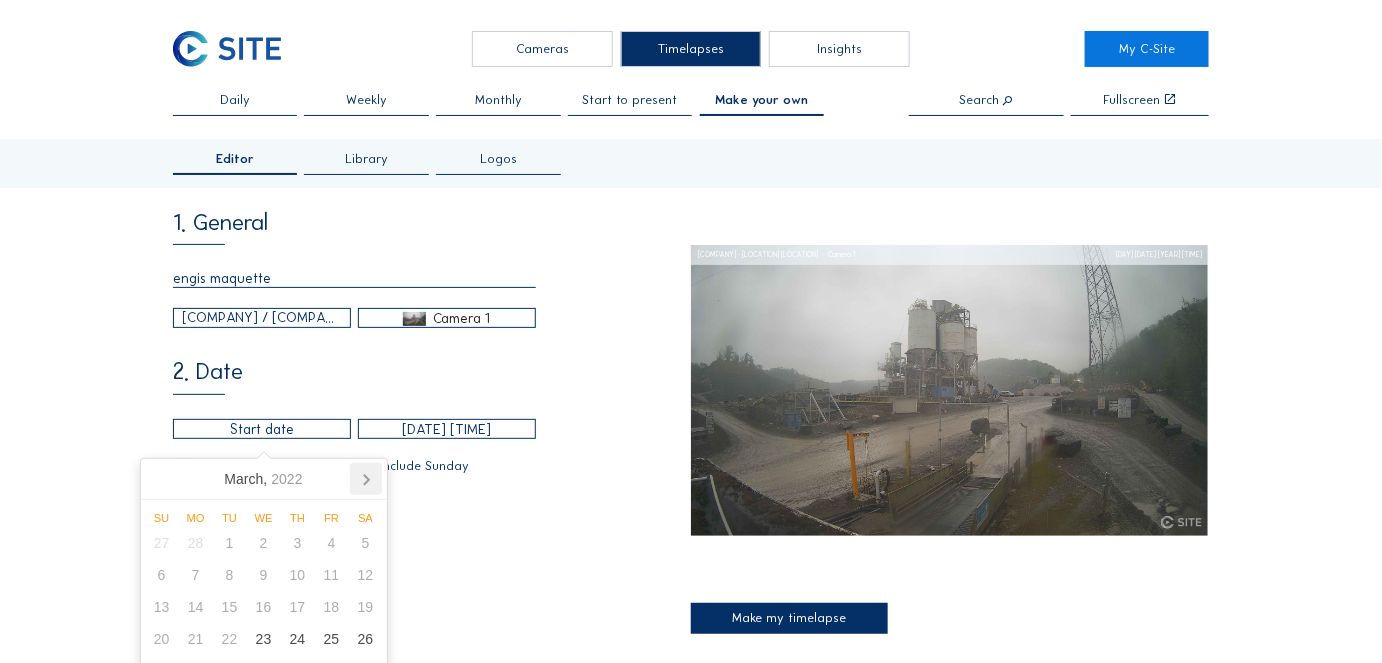 click 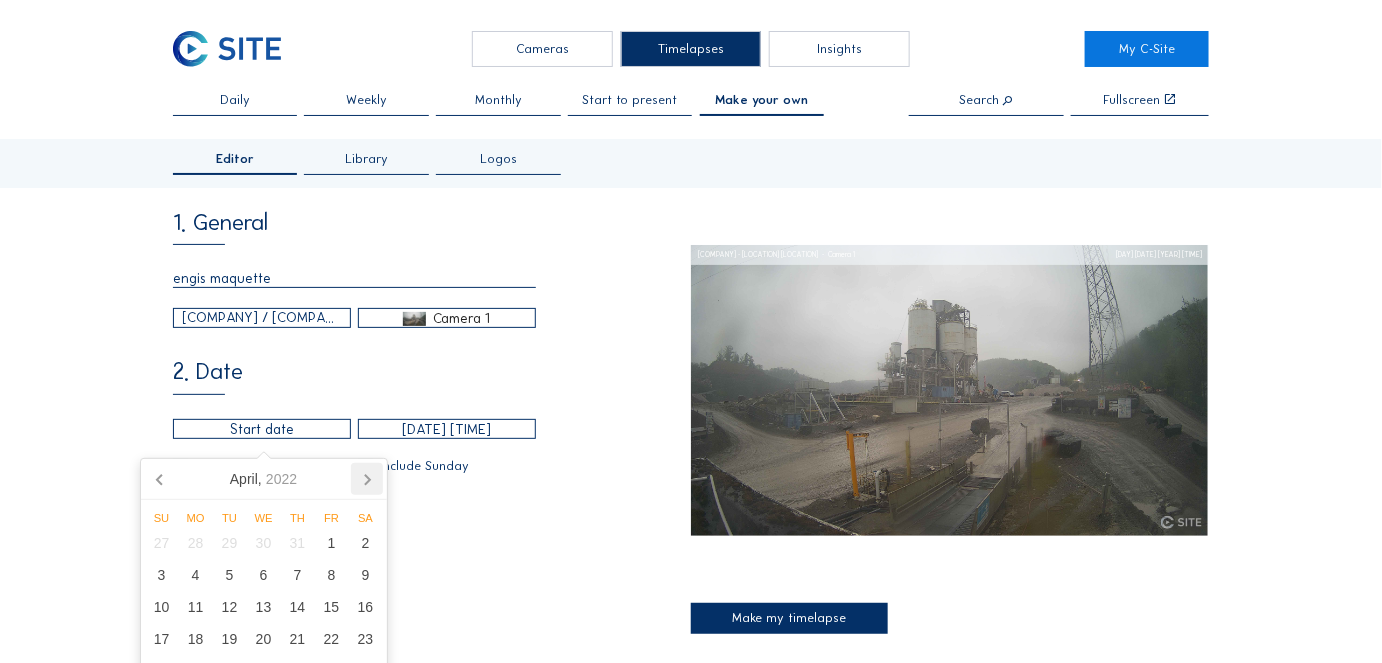 click 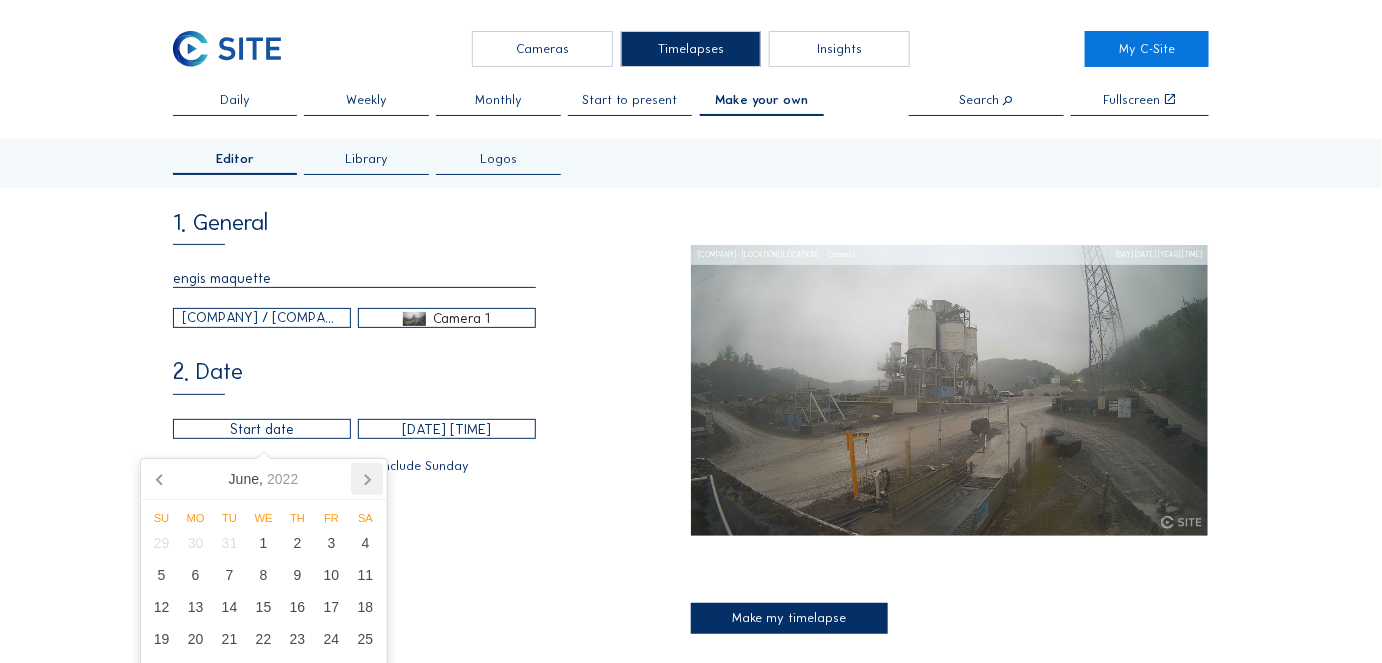 click 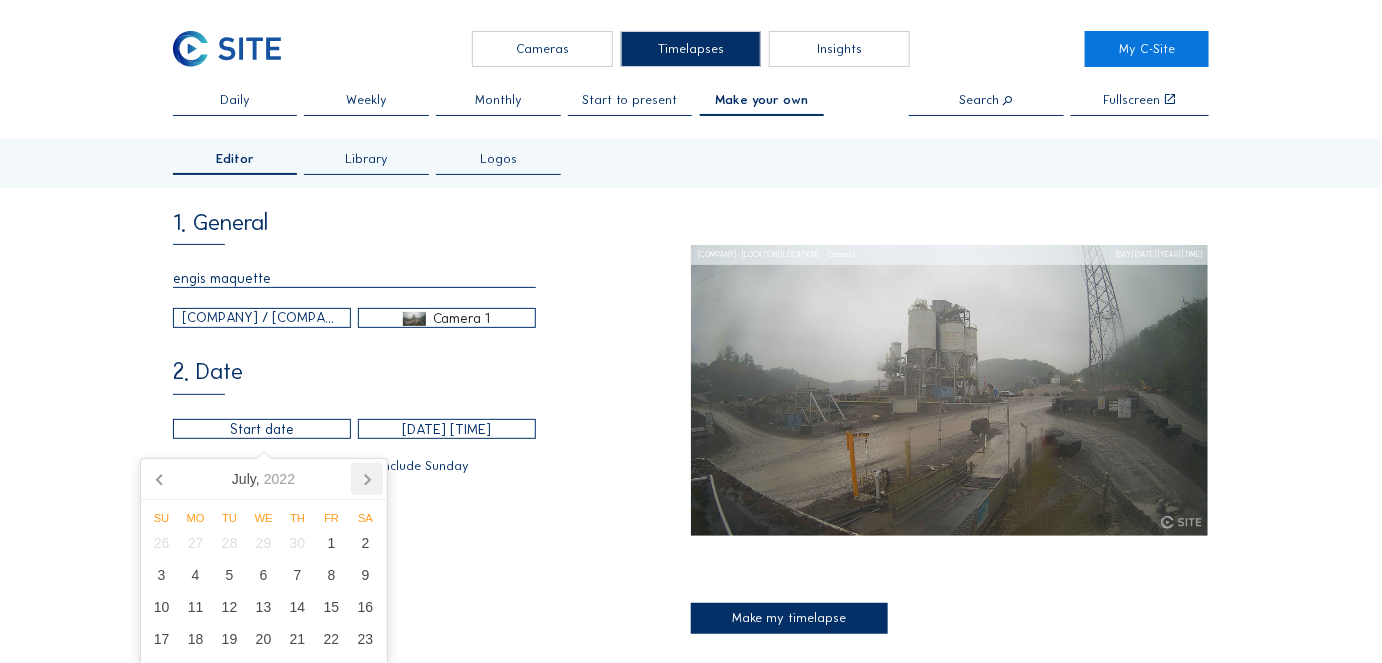 click 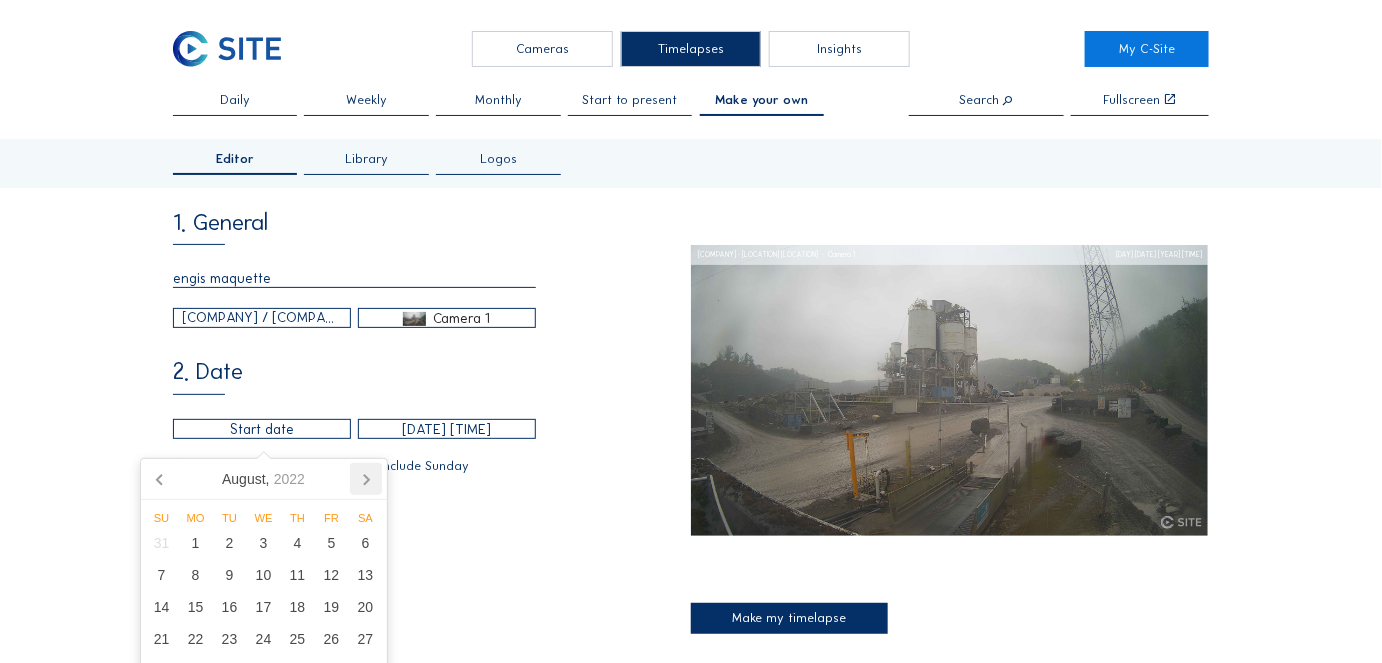 click 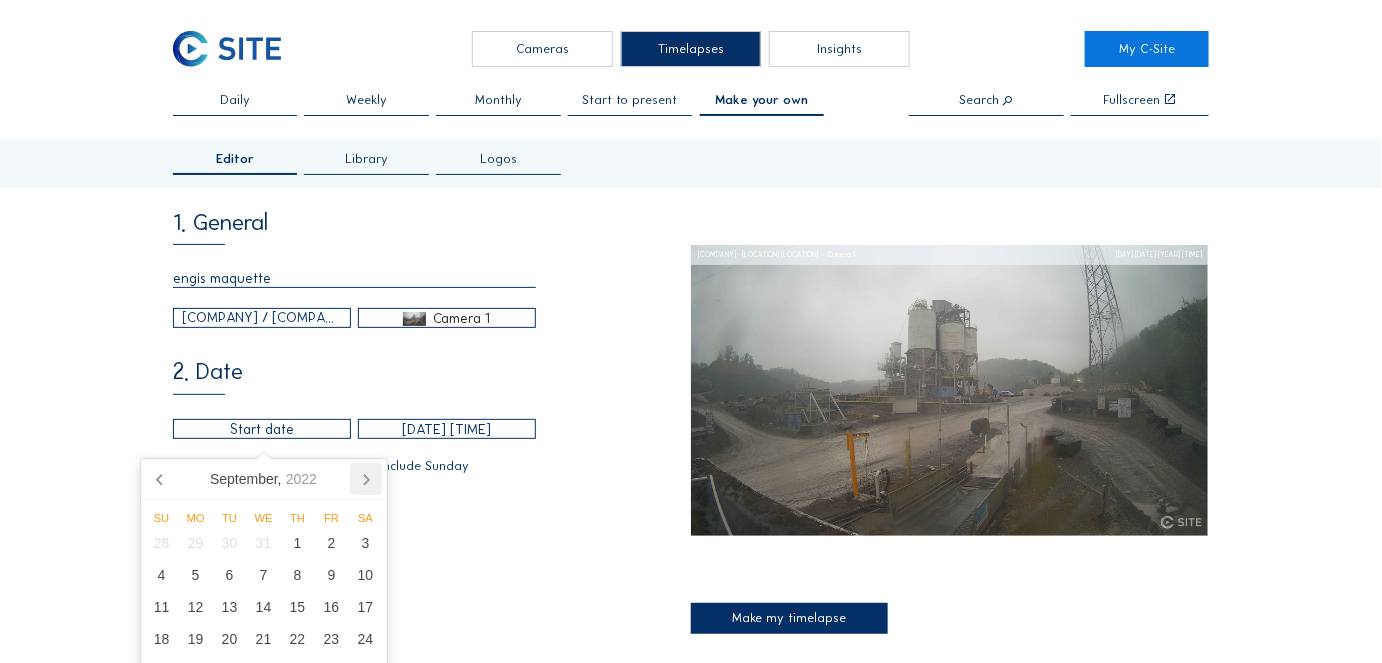 click 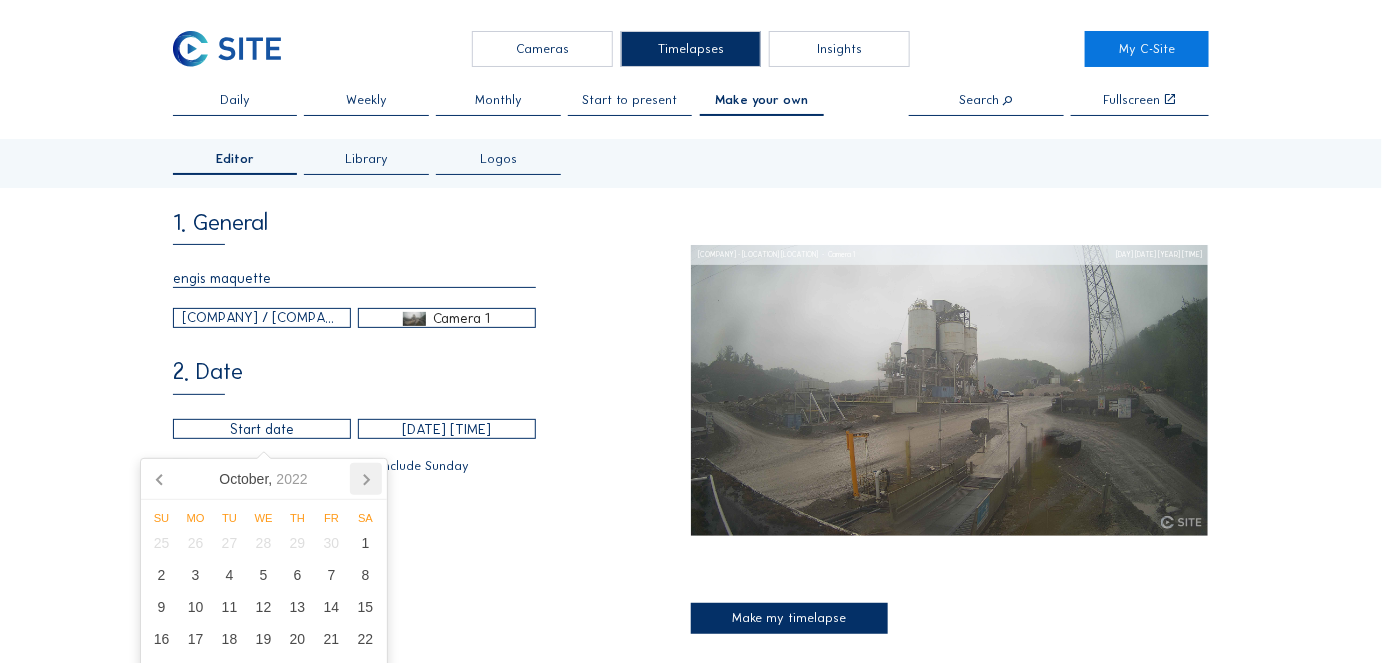 click 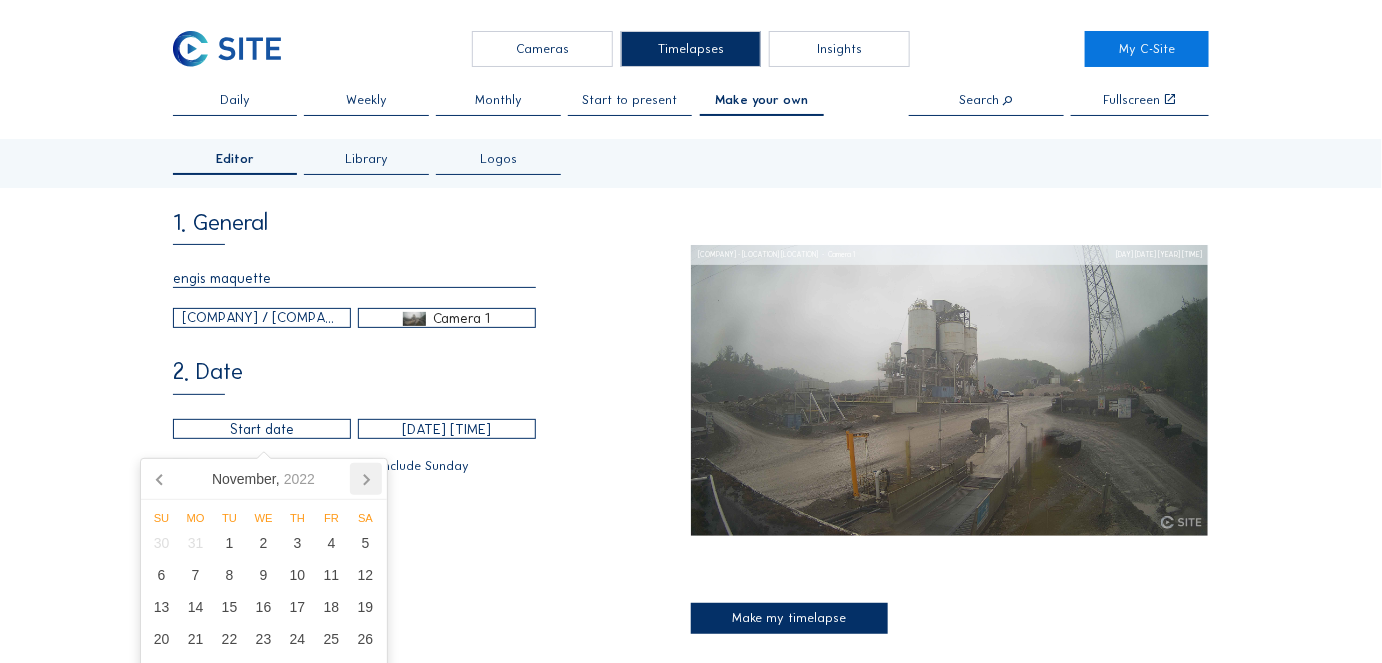click 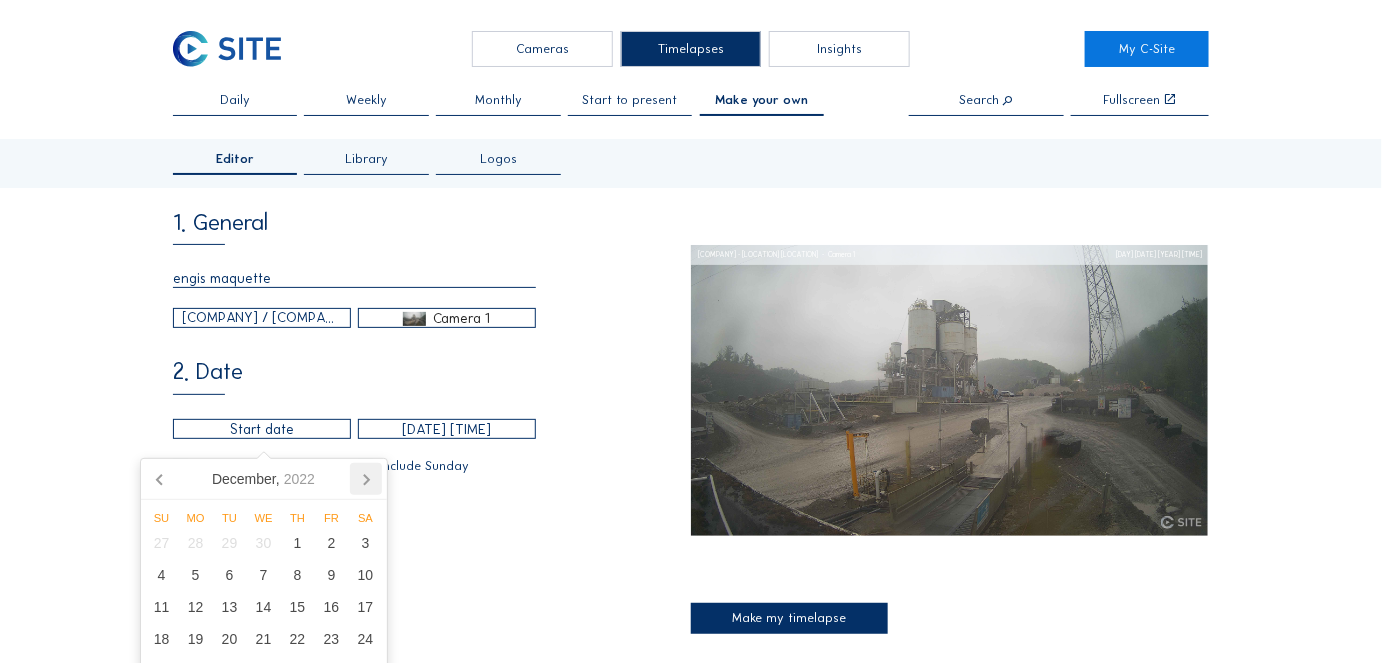 click 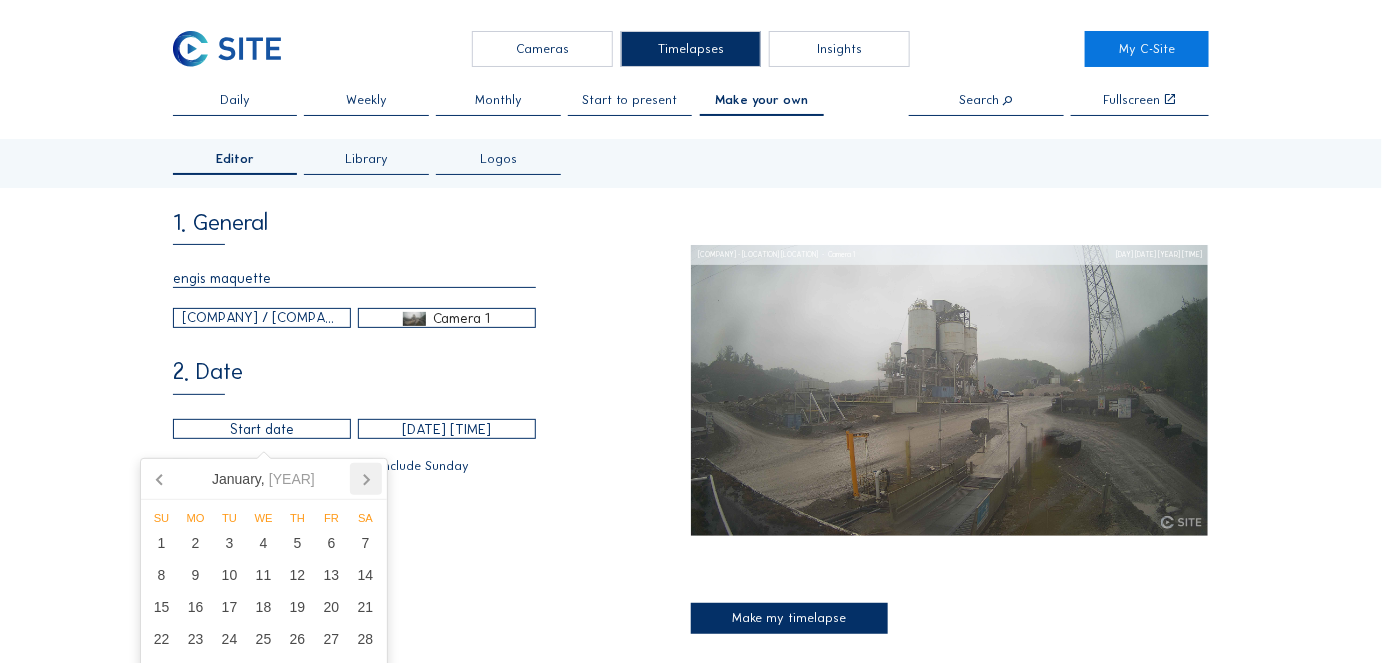 click 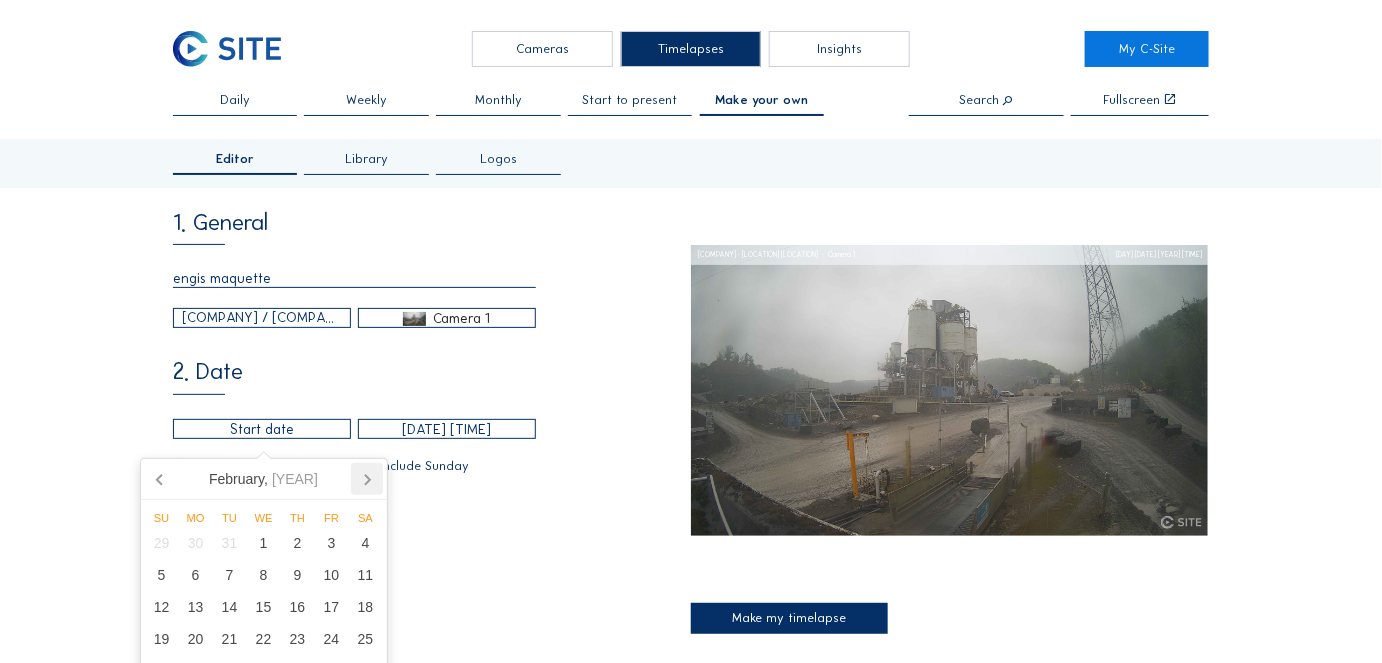 click 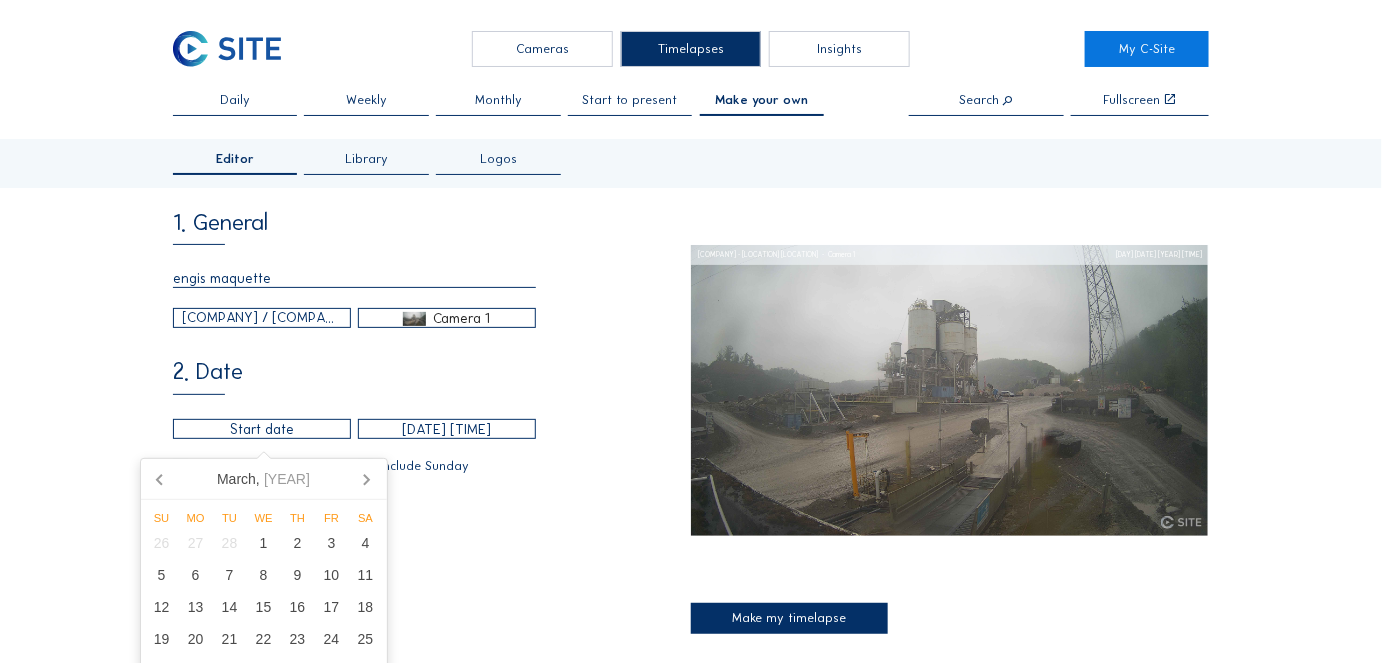 click at bounding box center (262, 429) 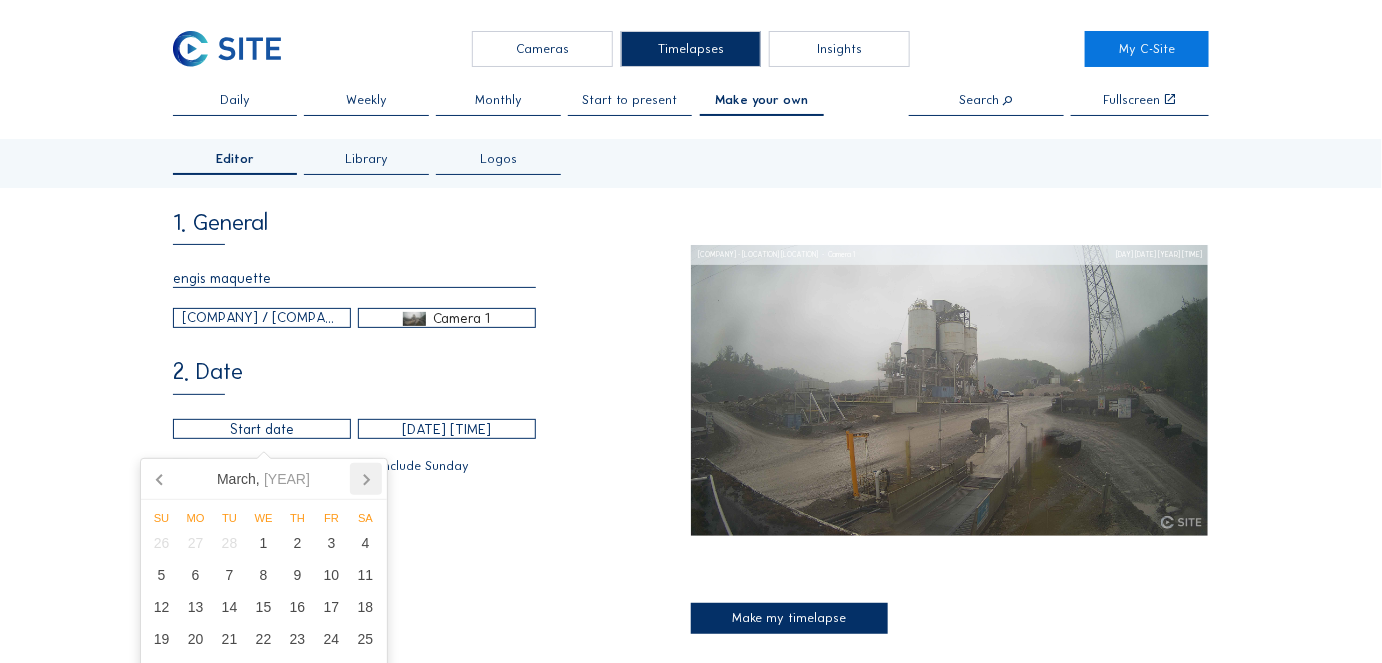 click 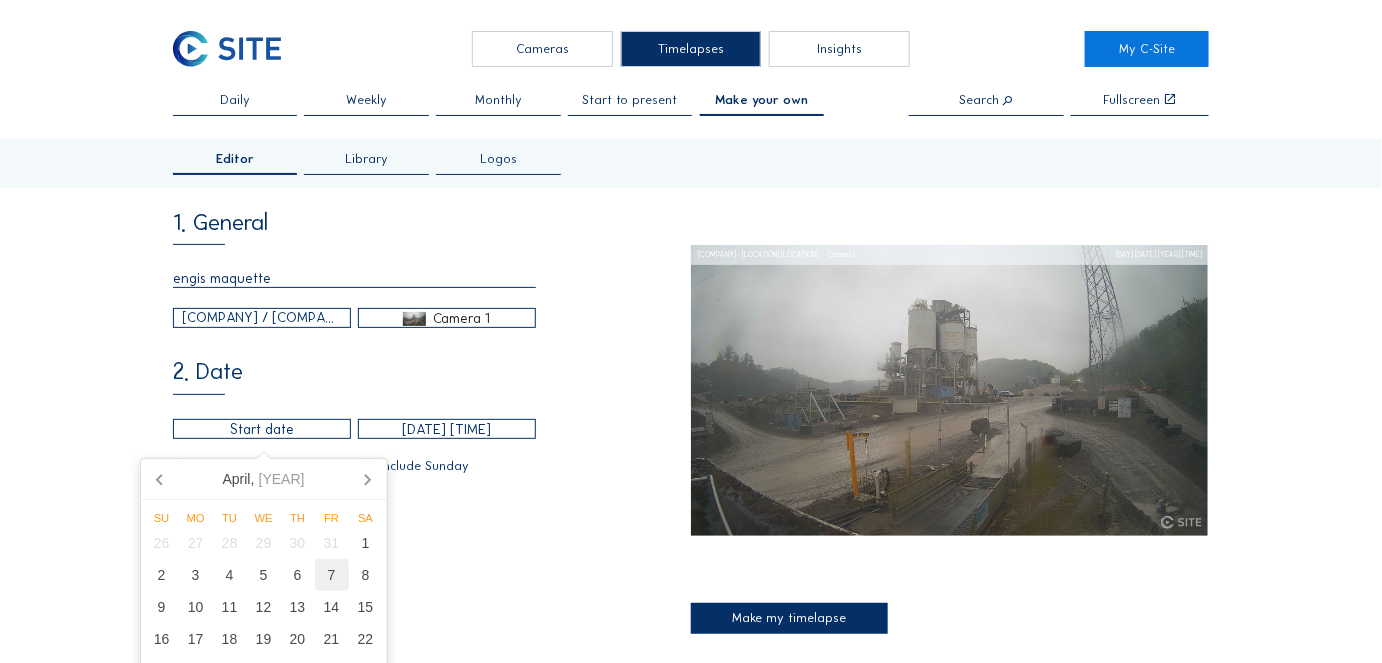 click on "7" at bounding box center (332, 575) 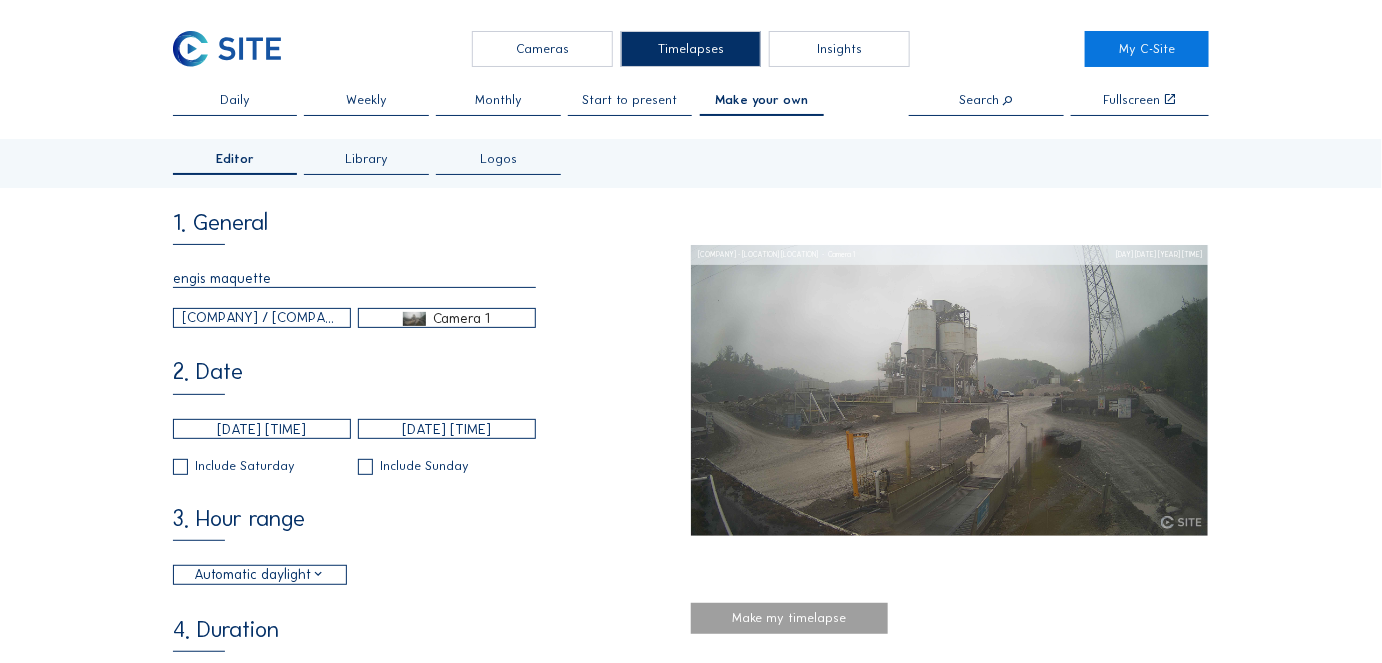 click on "1. General engis maquette Carmeuse / Carmeuse - Engis Piton Camera 1 2. Date [DATE] [TIME] [DATE] [TIME] Include Saturday Include Sunday 3. Hour range Automatic daylight 06:00 From 18:00 To 4. Duration Max duration is 10 minutes (600 seconds) Duration in seconds 60 5. Optional Fluid Filters None Resolution Full HD Show time Show project Show camera Show logo Upload logo attach_file Recommended size: 200x200 pixels." at bounding box center (432, 629) 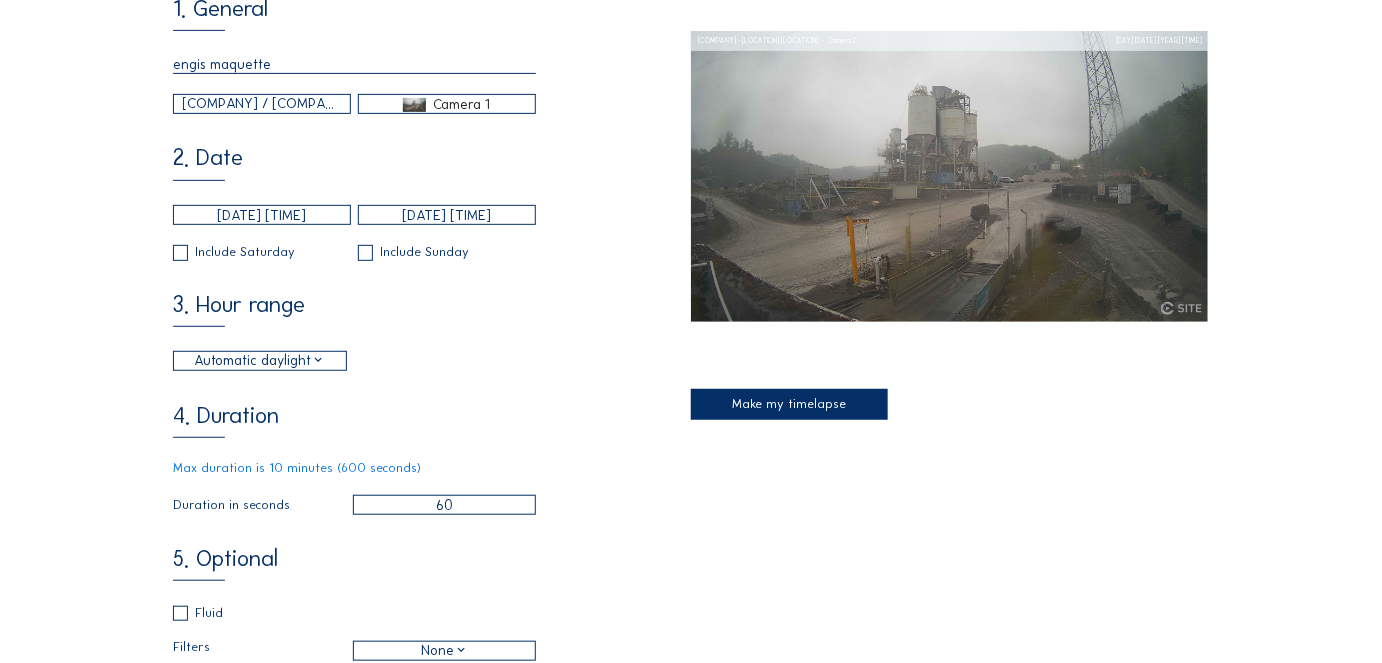 scroll, scrollTop: 272, scrollLeft: 0, axis: vertical 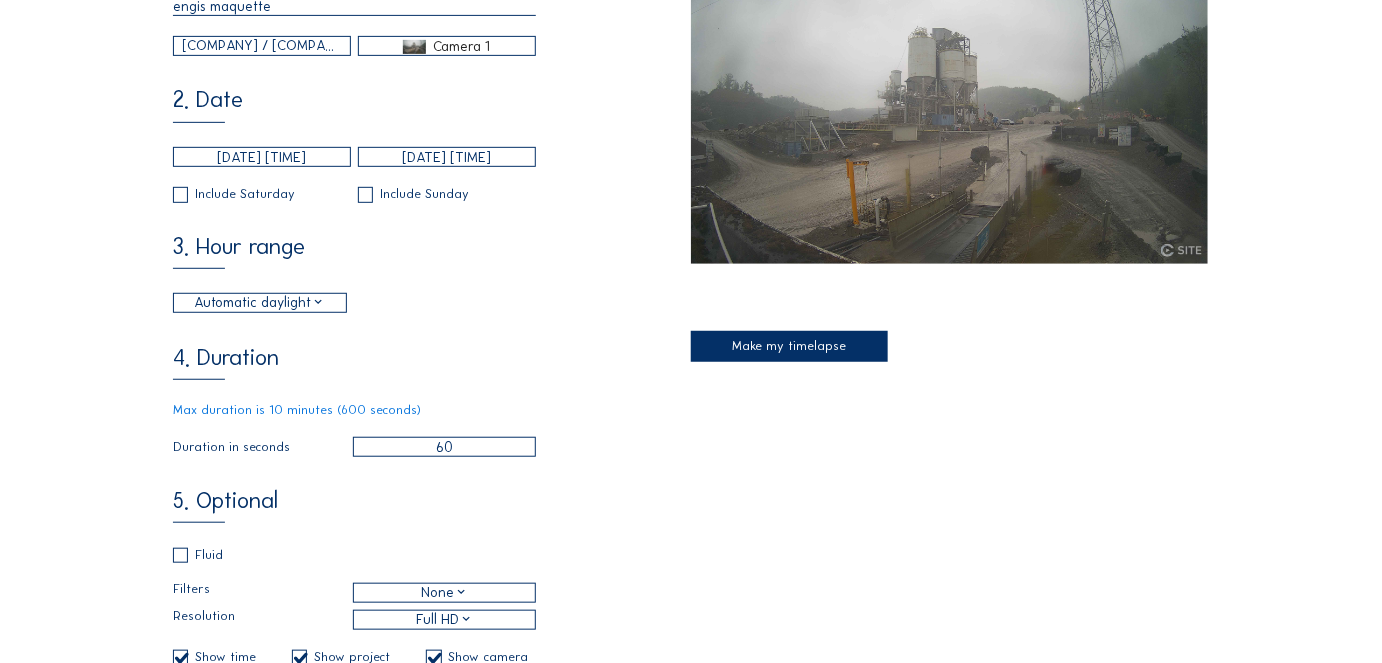click on "60" at bounding box center [444, 447] 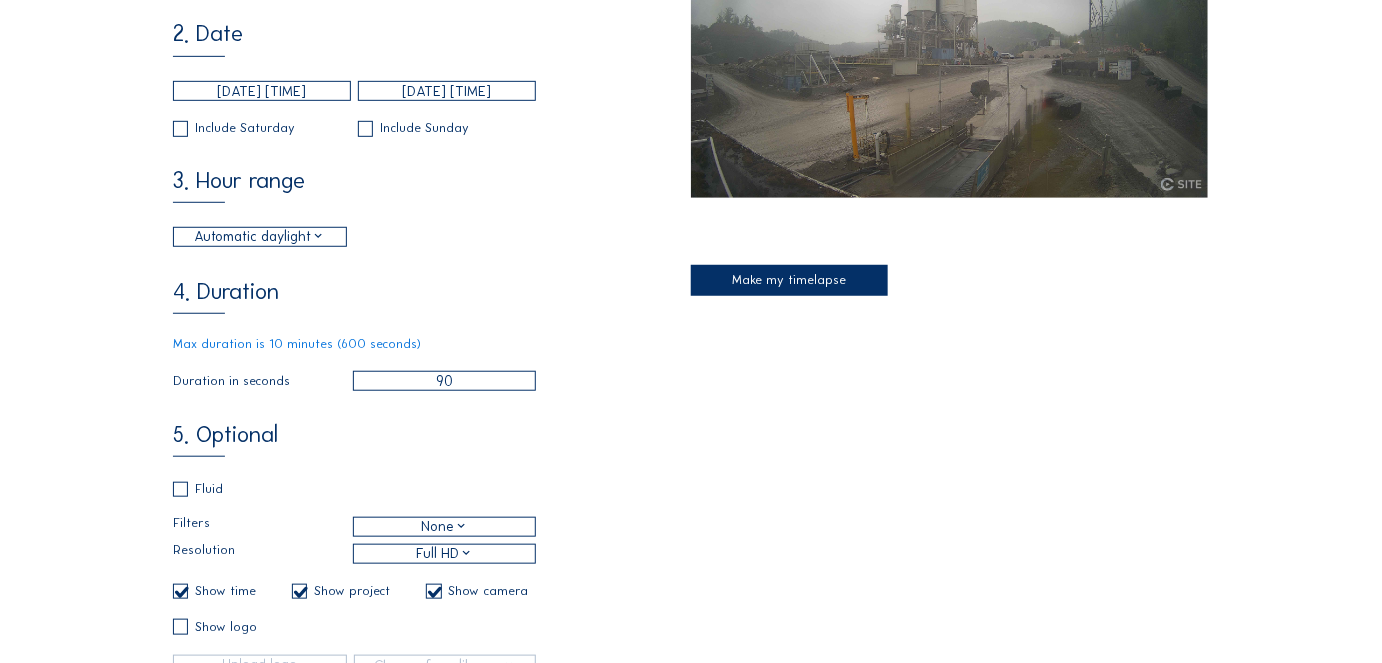 scroll, scrollTop: 363, scrollLeft: 0, axis: vertical 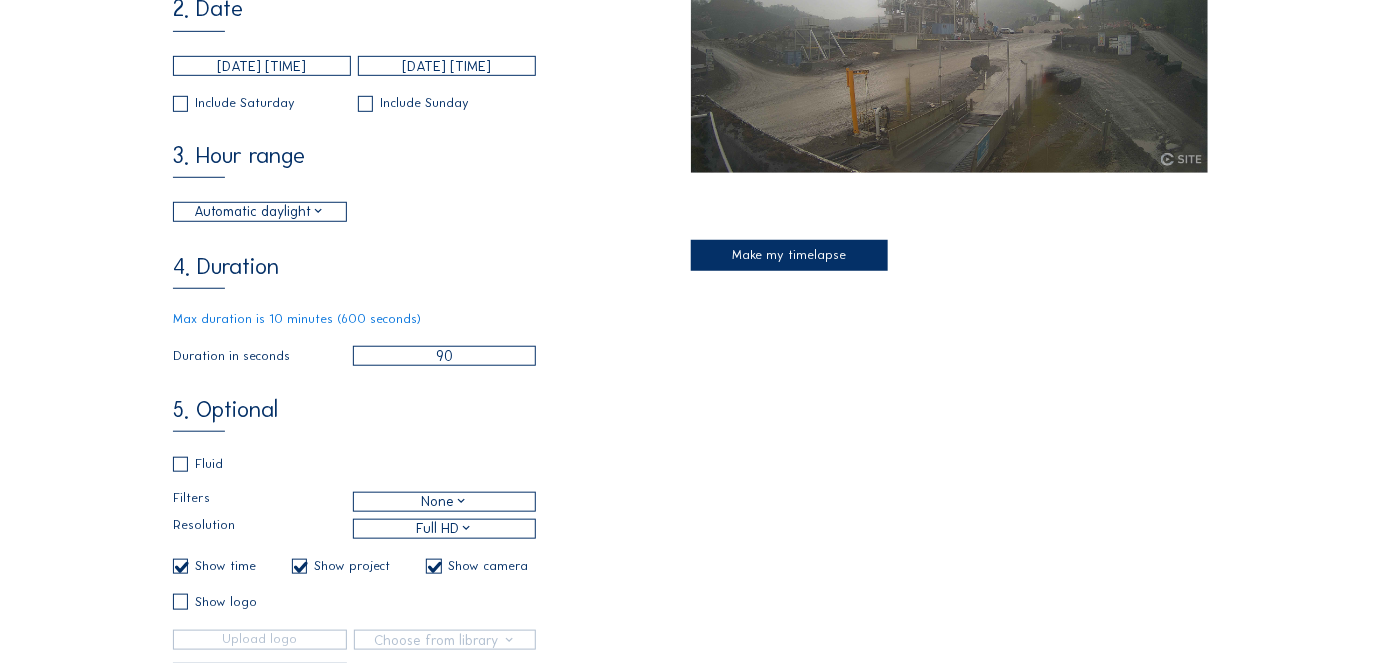 type on "90" 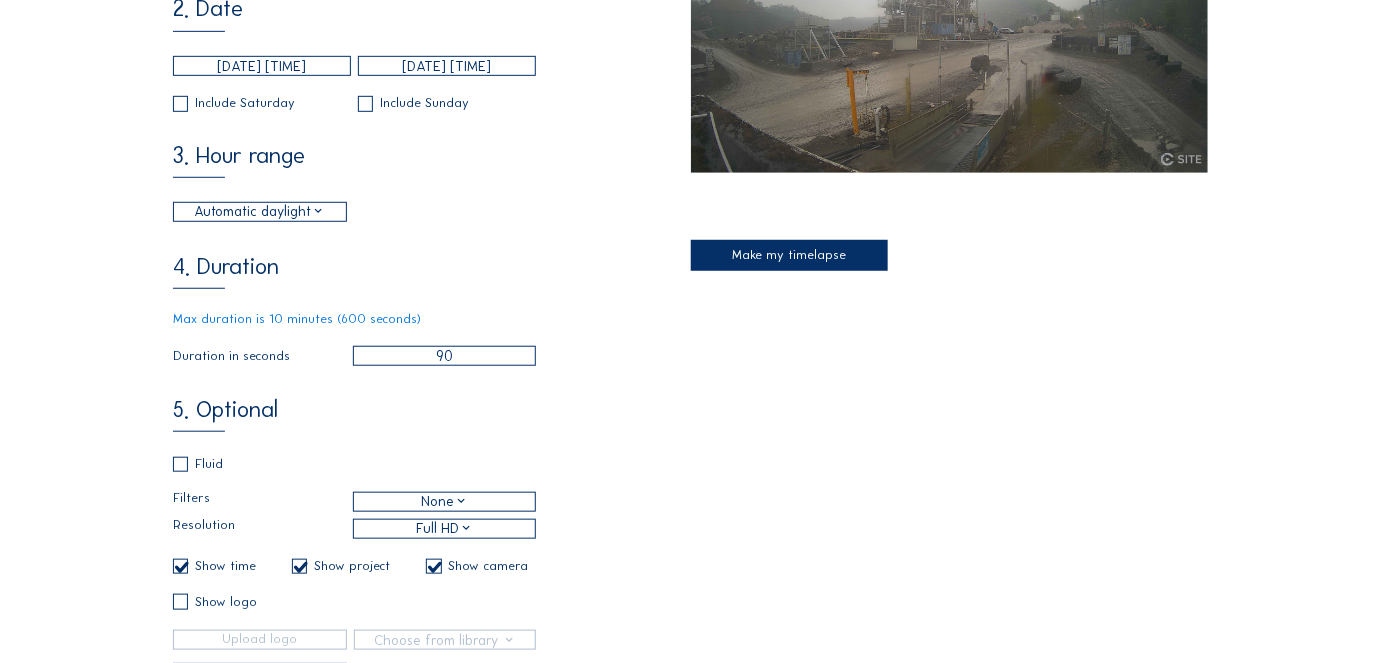 click on "None" at bounding box center [444, 502] 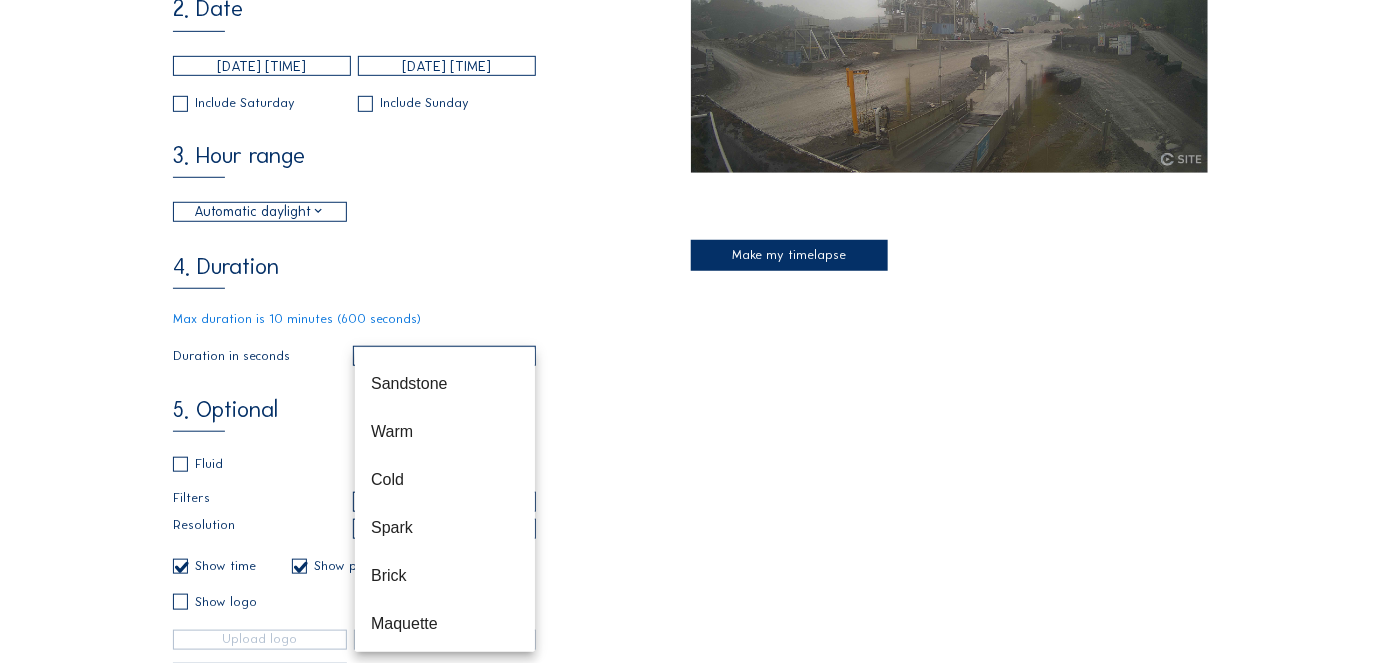 scroll, scrollTop: 96, scrollLeft: 0, axis: vertical 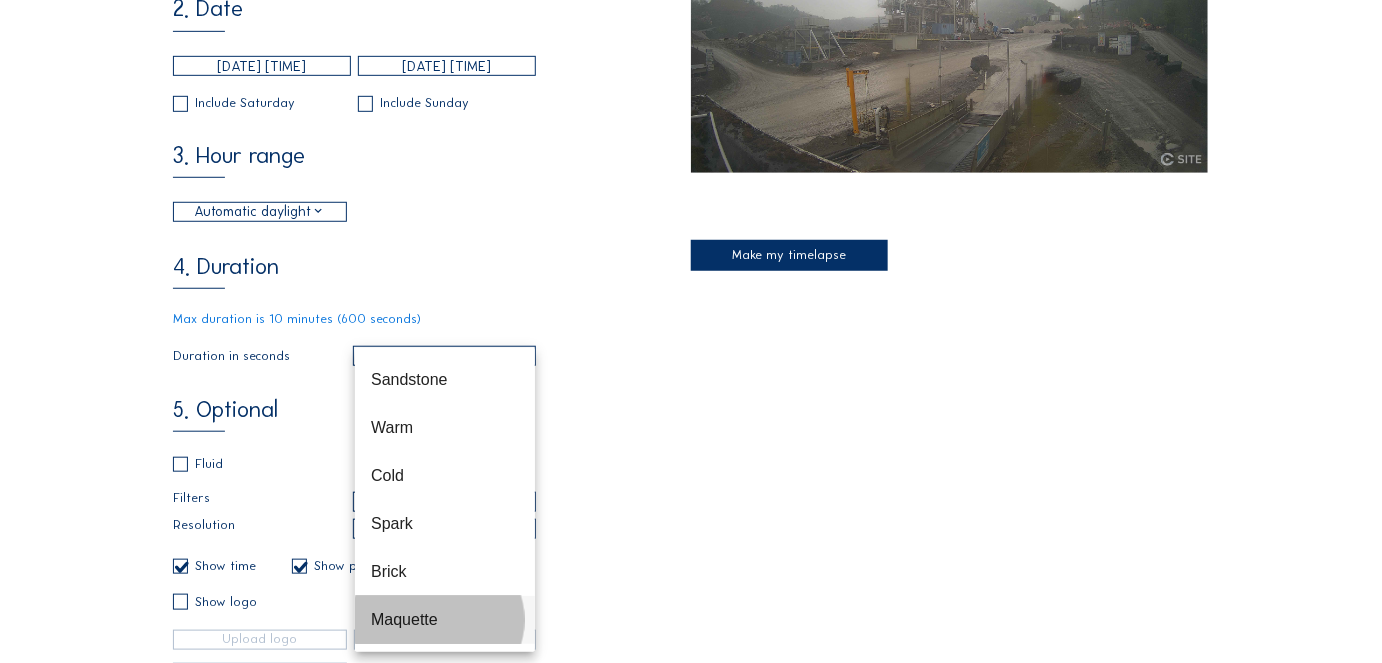 click on "Maquette" at bounding box center [445, 619] 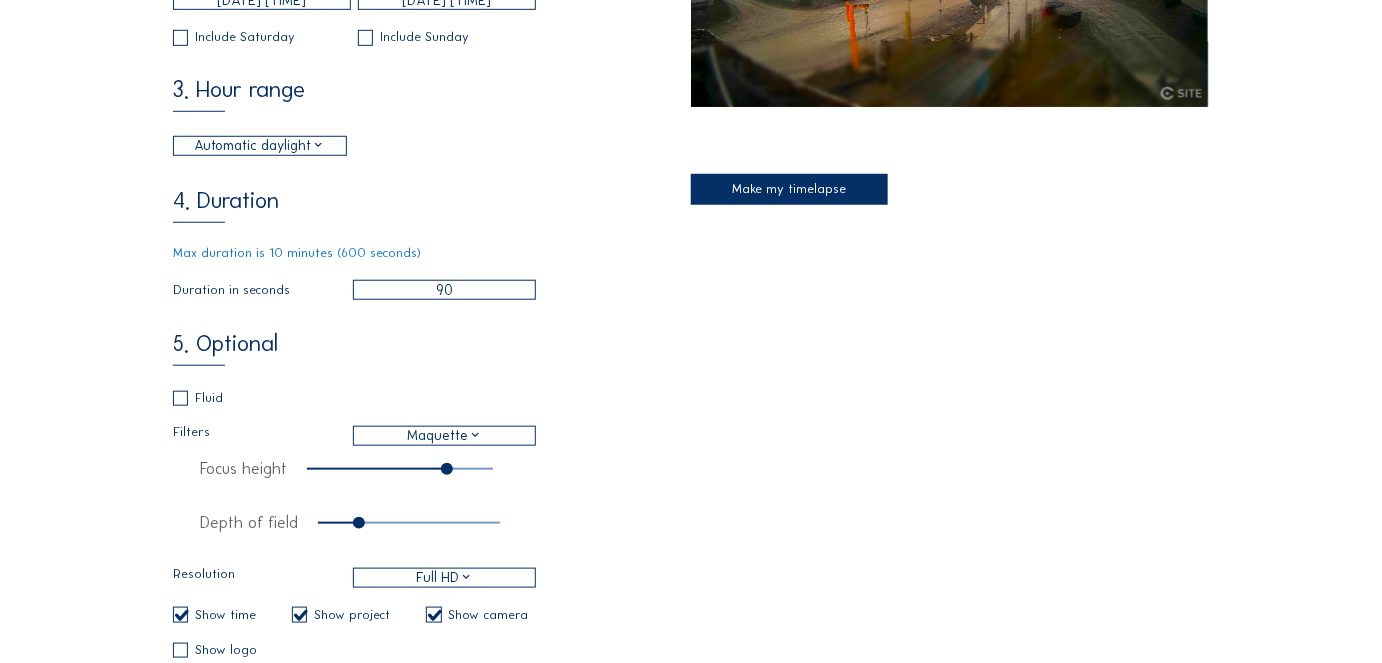 scroll, scrollTop: 454, scrollLeft: 0, axis: vertical 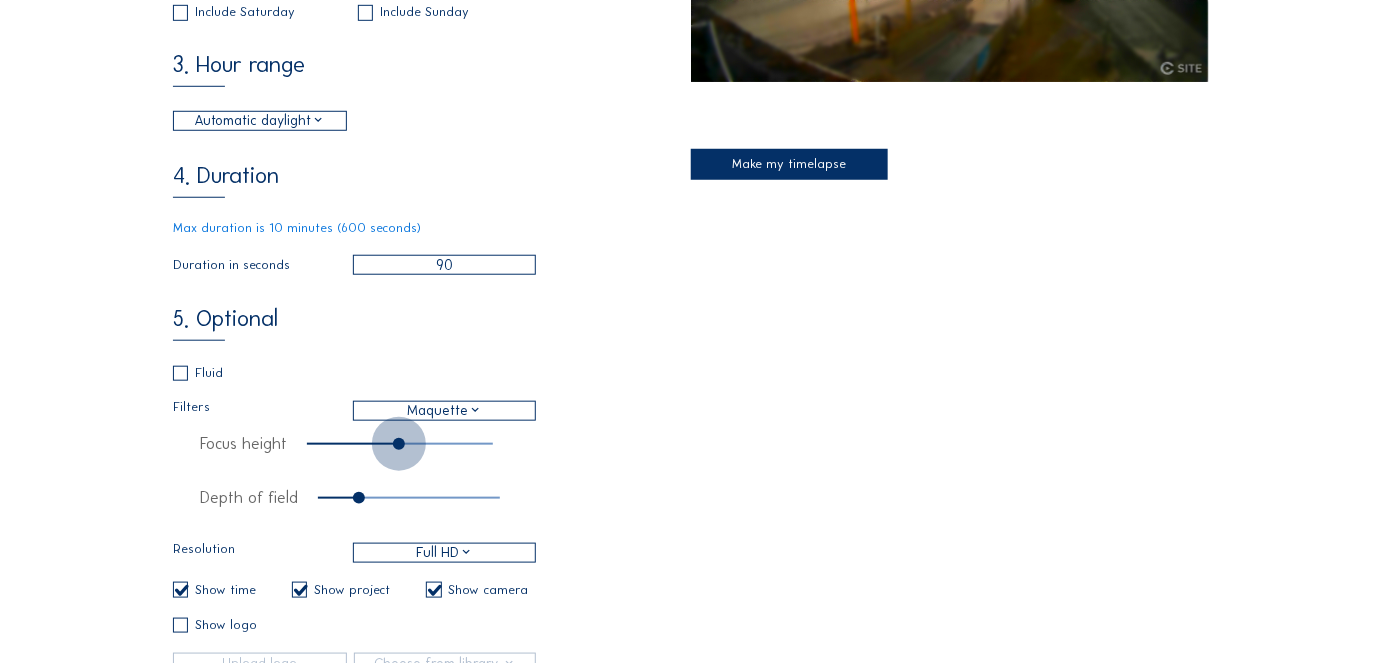 drag, startPoint x: 442, startPoint y: 458, endPoint x: 394, endPoint y: 454, distance: 48.166378 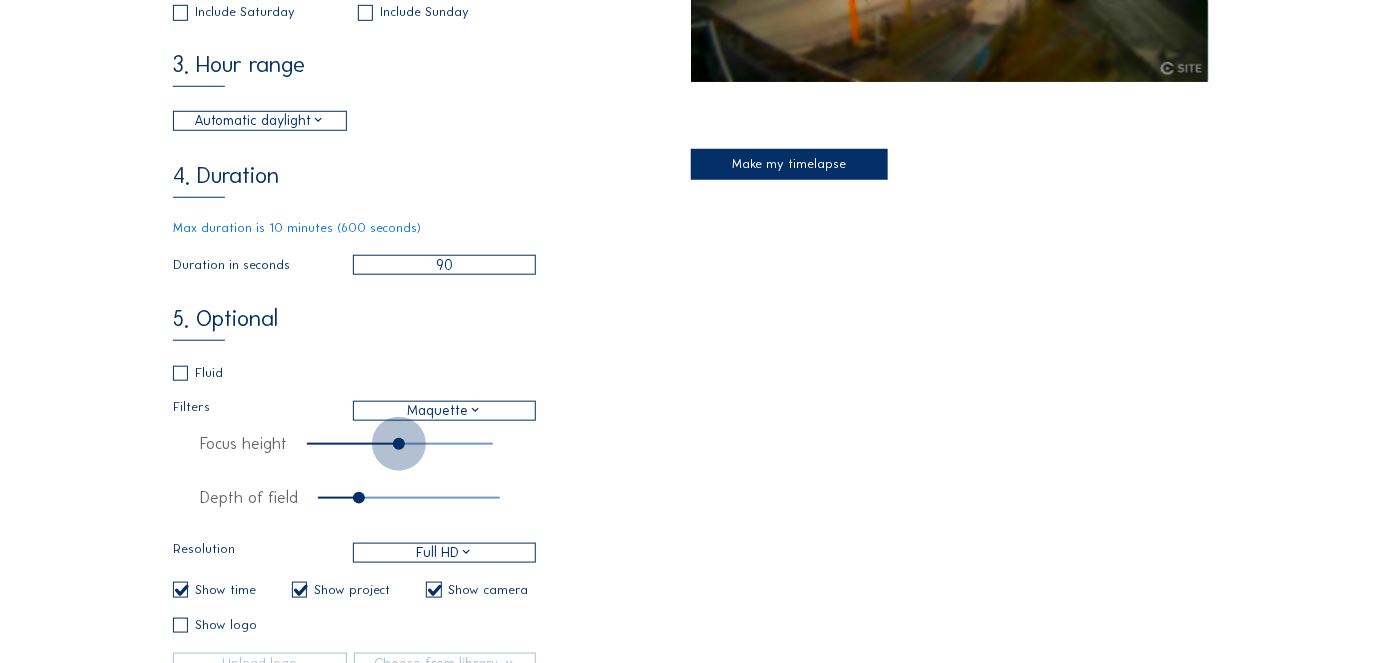 click at bounding box center [399, 444] 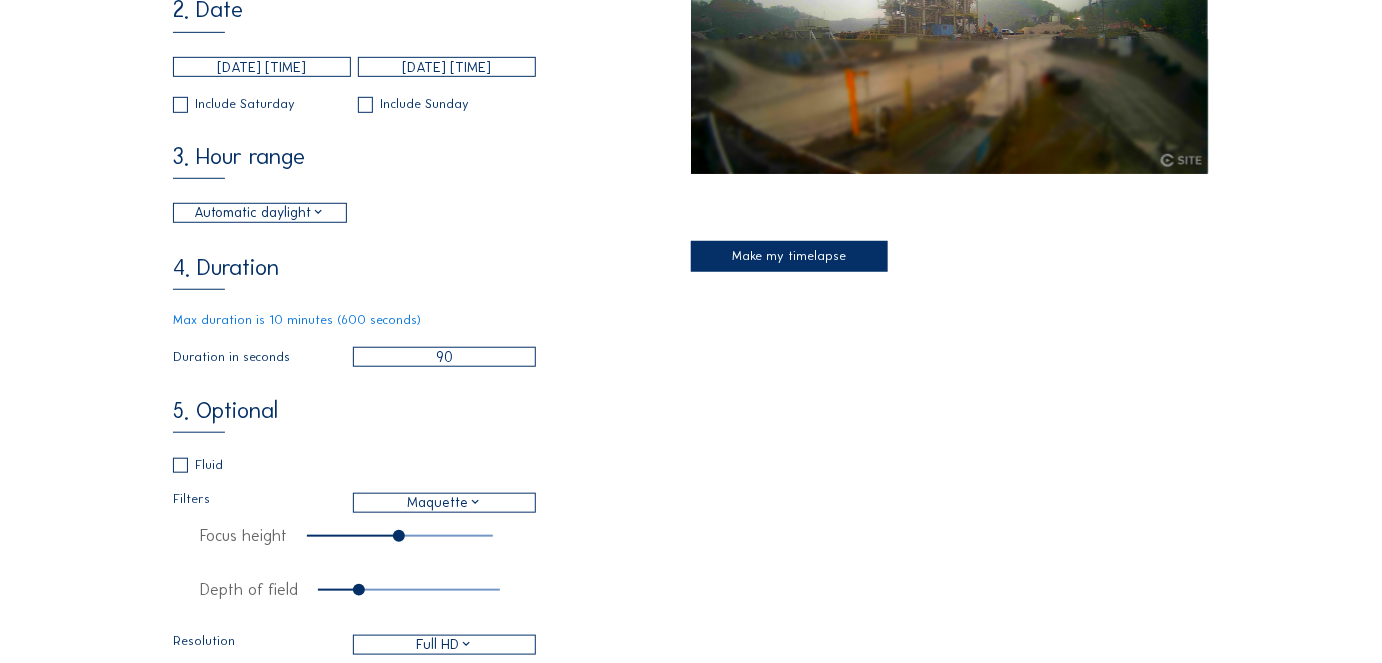 scroll, scrollTop: 363, scrollLeft: 0, axis: vertical 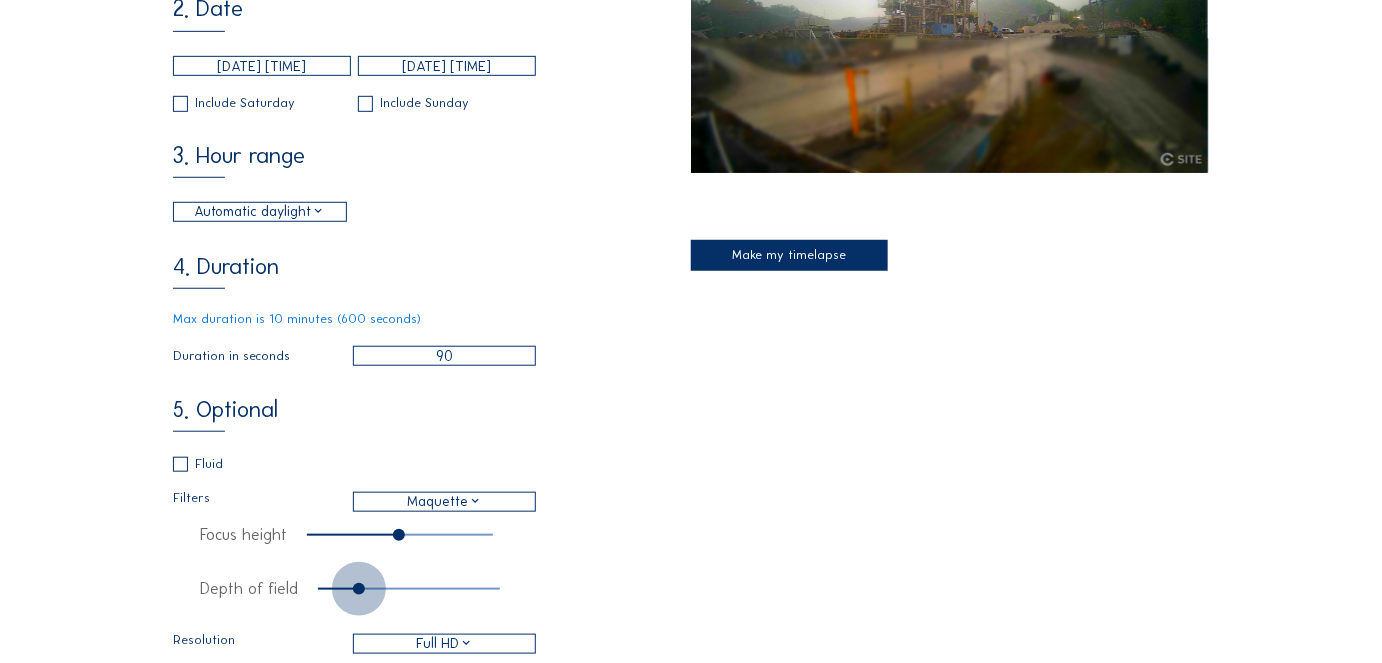 click at bounding box center (359, 589) 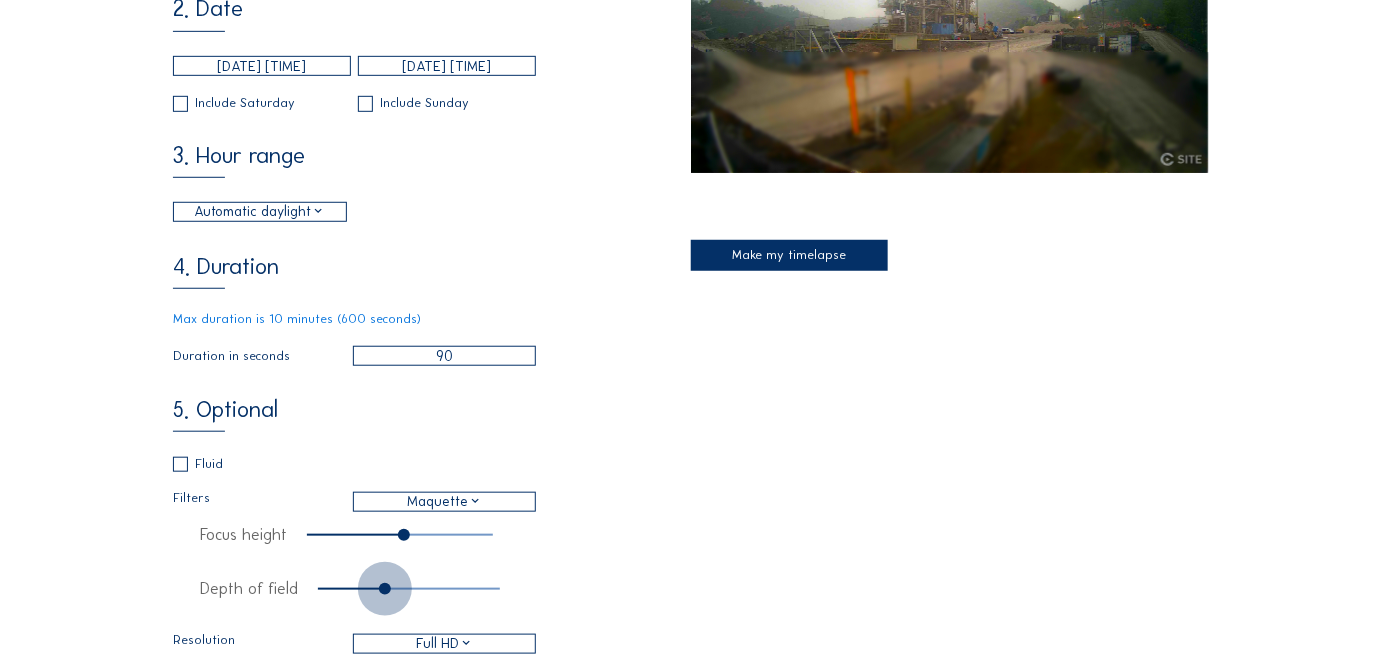 click on "50" at bounding box center (409, 589) 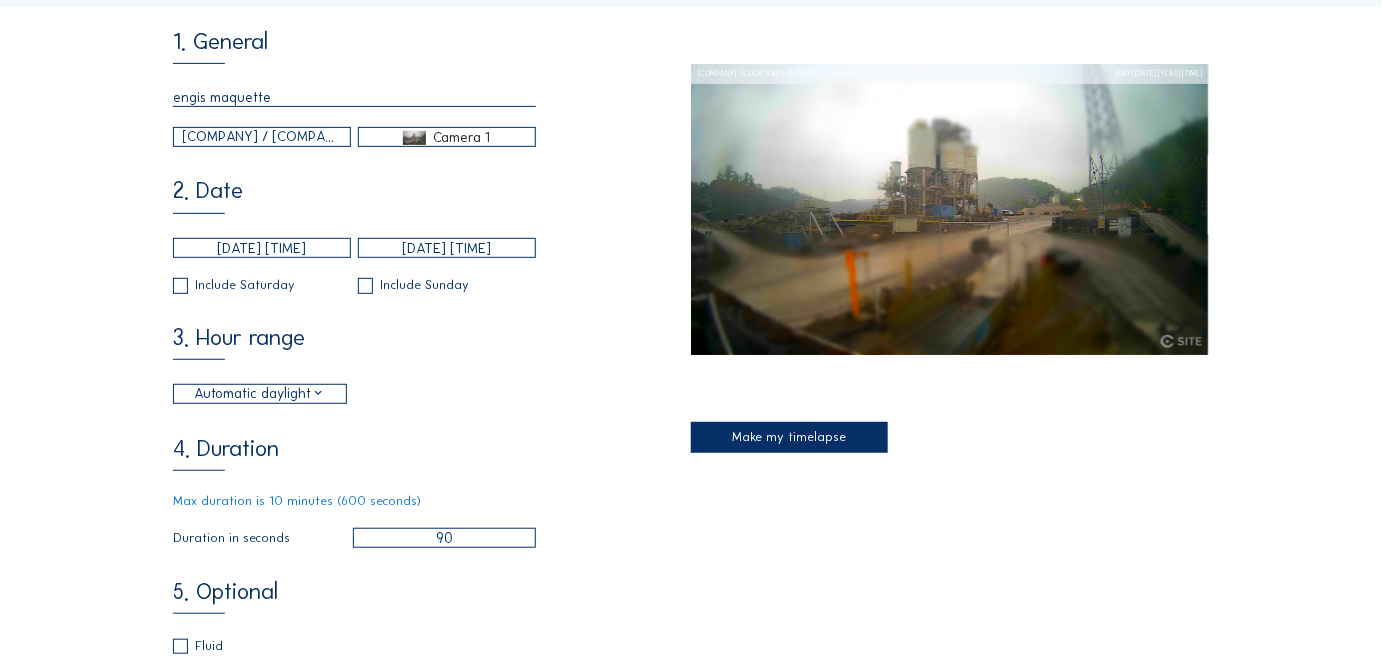 scroll, scrollTop: 272, scrollLeft: 0, axis: vertical 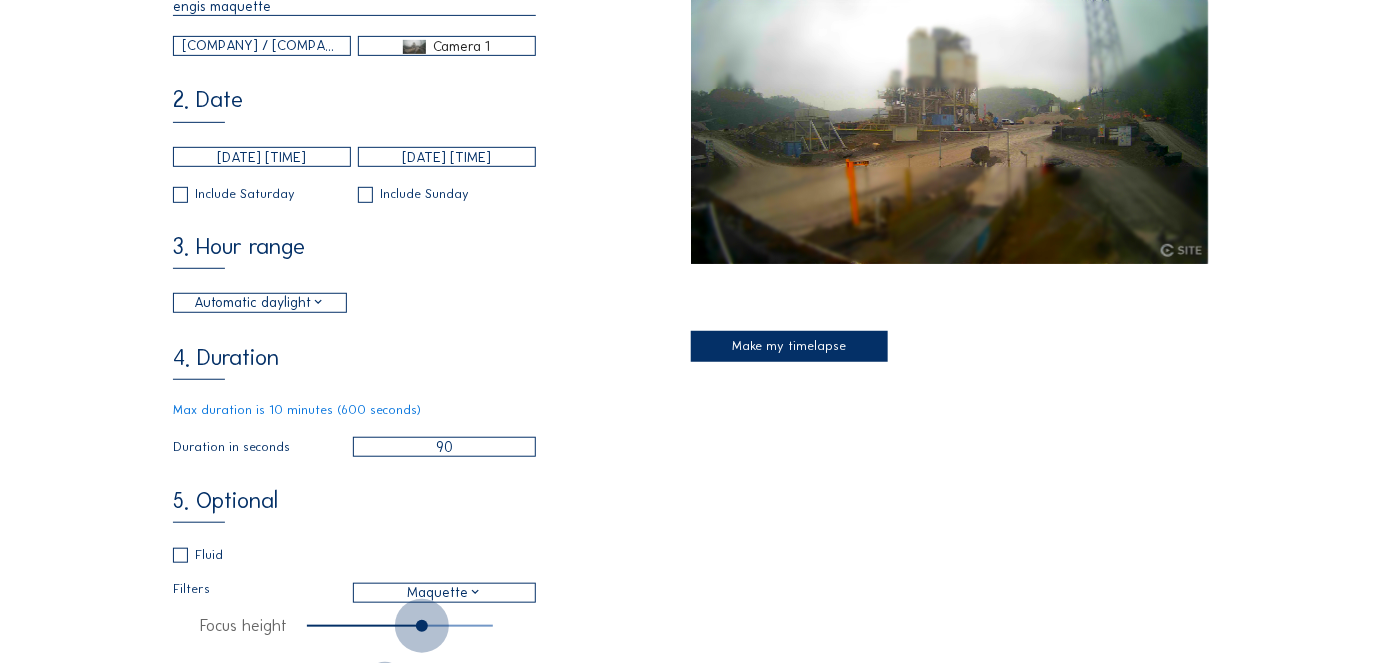 drag, startPoint x: 405, startPoint y: 638, endPoint x: 423, endPoint y: 644, distance: 18.973665 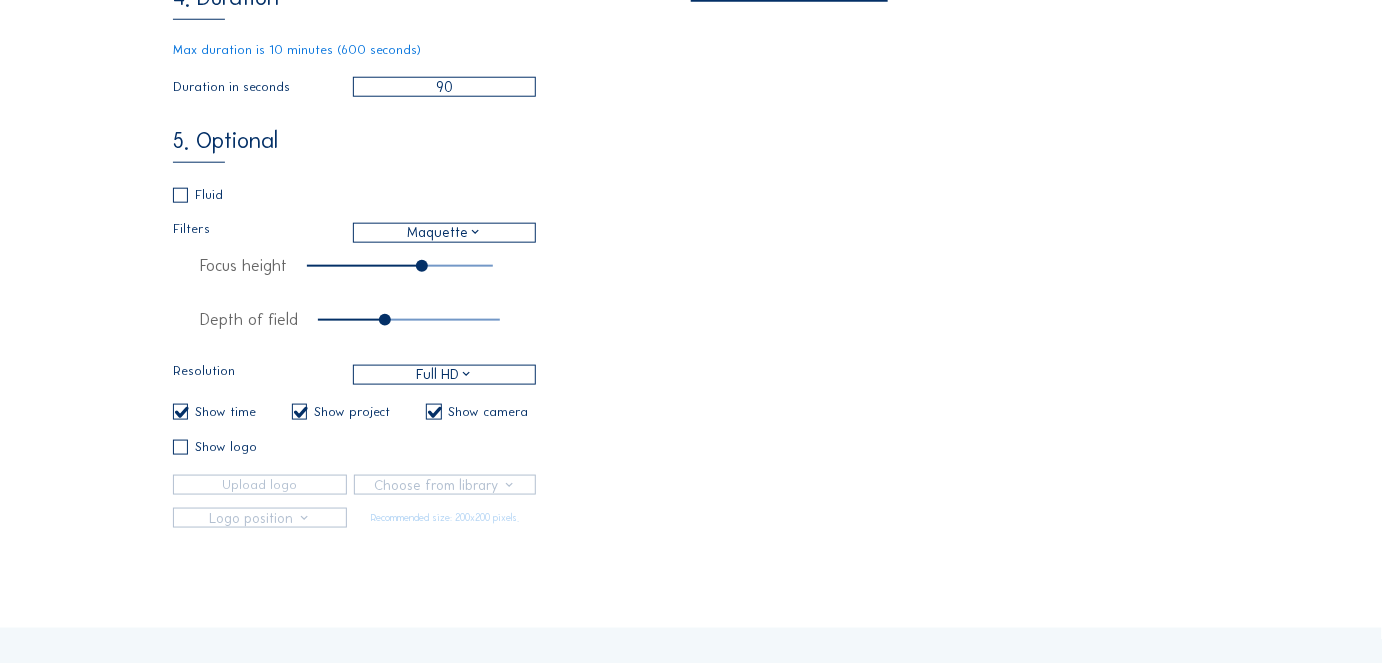 scroll, scrollTop: 636, scrollLeft: 0, axis: vertical 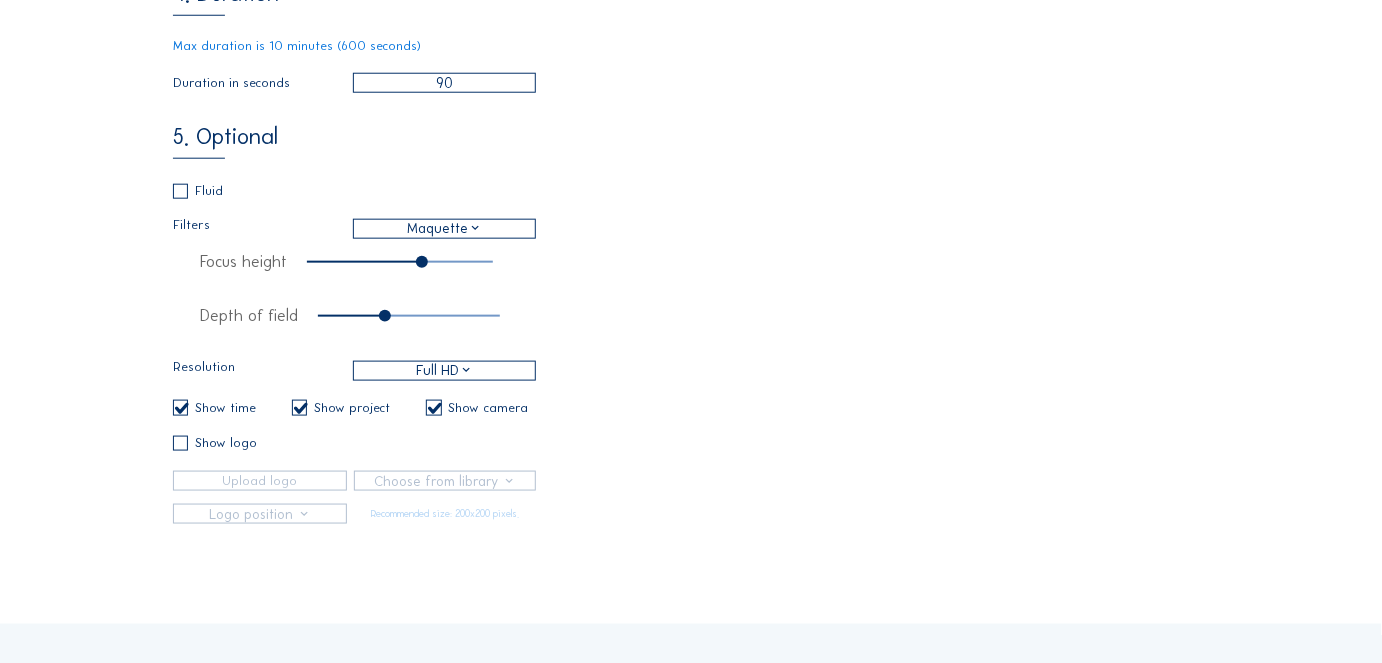 click at bounding box center (179, 408) 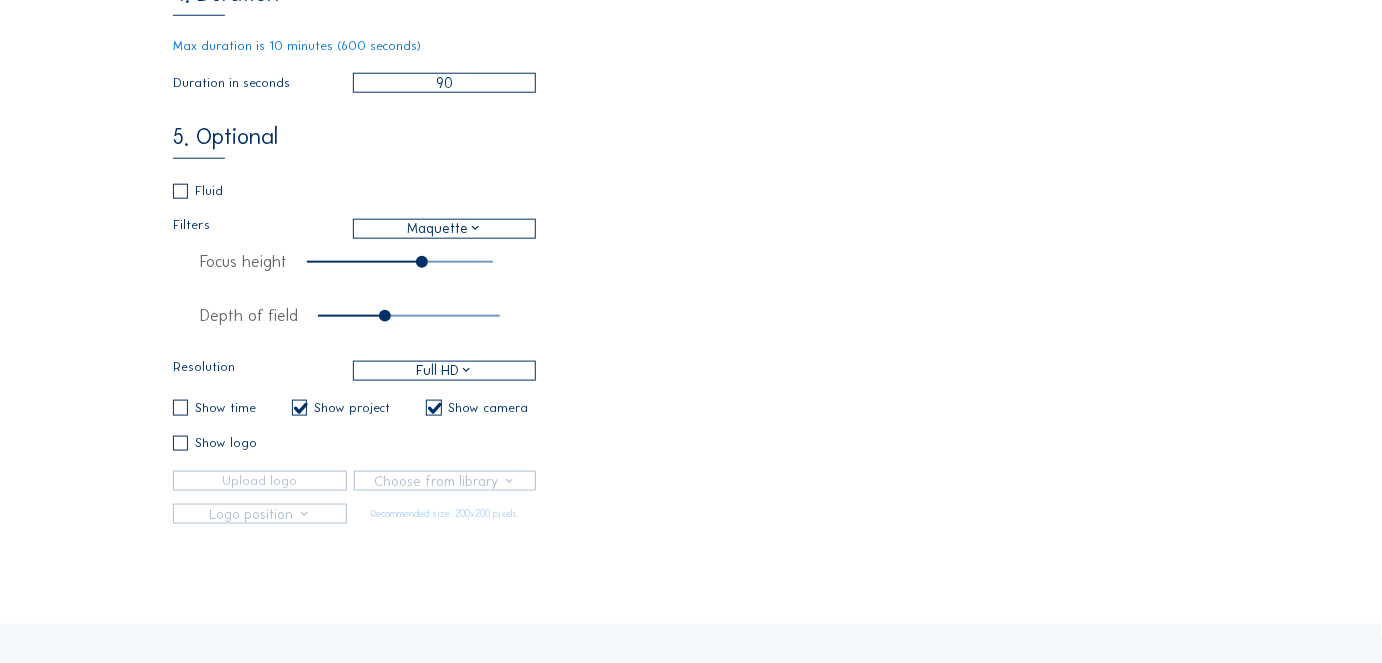 click at bounding box center (298, 408) 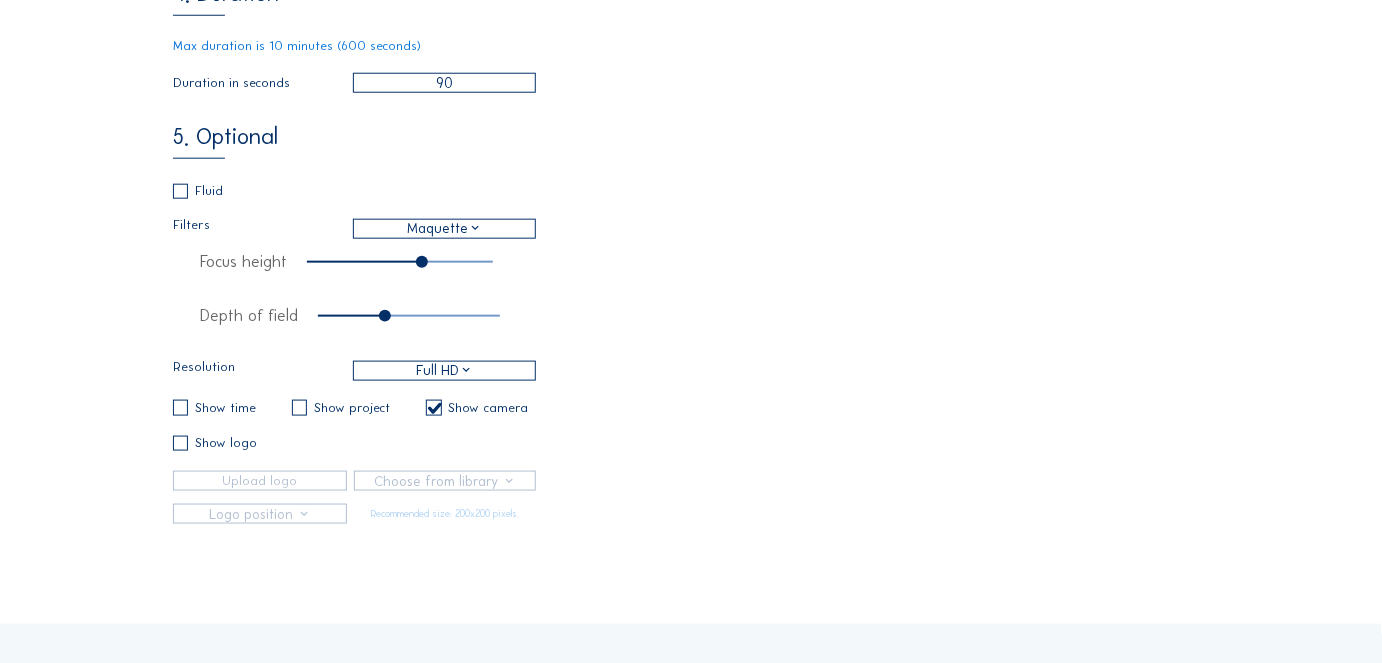 click at bounding box center [432, 408] 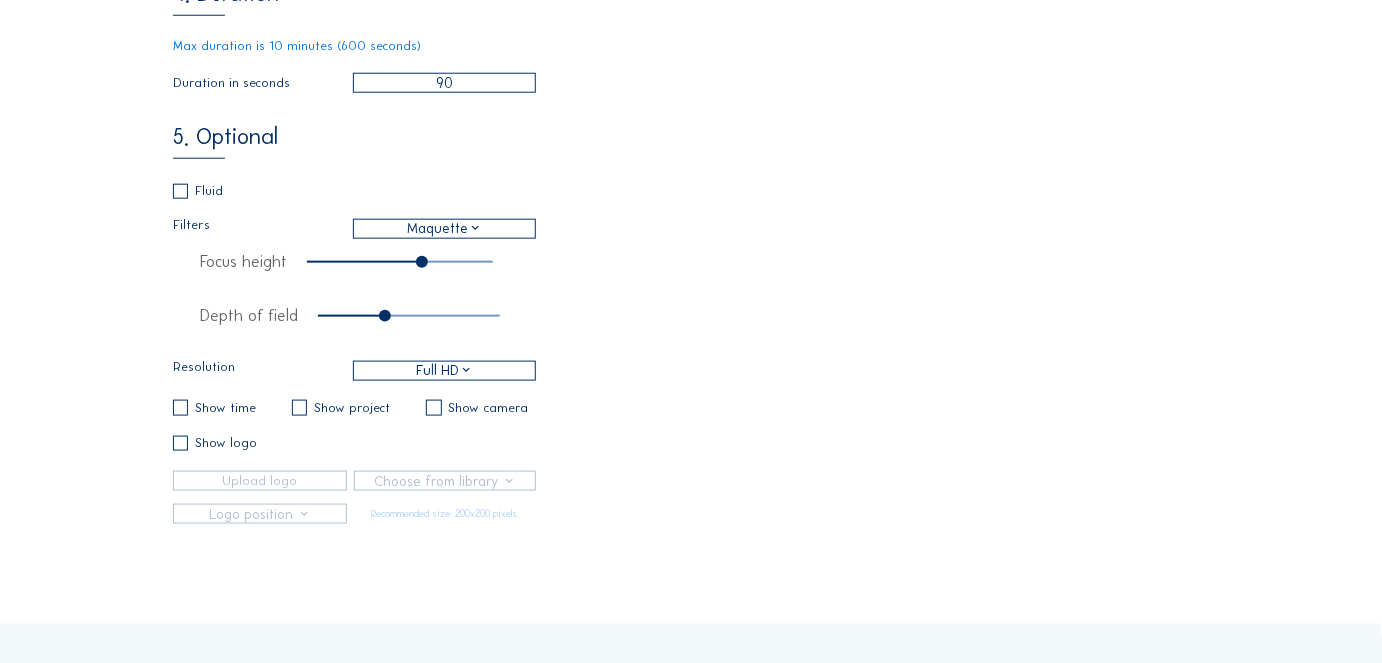 scroll, scrollTop: 181, scrollLeft: 0, axis: vertical 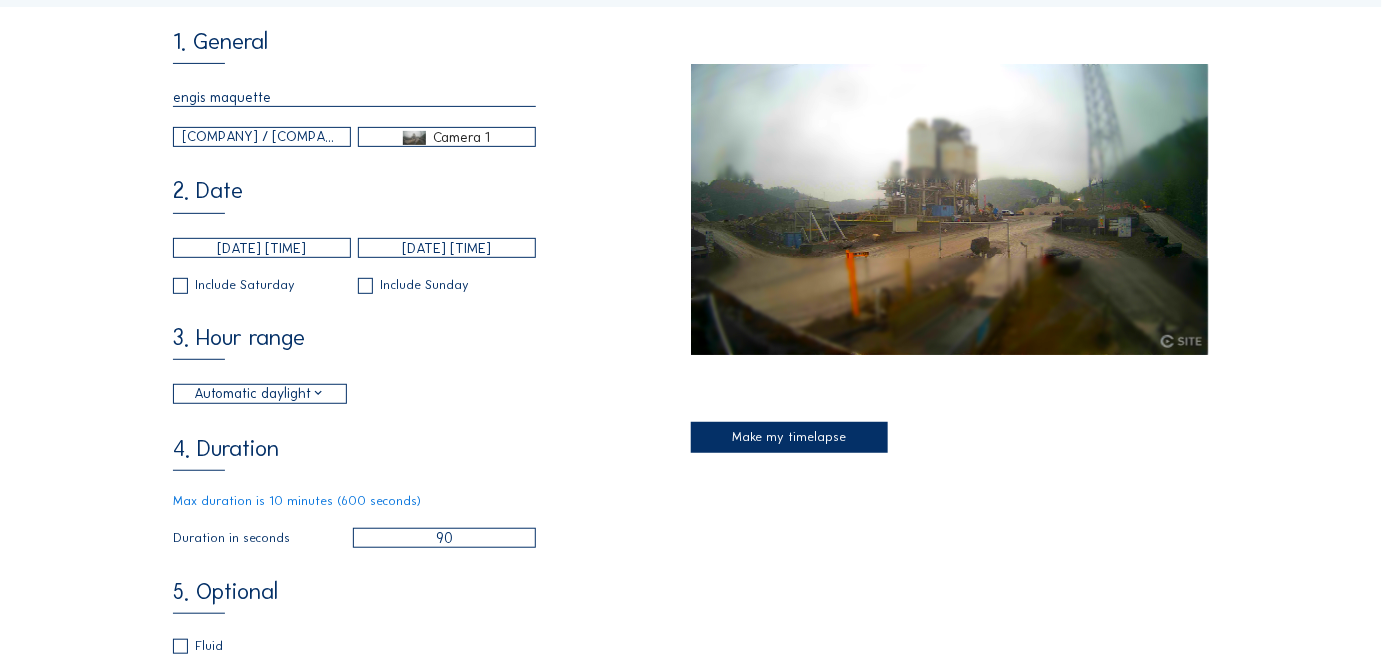 click on "Make my timelapse" at bounding box center [789, 437] 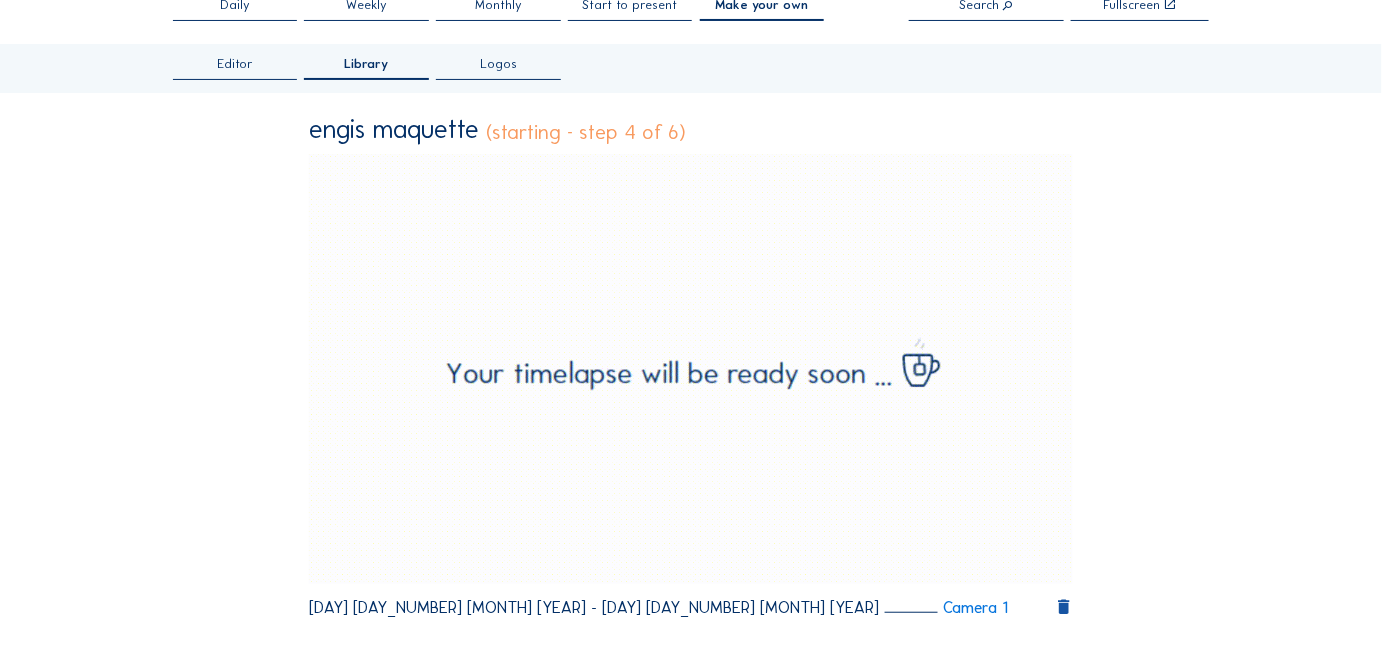 scroll, scrollTop: 90, scrollLeft: 0, axis: vertical 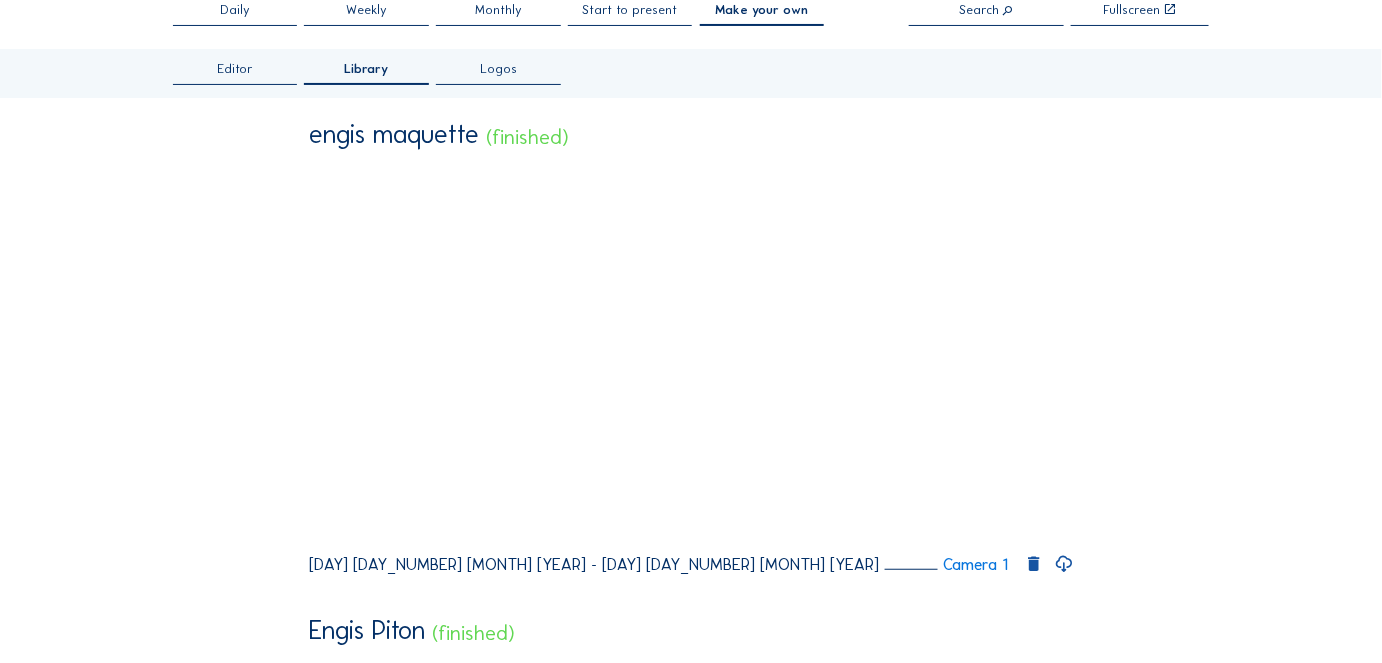 click on "Editor Library Logos engis maquette (finished) Your browser does not support the video tag. 0:00 / 1:30 Camera 1 Engis Piton (finished) Your browser does not support the video tag. 0:00 / 1:40 Camera 1 CP Chem (finished) Your browser does not support the video tag. 0:00 / 1:00 Camera 1 Ensor (finished) Your browser does not support the video tag. 0:00 / 1:53 Composition" at bounding box center [691, 1056] 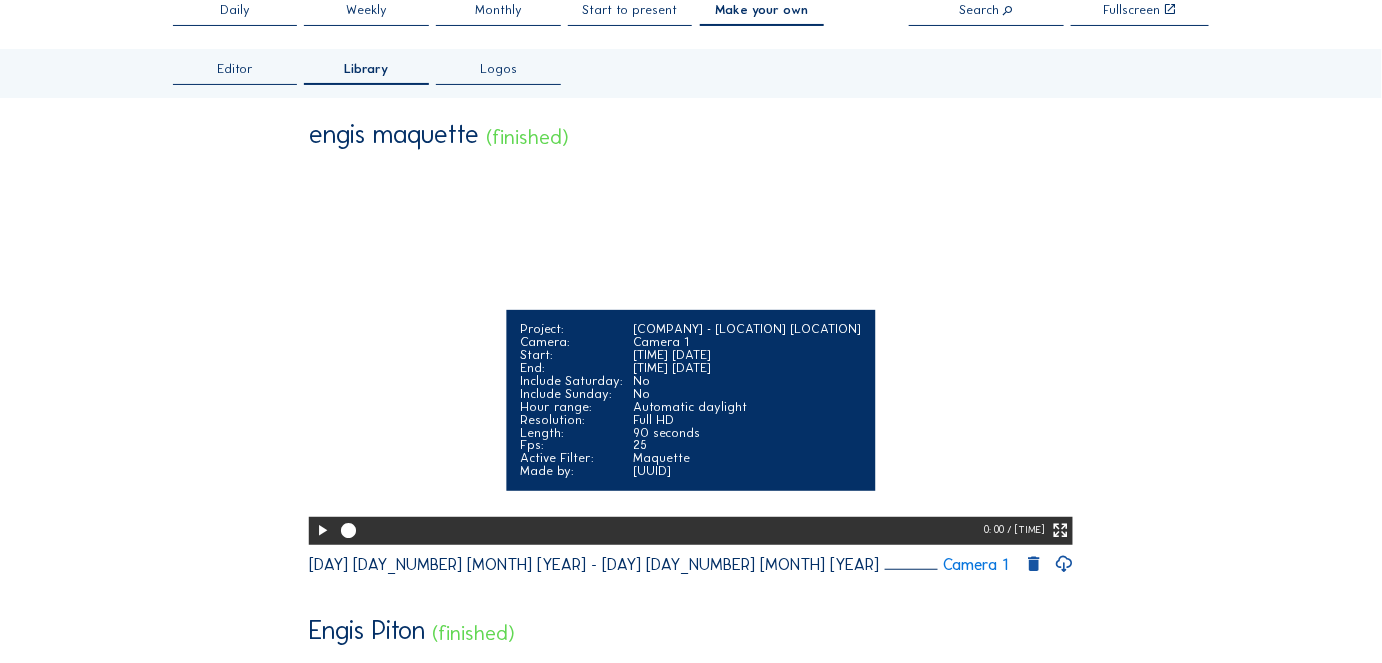 click at bounding box center [322, 531] 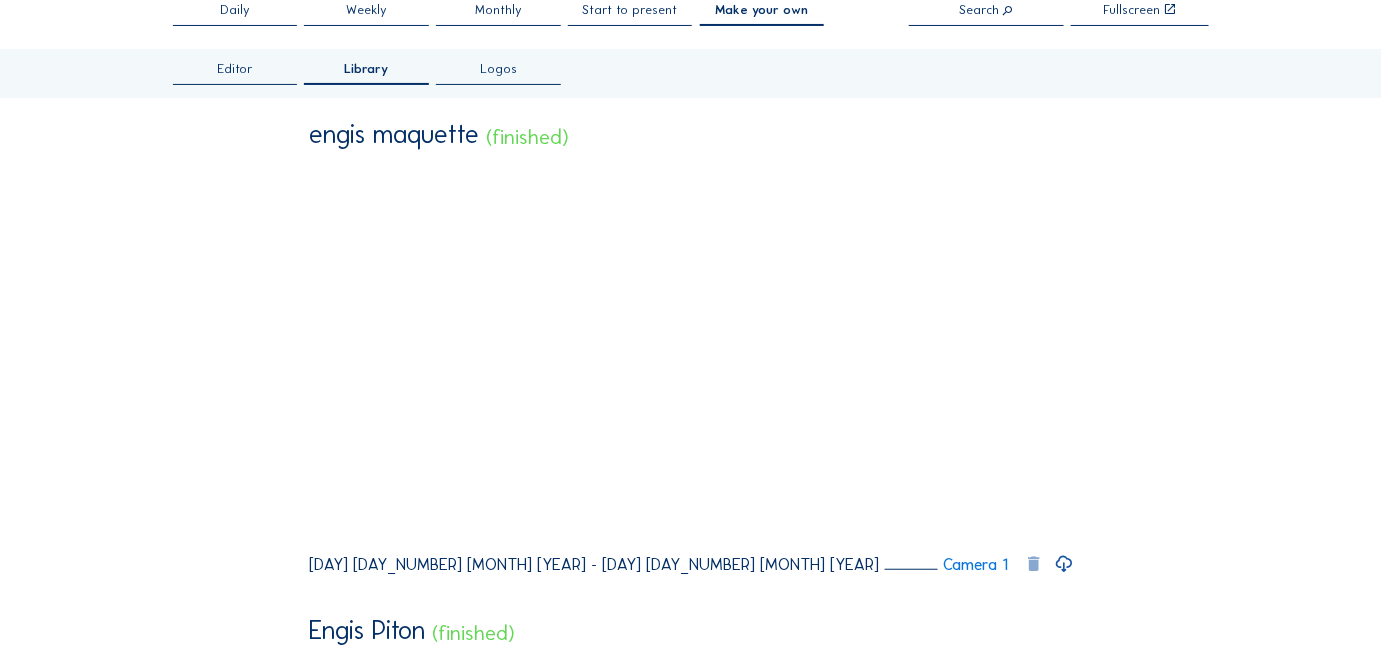 click at bounding box center (1034, 564) 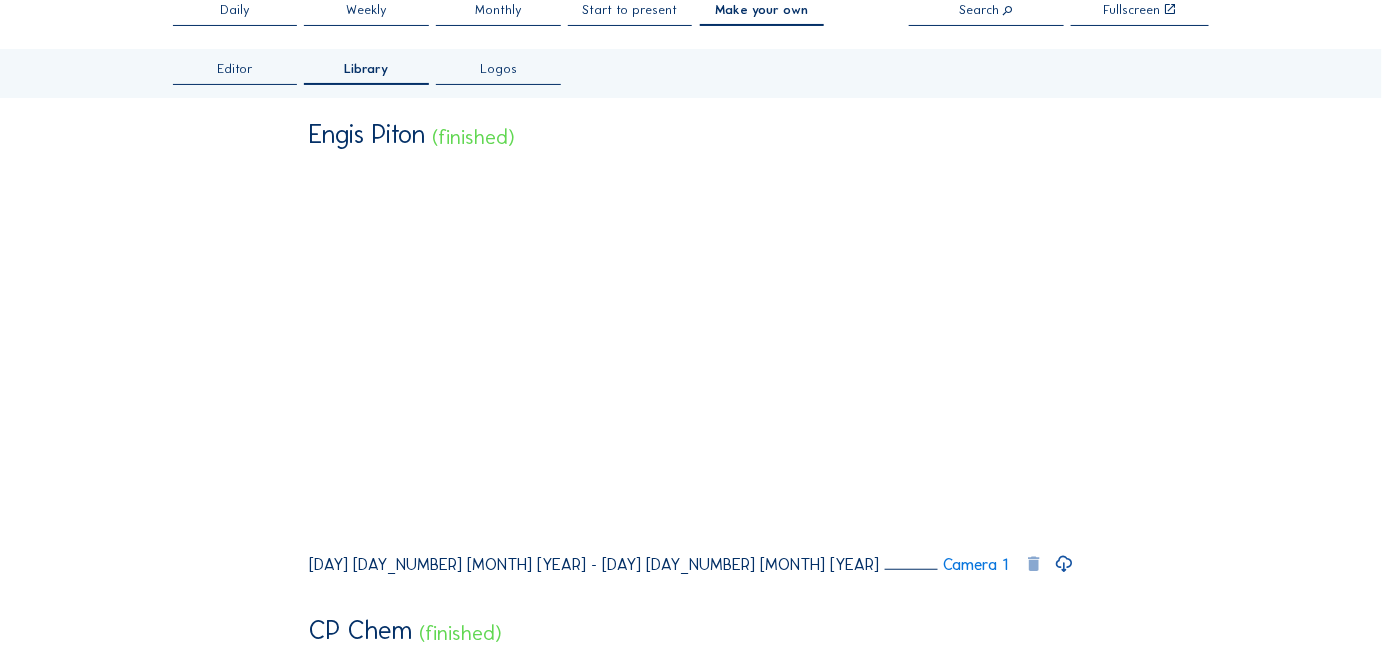 click at bounding box center (1034, 564) 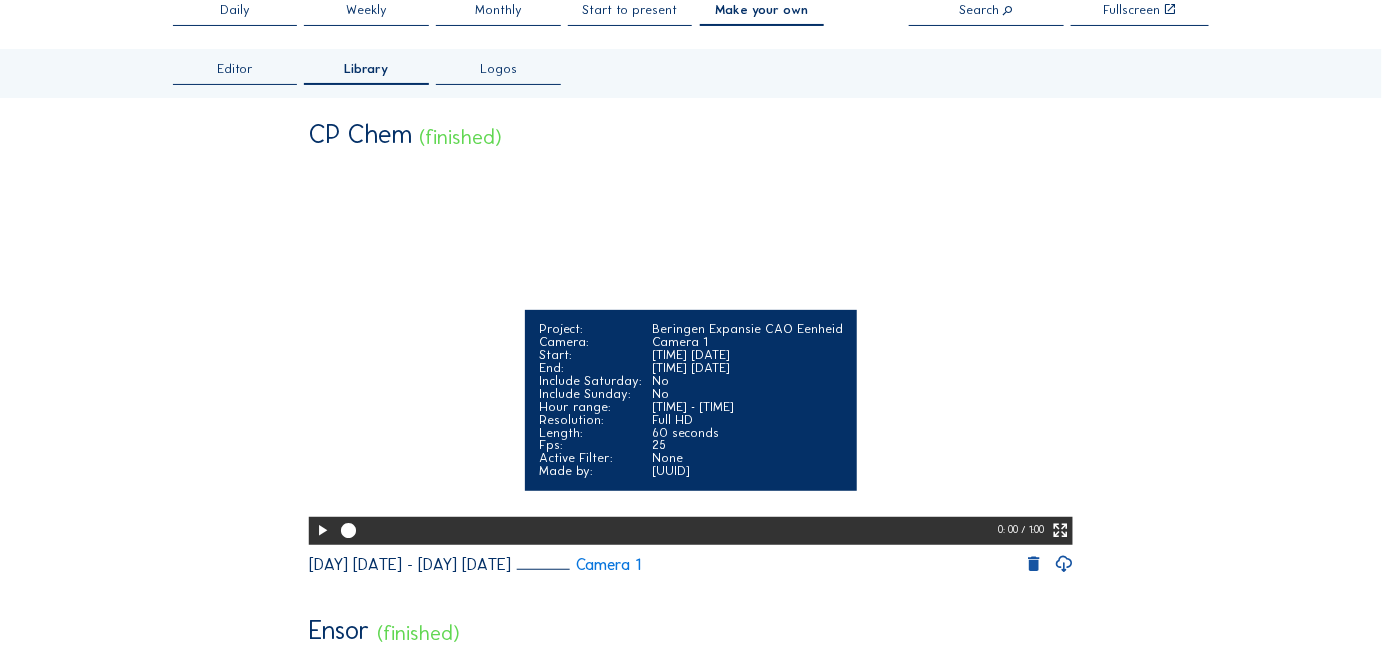 scroll, scrollTop: 0, scrollLeft: 0, axis: both 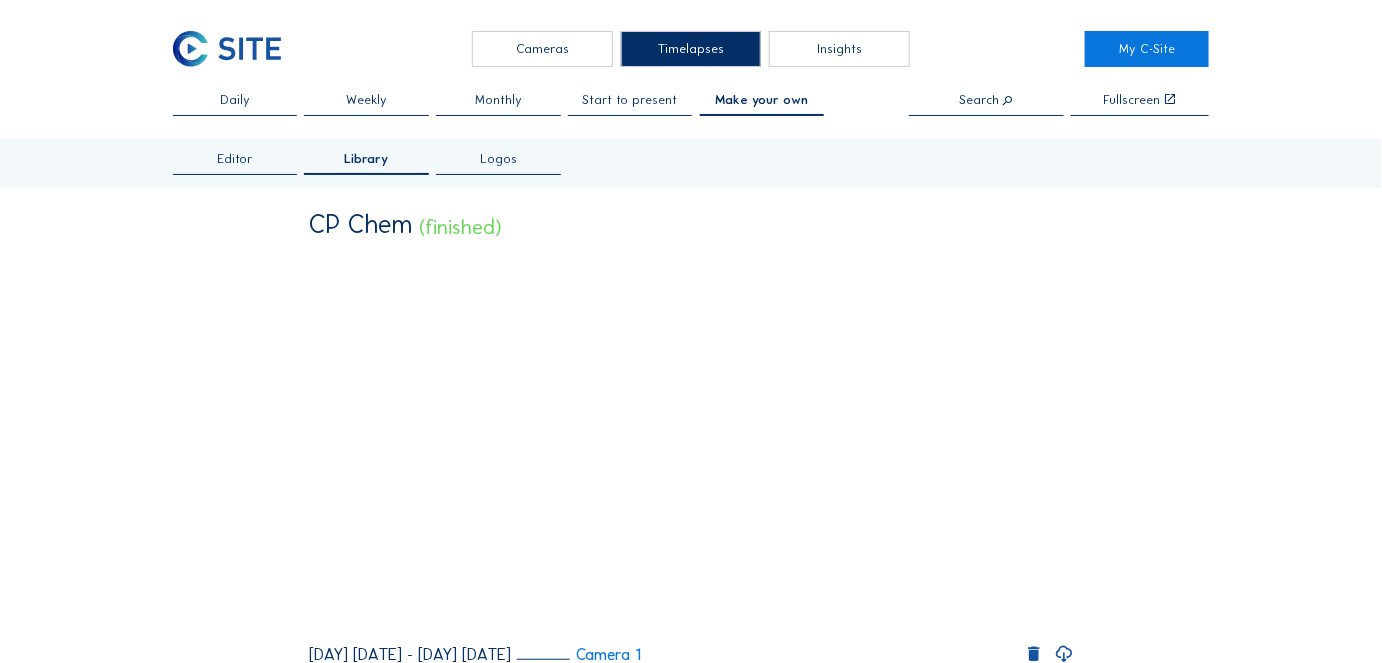 click on "Editor" at bounding box center [235, 159] 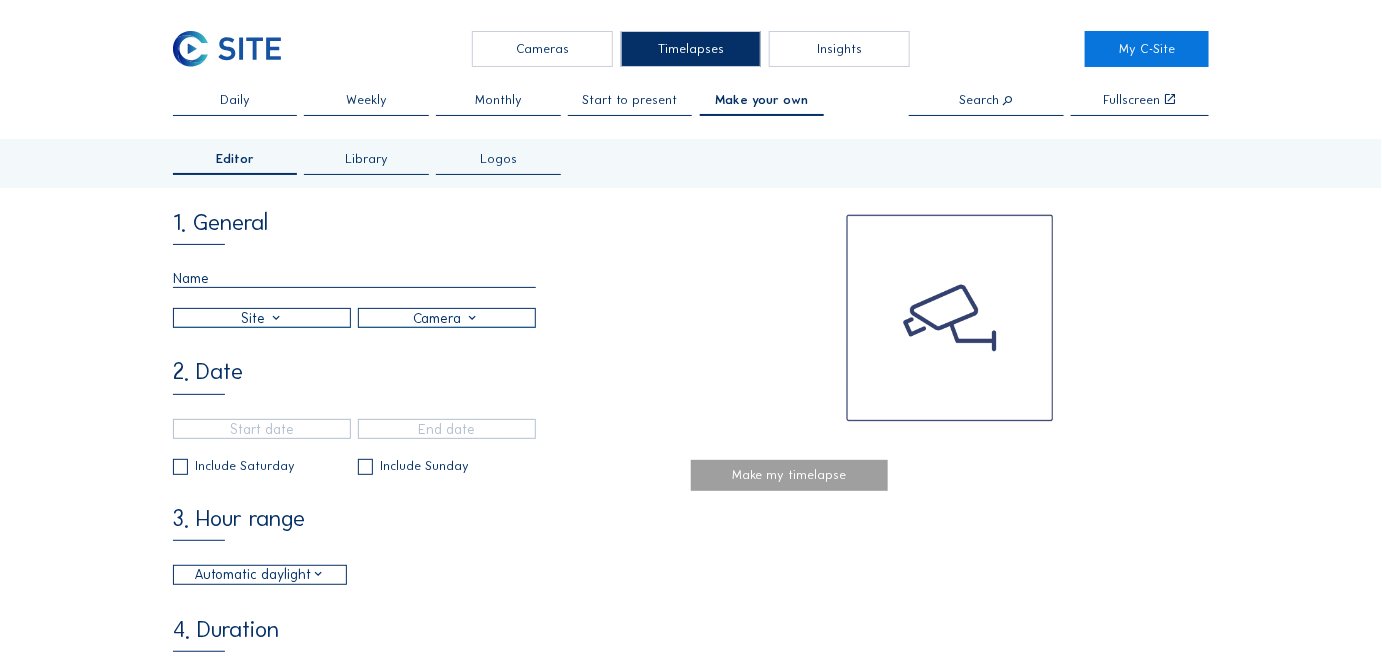 click at bounding box center [354, 278] 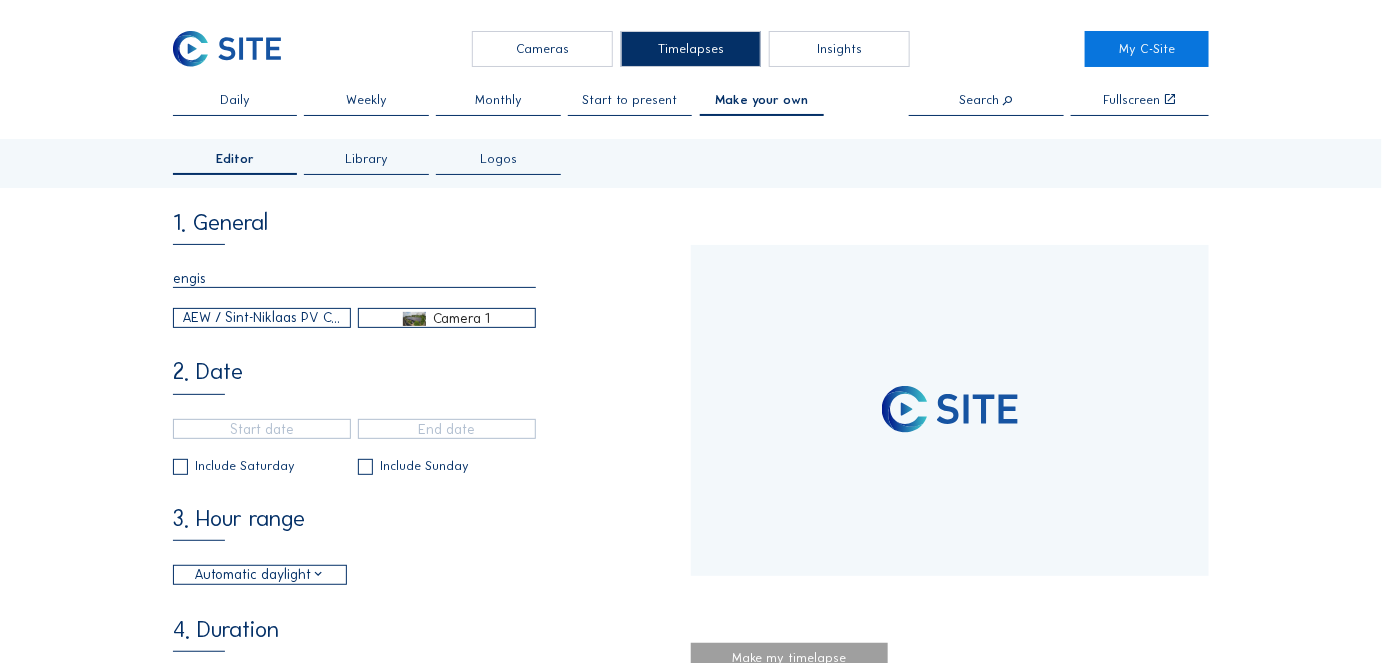 type on "engis" 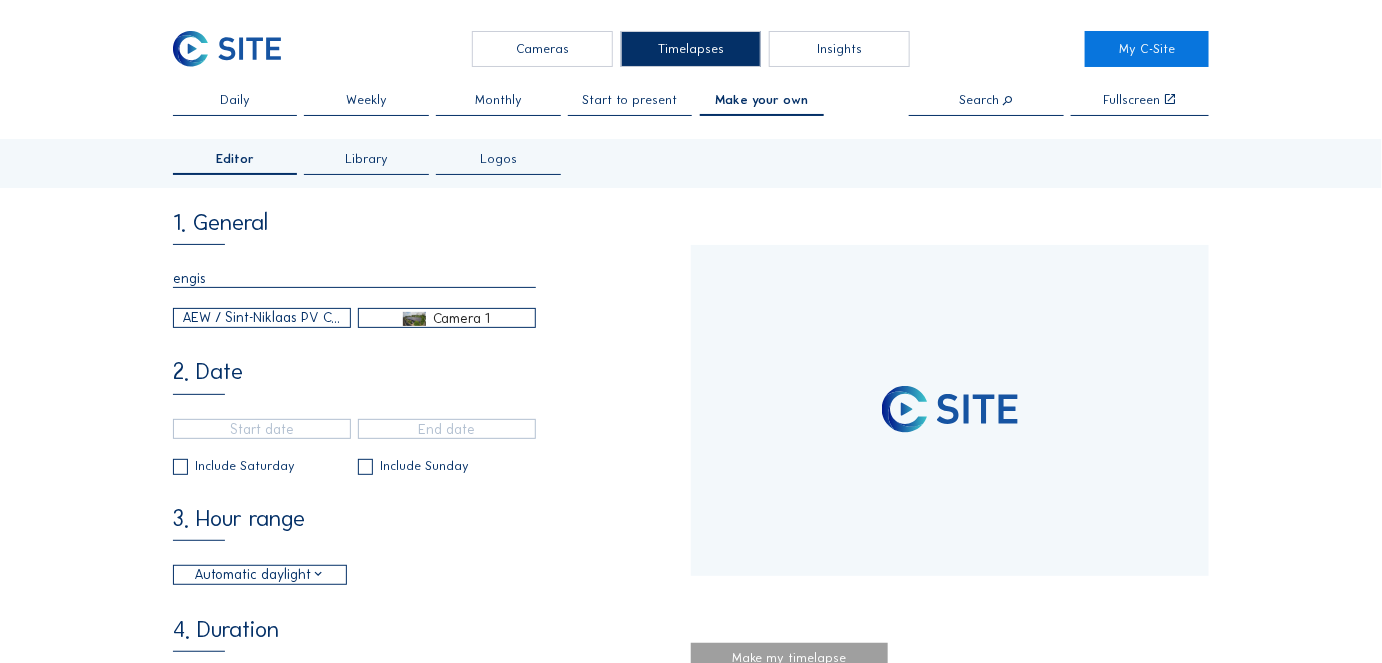 type on "[DATE] [TIME]" 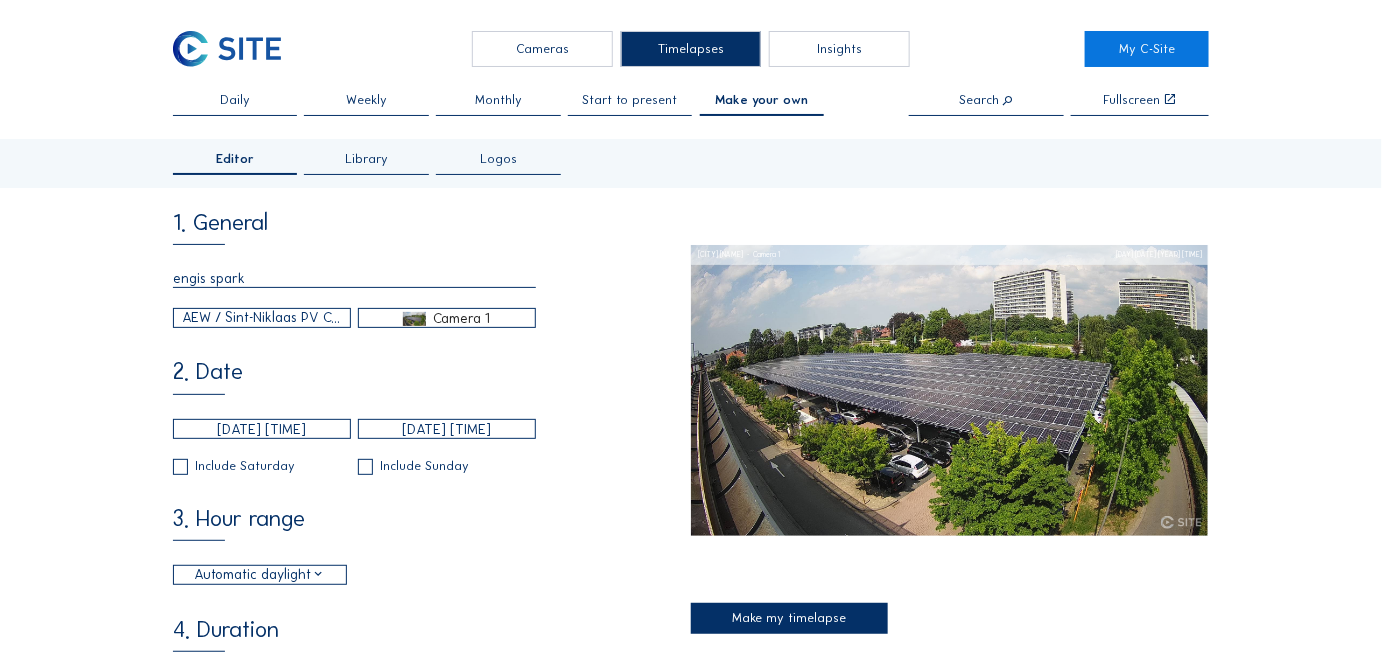 type on "engis spark" 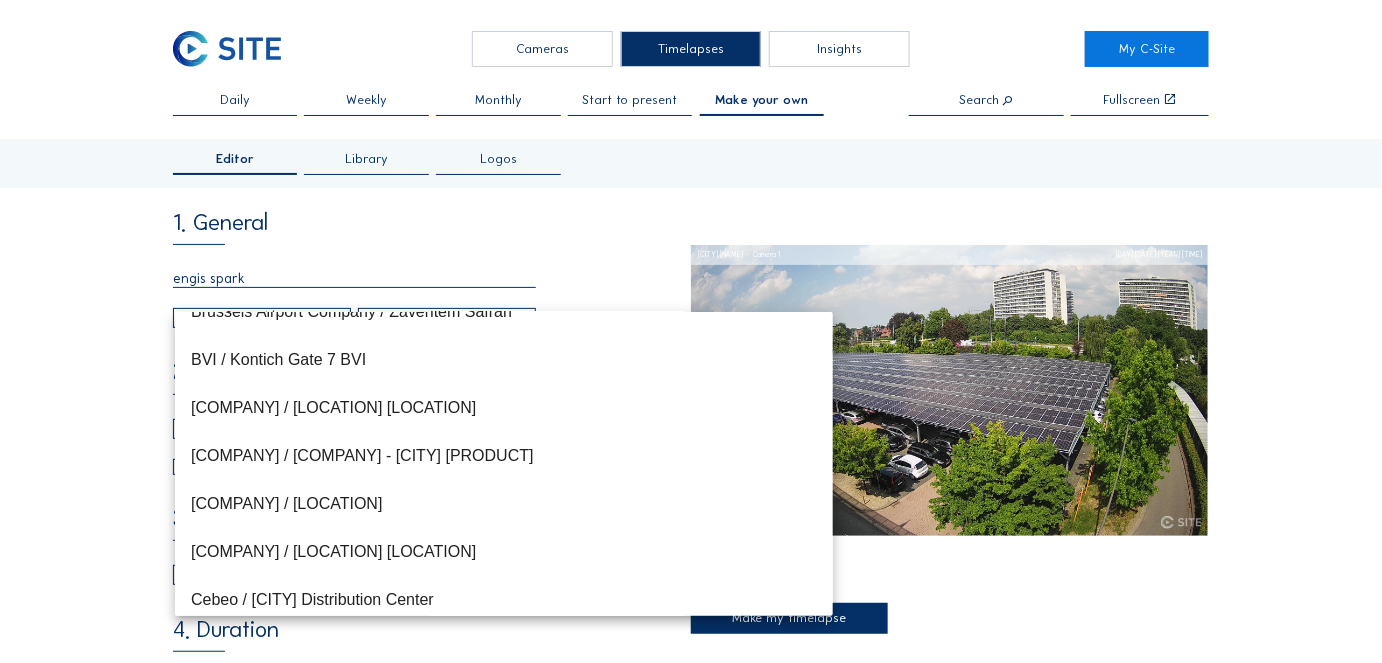 scroll, scrollTop: 5046, scrollLeft: 0, axis: vertical 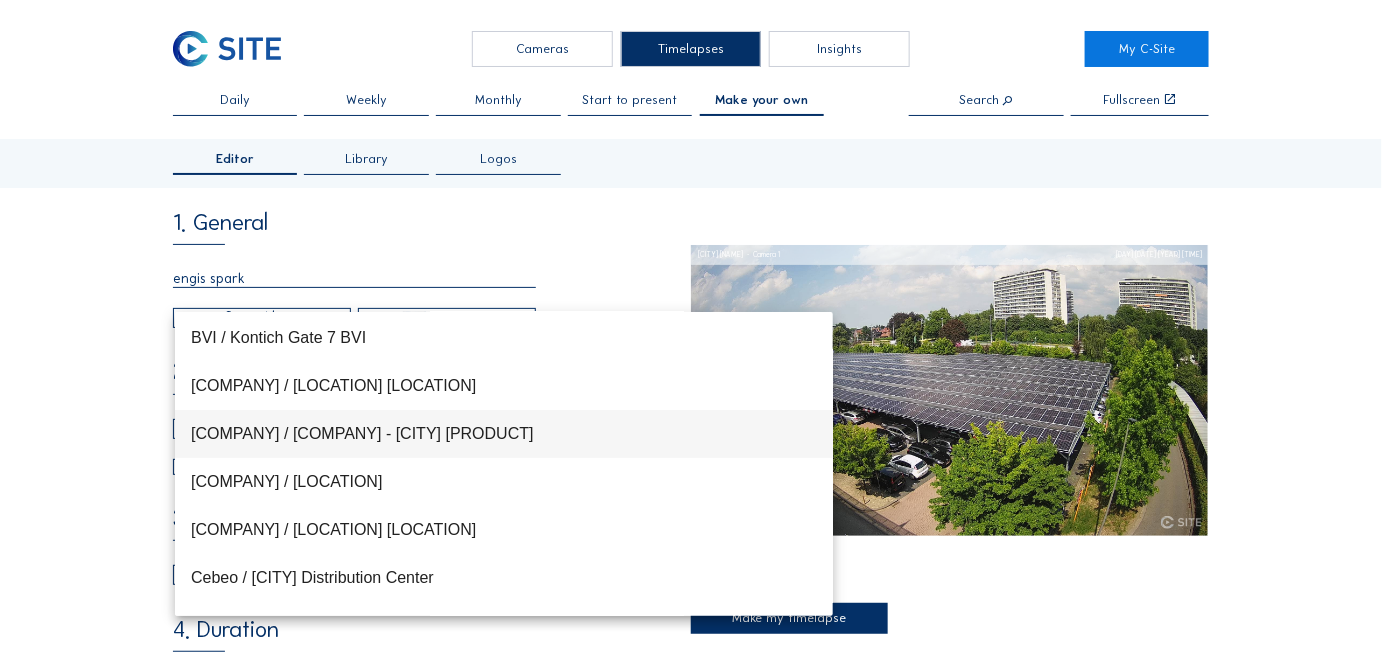 click on "[COMPANY] / [COMPANY] - [CITY] [PRODUCT]" at bounding box center [504, 433] 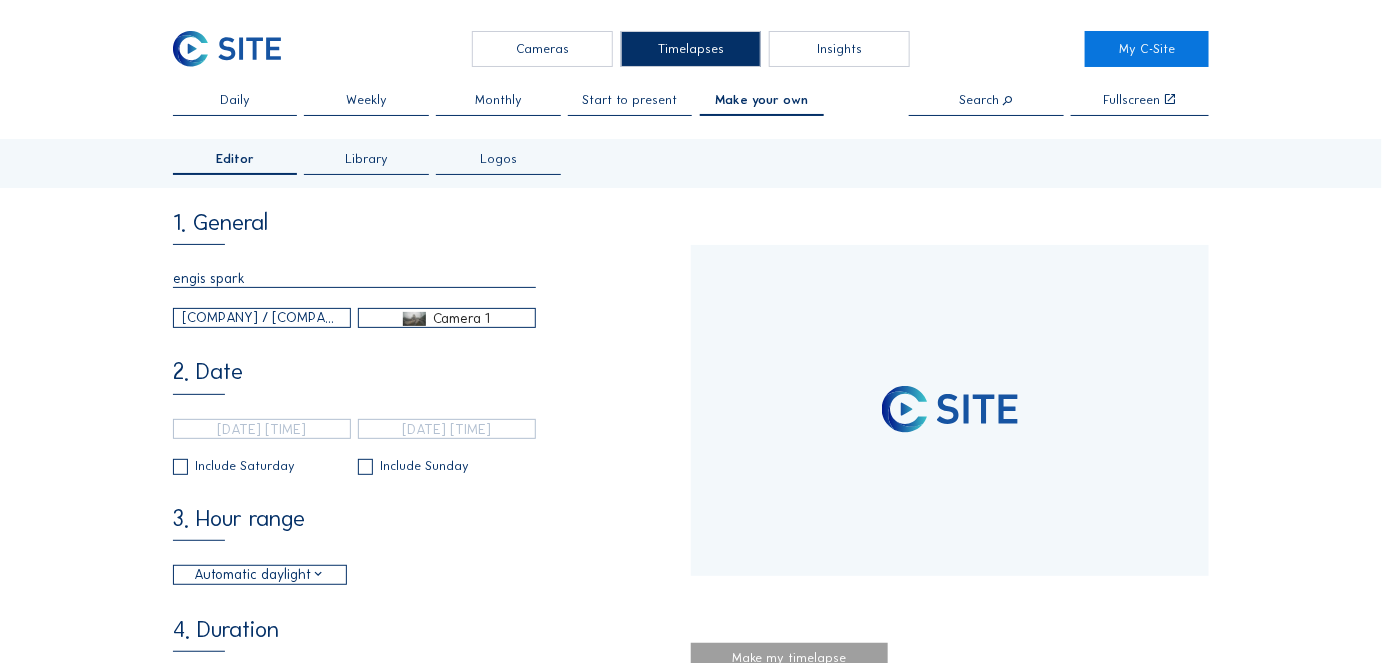 type 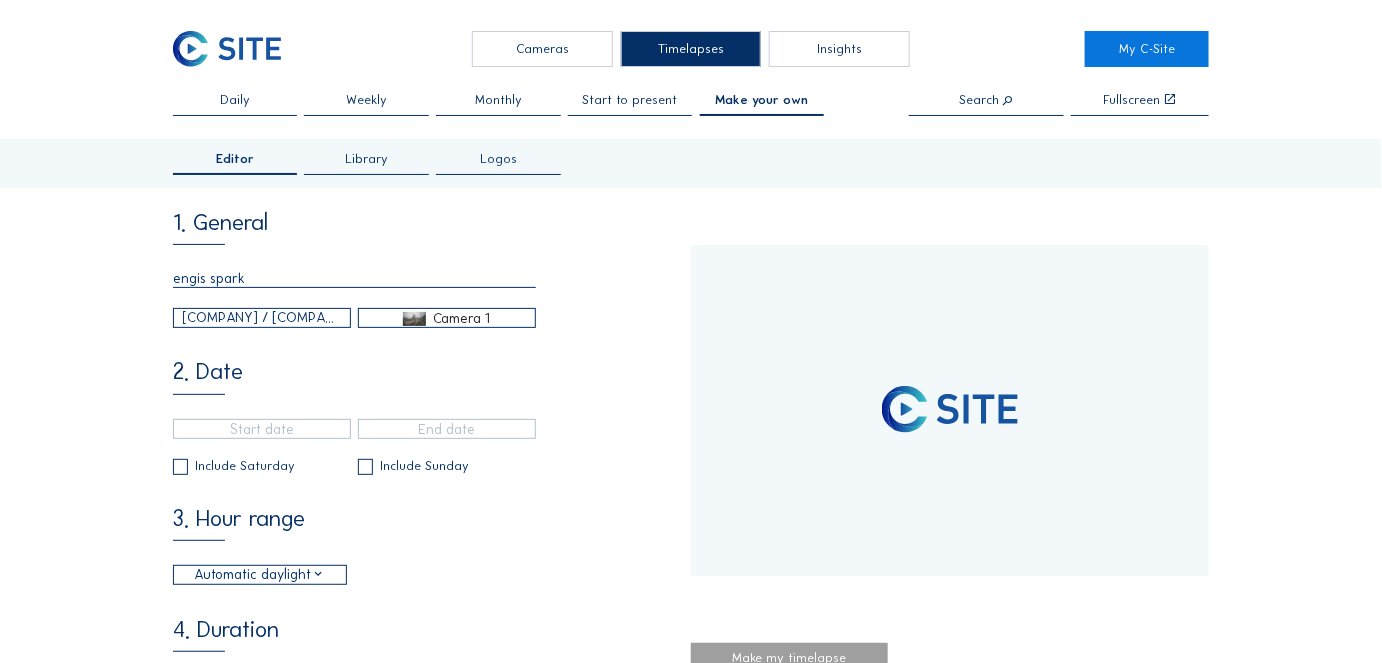 type on "[DATE] [TIME]" 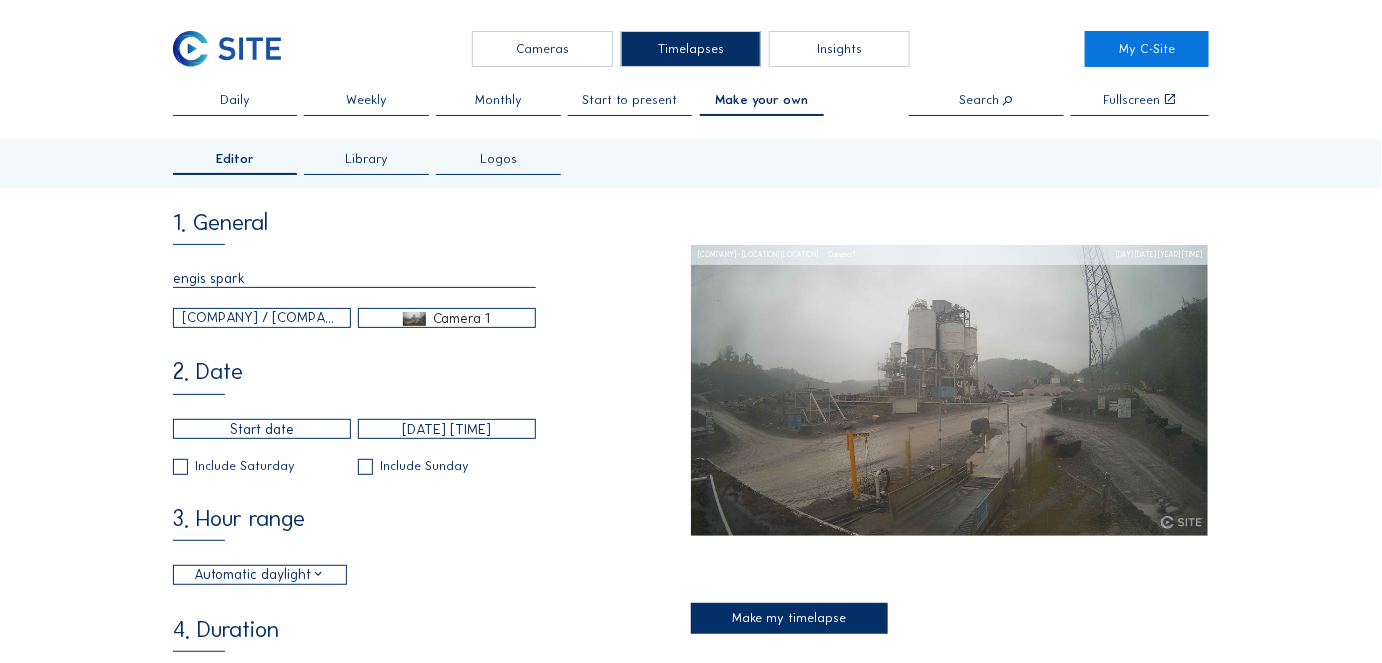 click at bounding box center (262, 429) 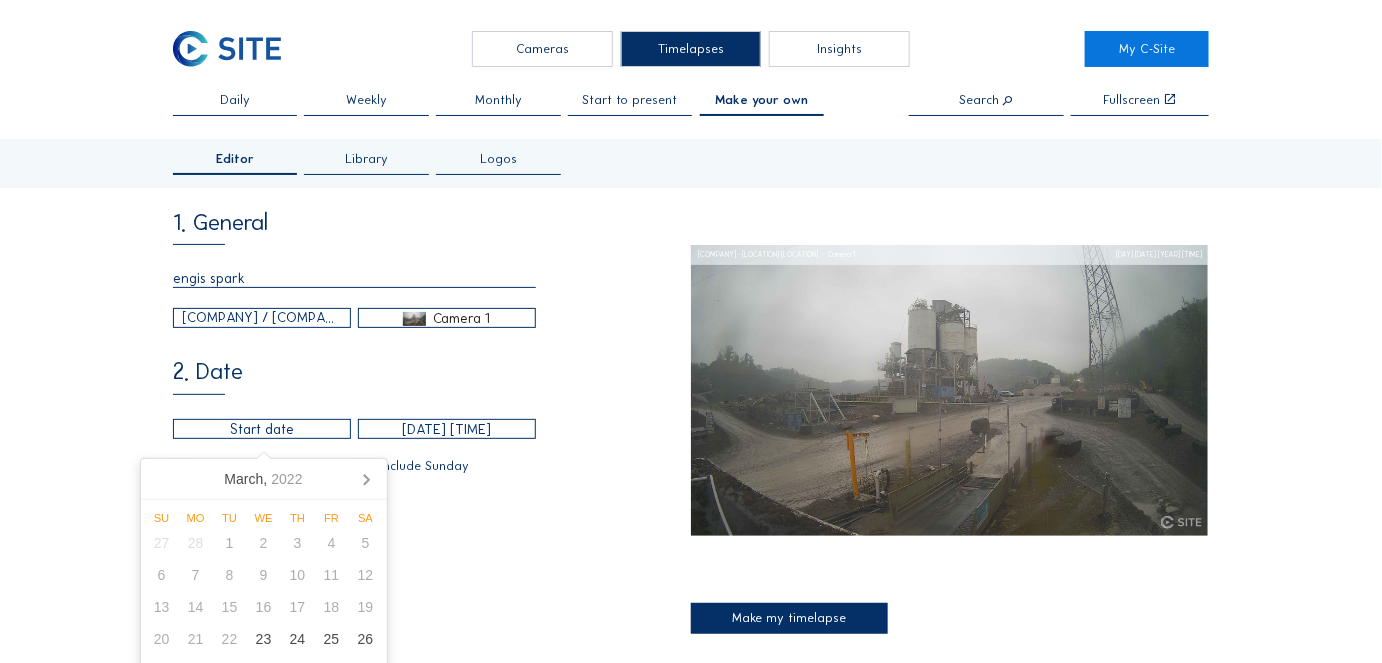 click on "[MONTH], [YEAR]" at bounding box center [264, 479] 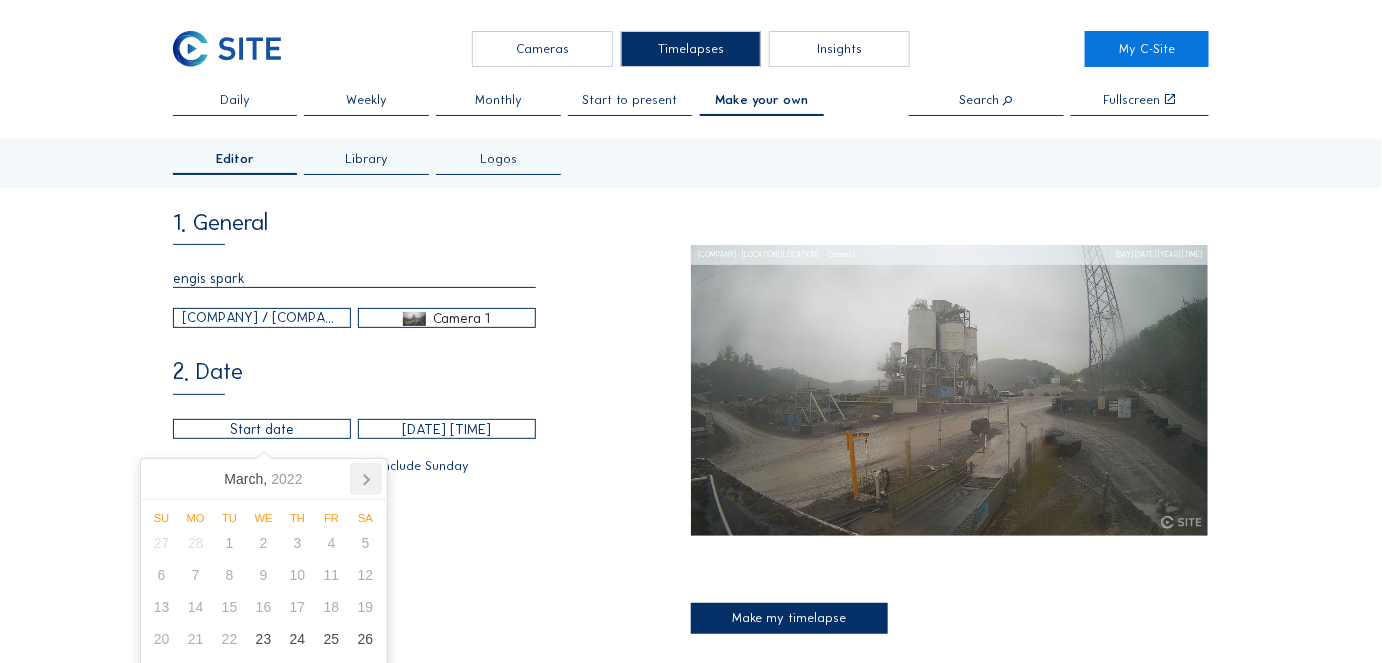 click 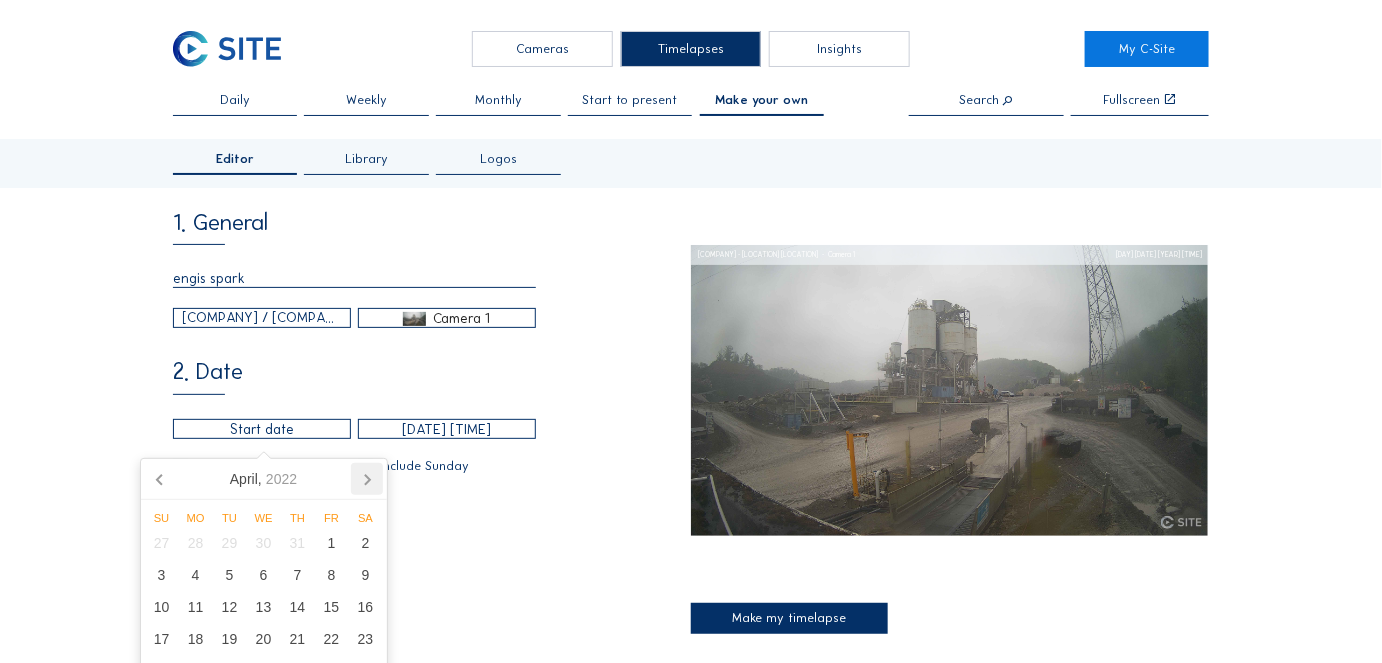 click 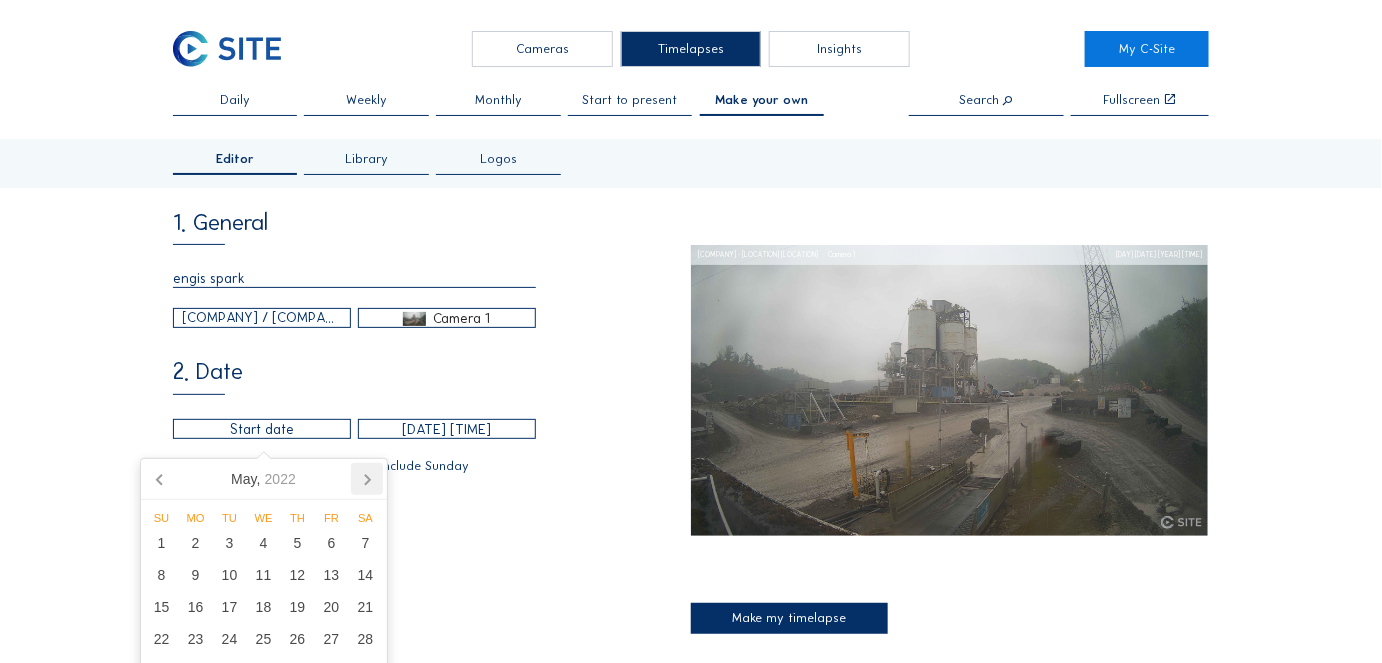 click 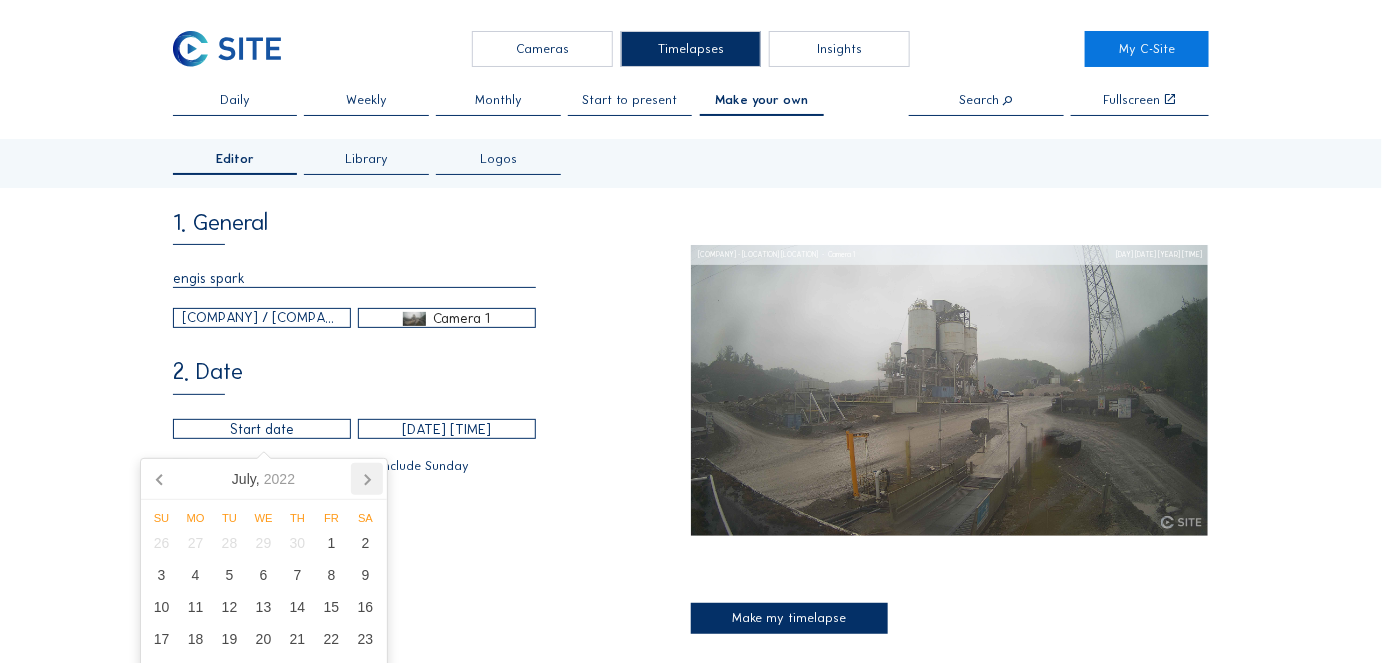 click 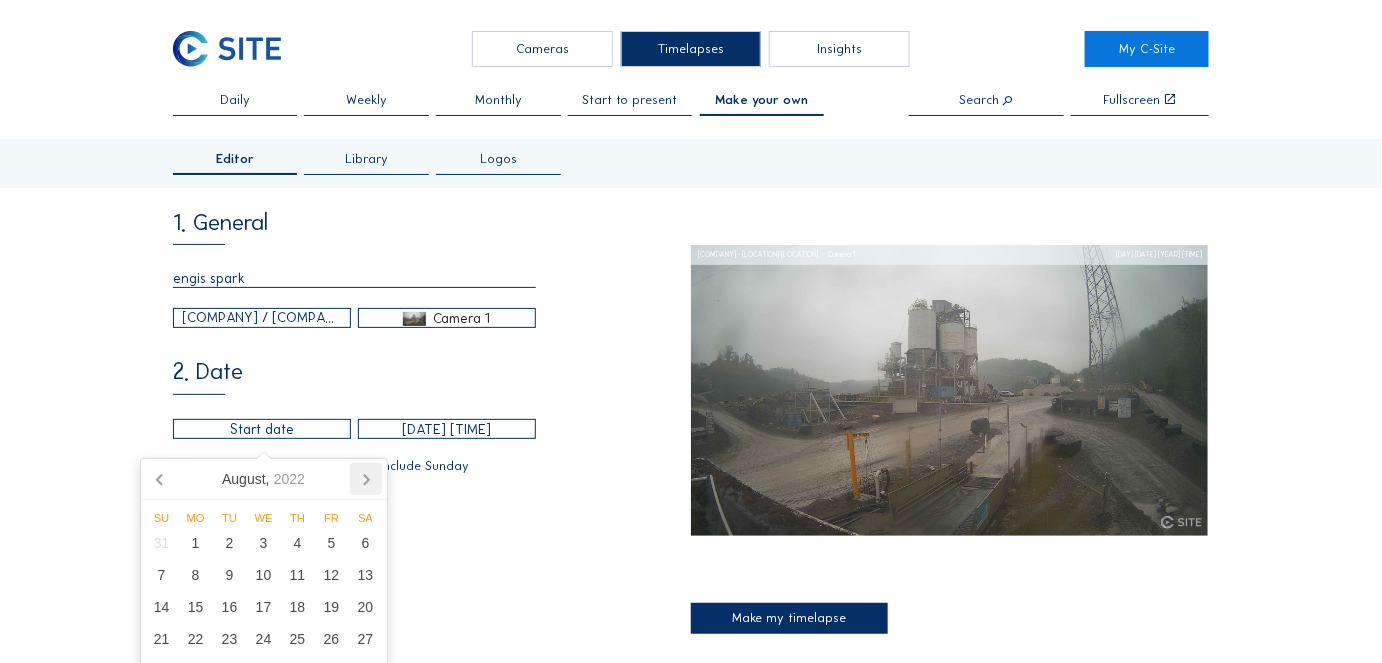 click 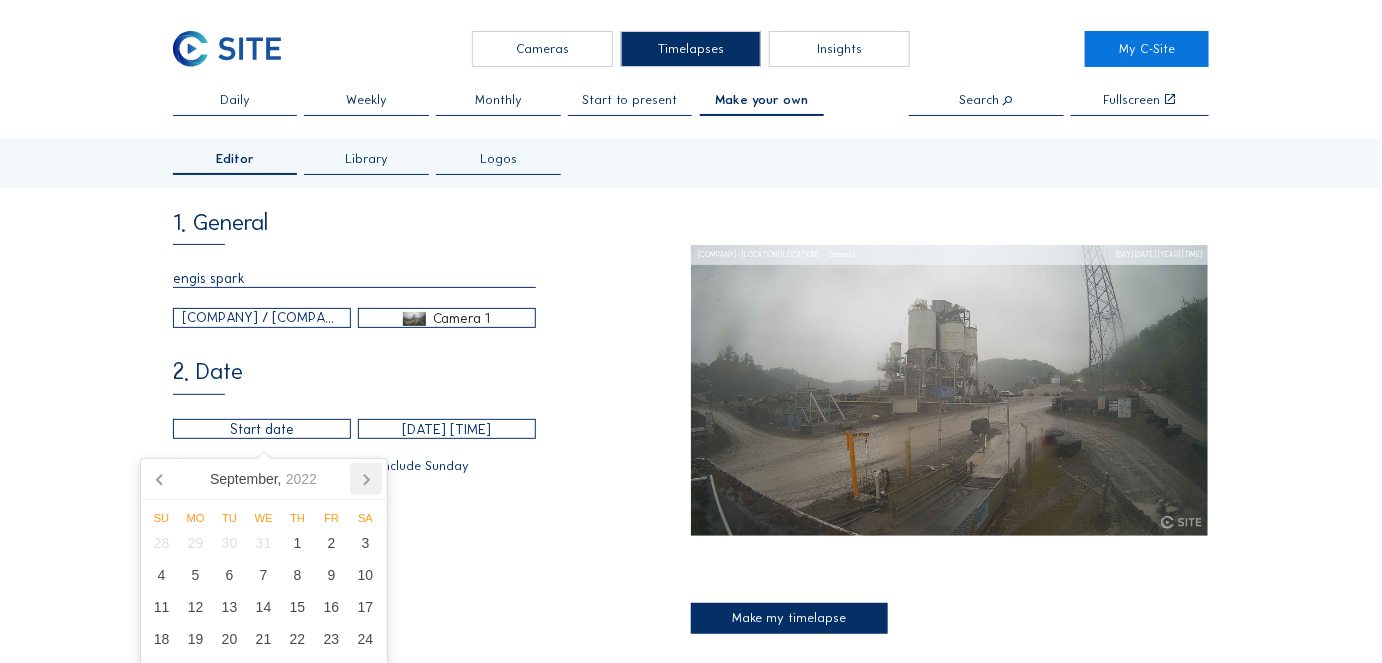 click 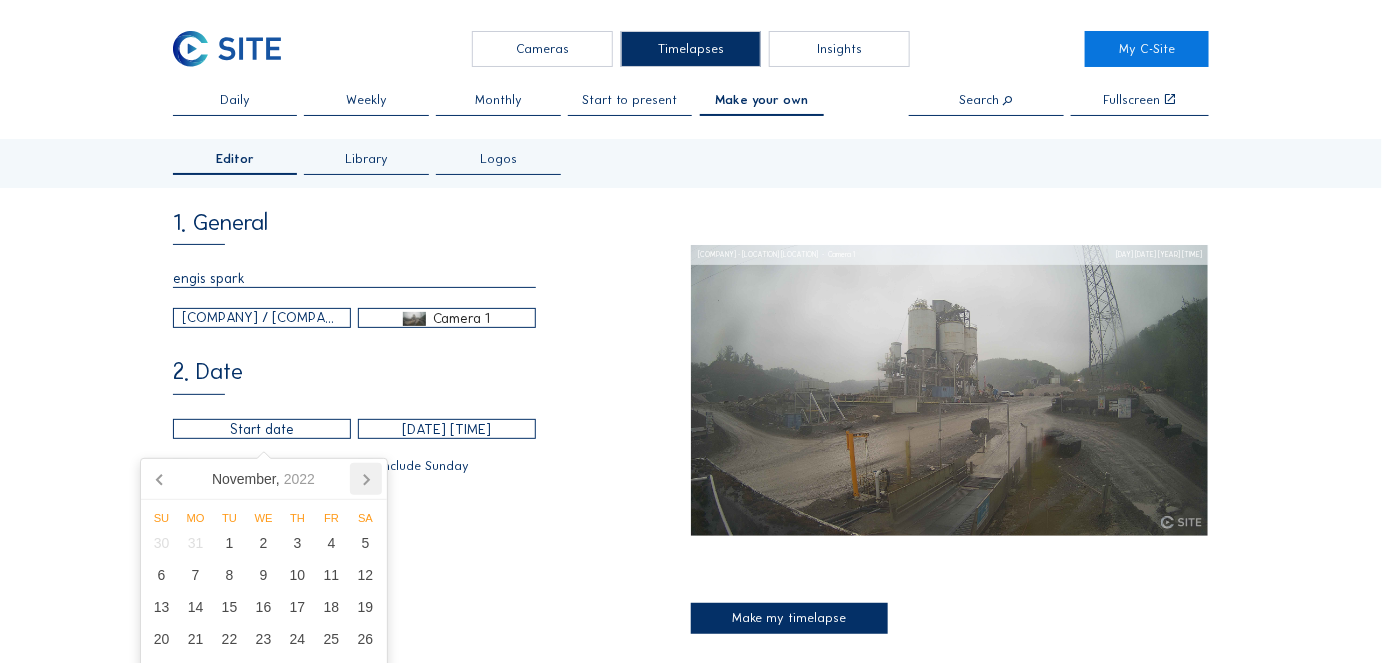 click 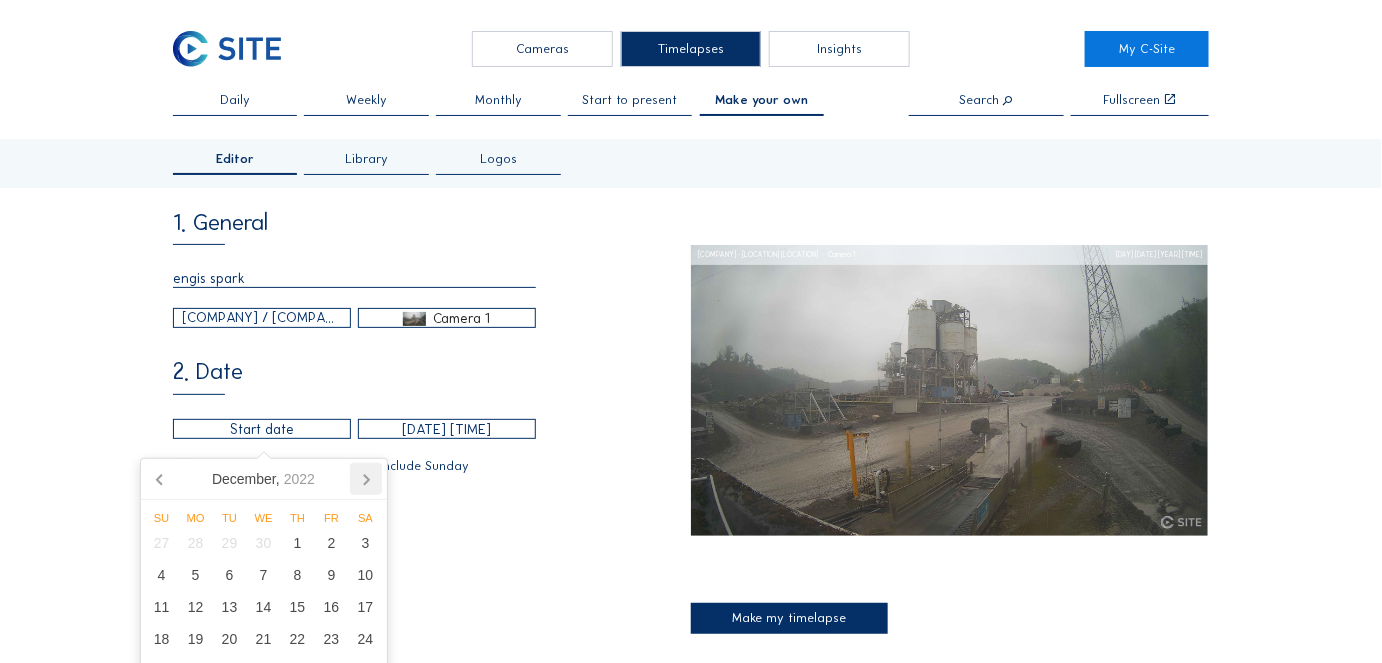 click 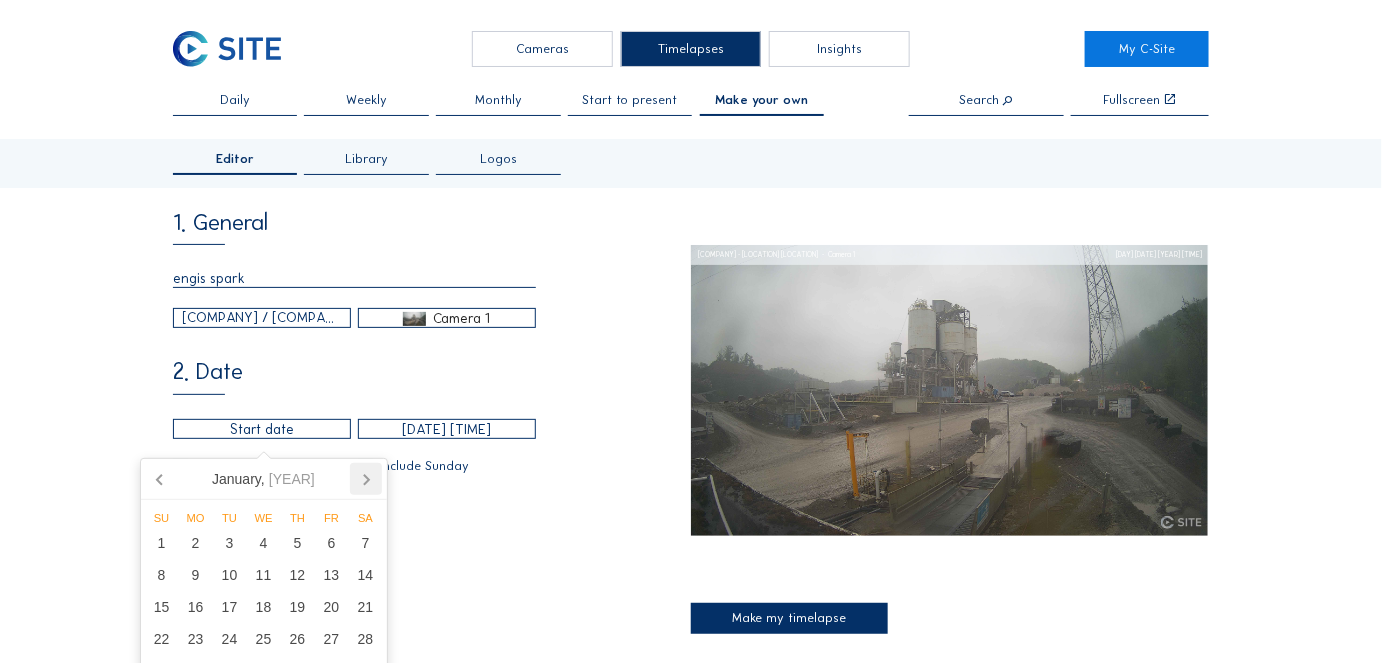click 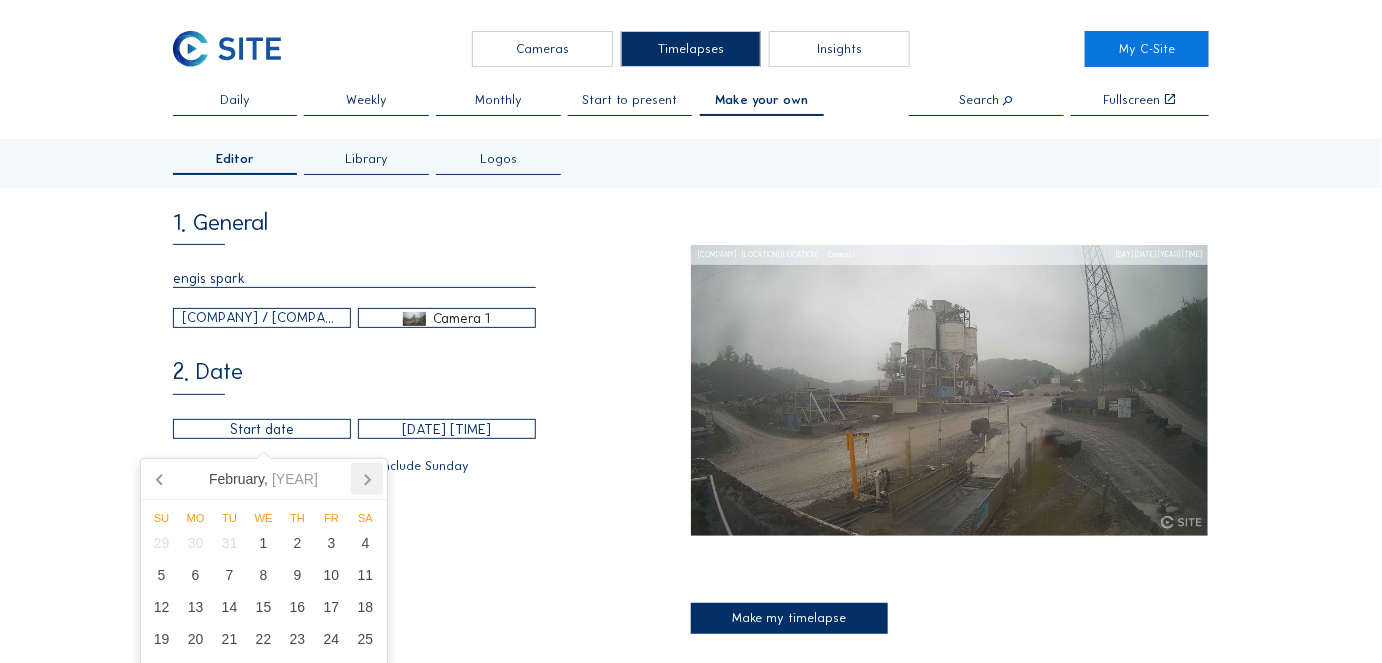 click 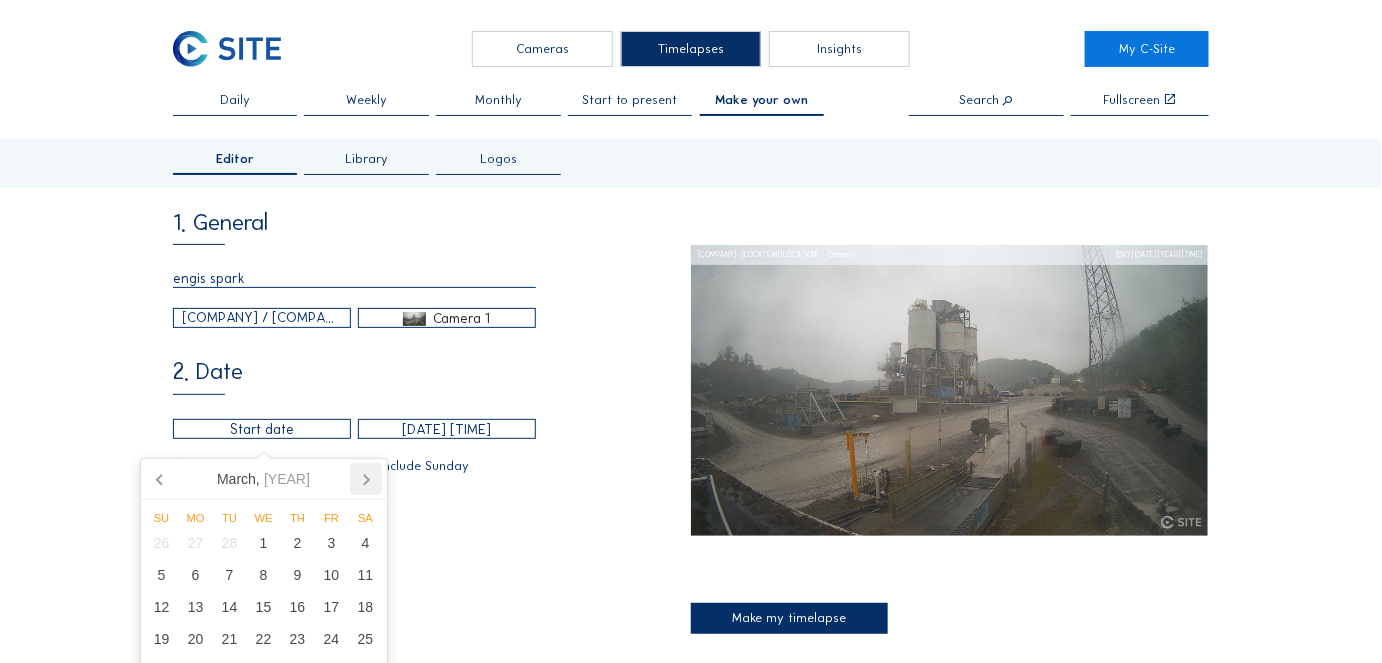 click 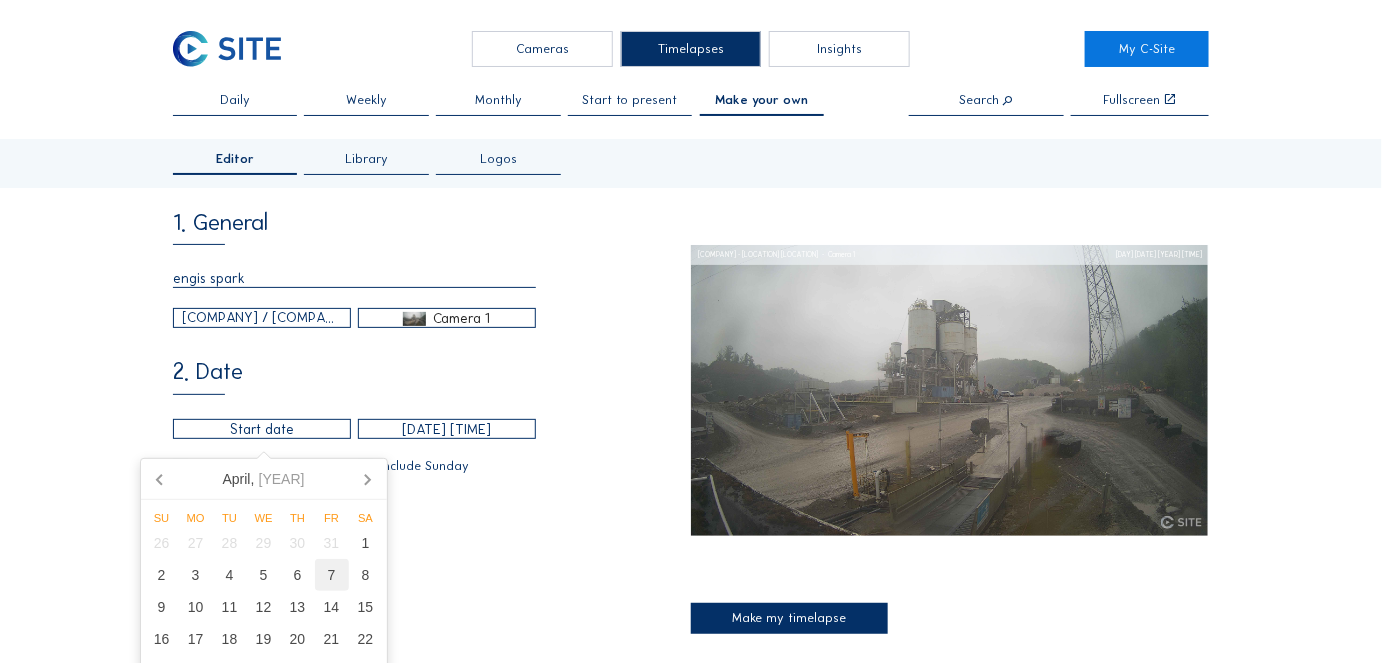 click on "7" at bounding box center (332, 575) 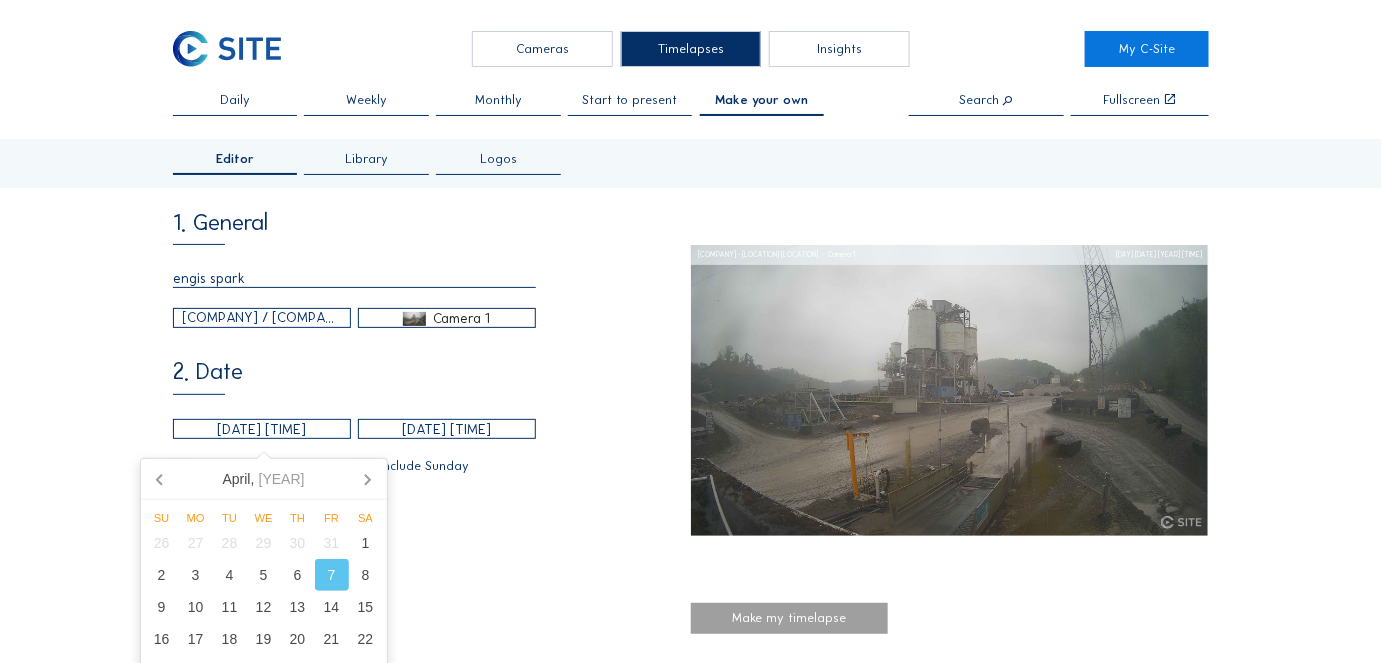 click on "[HOUR] range Automatic daylight [TIME] From [TIME] To" at bounding box center [432, 547] 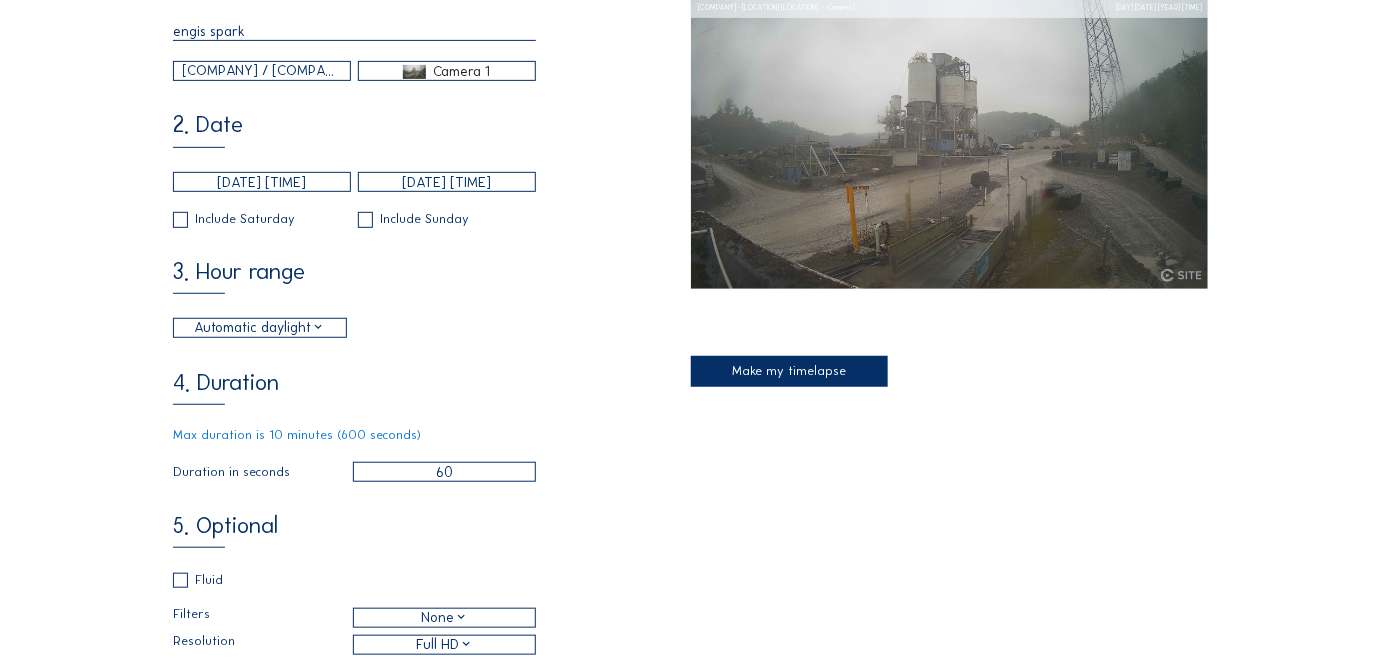 scroll, scrollTop: 272, scrollLeft: 0, axis: vertical 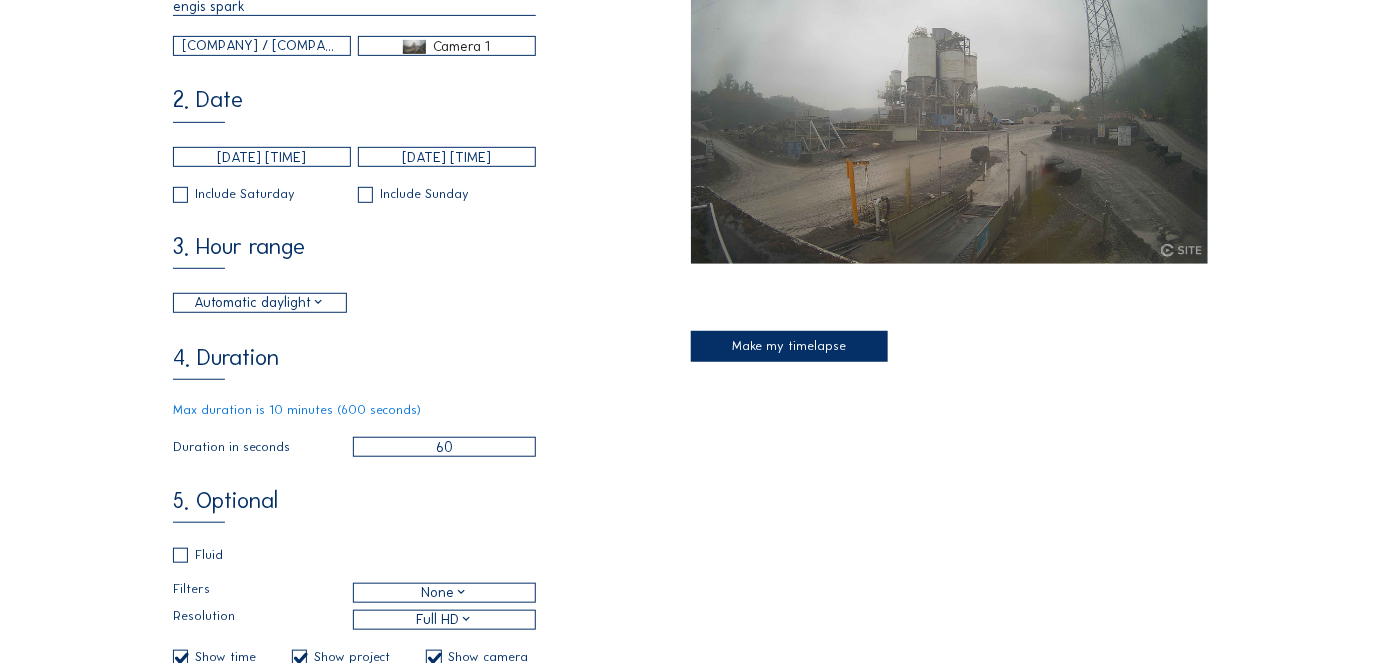 drag, startPoint x: 434, startPoint y: 455, endPoint x: 444, endPoint y: 459, distance: 10.770329 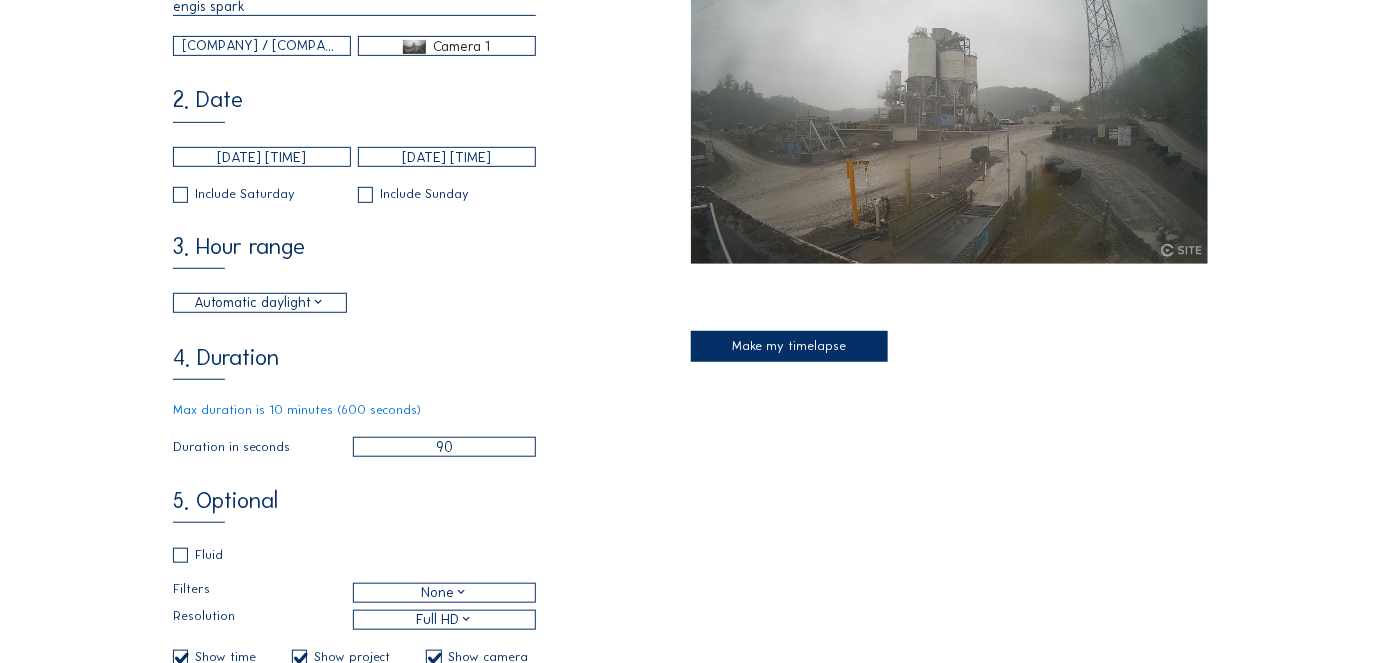 type on "90" 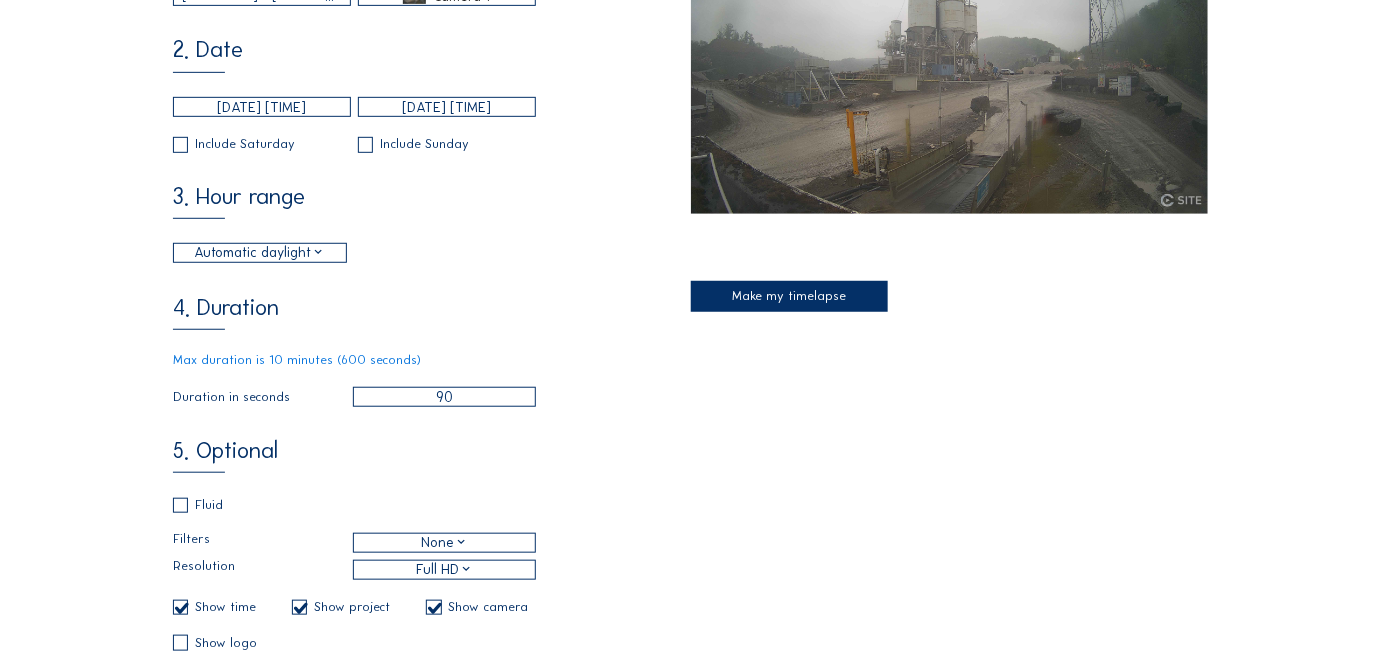 scroll, scrollTop: 363, scrollLeft: 0, axis: vertical 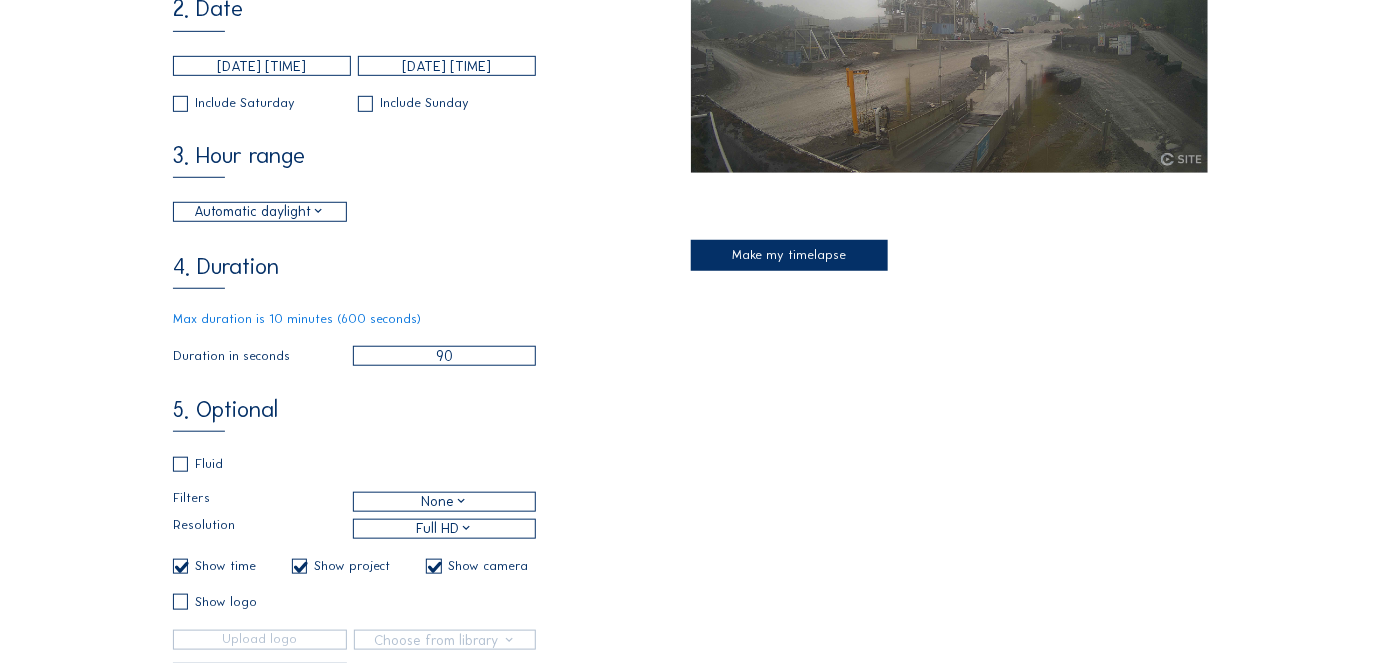 click on "None" at bounding box center [444, 502] 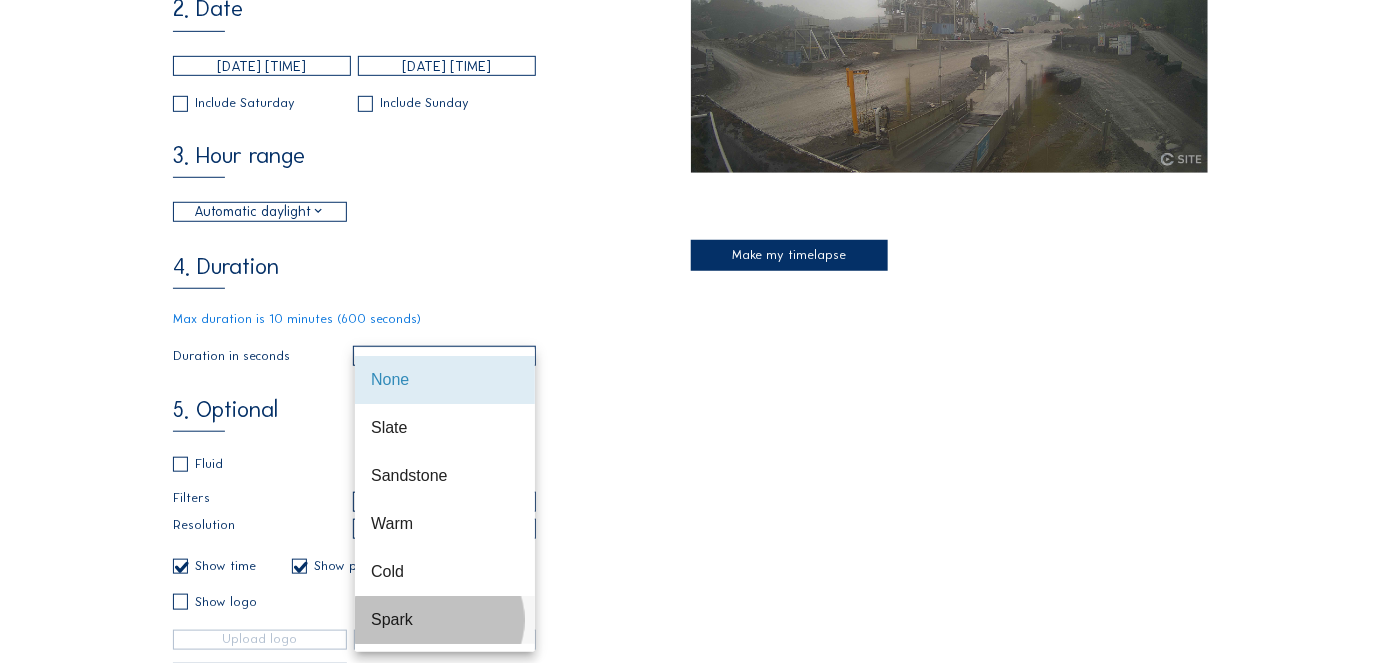 click on "Spark" at bounding box center [445, 619] 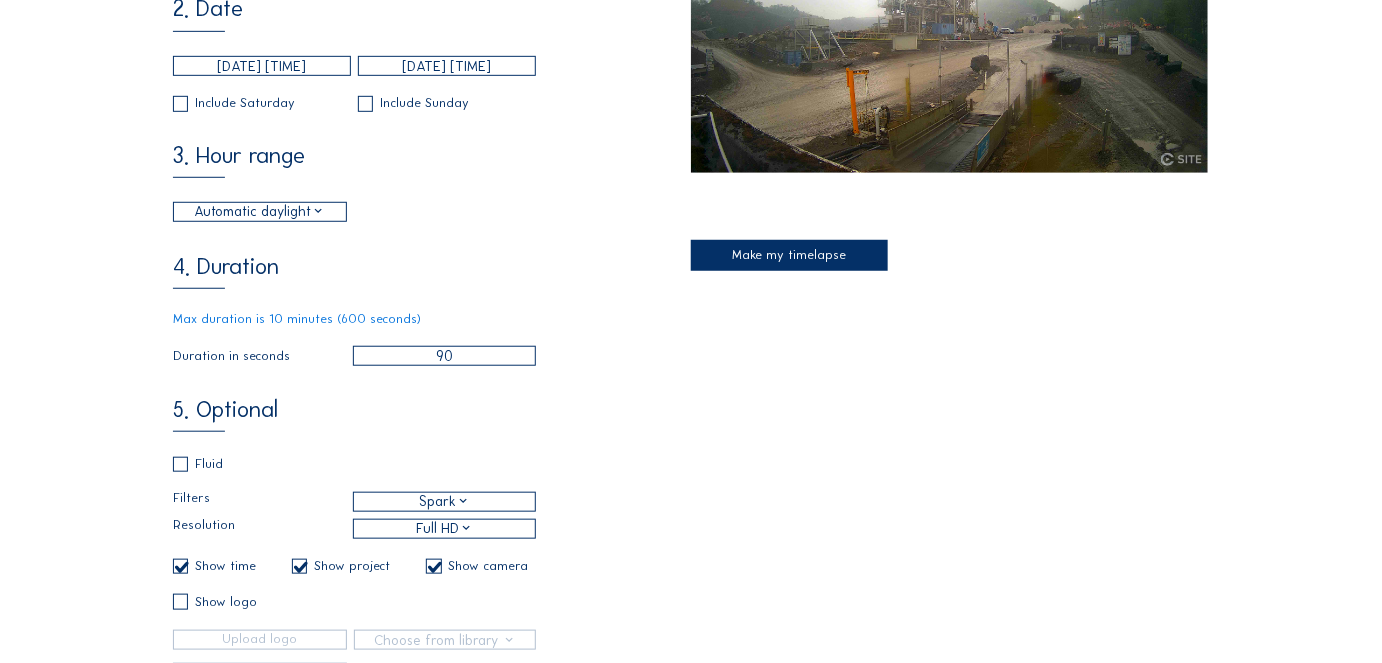 click at bounding box center (179, 566) 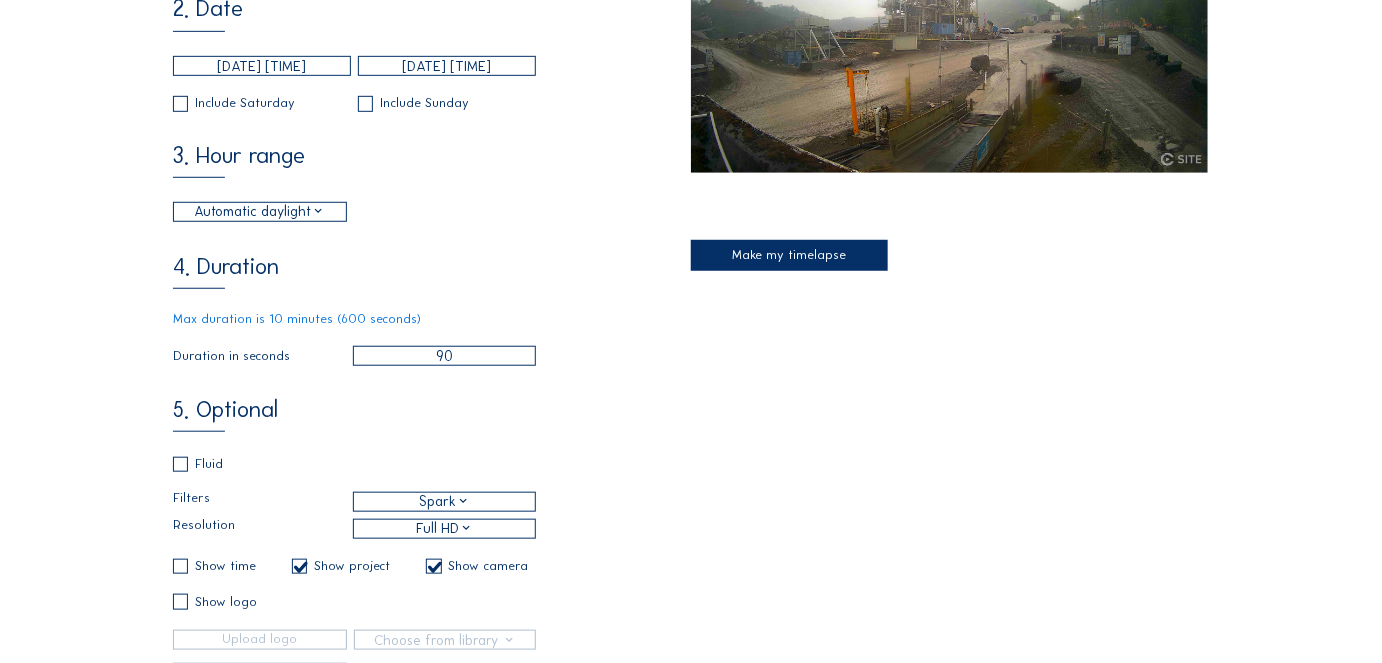 click at bounding box center (298, 566) 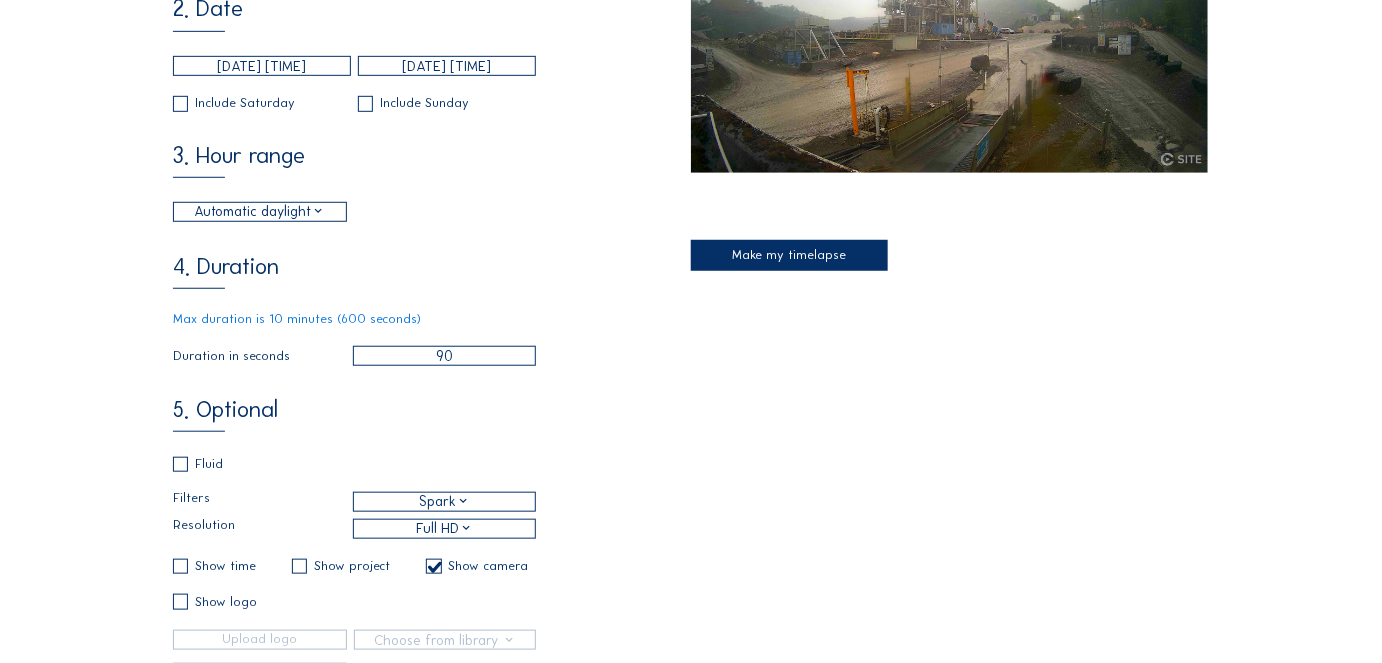 click at bounding box center [432, 566] 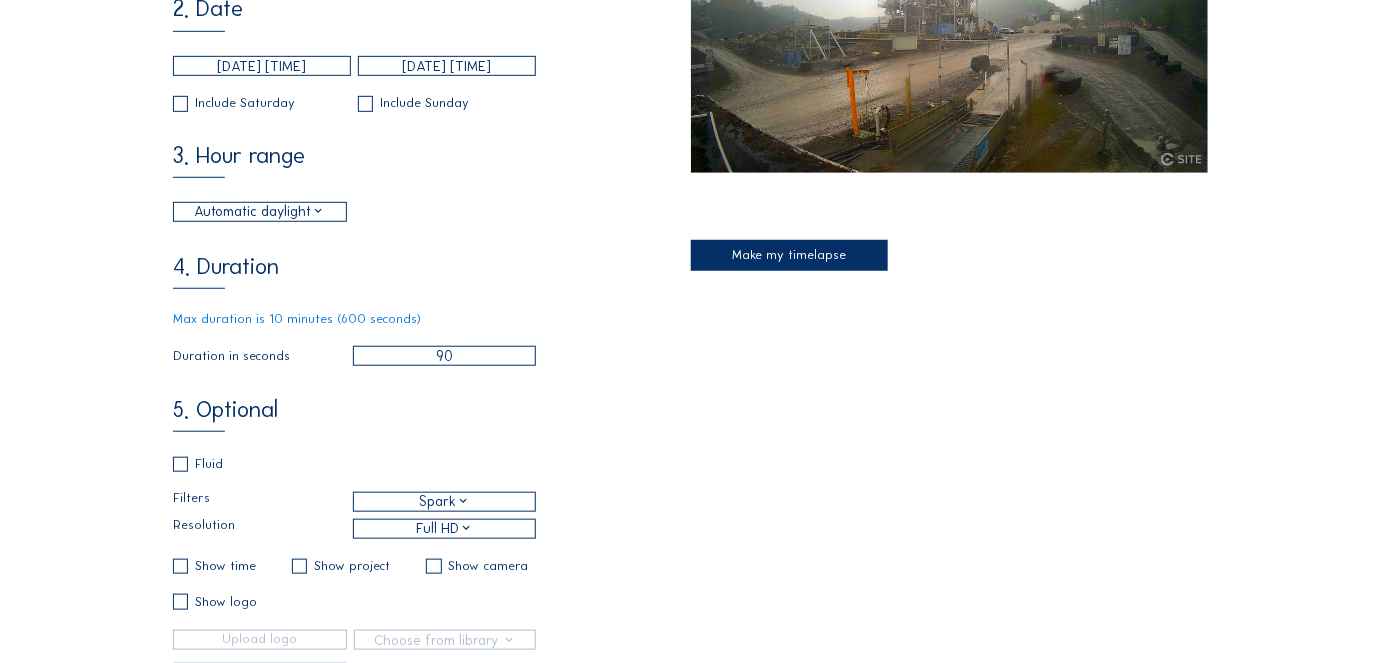 click on "Make my timelapse" at bounding box center (789, 255) 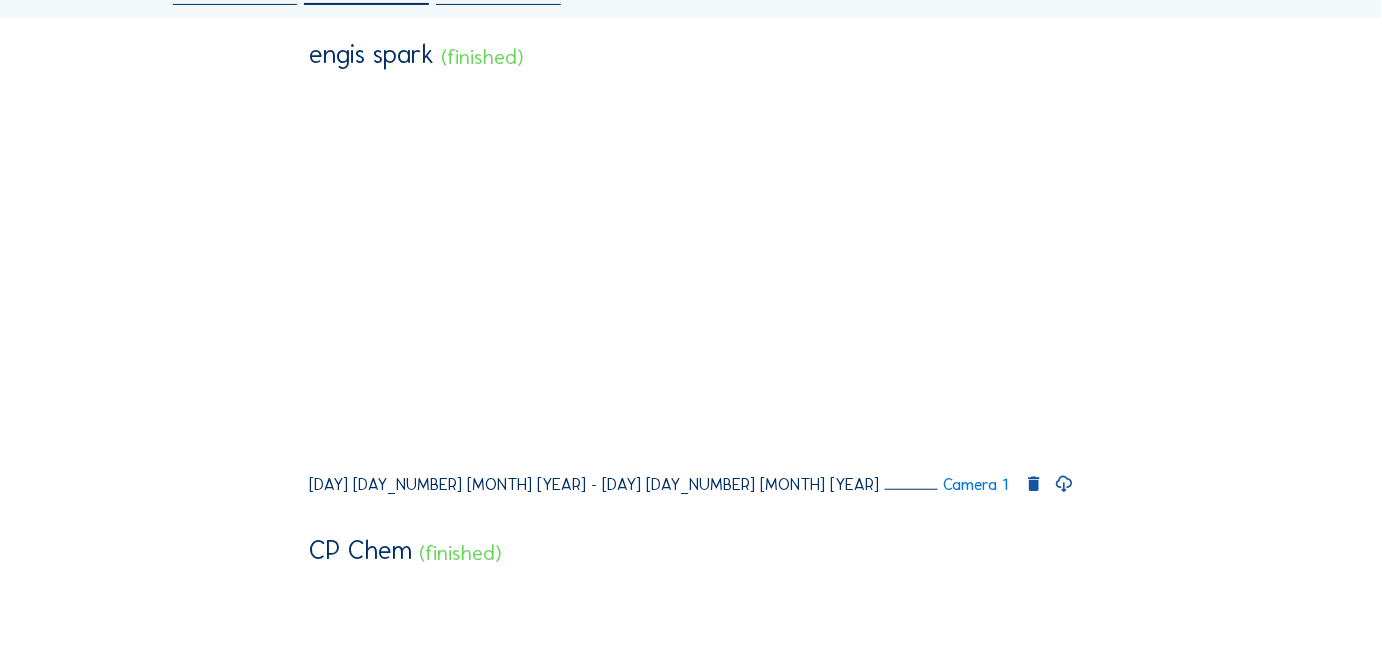 scroll, scrollTop: 181, scrollLeft: 0, axis: vertical 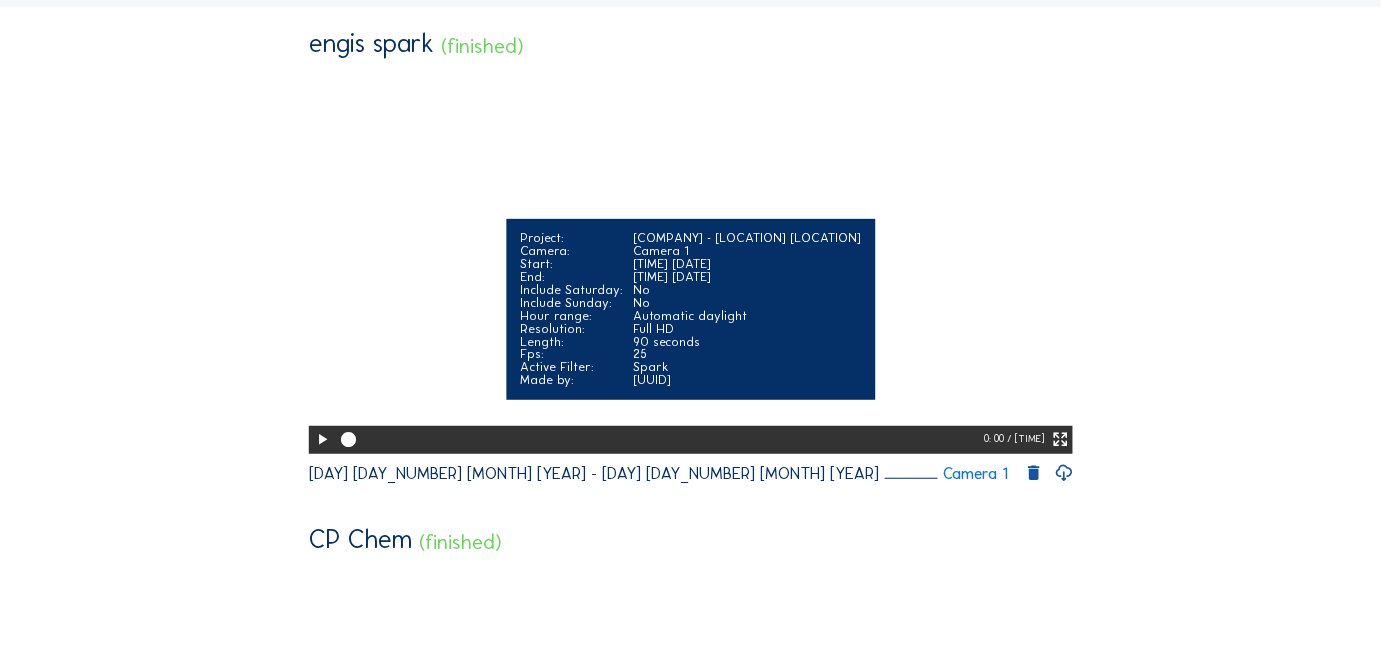 click at bounding box center [322, 440] 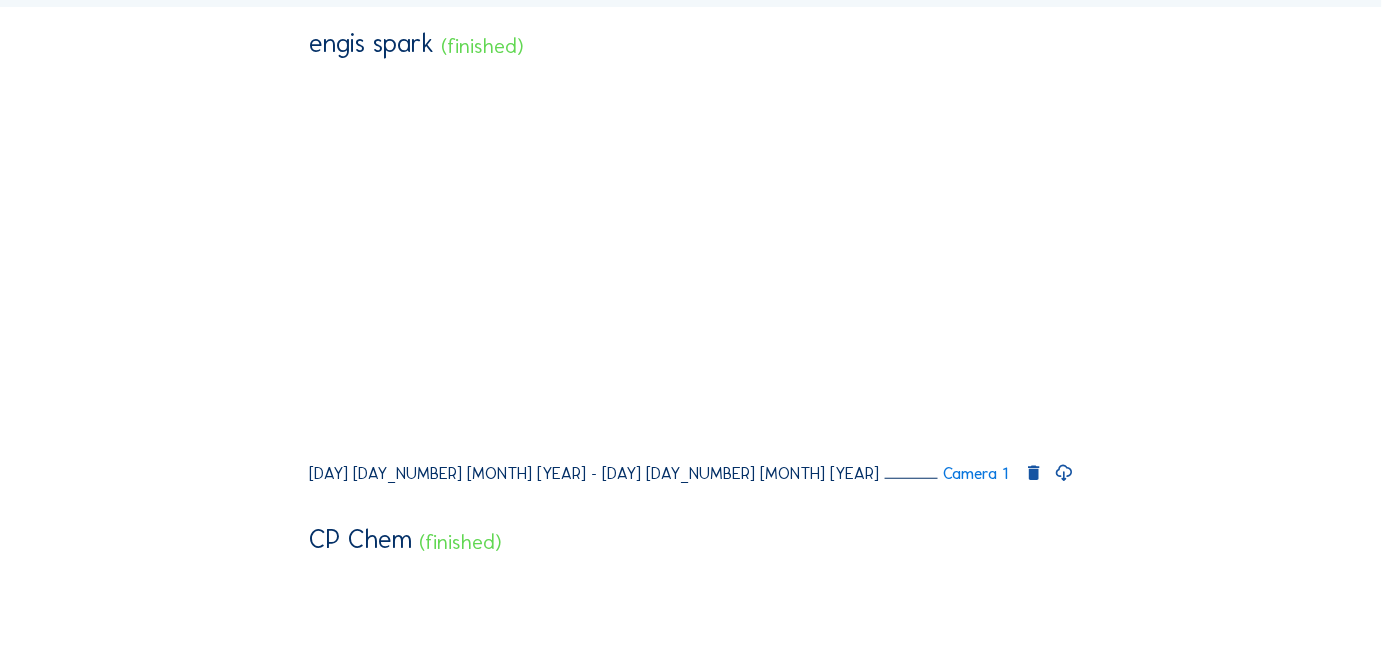 click at bounding box center (1063, 473) 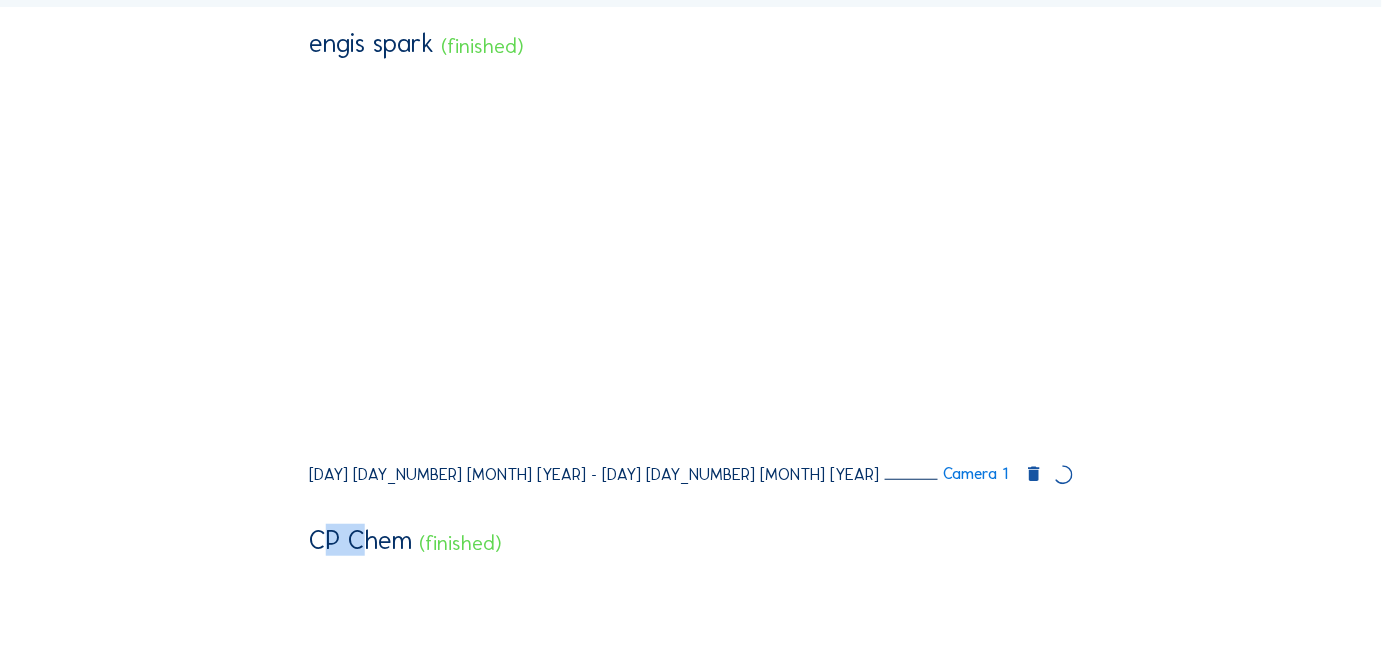 click 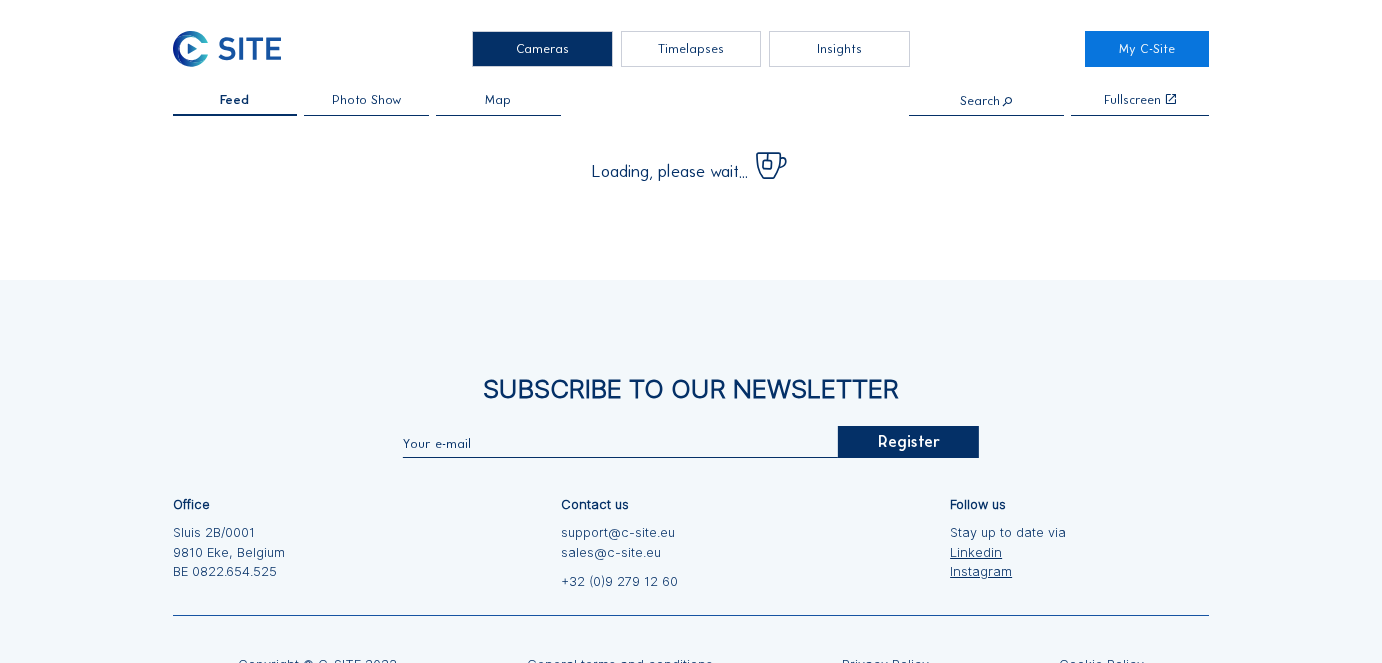 scroll, scrollTop: 0, scrollLeft: 0, axis: both 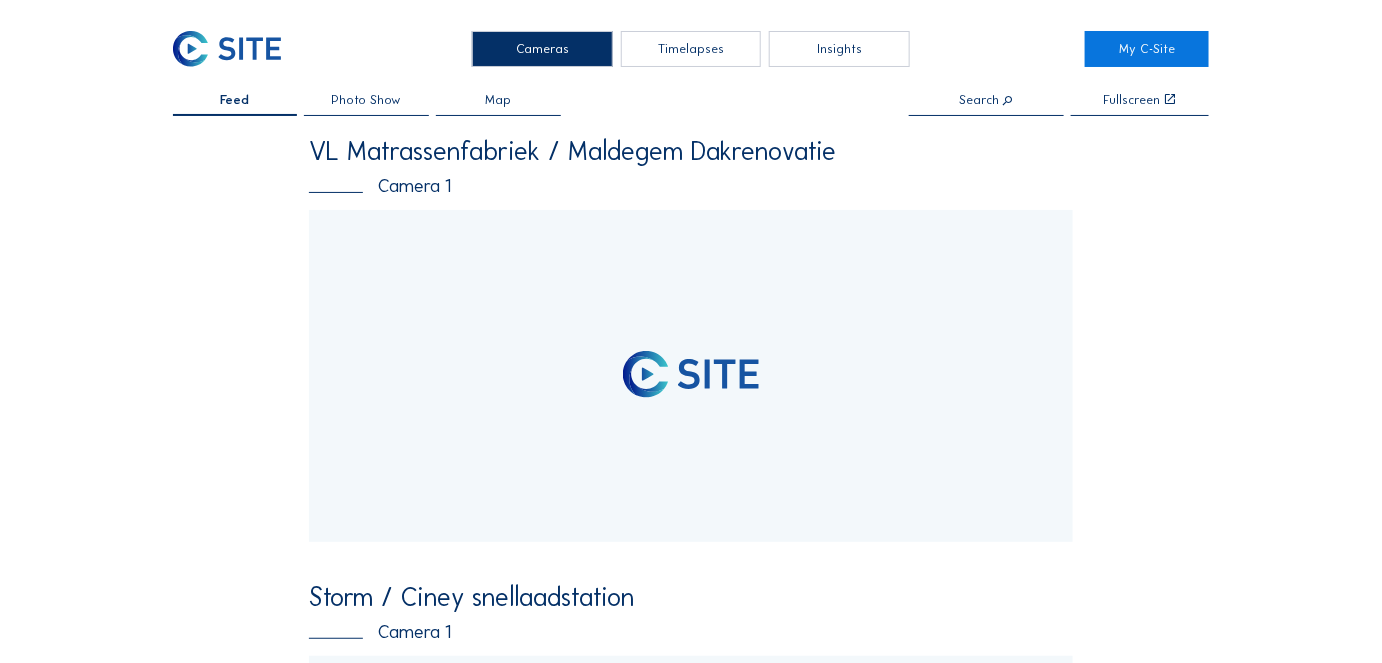 click at bounding box center (986, 101) 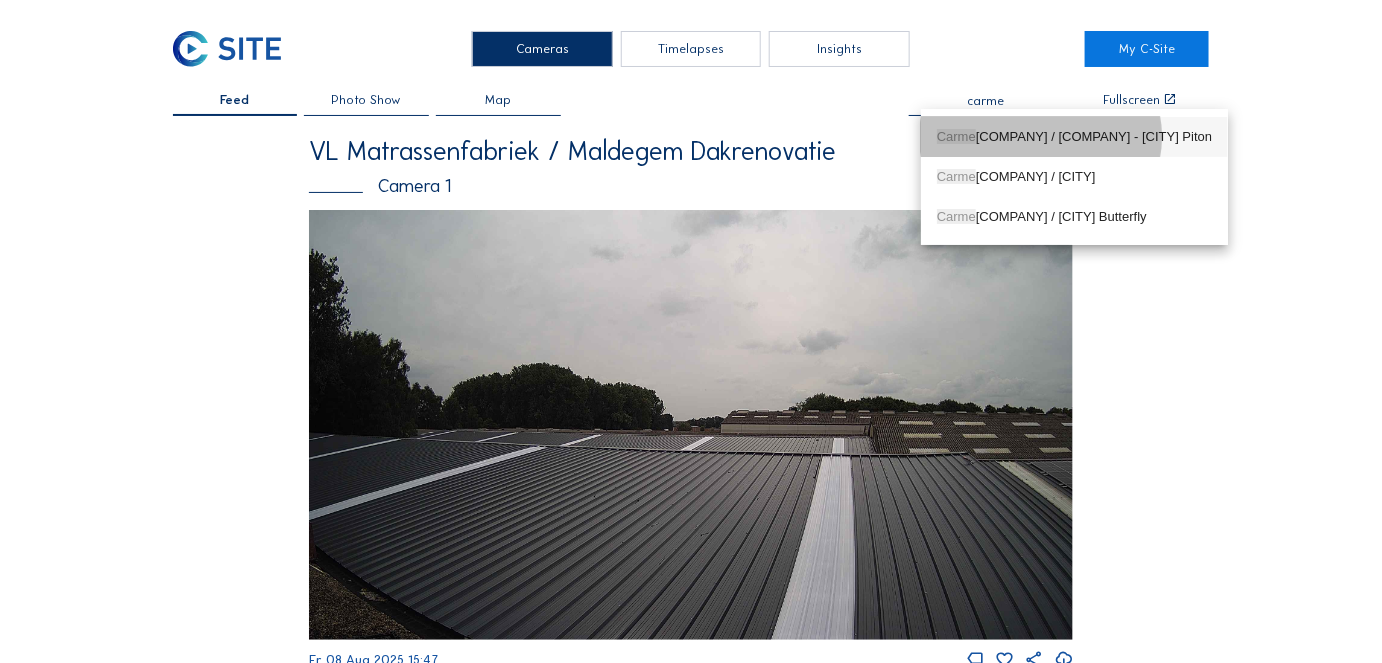 click on "[COMPANY] use / [COMPANY] -  [CITY] Piton" at bounding box center (1074, 137) 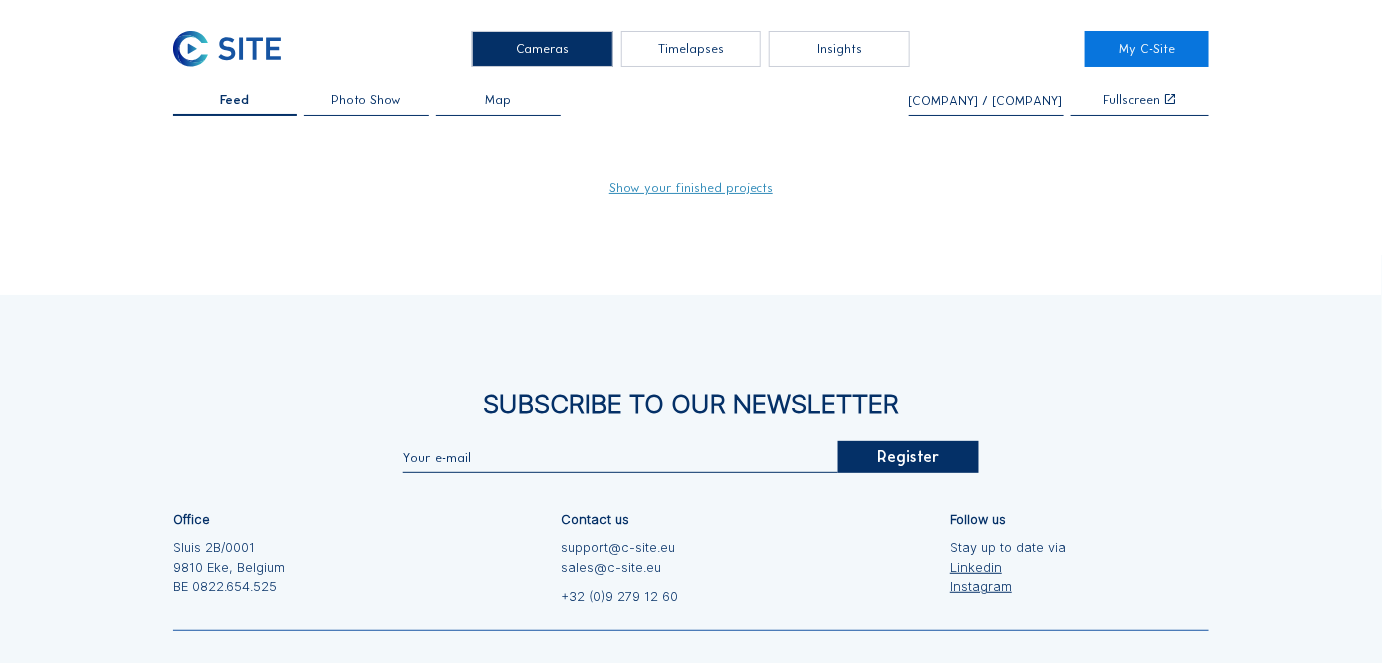 type on "[COMPANY] / [COMPANY] -  [CITY] Piton" 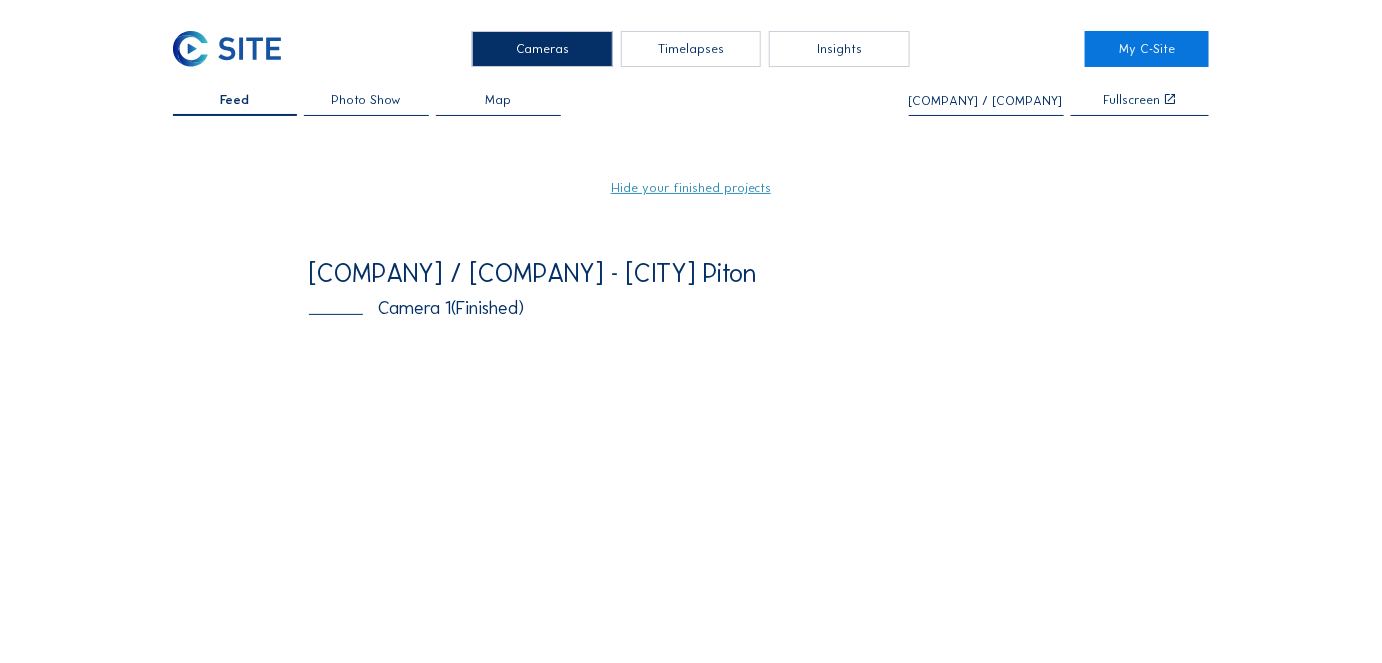 scroll, scrollTop: 90, scrollLeft: 0, axis: vertical 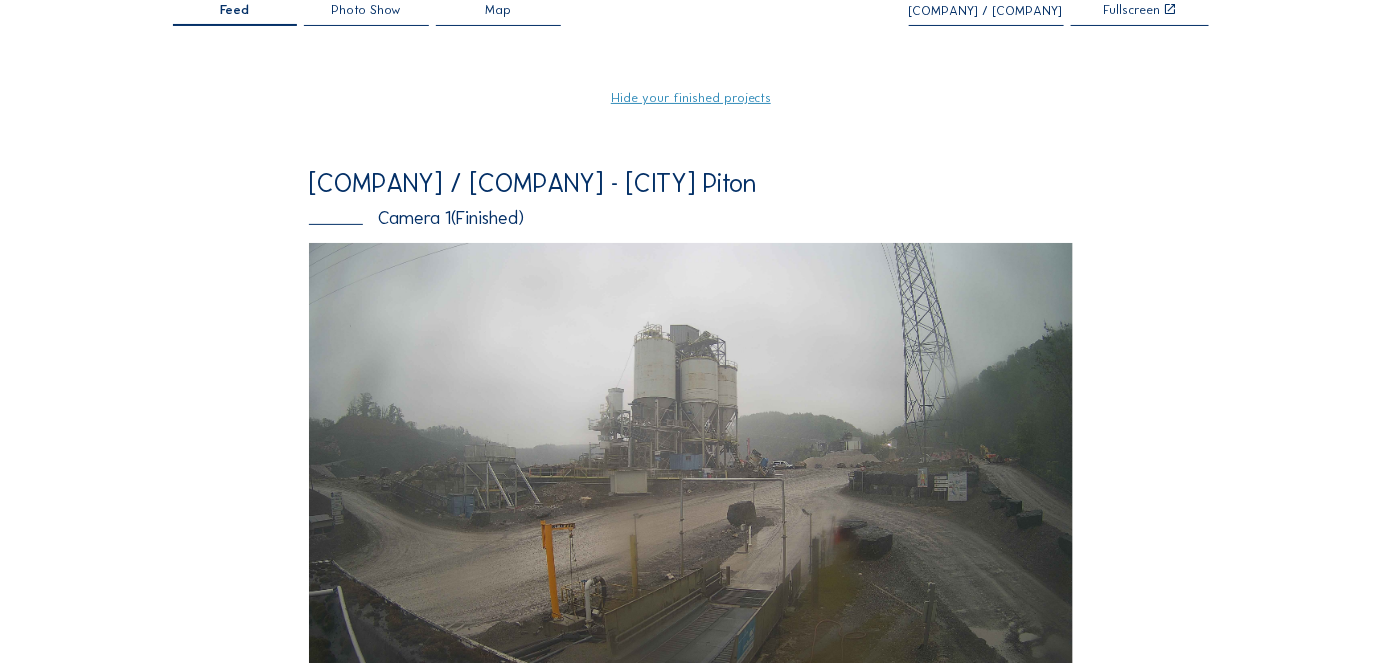 click at bounding box center (691, 458) 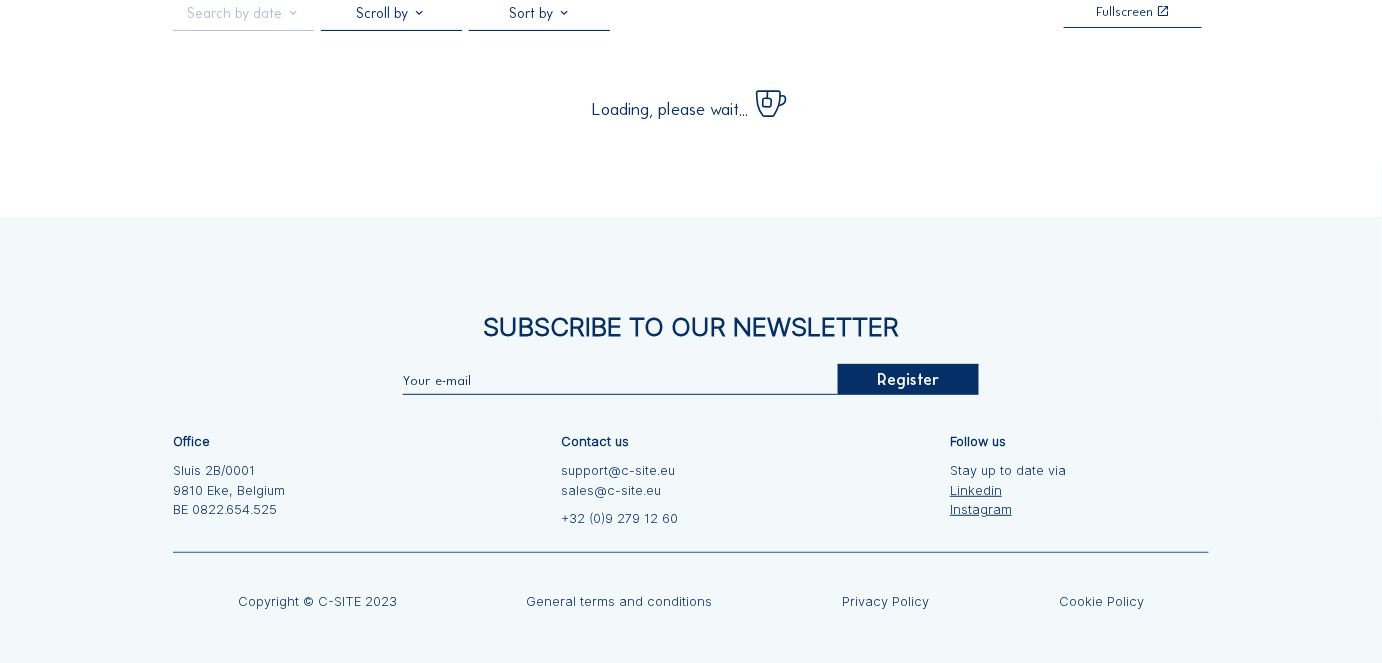 scroll, scrollTop: 0, scrollLeft: 0, axis: both 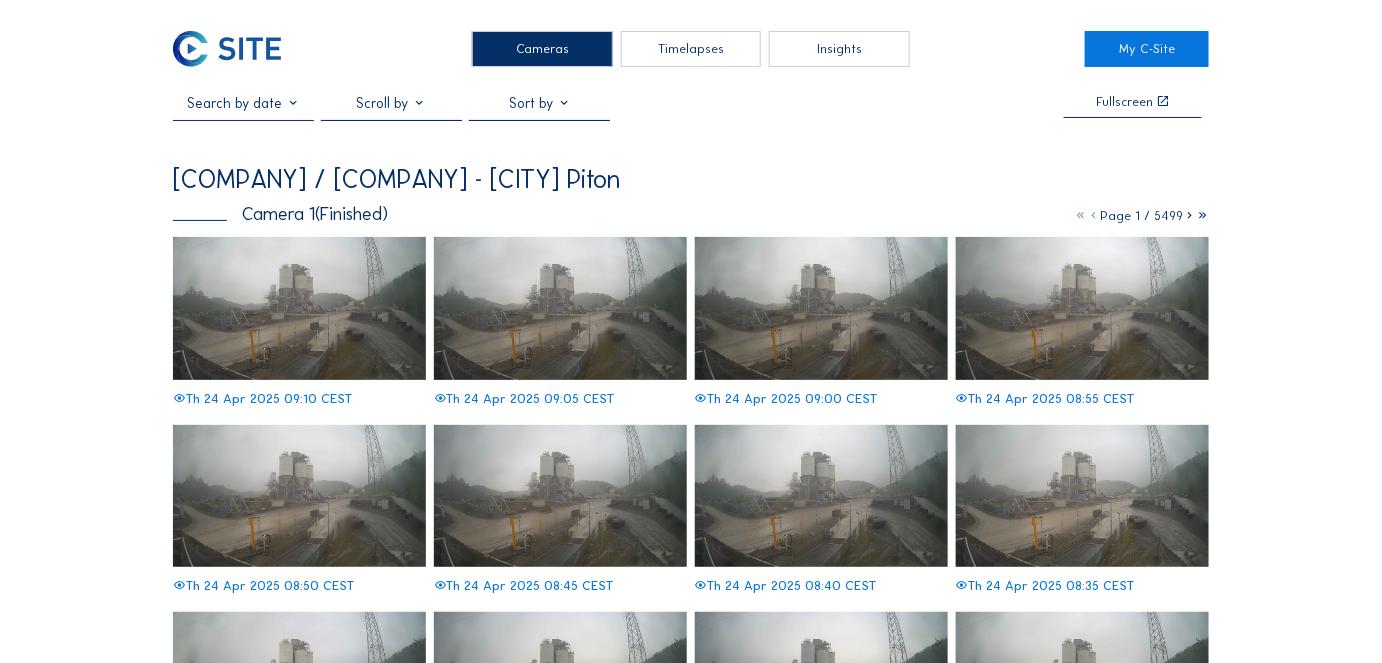 click at bounding box center (1202, 215) 